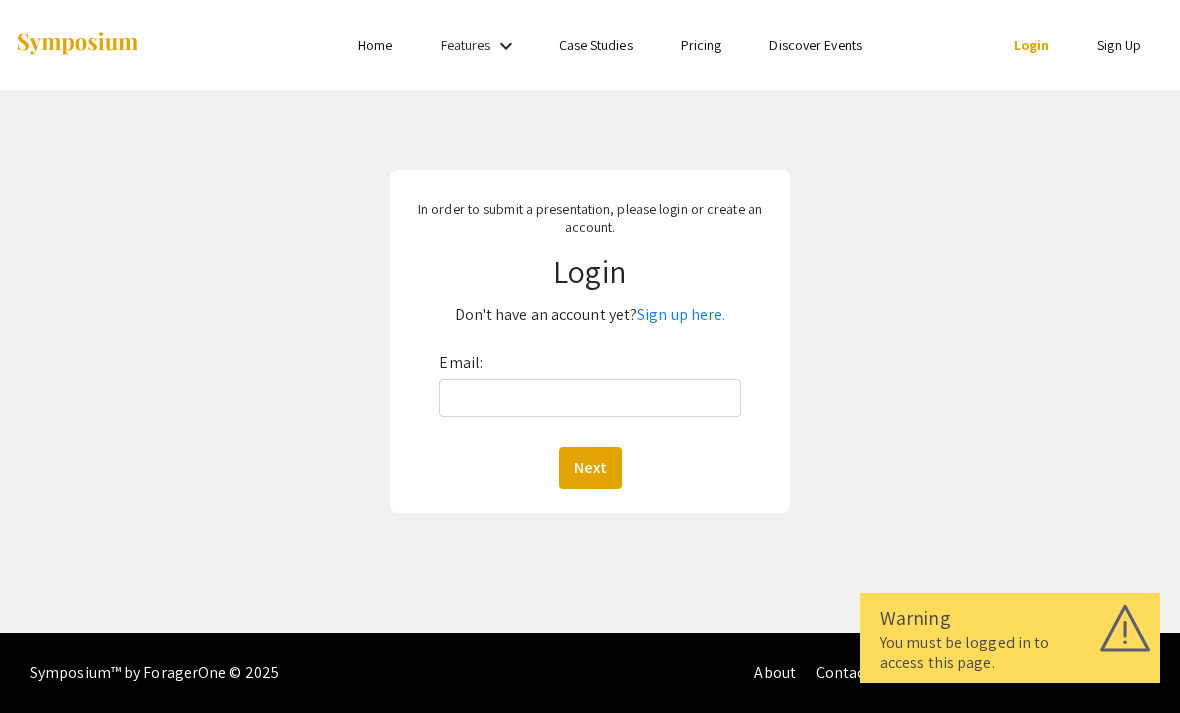 scroll, scrollTop: 0, scrollLeft: 0, axis: both 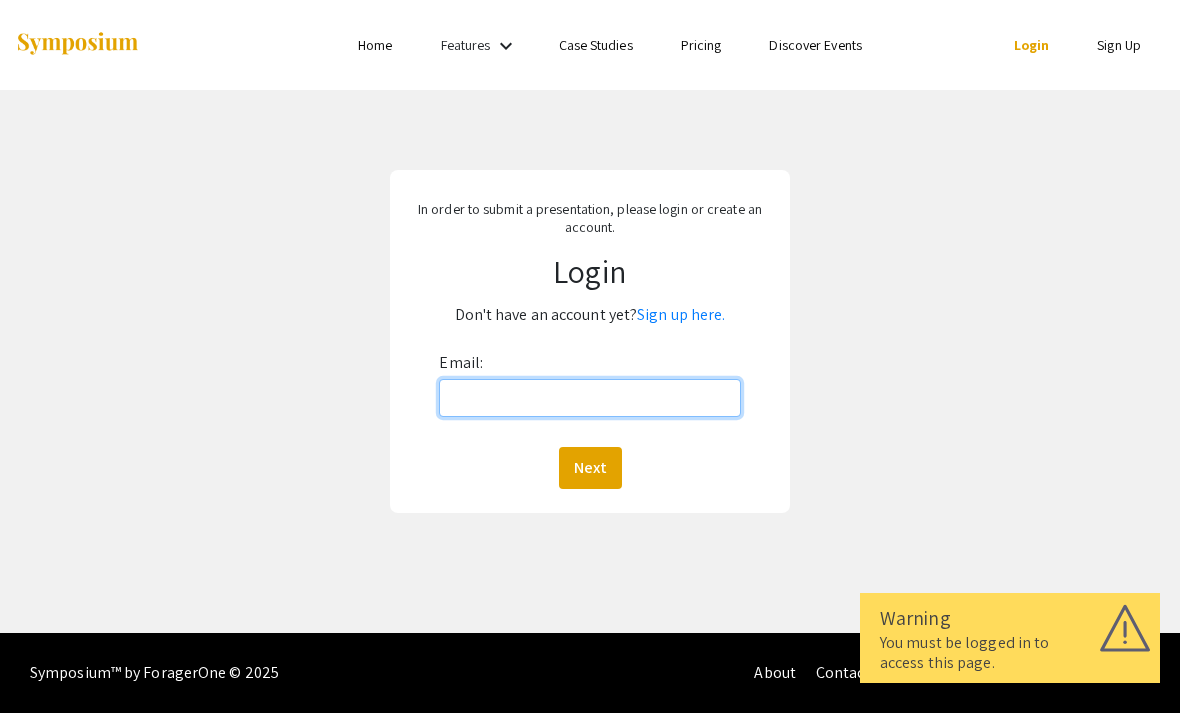 click on "Email:" at bounding box center [589, 398] 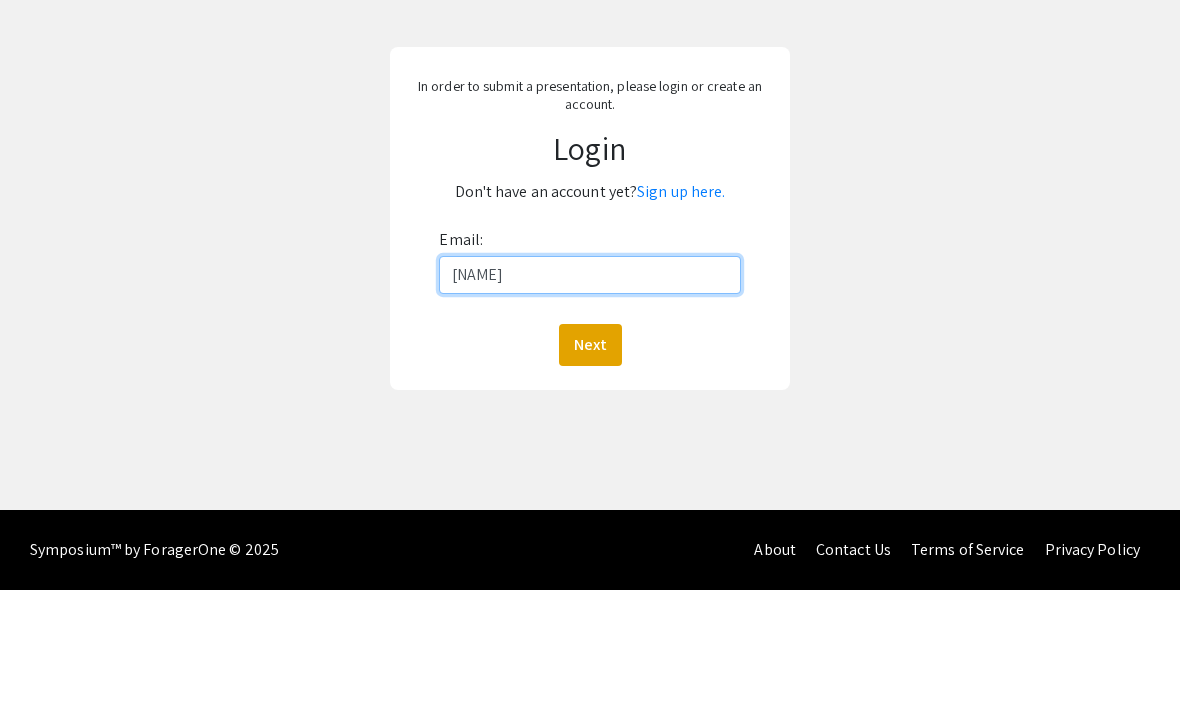 scroll, scrollTop: 64, scrollLeft: 0, axis: vertical 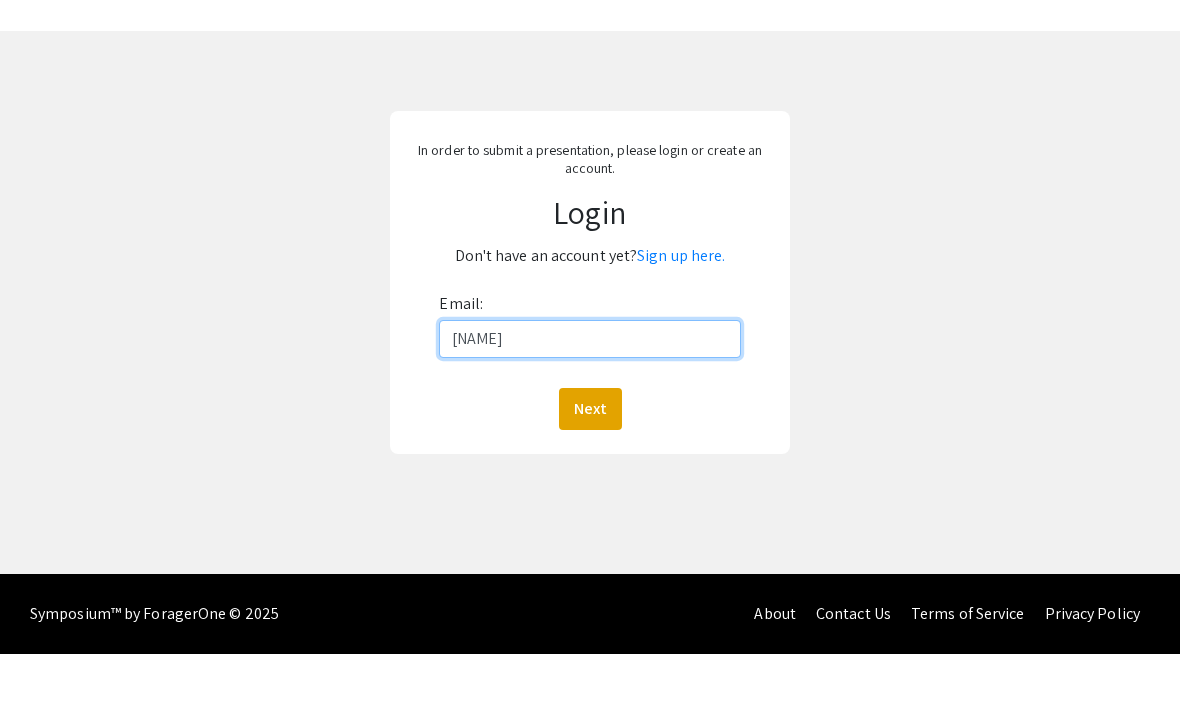 type on "[USERNAME]@example.com" 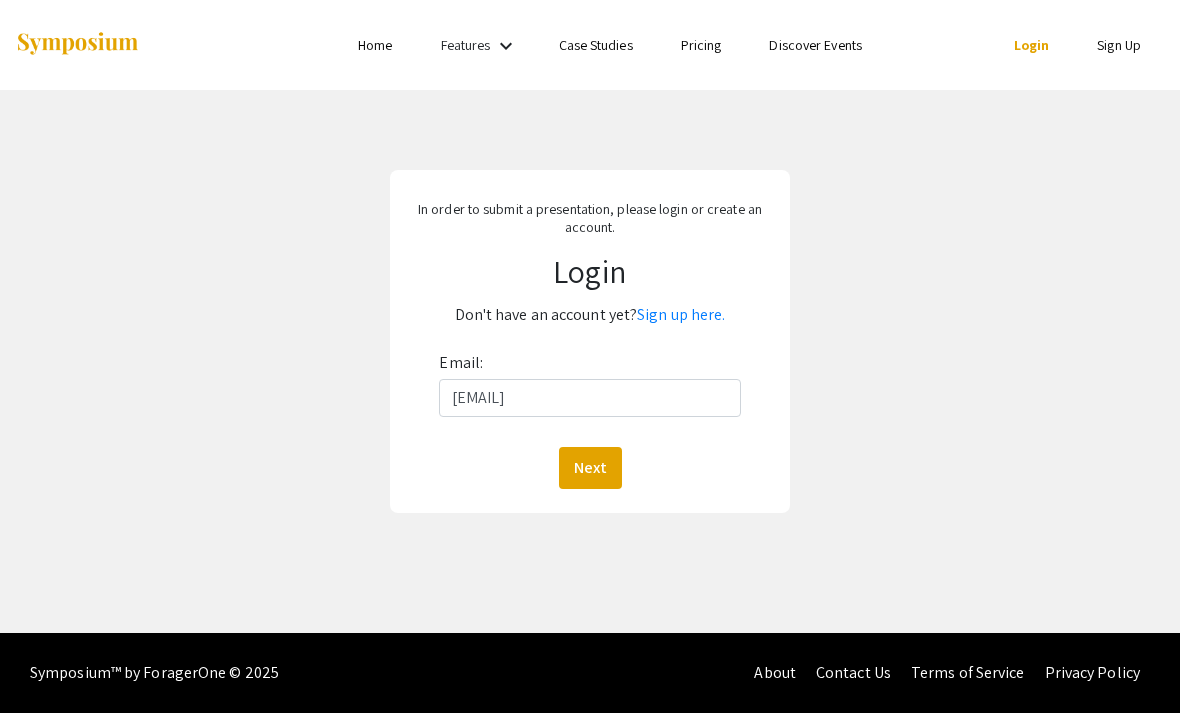 click on "Next" 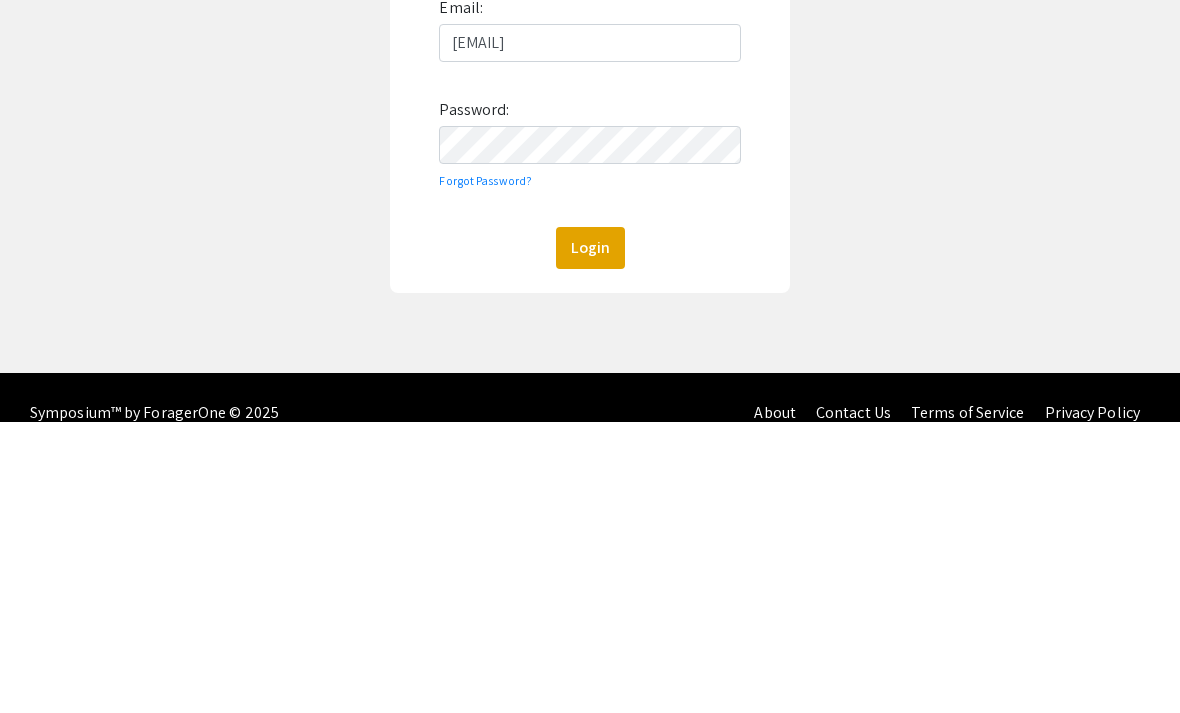 scroll, scrollTop: 98, scrollLeft: 0, axis: vertical 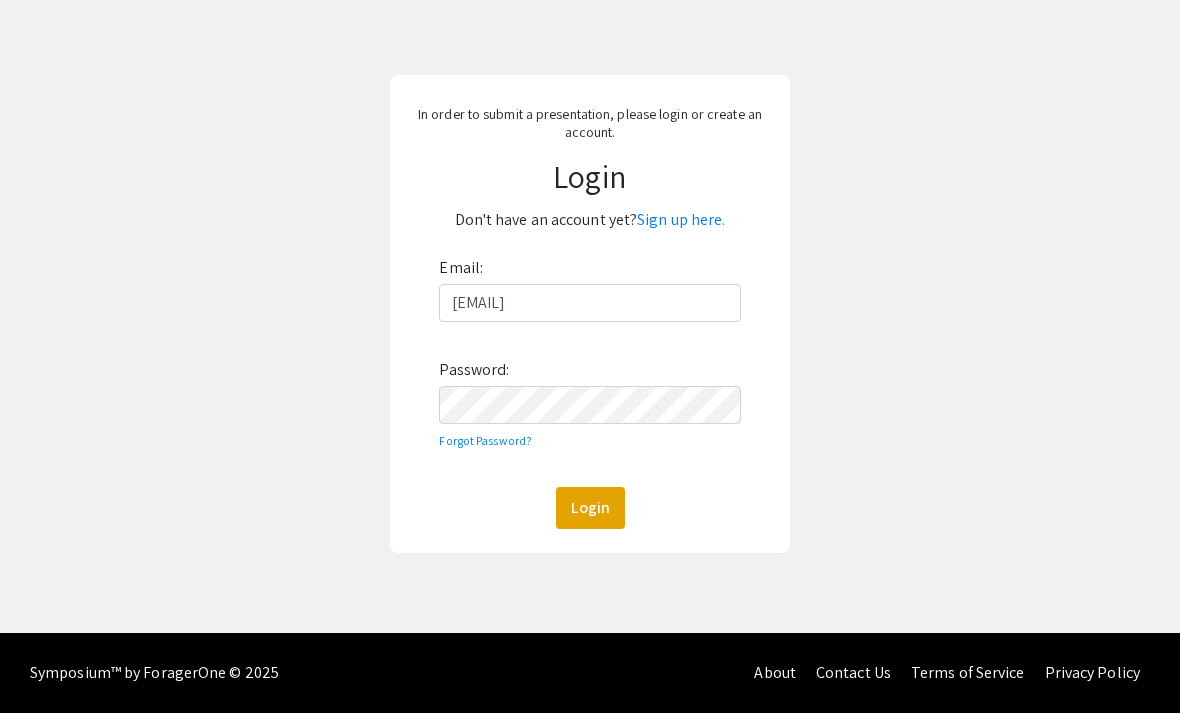 click on "Login" 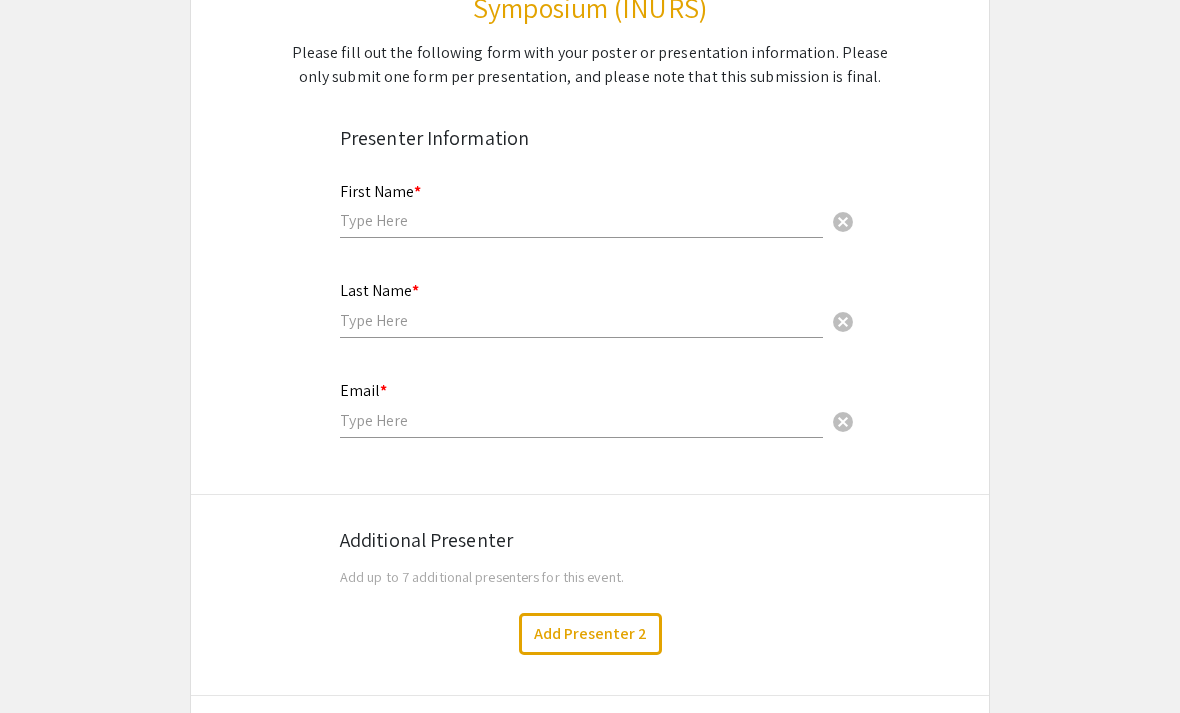 scroll, scrollTop: 301, scrollLeft: 0, axis: vertical 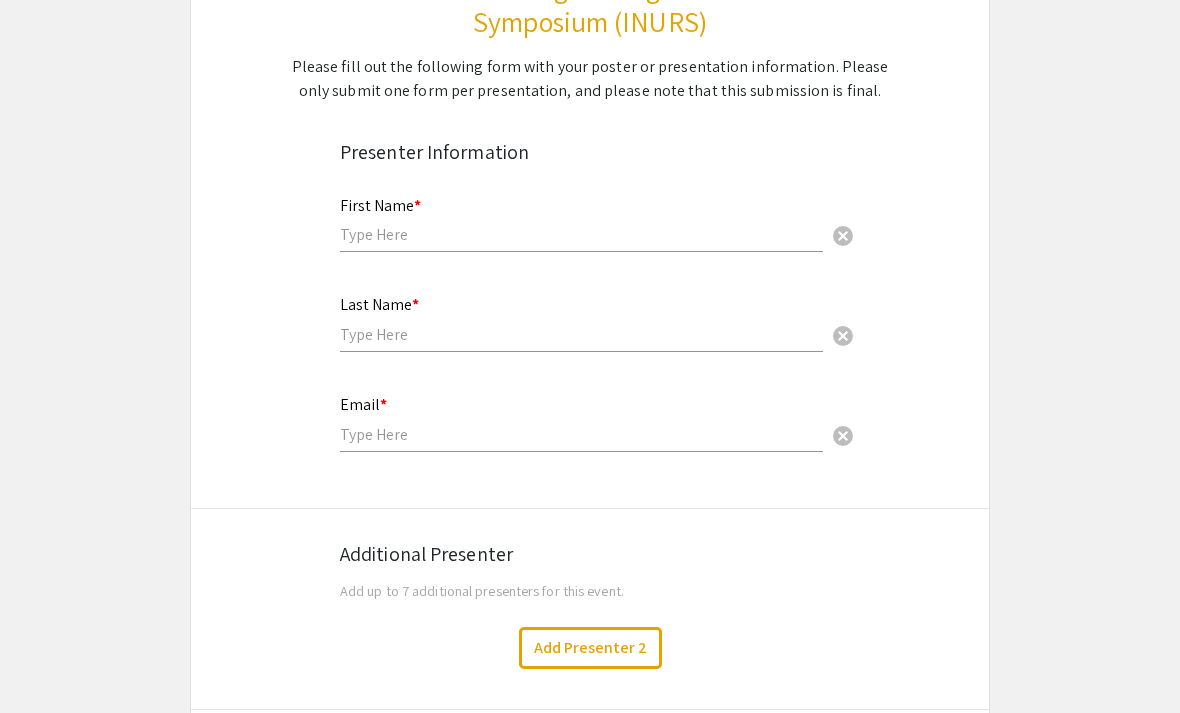 click at bounding box center (581, 234) 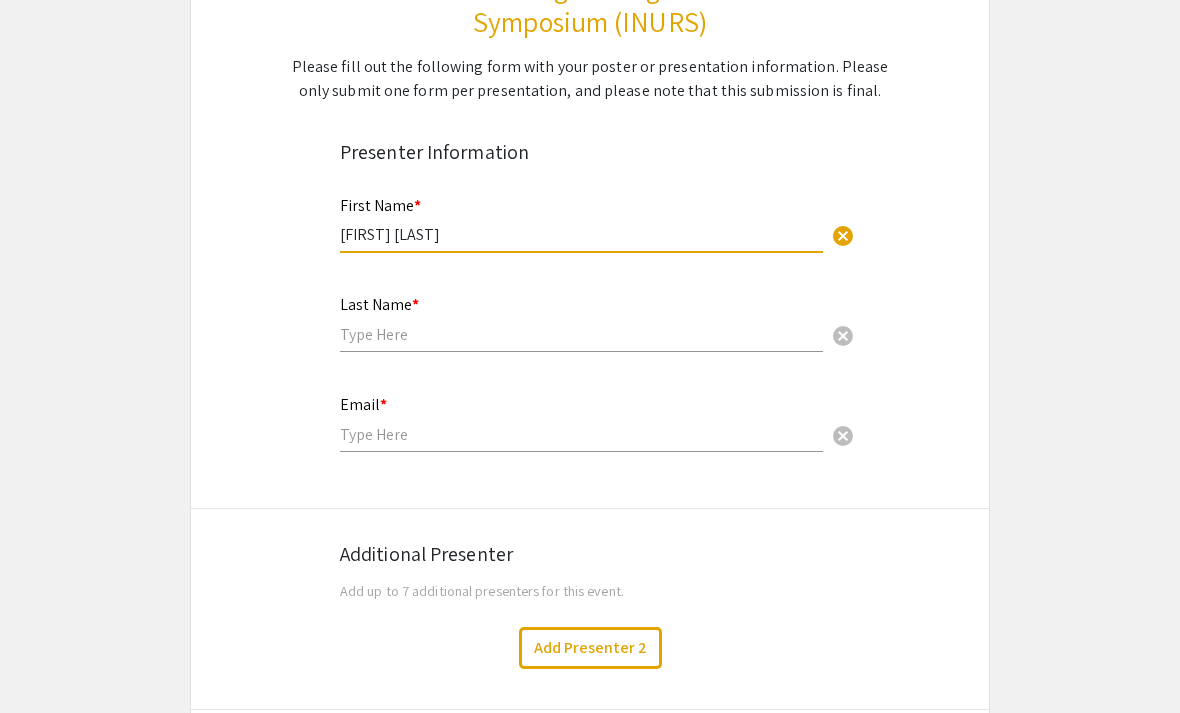 type on "Charlene Mae" 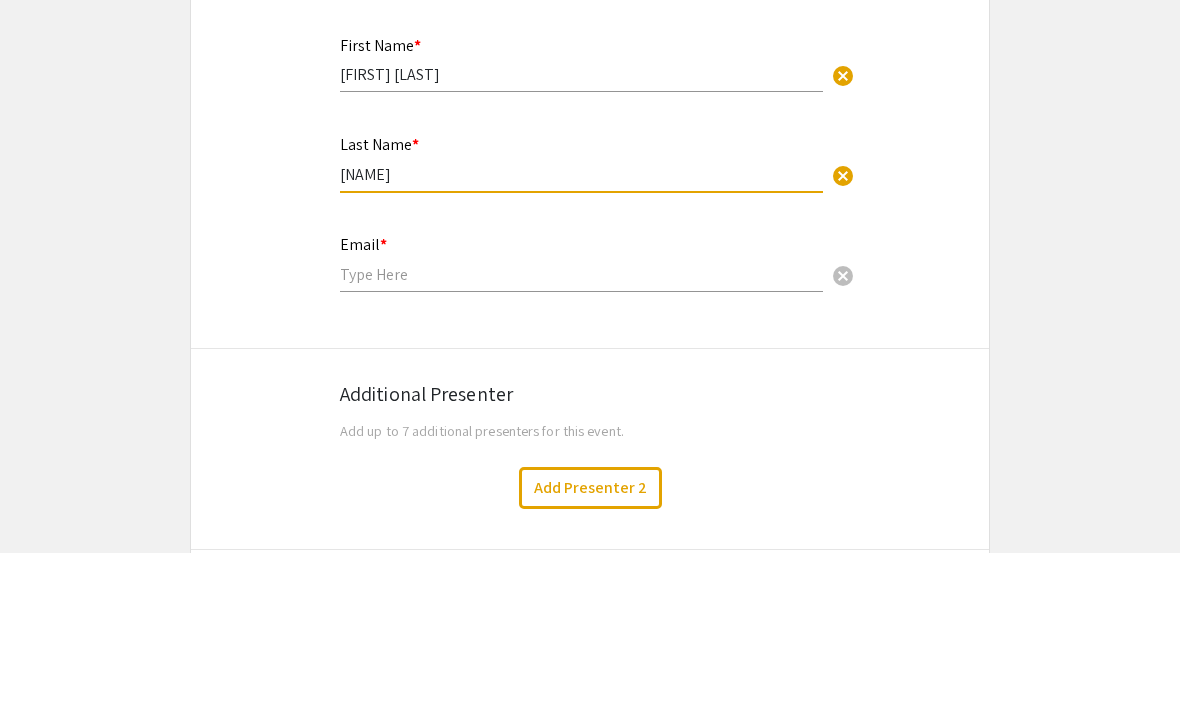 type on "Pajar" 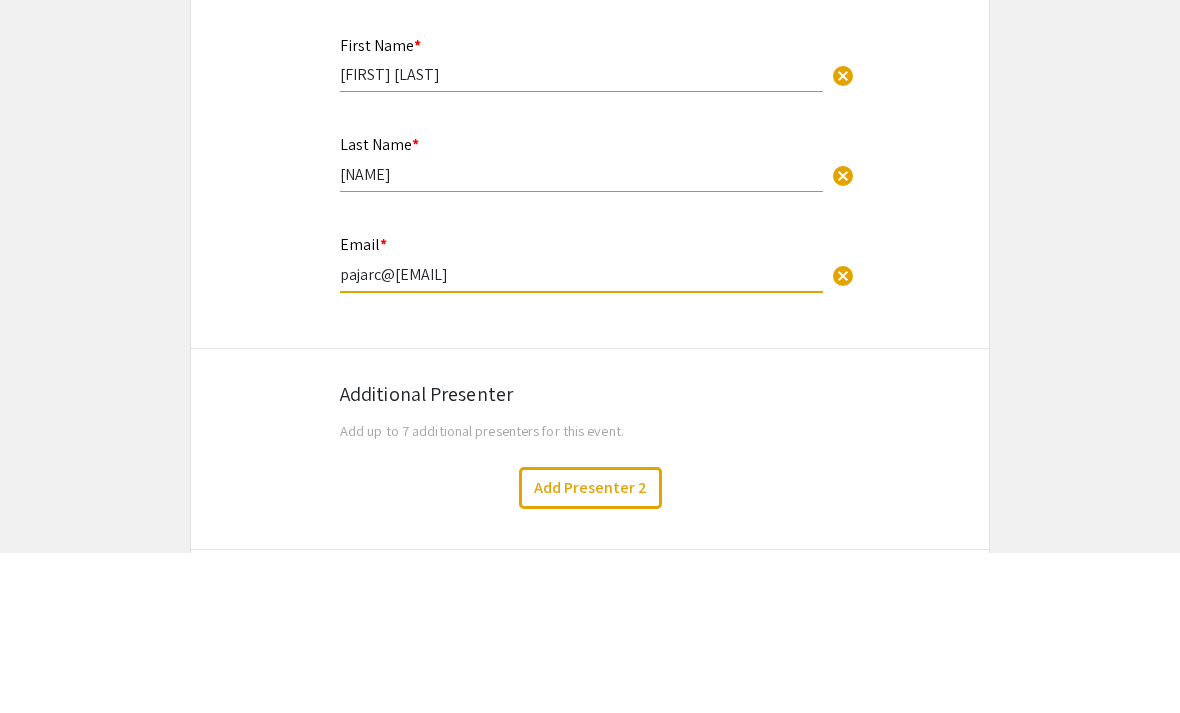 click on "pajarc@students.ntional-u.edu.ph" at bounding box center (581, 434) 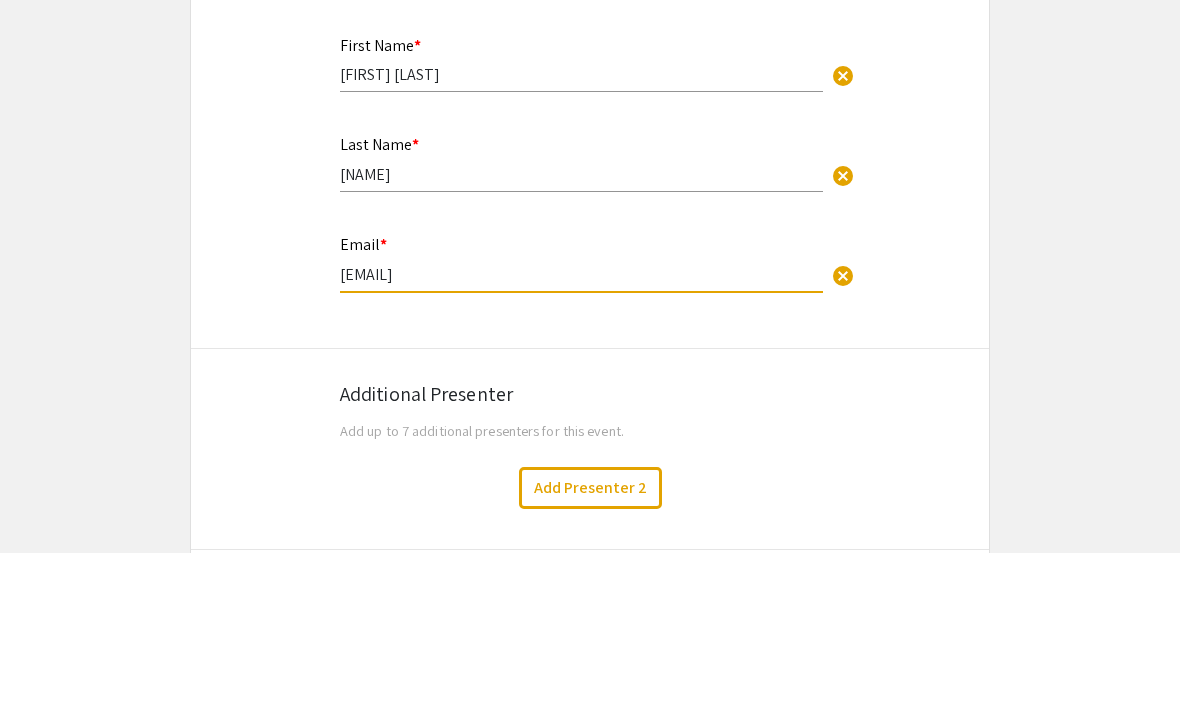 click on "[EMAIL]" at bounding box center (581, 434) 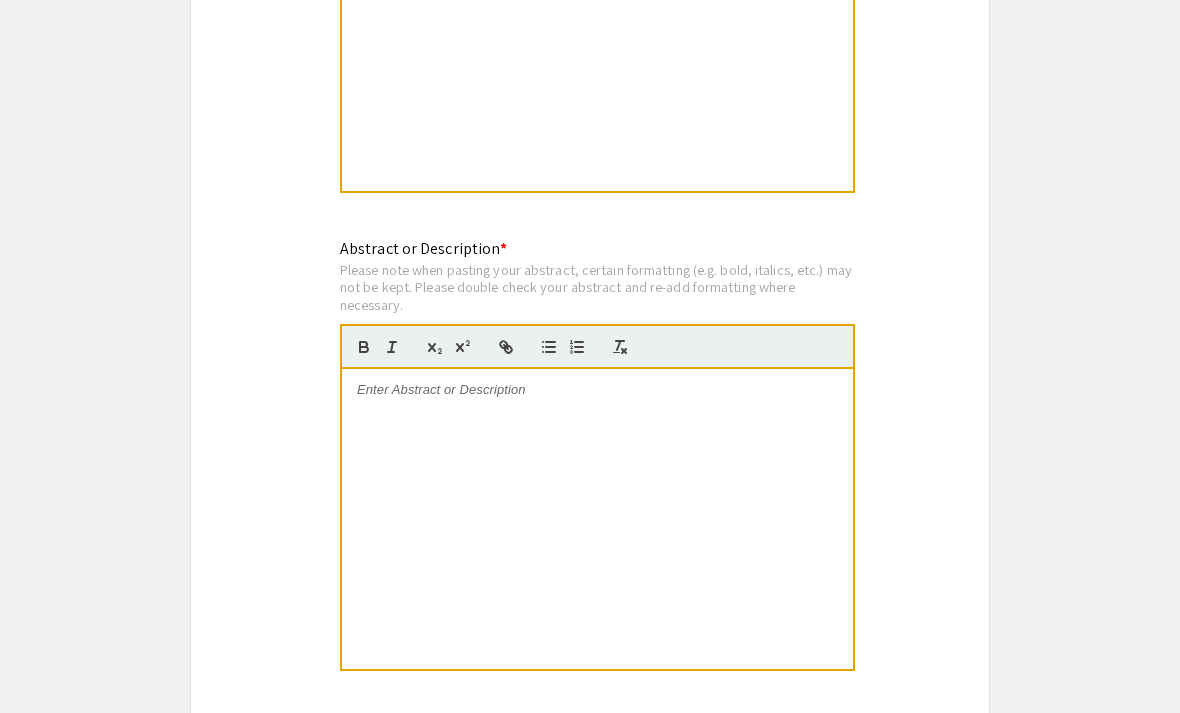 scroll, scrollTop: 1278, scrollLeft: 0, axis: vertical 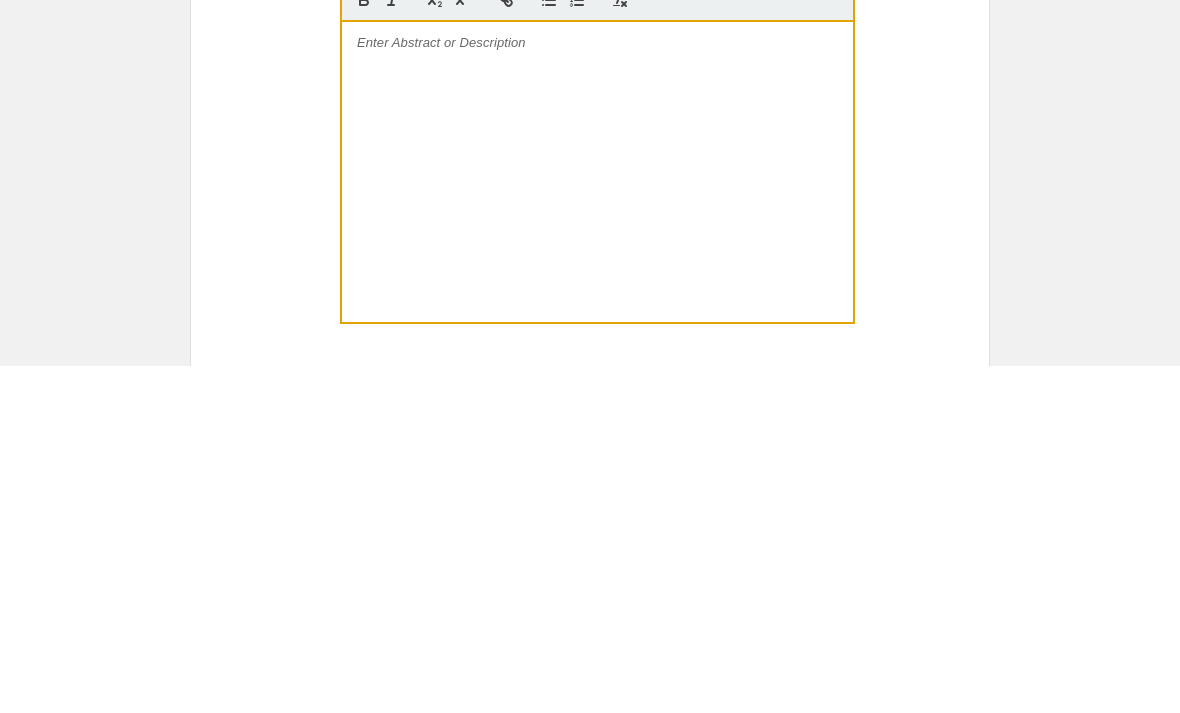click at bounding box center (597, 519) 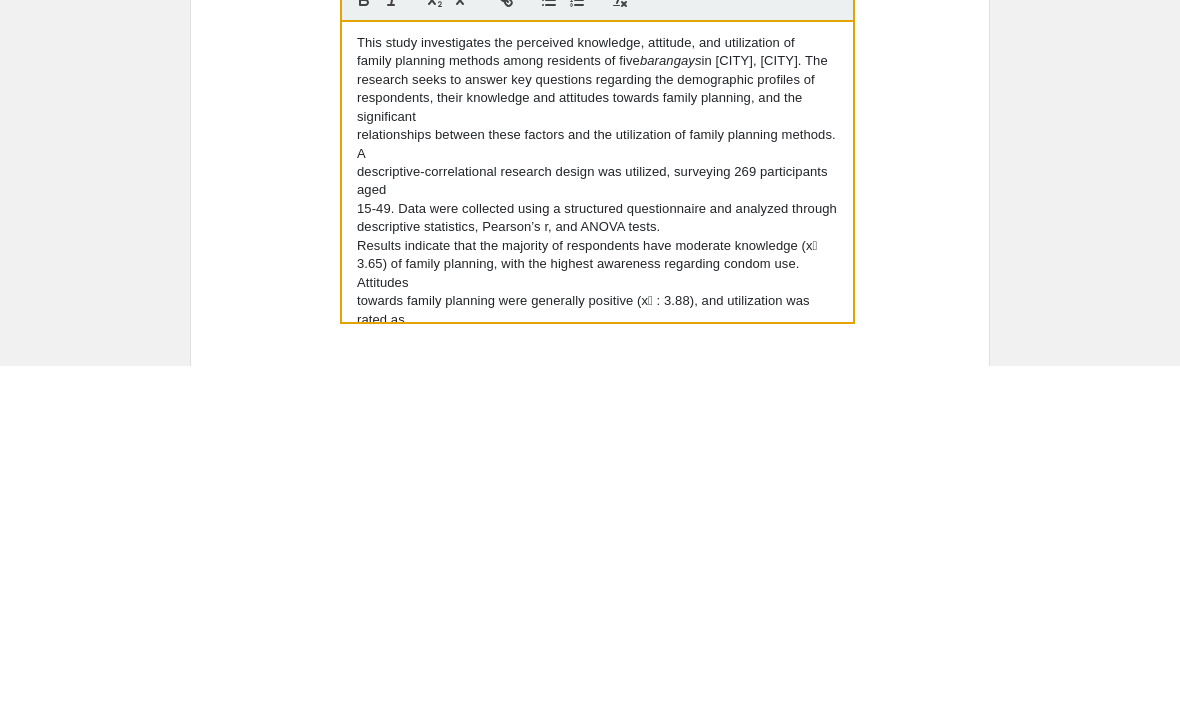 scroll, scrollTop: 19, scrollLeft: 0, axis: vertical 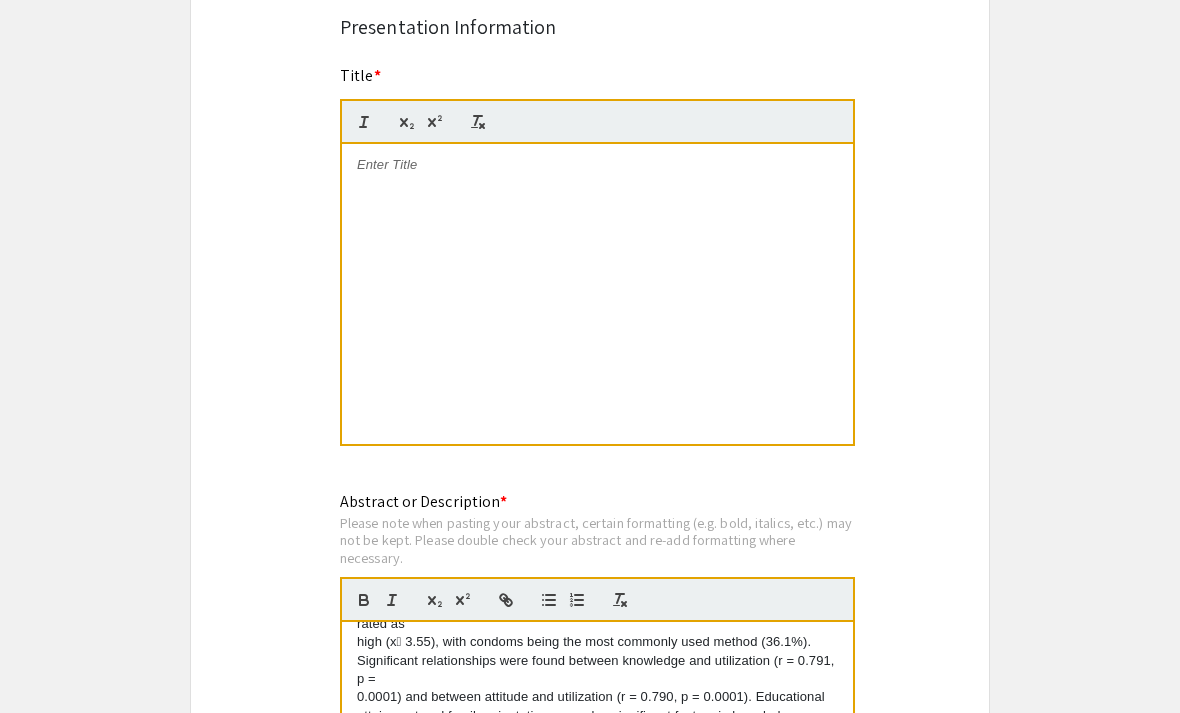 click at bounding box center (597, 294) 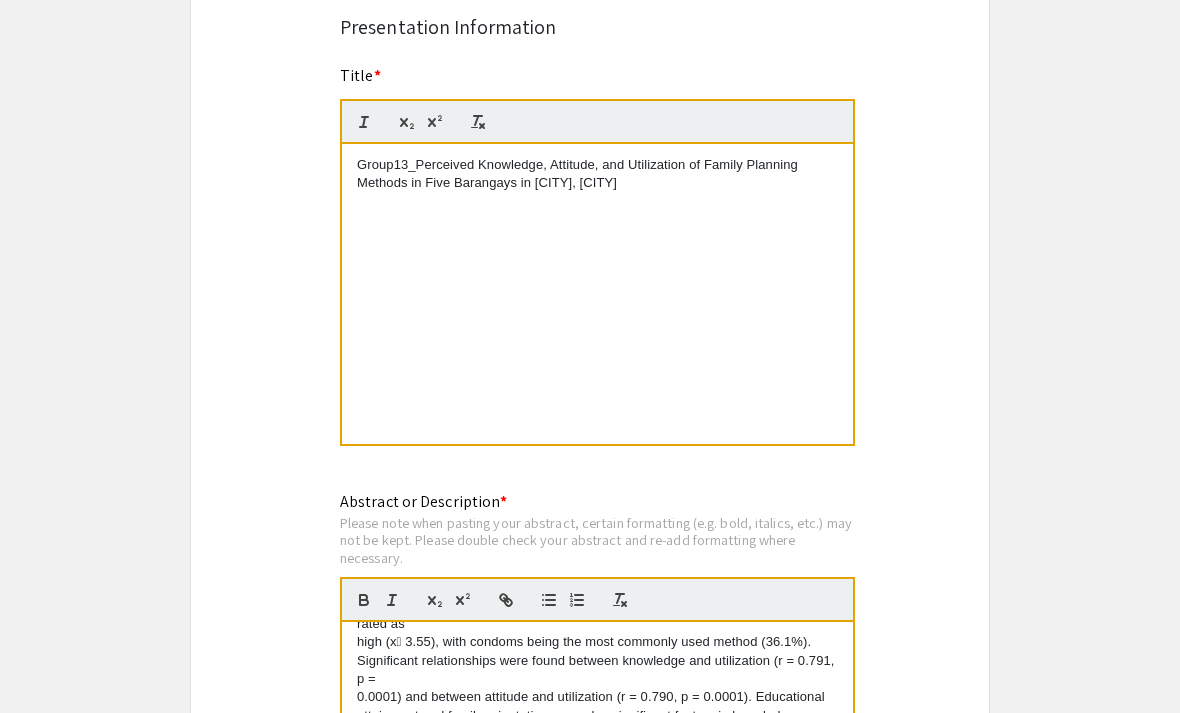 scroll, scrollTop: 9, scrollLeft: 1, axis: both 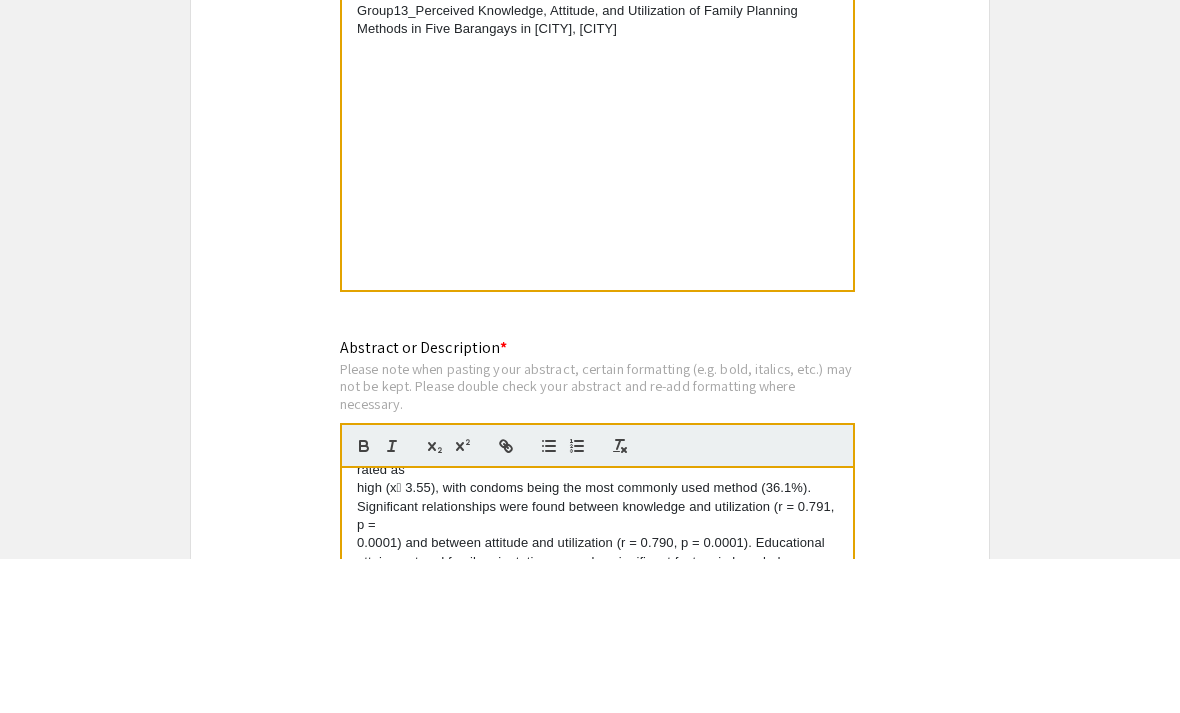 click on "Symposium Presentation Submission International Nursing Undergraduate Research Symposium (INURS)  Please fill out the following form with your poster or presentation information. Please only submit one form per presentation, and please note that this submission is final.   Presenter Information  First Name * Charlene Mae cancel This field is required. Last Name * Pajar cancel This field is required. Email * pajarc@students.national-u.edu.ph cancel This field is required.  Additional Presenter  Add up to 7 additional presenters for this event.  Add Presenter 2  Presentation Information Title *                                 Group13_Perceived Knowledge, Attitude, and Utilization of Family Planning Methods in Five Barangays in Sampaloc, Manila This field is required. Abstract or Description * Please note when pasting your abstract, certain formatting (e.g. bold, italics, etc.) may not be kept. Please double check your abstract and re-add formatting where necessary." 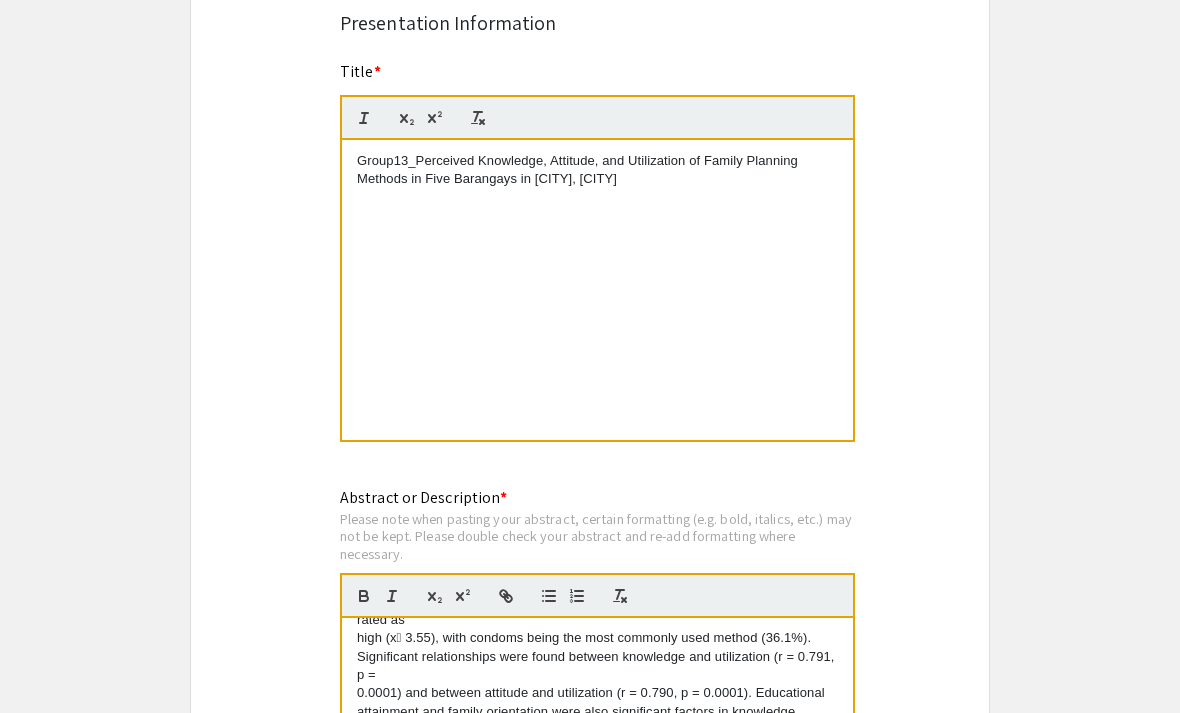 scroll, scrollTop: 1028, scrollLeft: 0, axis: vertical 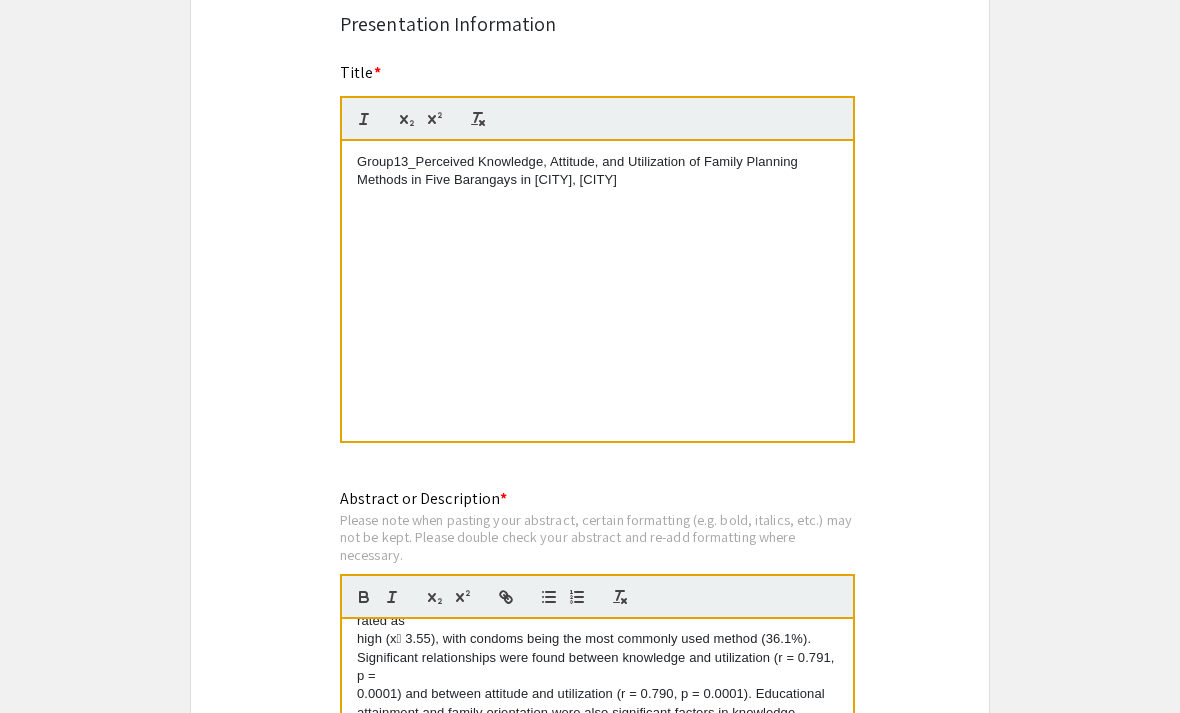 click on "Group13_Perceived Knowledge, Attitude, and Utilization of Family Planning Methods in Five Barangays in Sampaloc, Manila" at bounding box center (597, 171) 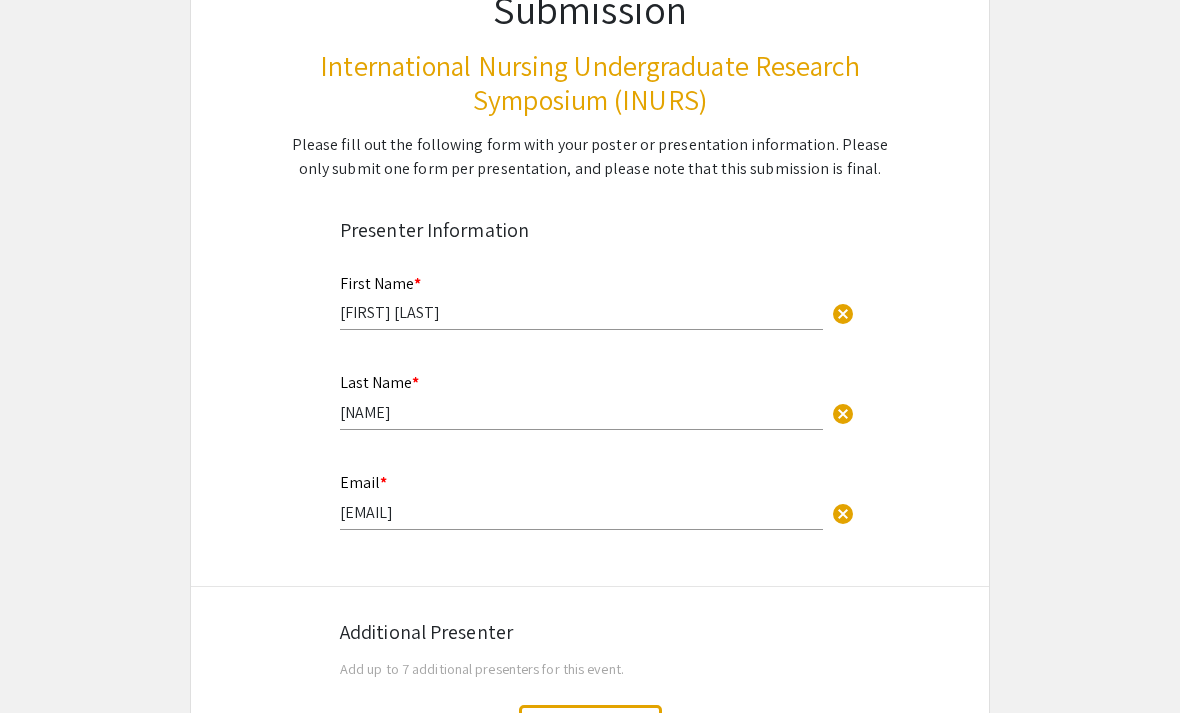 scroll, scrollTop: 223, scrollLeft: 0, axis: vertical 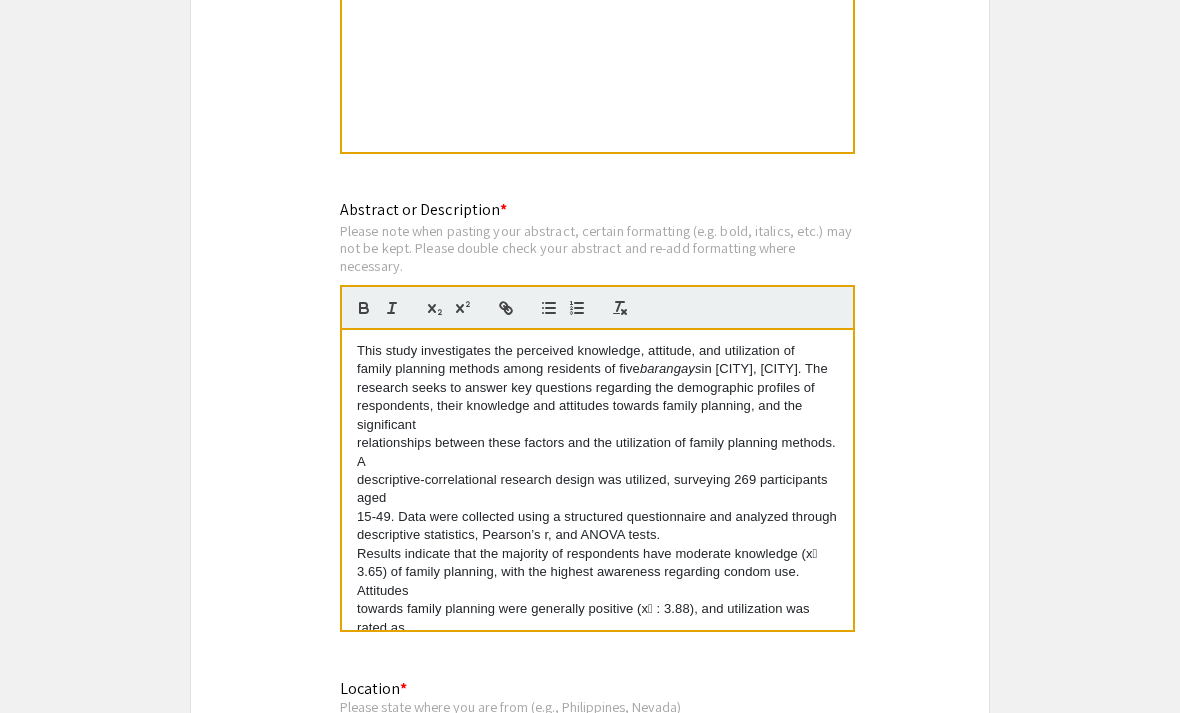 click on "This study investigates the perceived knowledge, attitude, and utilization of family planning methods among residents of five  barangays  in Sampaloc, Manila. The research seeks to answer key questions regarding the demographic profiles of respondents, their knowledge and attitudes towards family planning, and the significant relationships between these factors and the utilization of family planning methods. A descriptive-correlational research design was utilized, surveying 269 participants aged 15-49. Data were collected using a structured questionnaire and analyzed through descriptive statistics, Pearson’s r, and ANOVA tests. Results indicate that the majority of respondents have moderate knowledge (x̄ 3.65) of family planning, with the highest awareness regarding condom use. Attitudes towards family planning were generally positive (x̄ : 3.88), and utilization was rated as high (x̄ 3.55), with condoms being the most commonly used method (36.1%). and utilization. these communities." at bounding box center (597, 480) 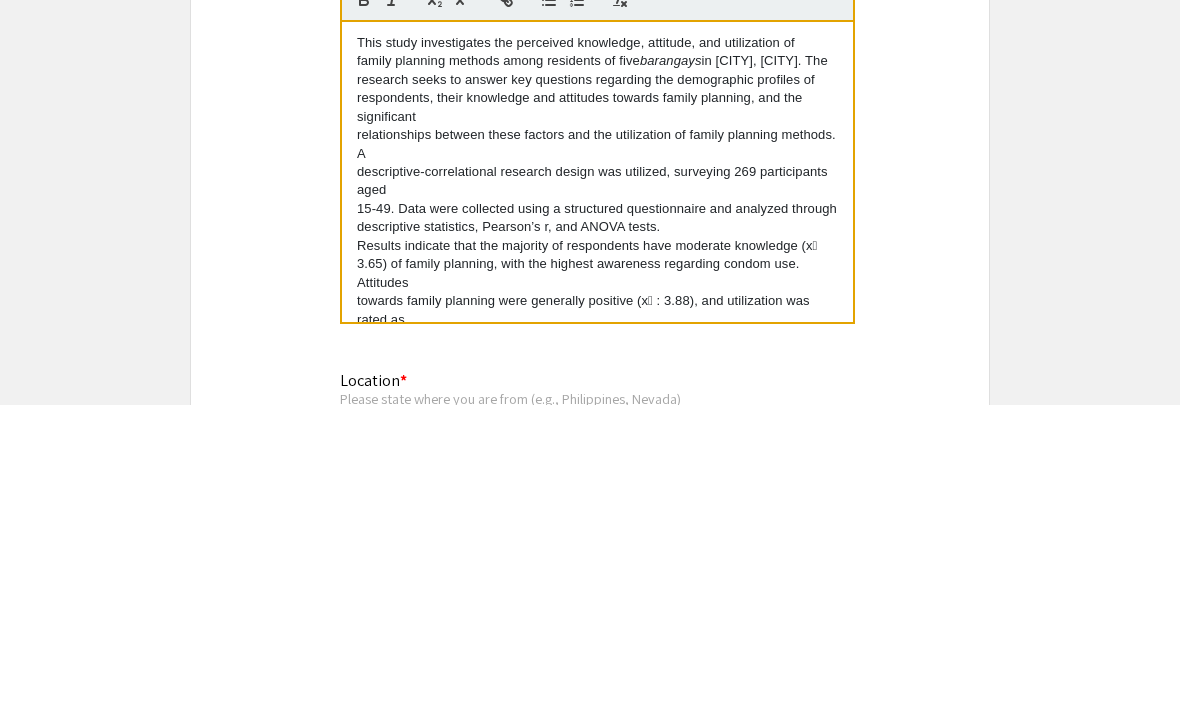 type 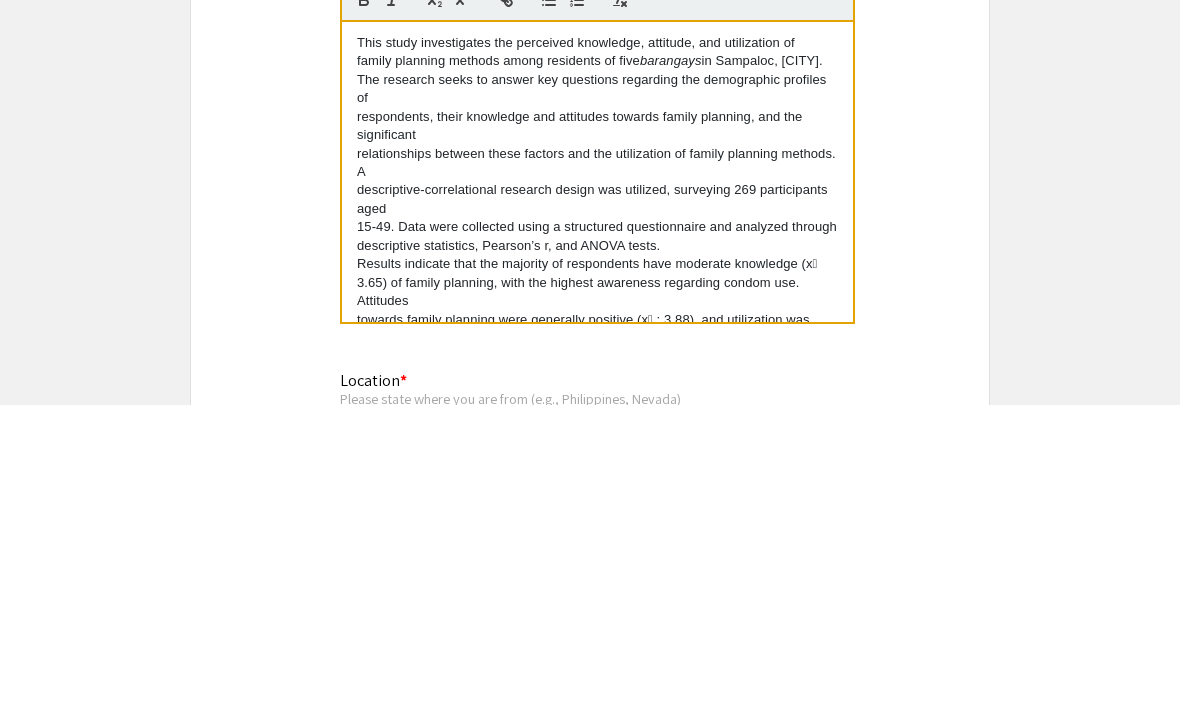 click on "respondents, their knowledge and attitudes towards family planning, and the significant" at bounding box center (597, 434) 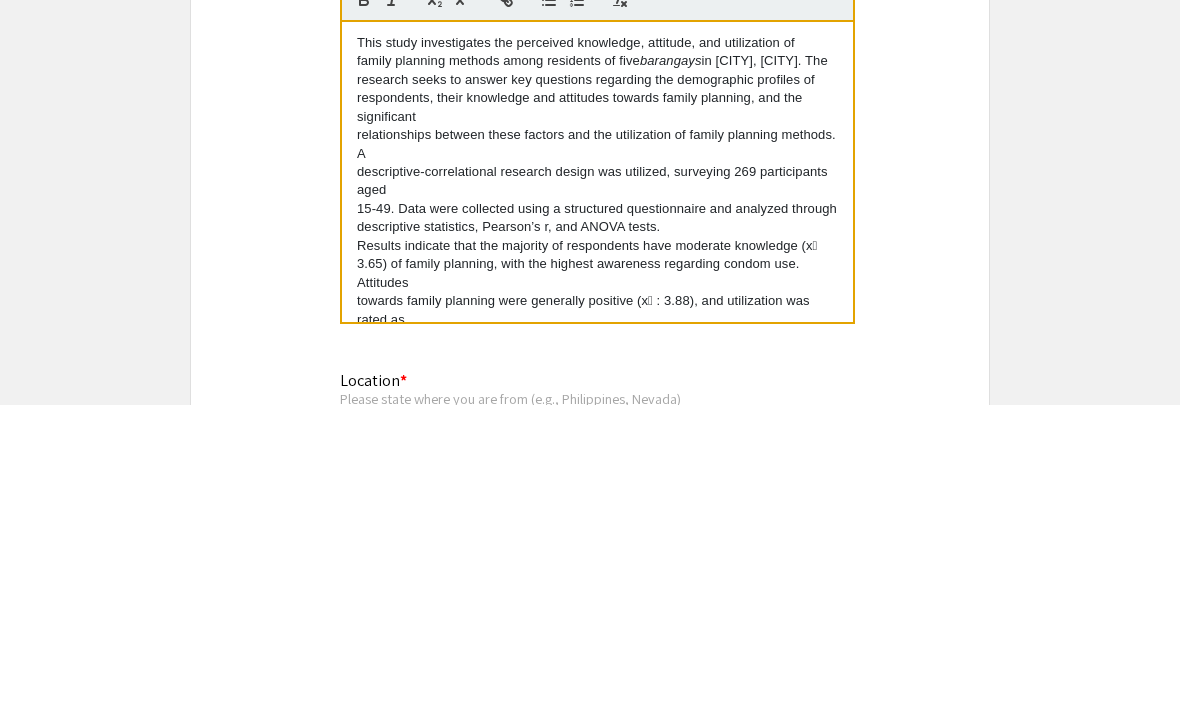 click on "This study investigates the perceived knowledge, attitude, and utilization of family planning methods among residents of five  barangays  in Sampaloc, Manila. The research seeks to answer key questions regarding the demographic profiles of respondents, their knowledge and attitudes towards family planning, and the significant relationships between these factors and the utilization of family planning methods. A descriptive-correlational research design was utilized, surveying 269 participants aged 15-49. Data were collected using a structured questionnaire and analyzed through descriptive statistics, Pearson’s r, and ANOVA tests. Results indicate that the majority of respondents have moderate knowledge (x̄ 3.65) of family planning, with the highest awareness regarding condom use. Attitudes towards family planning were generally positive (x̄ : 3.88), and utilization was rated as high (x̄ 3.55), with condoms being the most commonly used method (36.1%). and utilization. these communities." at bounding box center [597, 480] 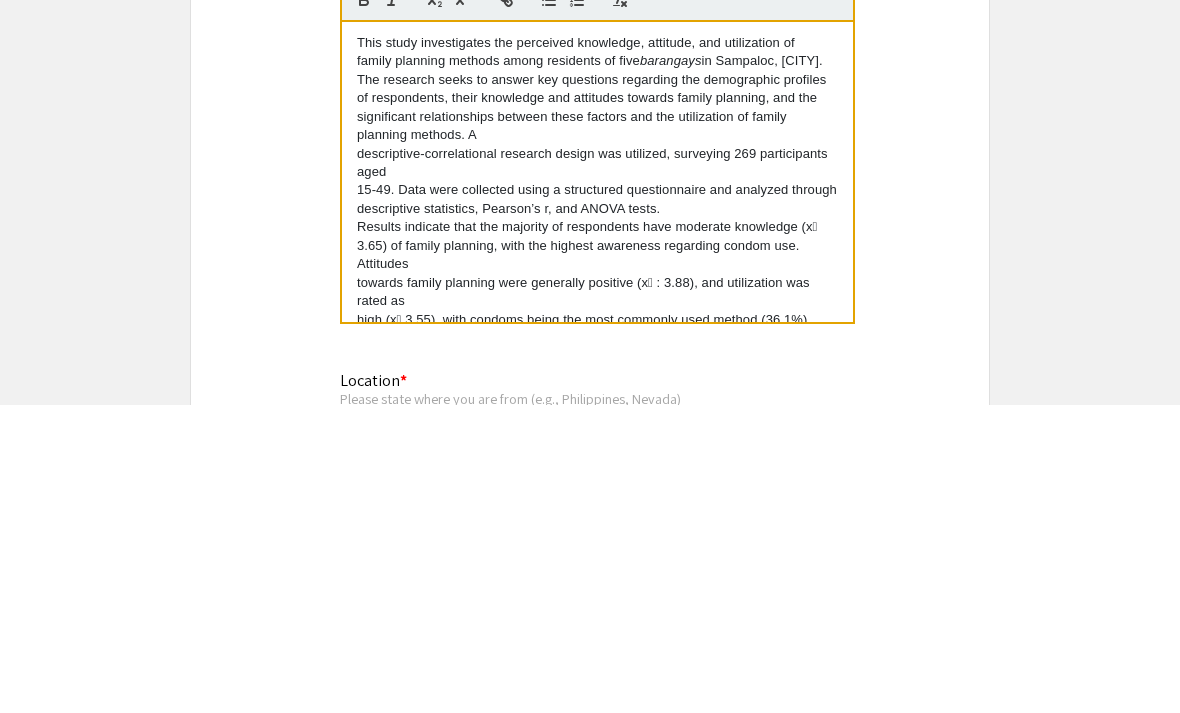 click on "This study investigates the perceived knowledge, attitude, and utilization of family planning methods among residents of five  barangays  in Sampaloc, Manila. The research seeks to answer key questions regarding the demographic profiles of respondents, their knowledge and attitudes towards family planning, and the significant relationships between these factors and the utilization of family planning methods. A descriptive-correlational research design was utilized, surveying 269 participants aged 15-49. Data were collected using a structured questionnaire and analyzed through descriptive statistics, Pearson’s r, and ANOVA tests. Results indicate that the majority of respondents have moderate knowledge (x̄ 3.65) of family planning, with the highest awareness regarding condom use. Attitudes towards family planning were generally positive (x̄ : 3.88), and utilization was rated as high (x̄ 3.55), with condoms being the most commonly used method (36.1%). and utilization. these communities." at bounding box center [597, 480] 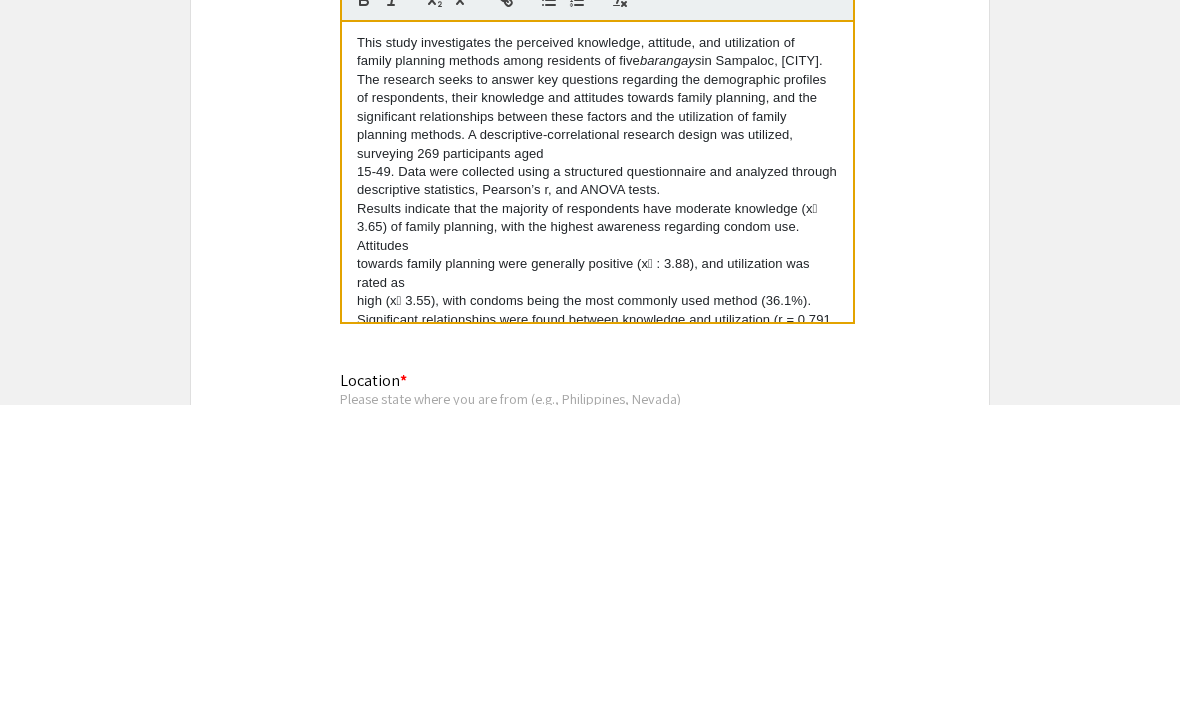 click on "family planning methods among residents of five  barangays  in Sampaloc, Manila. The research seeks to answer key questions regarding the demographic profiles of respondents, their knowledge and attitudes towards family planning, and the significant relationships between these factors and the utilization of family planning methods. A descriptive-correlational research design was utilized, surveying 269 participants aged" at bounding box center [597, 415] 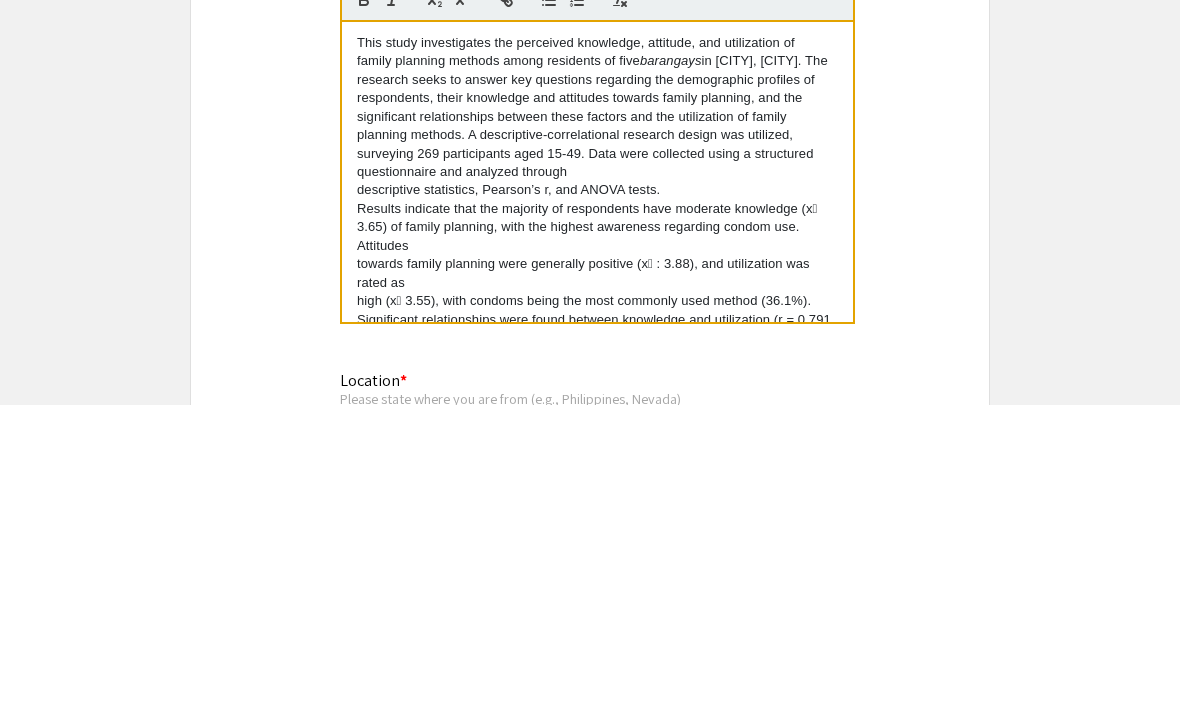 click on "descriptive statistics, Pearson’s r, and ANOVA tests." at bounding box center [597, 498] 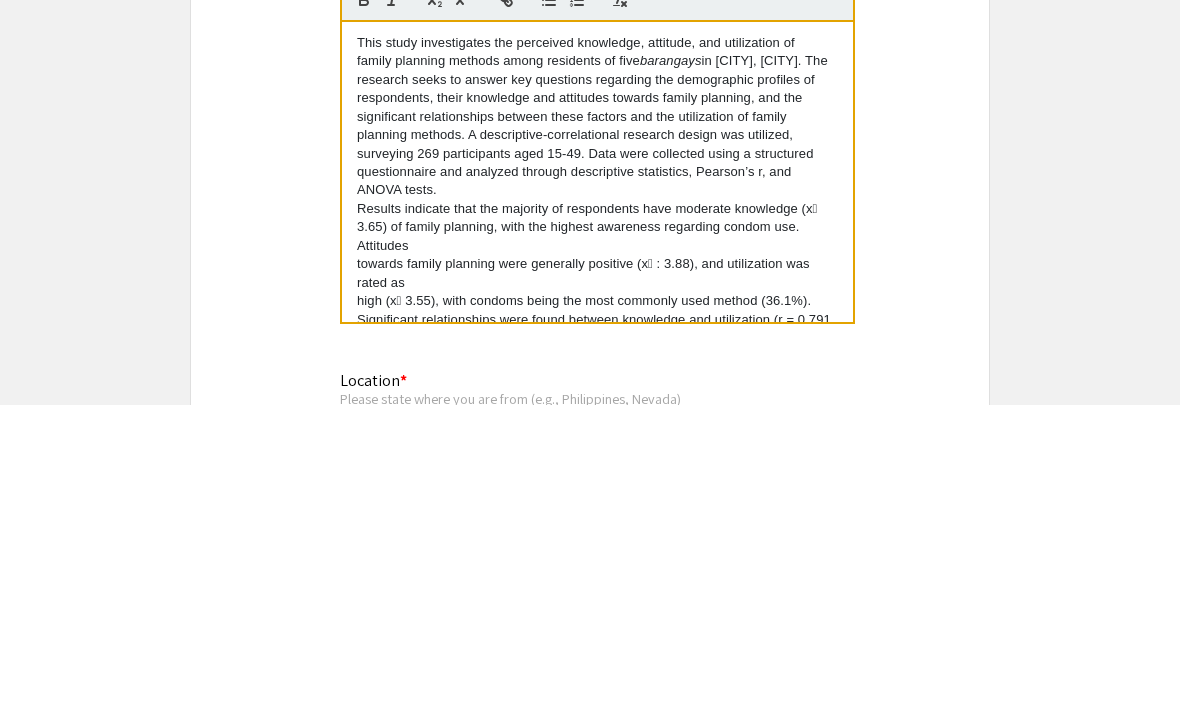 click on "Results indicate that the majority of respondents have moderate knowledge (x̄" at bounding box center [597, 517] 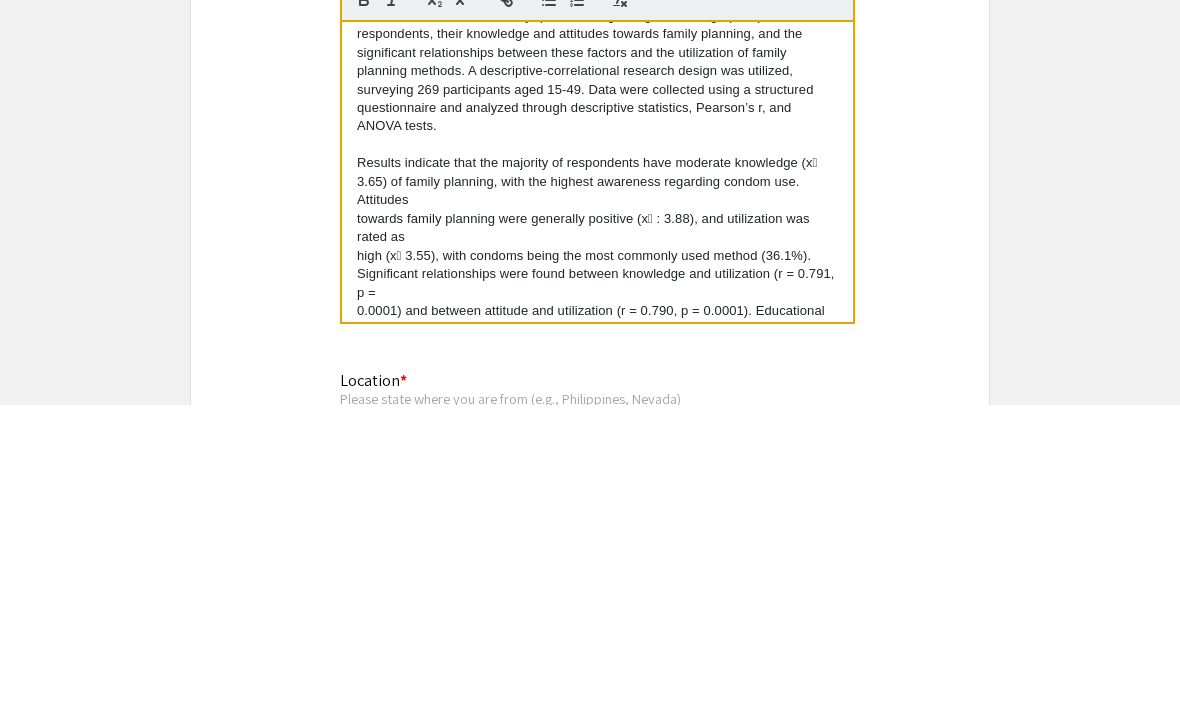 scroll, scrollTop: 66, scrollLeft: 0, axis: vertical 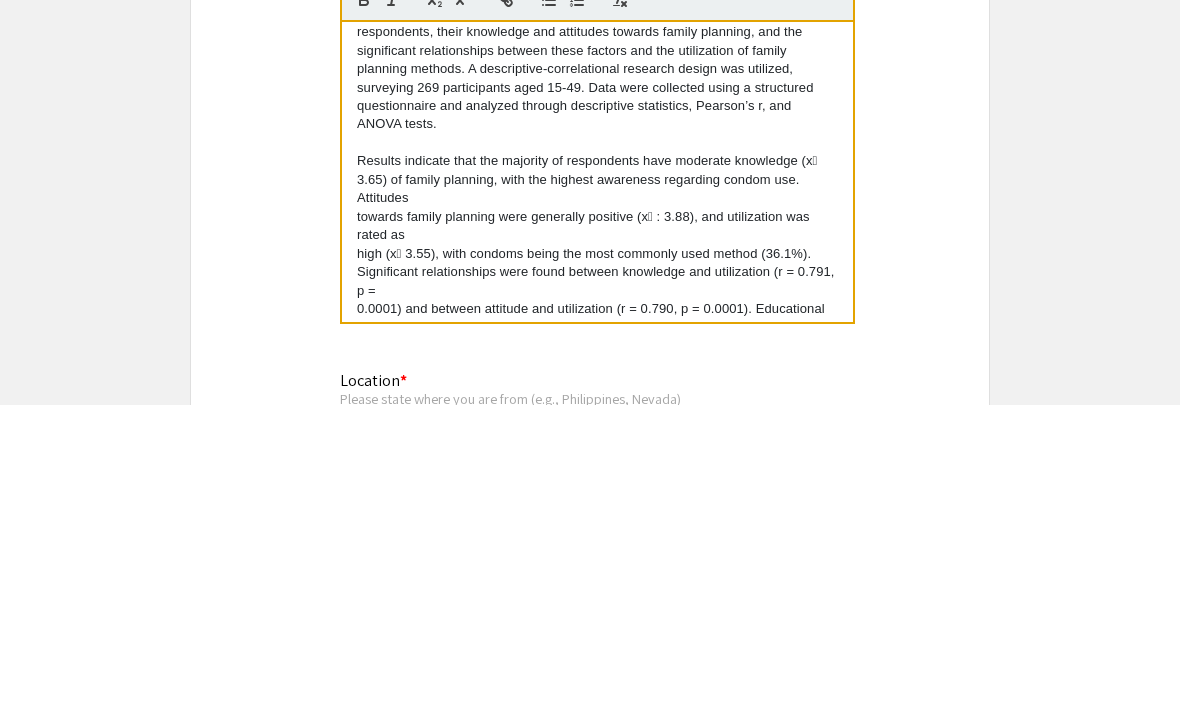 click on "towards family planning were generally positive (x̄ : 3.88), and utilization was rated as" at bounding box center (597, 534) 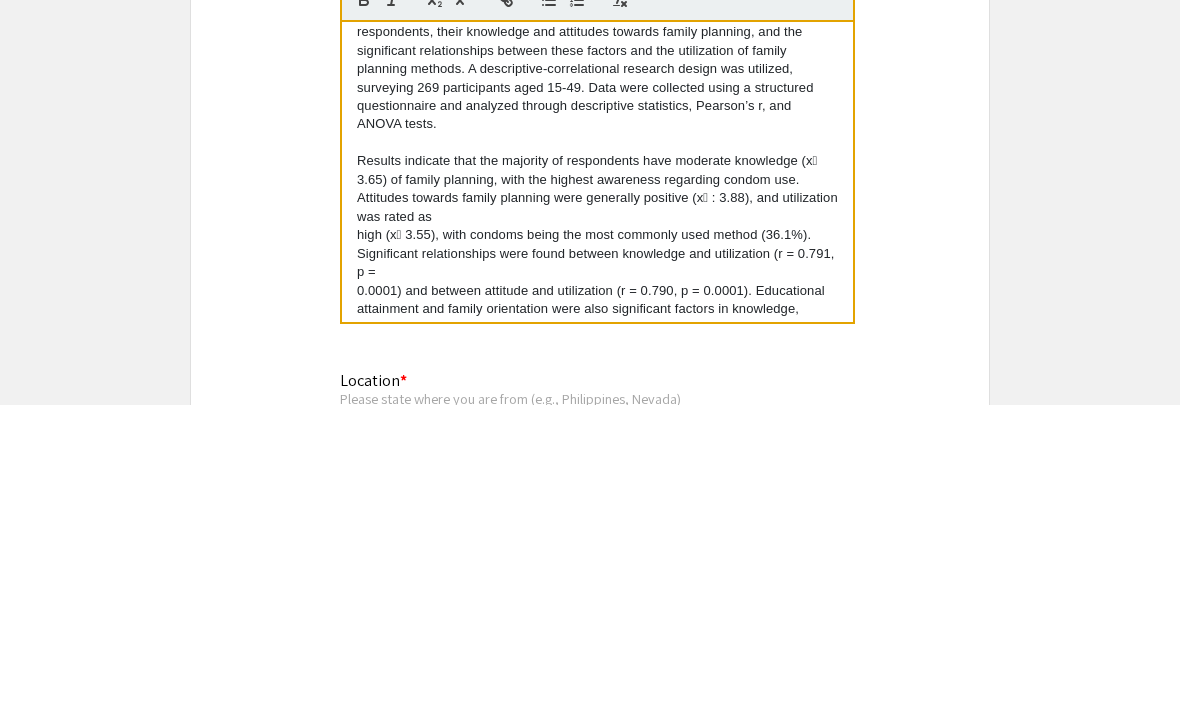 click on "This study investigates the perceived knowledge, attitude, and utilization of family planning methods among residents of five  barangays  in Sampaloc, Manila. The research seeks to answer key questions regarding the demographic profiles of respondents, their knowledge and attitudes towards family planning, and the significant relationships between these factors and the utilization of family planning methods. A descriptive-correlational research design was utilized, surveying 269 participants aged 15-49. Data were collected using a structured questionnaire and analyzed through descriptive statistics, Pearson’s r, and ANOVA tests. Results indicate that the majority of respondents have moderate knowledge (x̄ 3.65) of family planning, with the highest awareness regarding condom use. Attitudes towards family planning were generally positive (x̄ : 3.88), and utilization was rated as high (x̄ 3.55), with condoms being the most commonly used method (36.1%). and utilization. these communities." at bounding box center [597, 480] 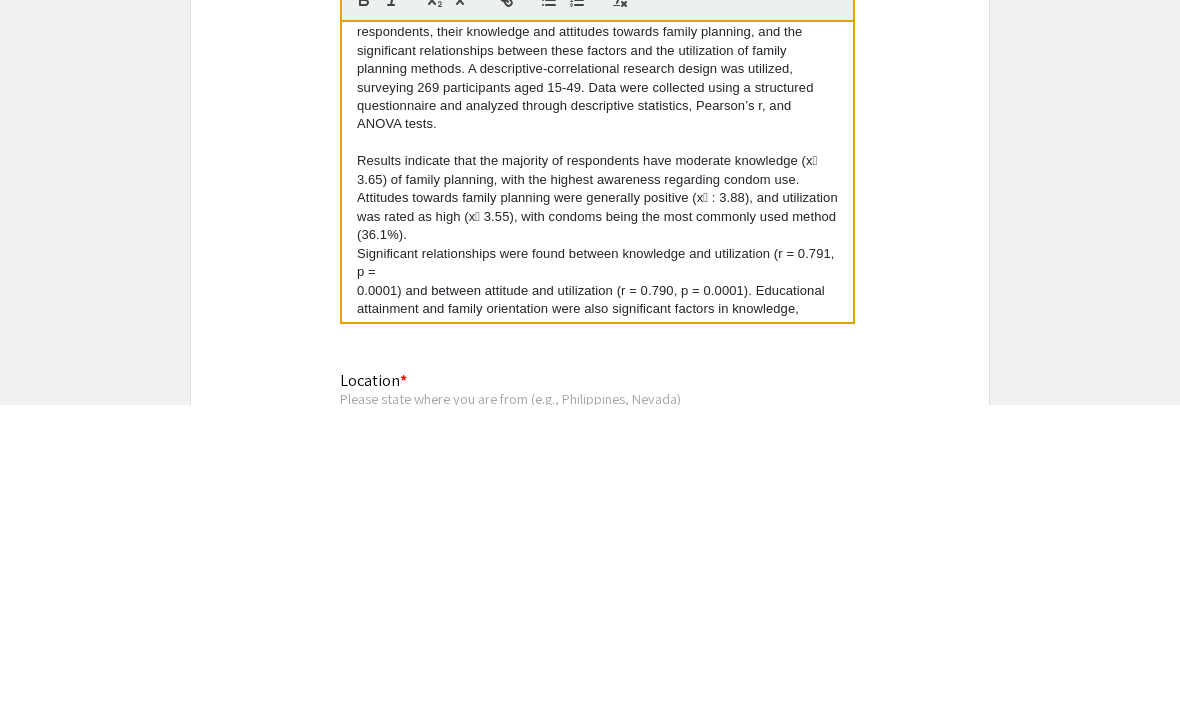 click on "Significant relationships were found between knowledge and utilization (r = 0.791, p =" at bounding box center (597, 571) 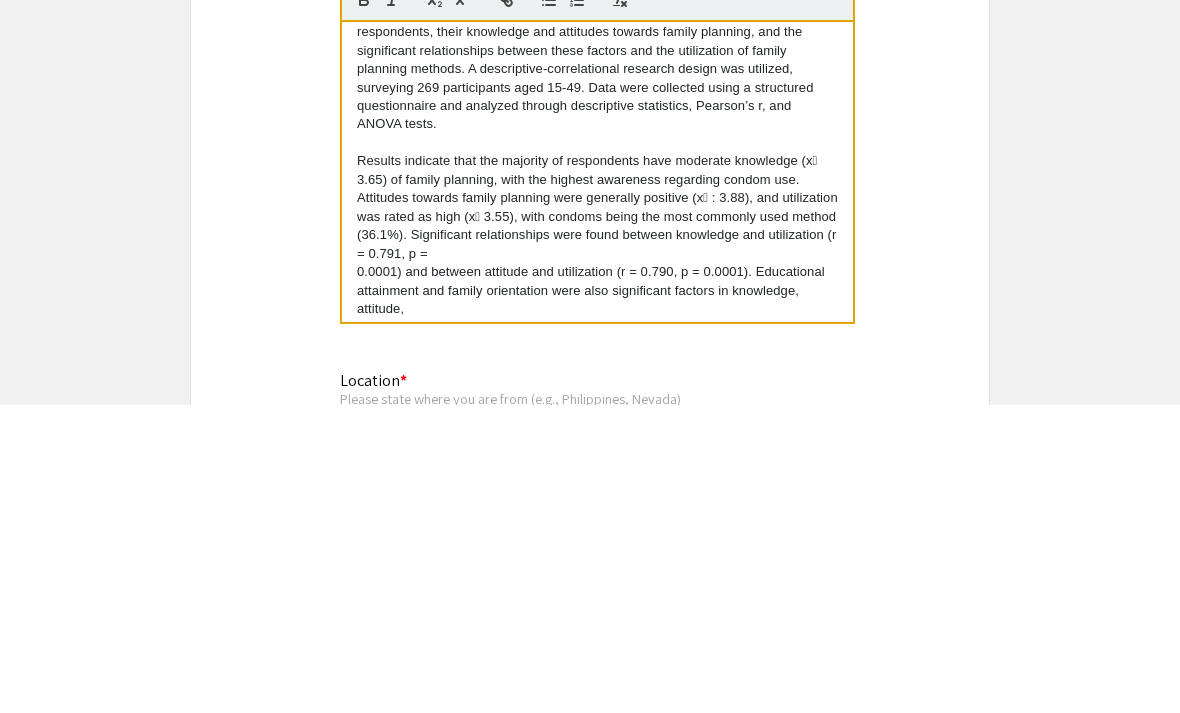 click on "This study investigates the perceived knowledge, attitude, and utilization of family planning methods among residents of five  barangays  in Sampaloc, Manila. The research seeks to answer key questions regarding the demographic profiles of respondents, their knowledge and attitudes towards family planning, and the significant relationships between these factors and the utilization of family planning methods. A descriptive-correlational research design was utilized, surveying 269 participants aged 15-49. Data were collected using a structured questionnaire and analyzed through descriptive statistics, Pearson’s r, and ANOVA tests. Results indicate that the majority of respondents have moderate knowledge (x̄ 0.0001) and between attitude and utilization (r = 0.790, p = 0.0001). Educational attainment and family orientation were also significant factors in knowledge, attitude, and utilization. The study concludes that while knowledge and attitudes significantly impact these communities." at bounding box center (597, 480) 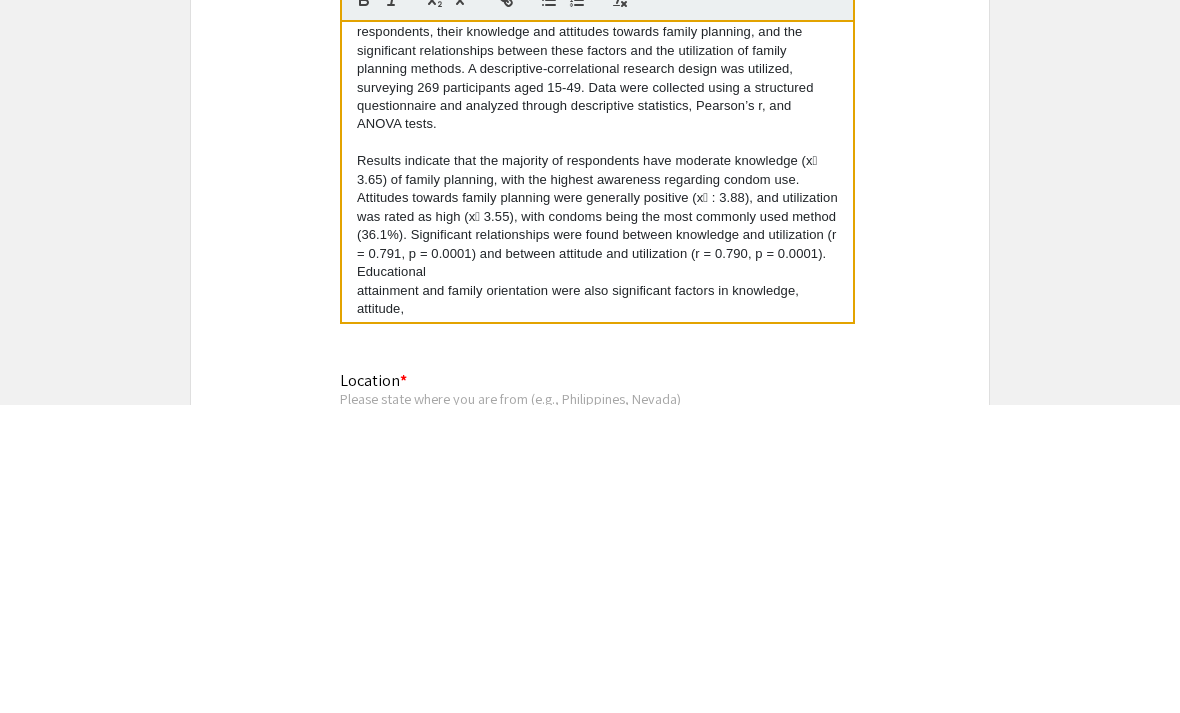 click on "attainment and family orientation were also significant factors in knowledge, attitude," at bounding box center [597, 608] 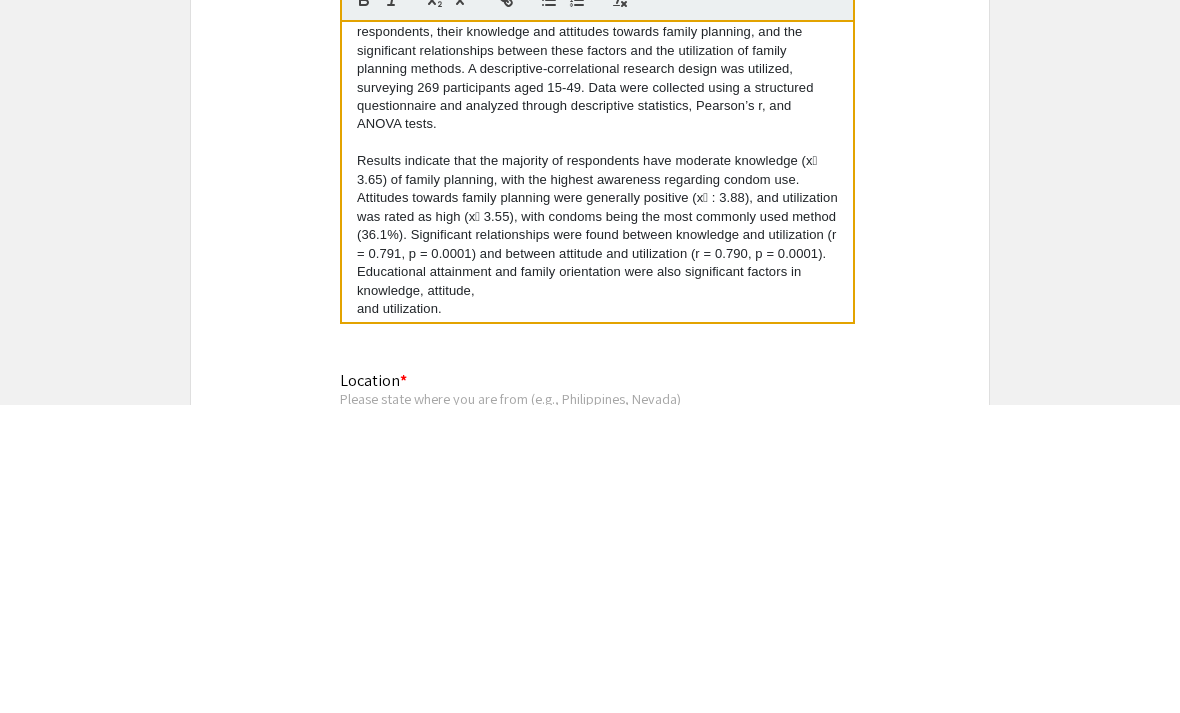 click on "This study investigates the perceived knowledge, attitude, and utilization of family planning methods among residents of five  barangays  in Sampaloc, Manila. The research seeks to answer key questions regarding the demographic profiles of respondents, their knowledge and attitudes towards family planning, and the significant relationships between these factors and the utilization of family planning methods. A descriptive-correlational research design was utilized, surveying 269 participants aged 15-49. Data were collected using a structured questionnaire and analyzed through descriptive statistics, Pearson’s r, and ANOVA tests. Results indicate that the majority of respondents have moderate knowledge (x̄ and utilization. The study concludes that while knowledge and attitudes significantly impact family planning utilization, gaps remain, particularly for individuals with lower educational attainment and those from childless families. These findings suggest the these communities." at bounding box center (597, 480) 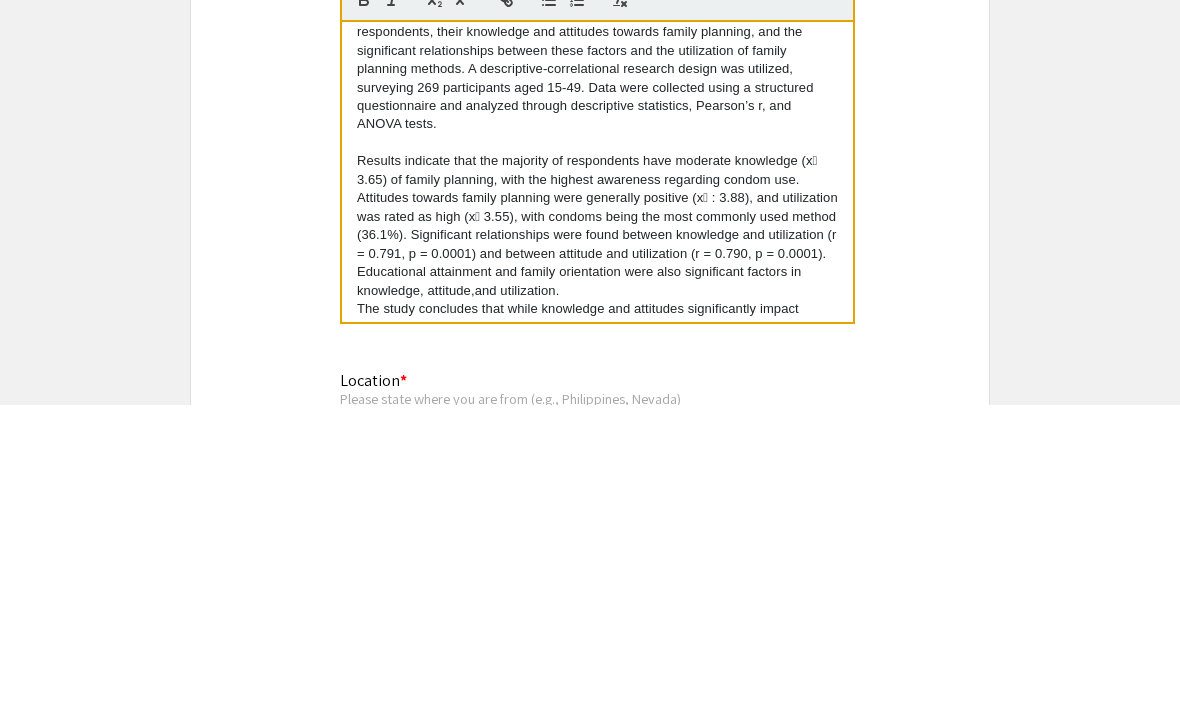 click on "This study investigates the perceived knowledge, attitude, and utilization of family planning methods among residents of five  barangays  in Sampaloc, Manila. The research seeks to answer key questions regarding the demographic profiles of respondents, their knowledge and attitudes towards family planning, and the significant relationships between these factors and the utilization of family planning methods. A descriptive-correlational research design was utilized, surveying 269 participants aged 15-49. Data were collected using a structured questionnaire and analyzed through descriptive statistics, Pearson’s r, and ANOVA tests. Results indicate that the majority of respondents have moderate knowledge (x̄ The study concludes that while knowledge and attitudes significantly impact family planning utilization, gaps remain, particularly for individuals with lower educational attainment and those from childless families. These findings suggest the these communities." at bounding box center [597, 480] 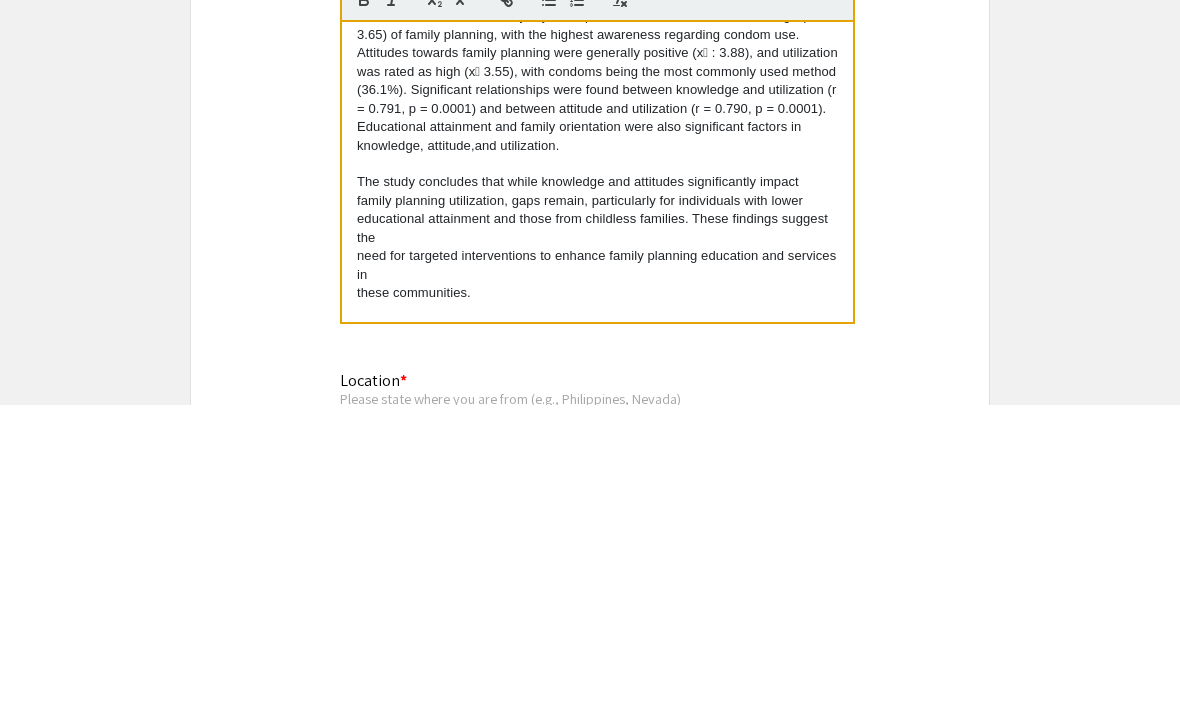 scroll, scrollTop: 210, scrollLeft: 0, axis: vertical 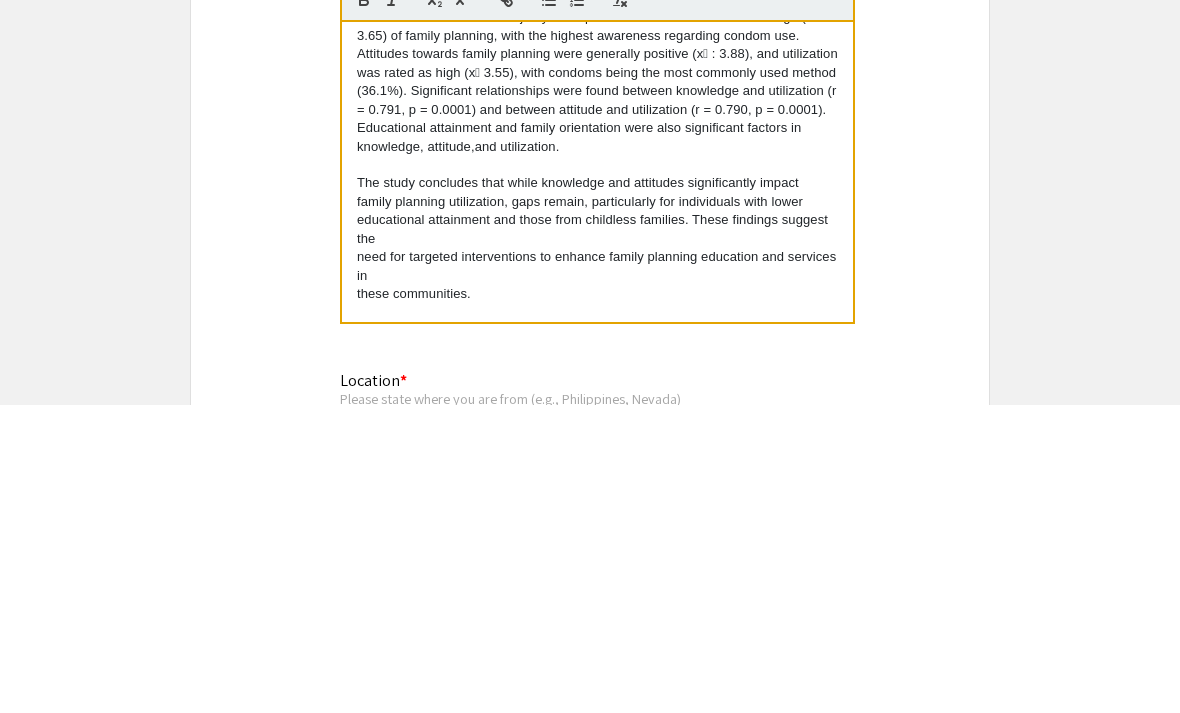click on "need for targeted interventions to enhance family planning education and services in" at bounding box center [597, 574] 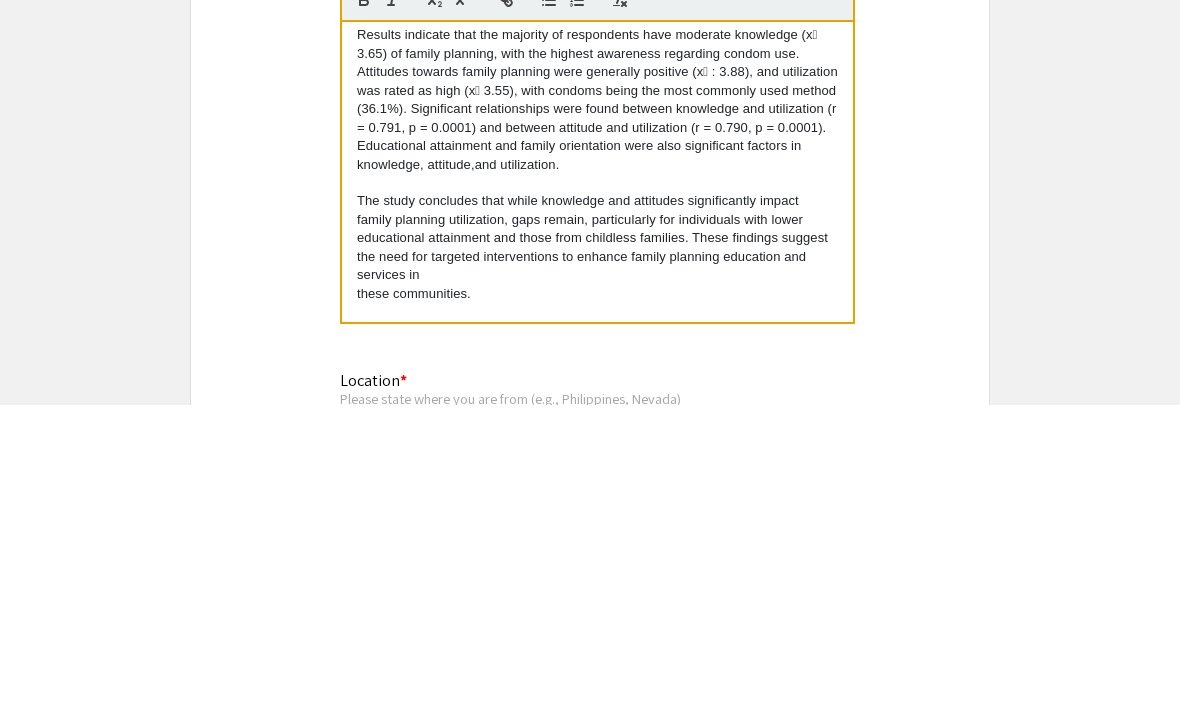 click on "This study investigates the perceived knowledge, attitude, and utilization of family planning methods among residents of five  barangays  in Sampaloc, Manila. The research seeks to answer key questions regarding the demographic profiles of respondents, their knowledge and attitudes towards family planning, and the significant relationships between these factors and the utilization of family planning methods. A descriptive-correlational research design was utilized, surveying 269 participants aged 15-49. Data were collected using a structured questionnaire and analyzed through descriptive statistics, Pearson’s r, and ANOVA tests. Results indicate that the majority of respondents have moderate knowledge (x̄ The study concludes that while knowledge and attitudes significantly impact family planning utilization, gaps remain, particularly for individuals with lower these communities." at bounding box center (597, 480) 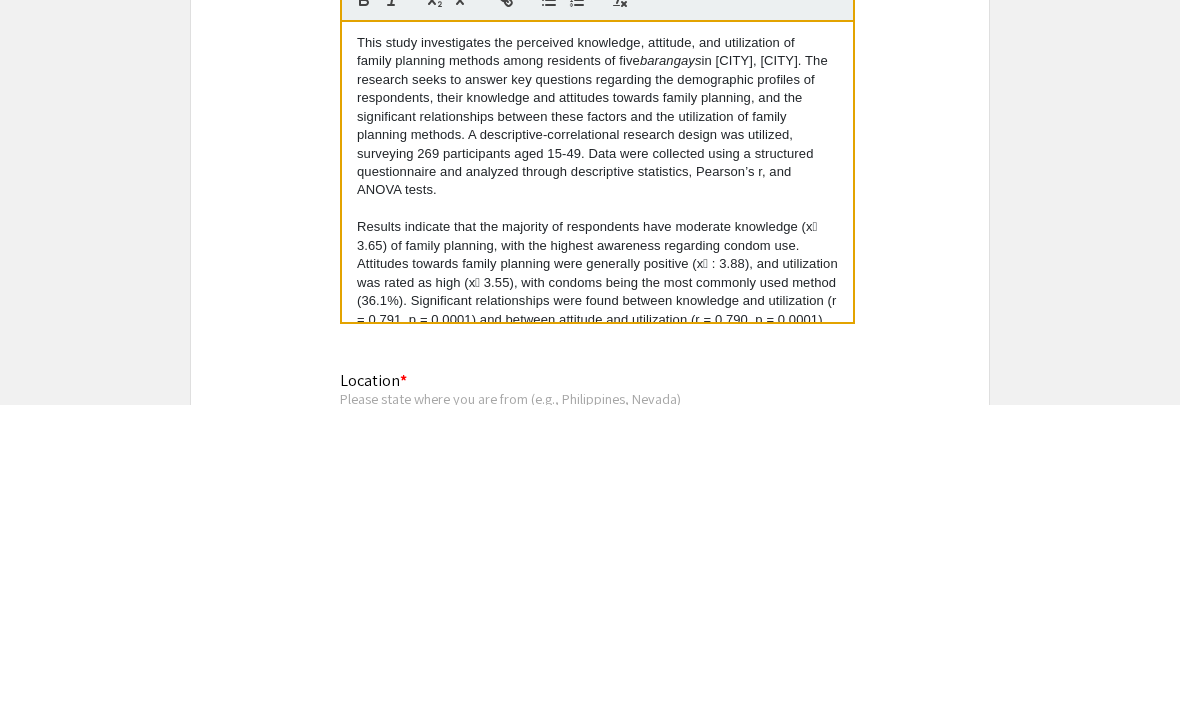 scroll, scrollTop: 0, scrollLeft: 0, axis: both 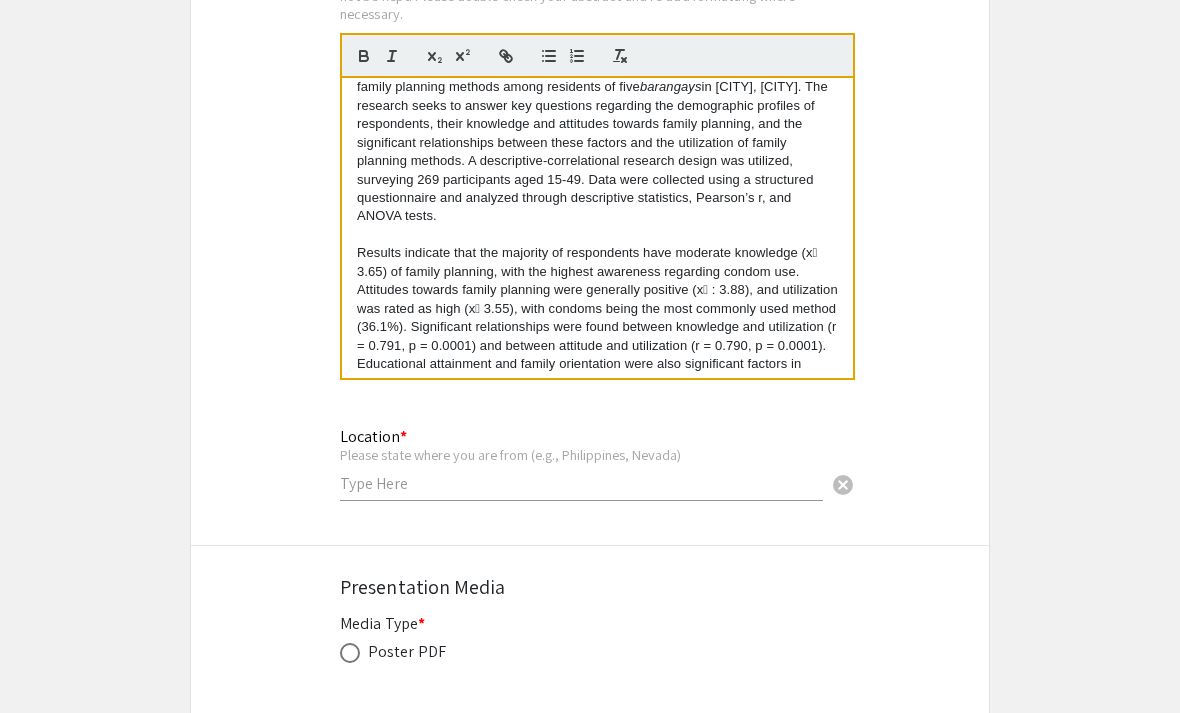 click at bounding box center [581, 483] 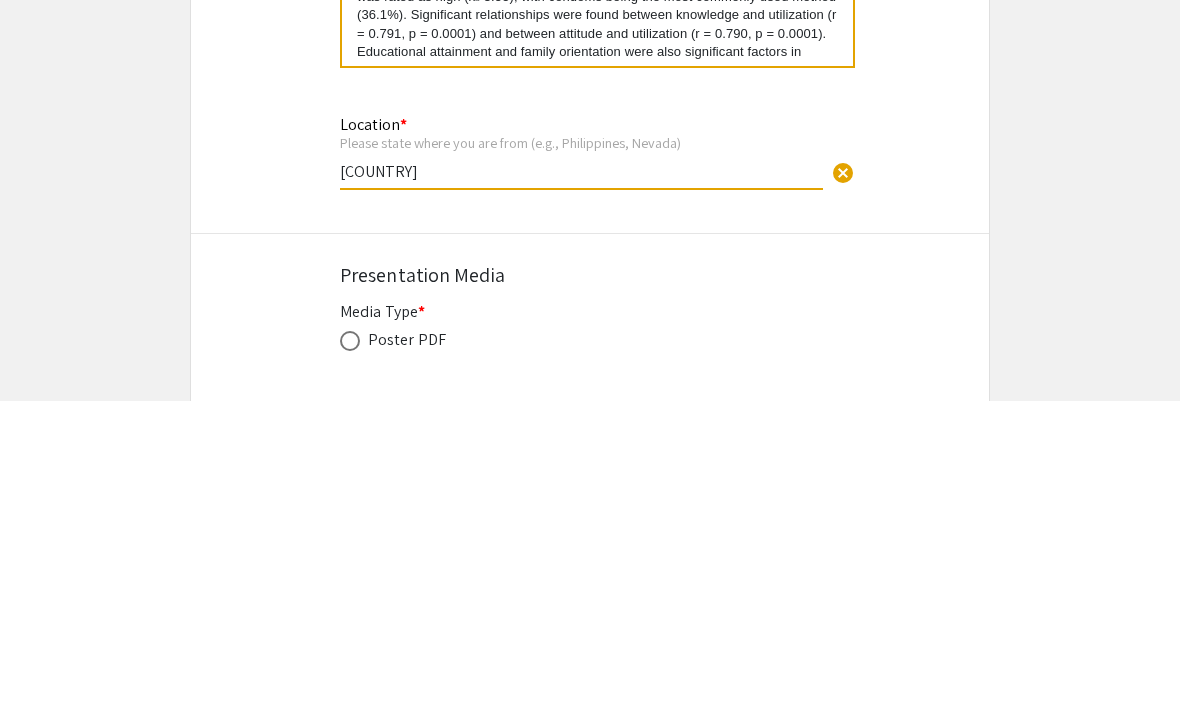 type on "[COUNTRY]" 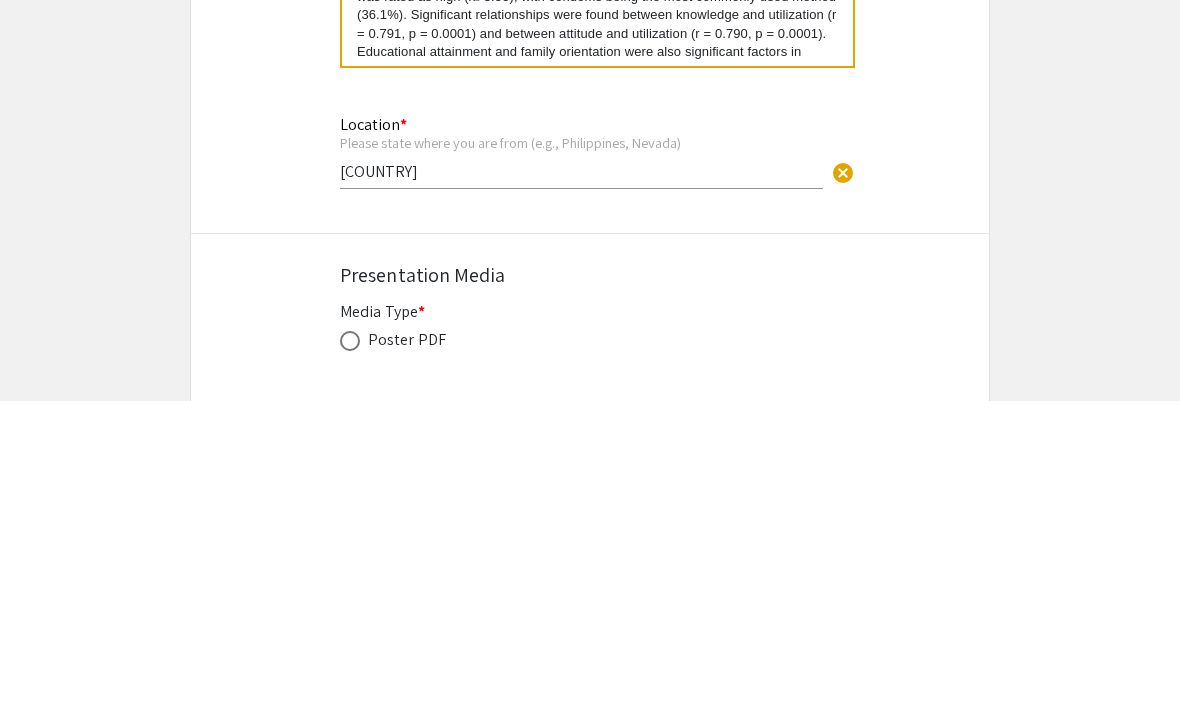 scroll, scrollTop: 1723, scrollLeft: 0, axis: vertical 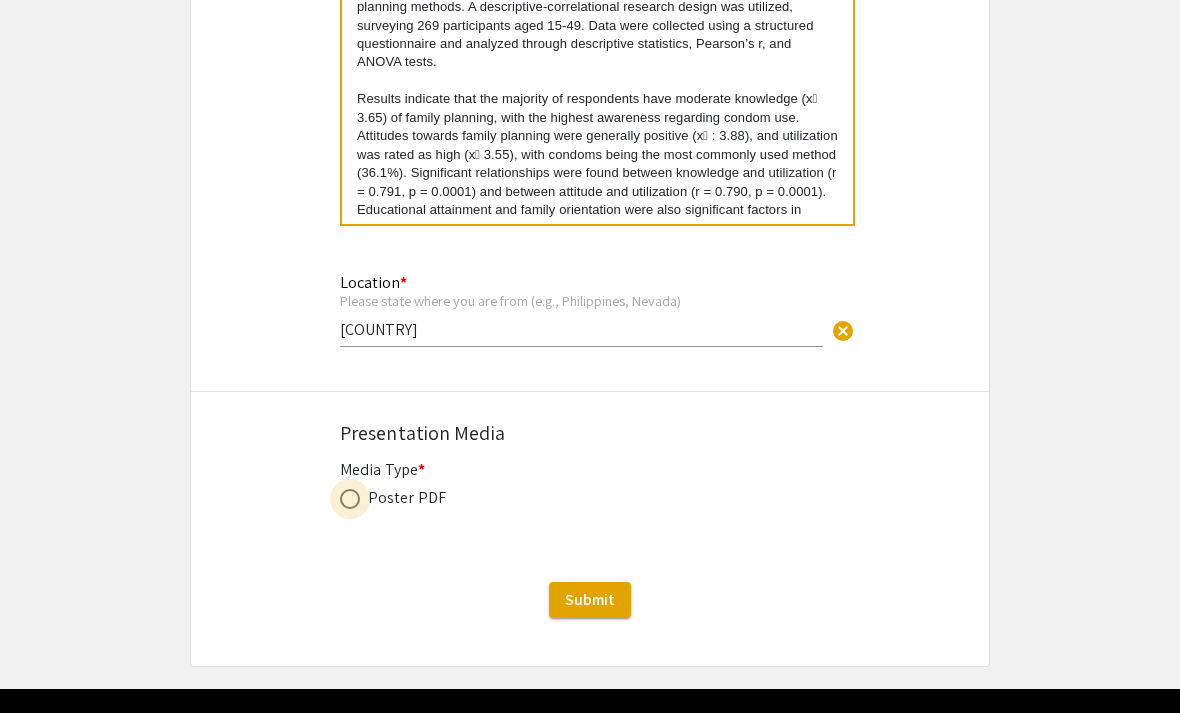 click at bounding box center (350, 499) 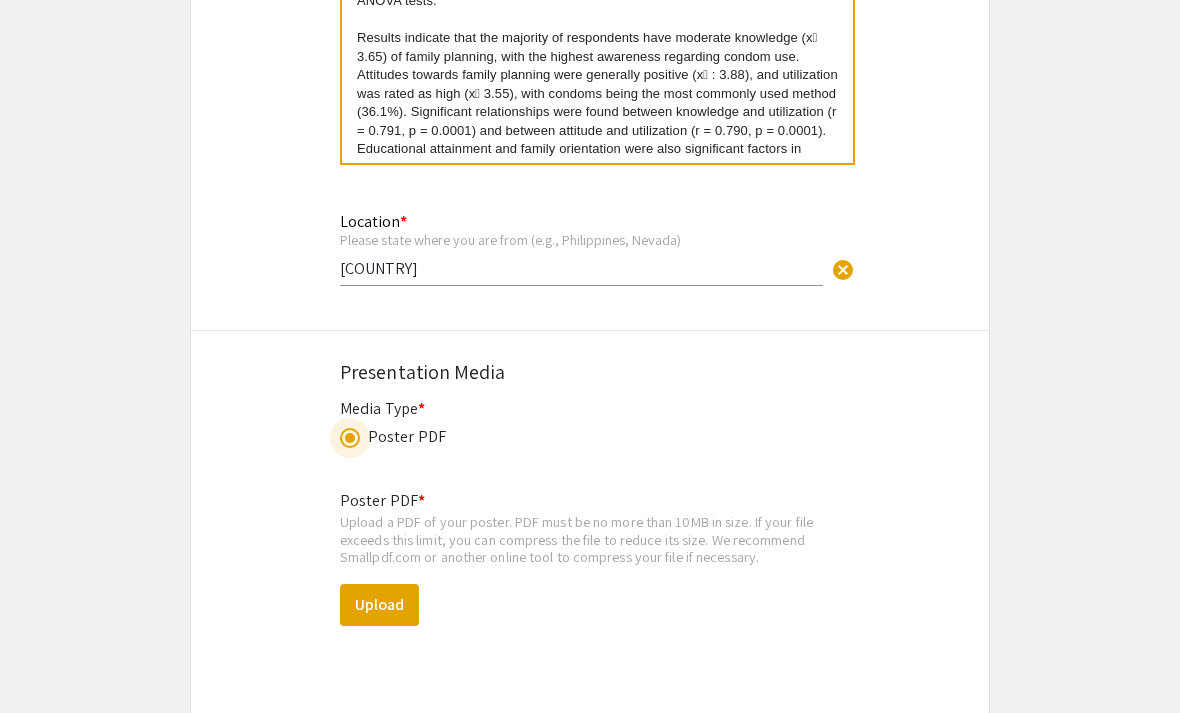 click on "Upload" at bounding box center [379, 606] 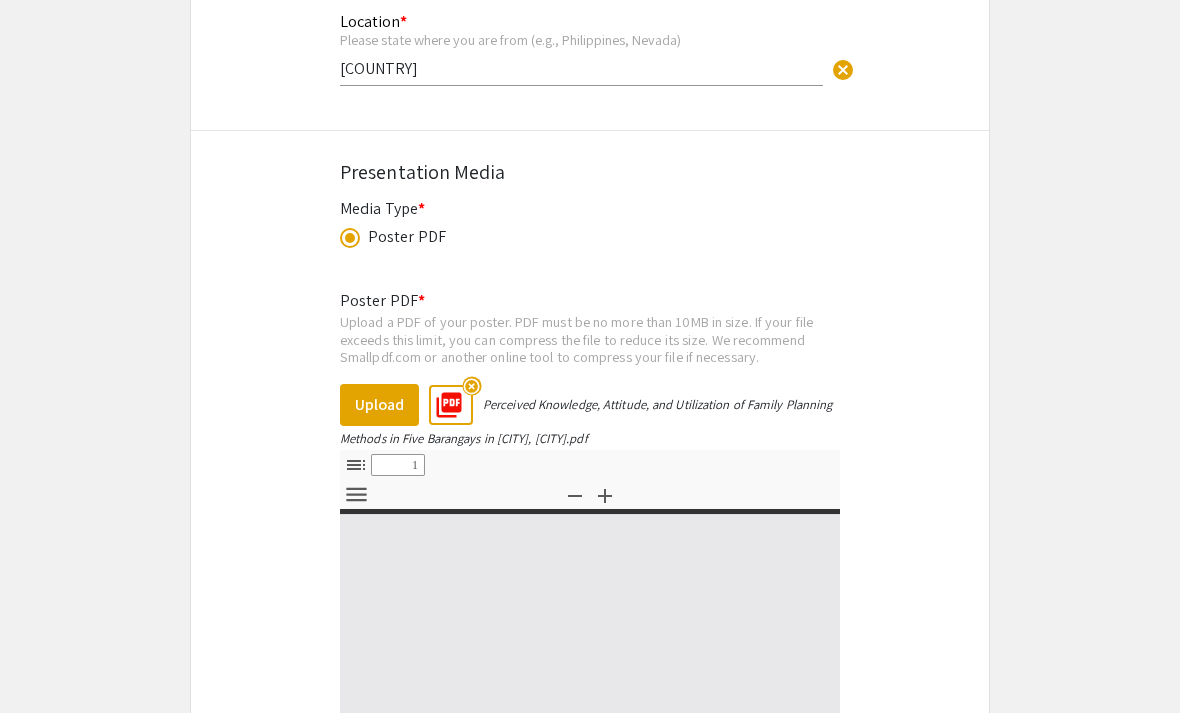 select on "custom" 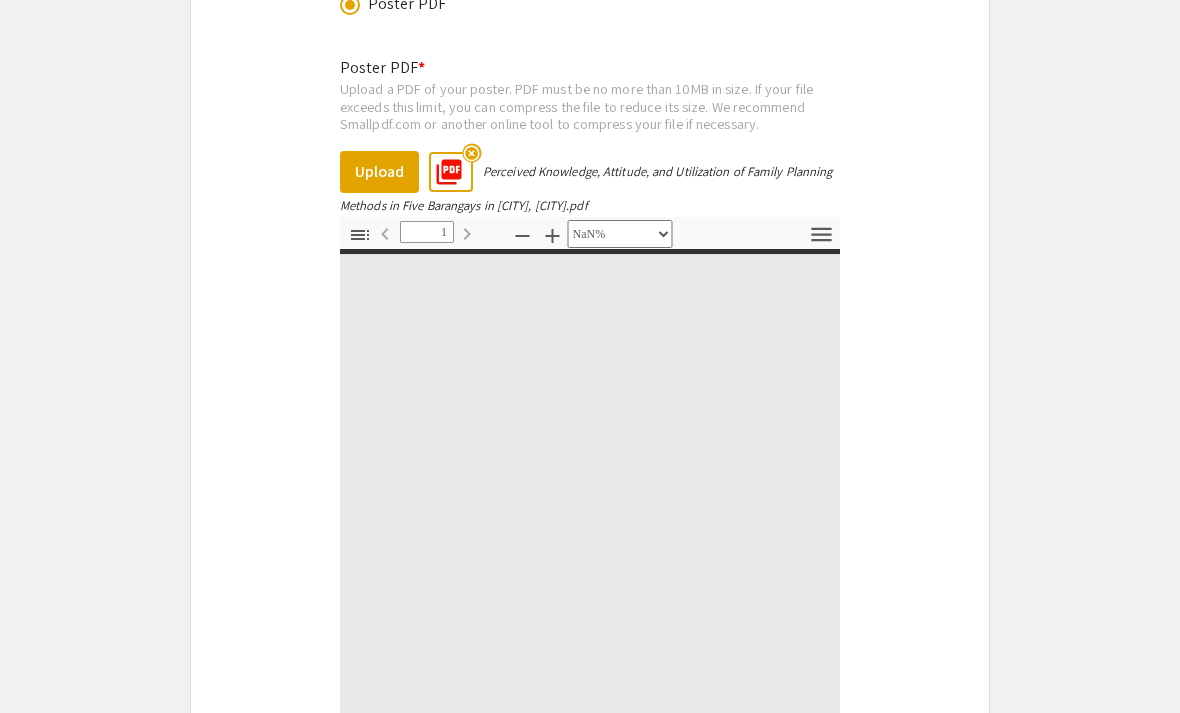 type on "0" 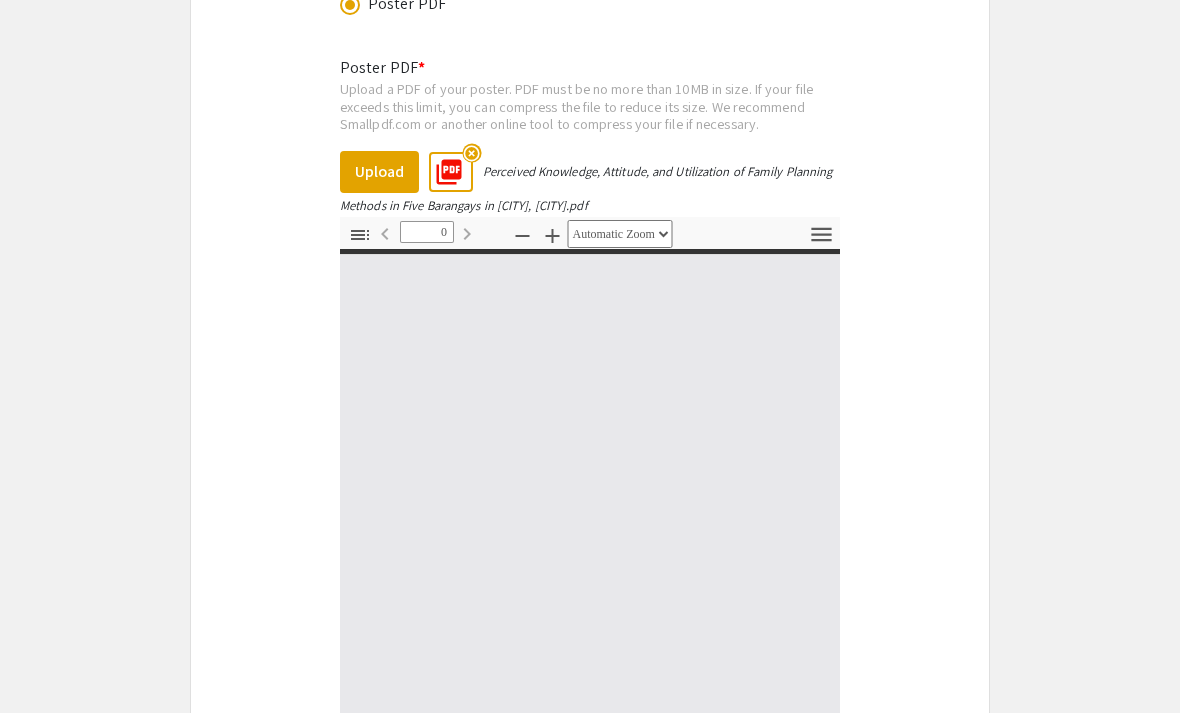 select on "custom" 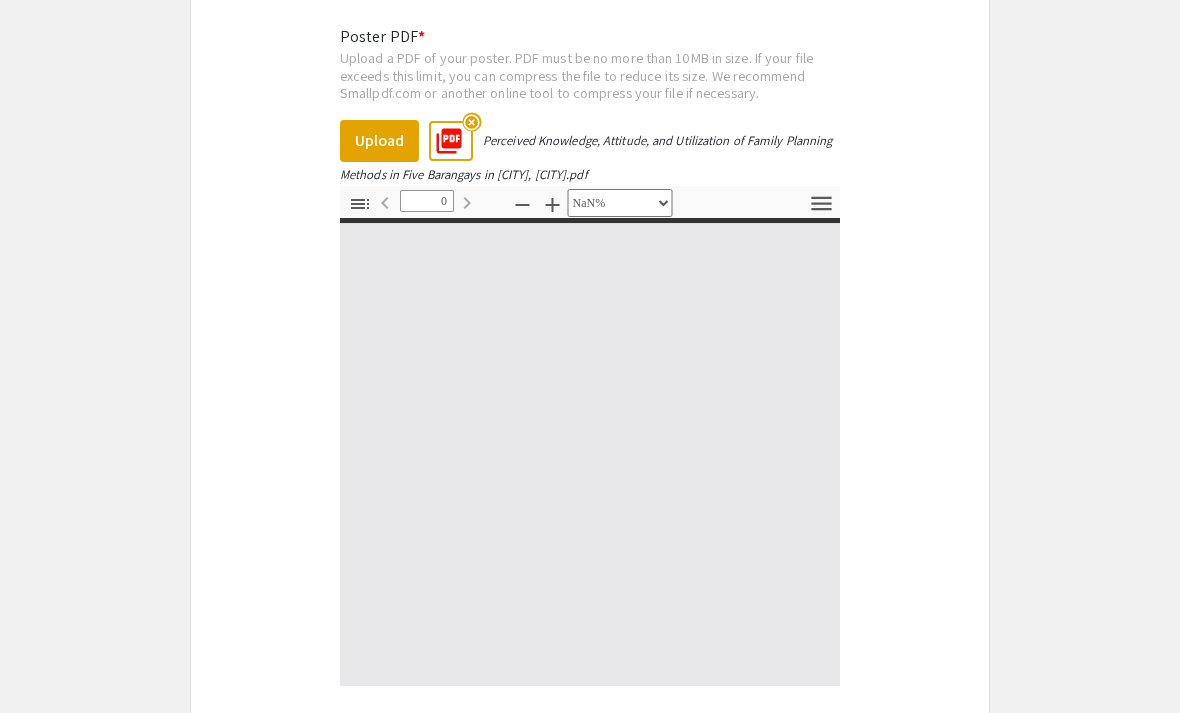 scroll, scrollTop: 2252, scrollLeft: 0, axis: vertical 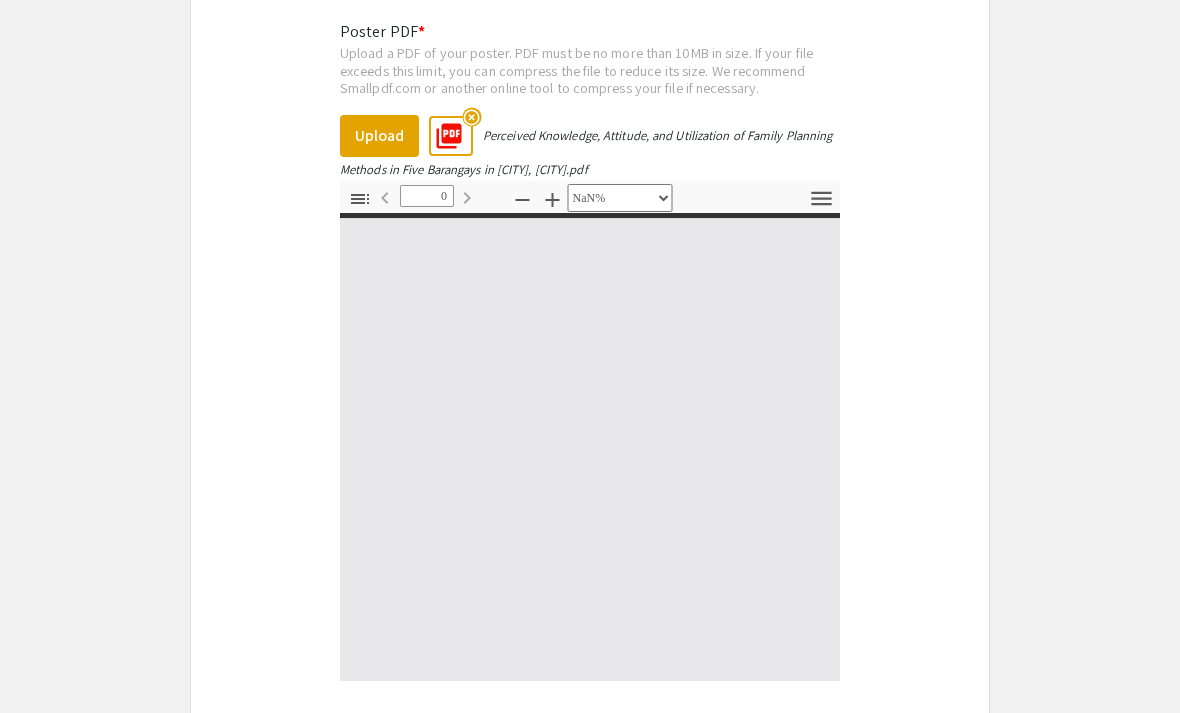 type on "1" 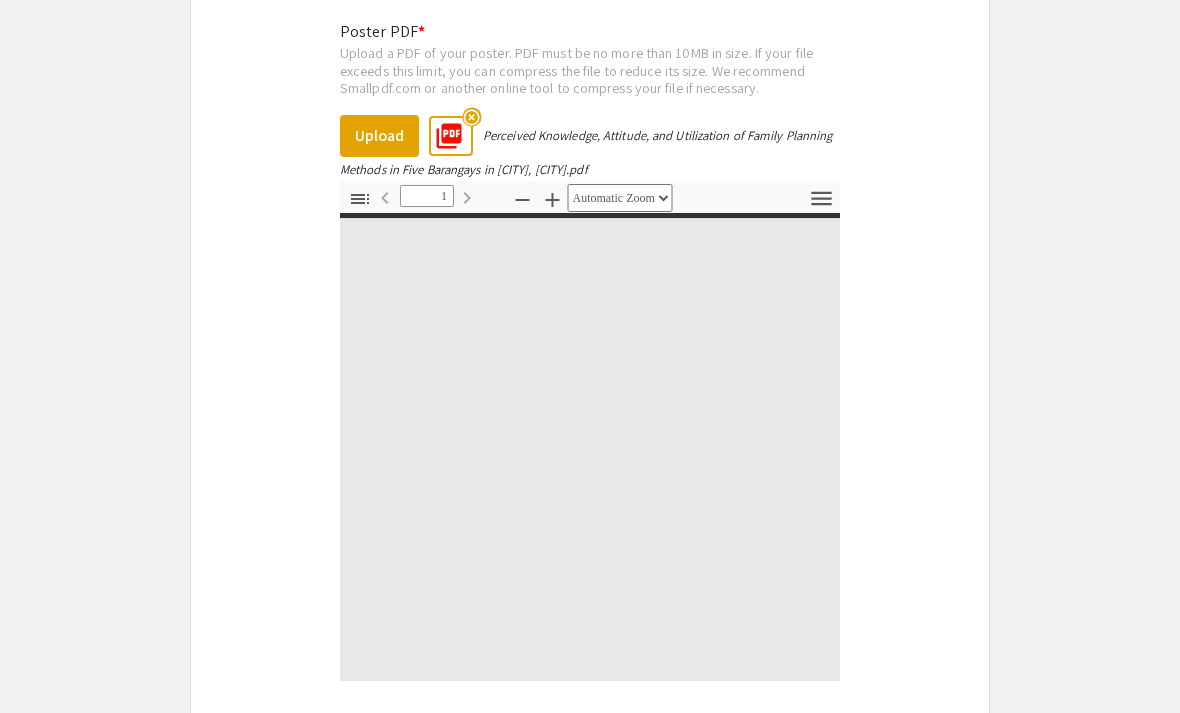 scroll, scrollTop: 2253, scrollLeft: 0, axis: vertical 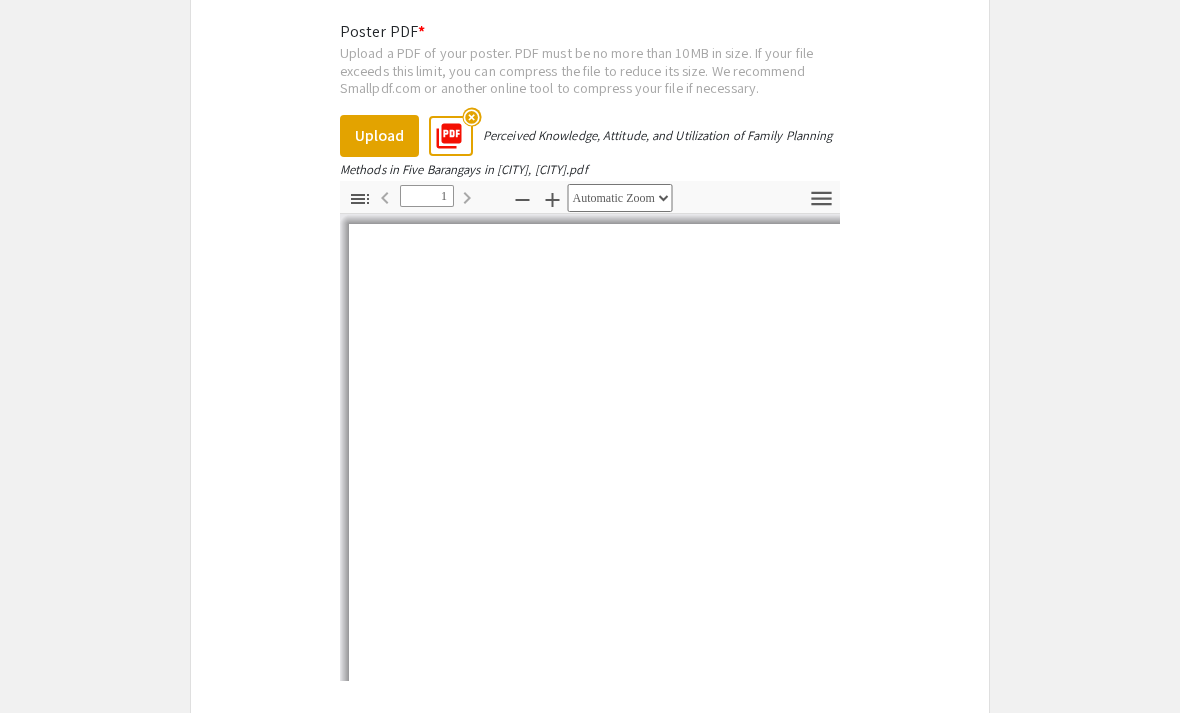 select on "auto" 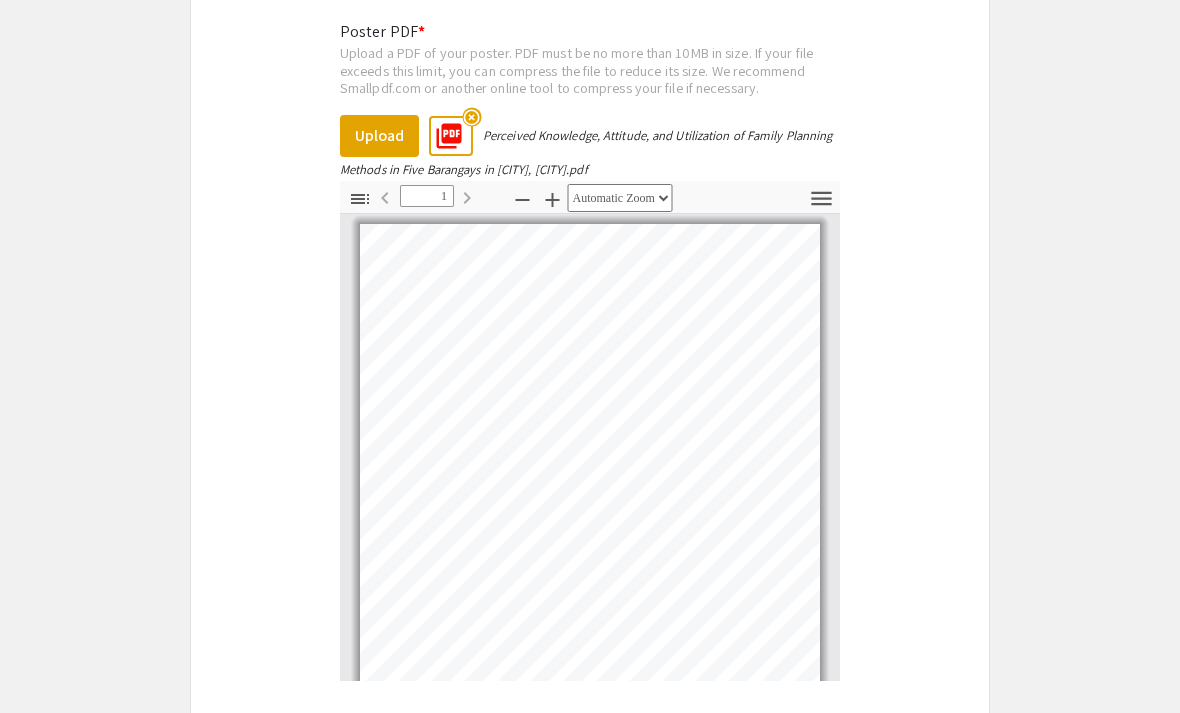 scroll, scrollTop: 3, scrollLeft: 0, axis: vertical 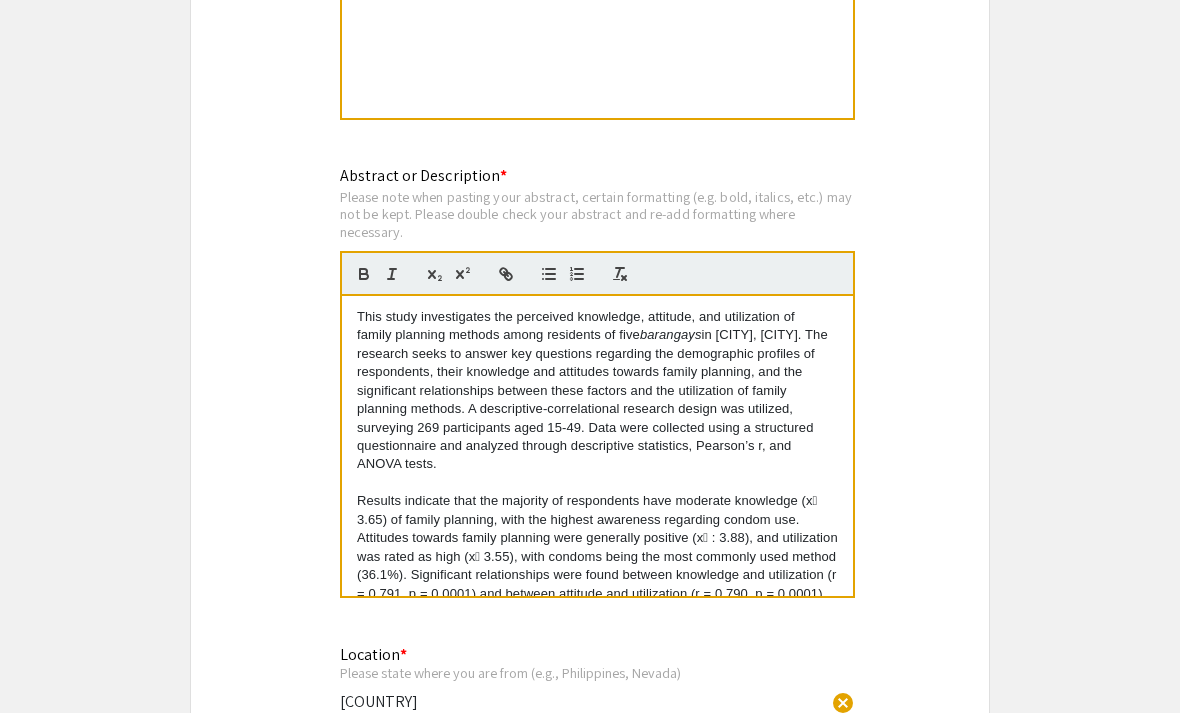 click on "barangays" at bounding box center [671, 334] 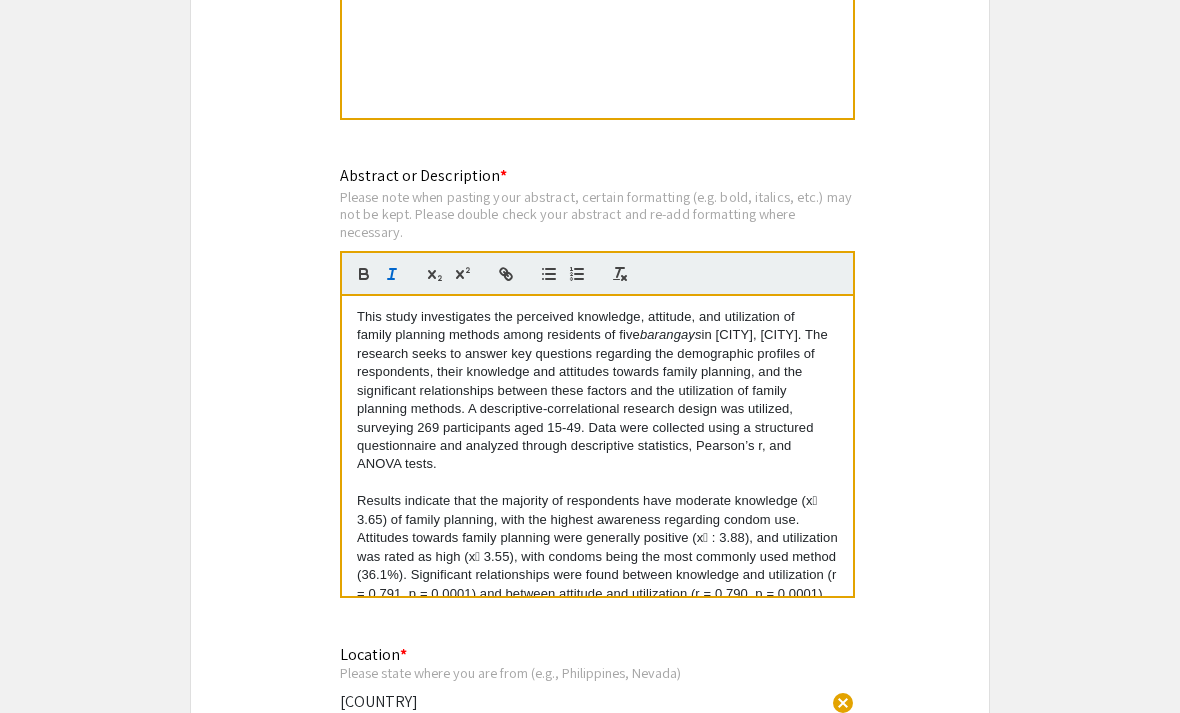 scroll, scrollTop: 1350, scrollLeft: 0, axis: vertical 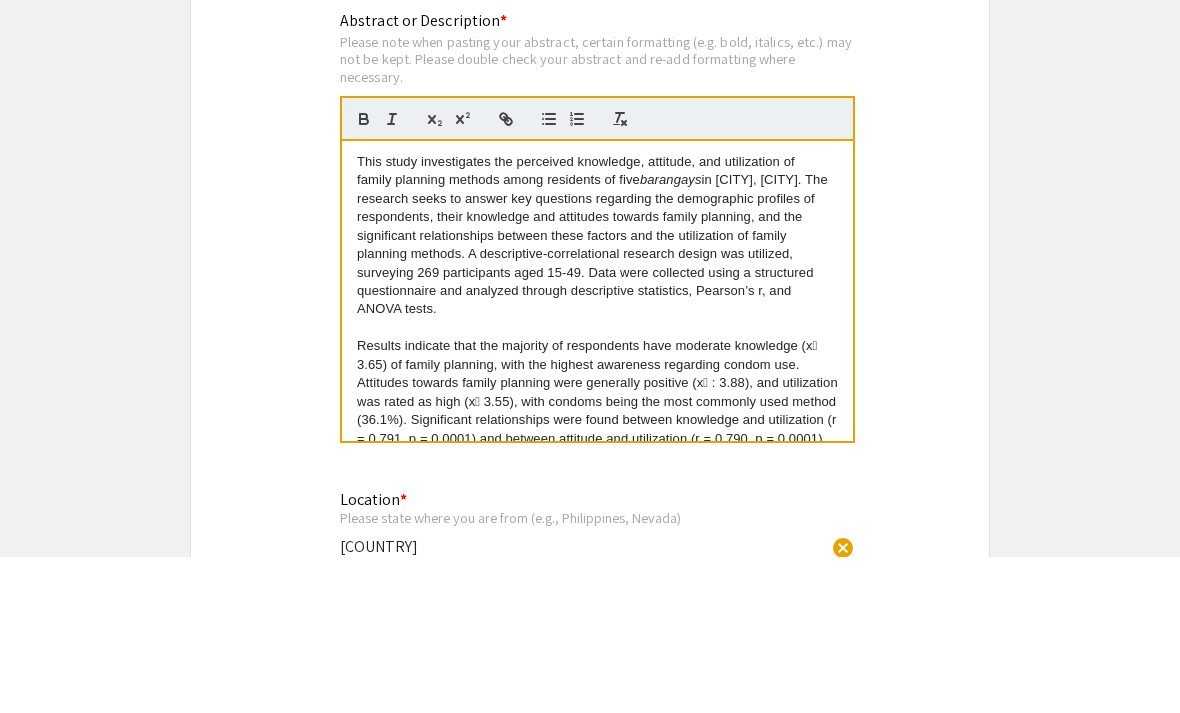 click on "family planning methods among residents of five  barangays  in Sampaloc, Manila. The research seeks to answer key questions regarding the demographic profiles of respondents, their knowledge and attitudes towards family planning, and the significant relationships between these factors and the utilization of family planning methods. A descriptive-correlational research design was utilized, surveying 269 participants aged 15-49. Data were collected using a structured questionnaire and analyzed through descriptive statistics, Pearson’s r, and ANOVA tests." at bounding box center (597, 401) 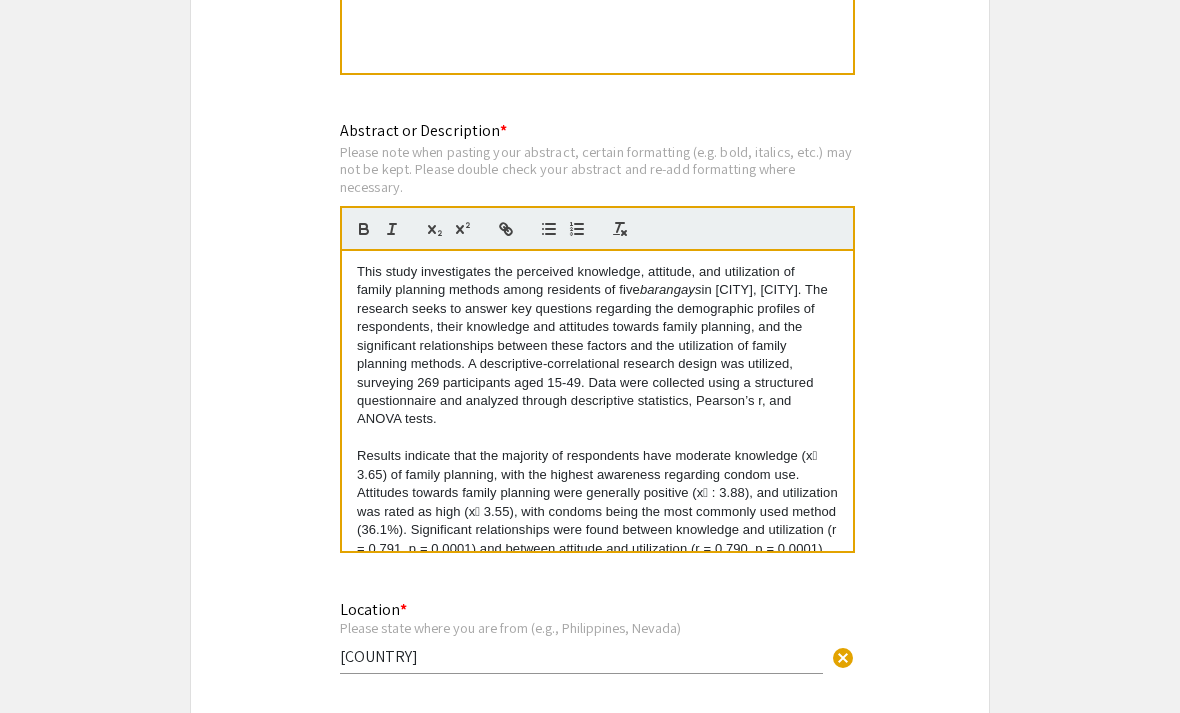 scroll, scrollTop: 1397, scrollLeft: 0, axis: vertical 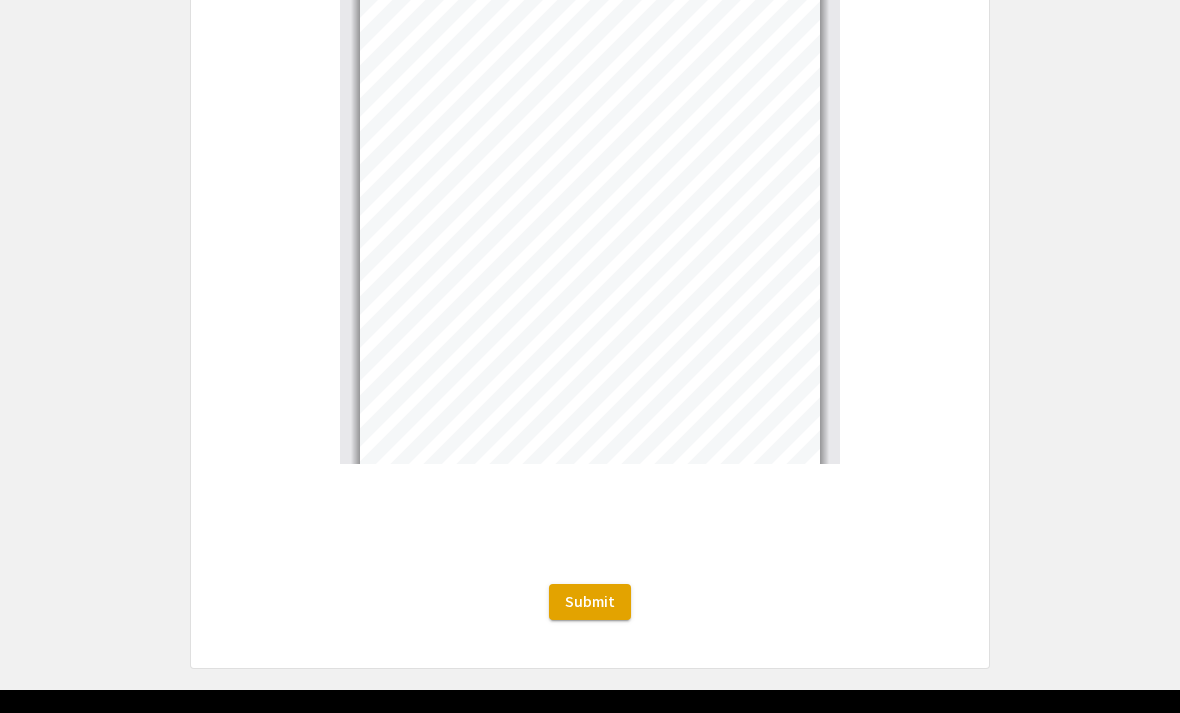 click on "Submit" 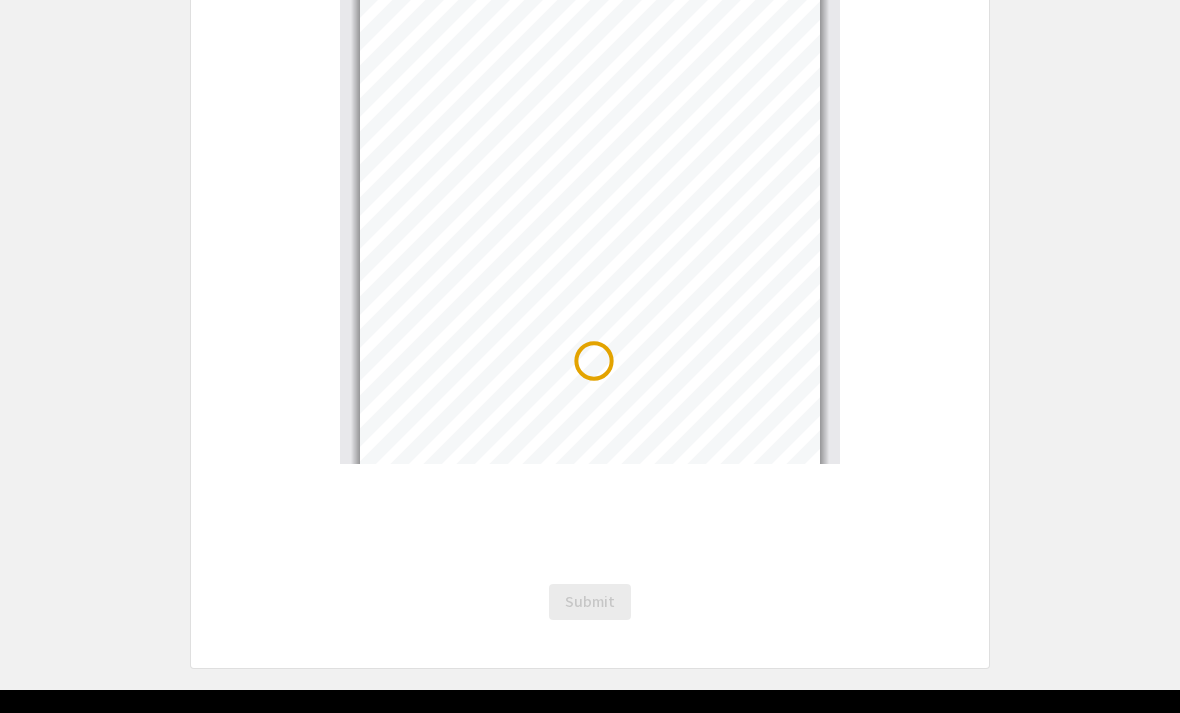 scroll, scrollTop: 0, scrollLeft: 0, axis: both 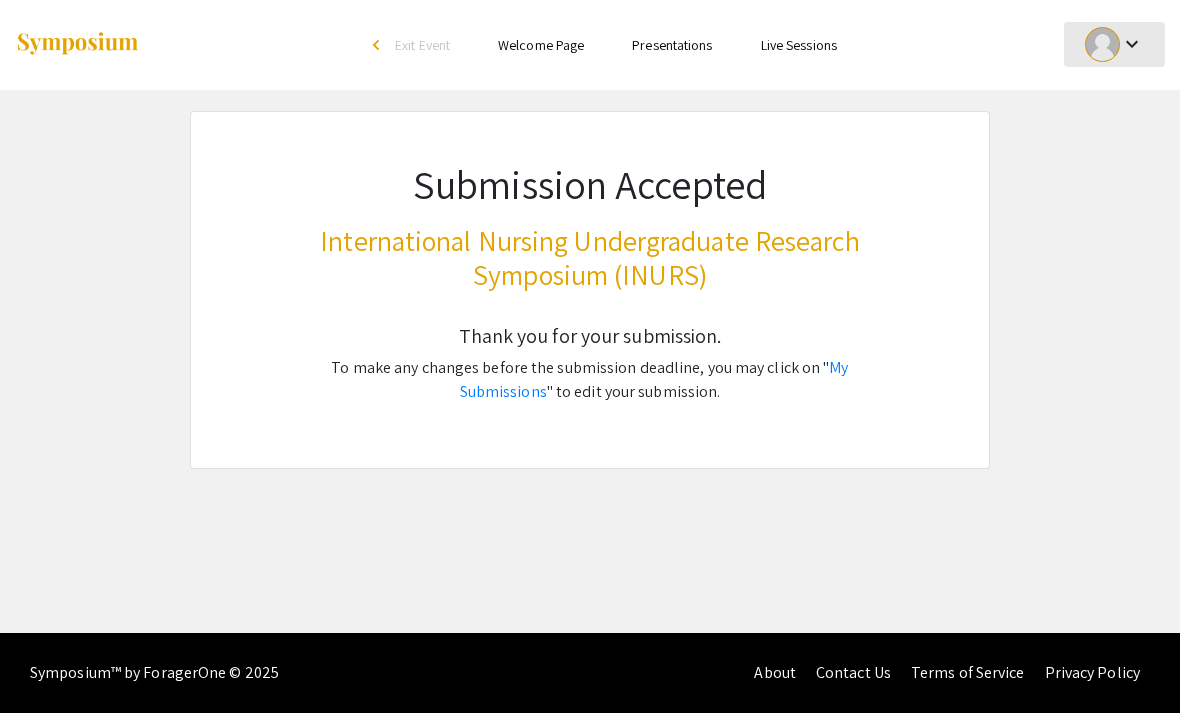 click on "keyboard_arrow_down" at bounding box center (1132, 44) 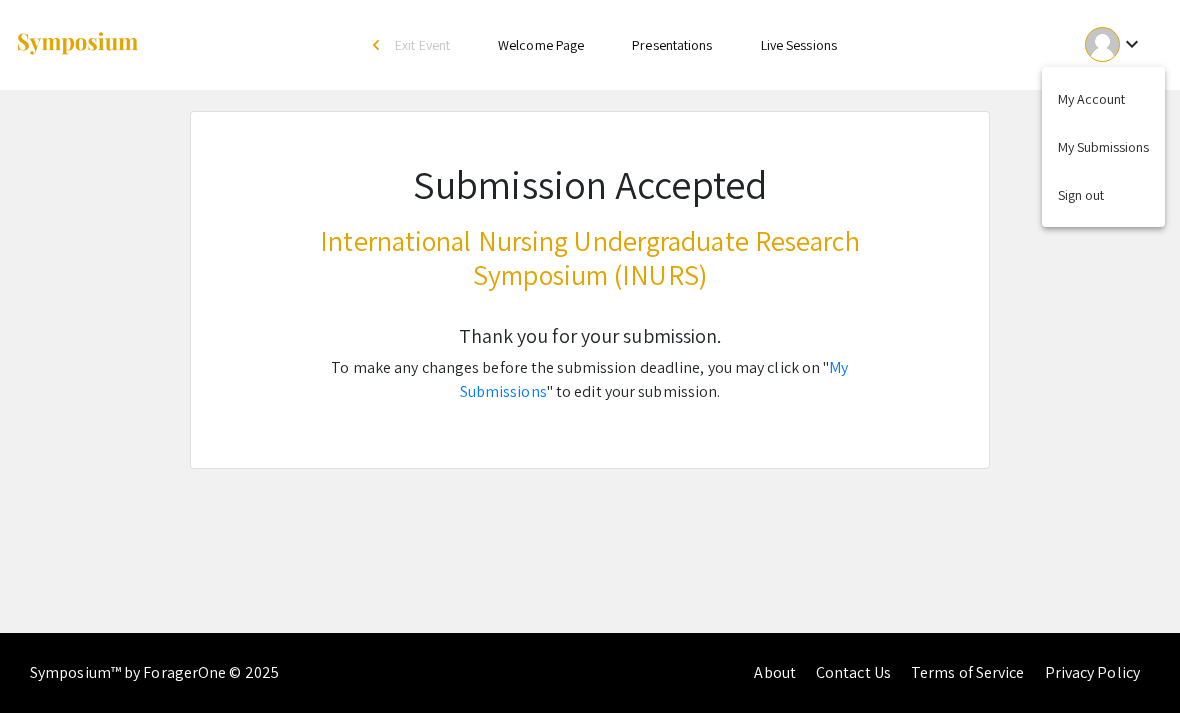 click at bounding box center [590, 356] 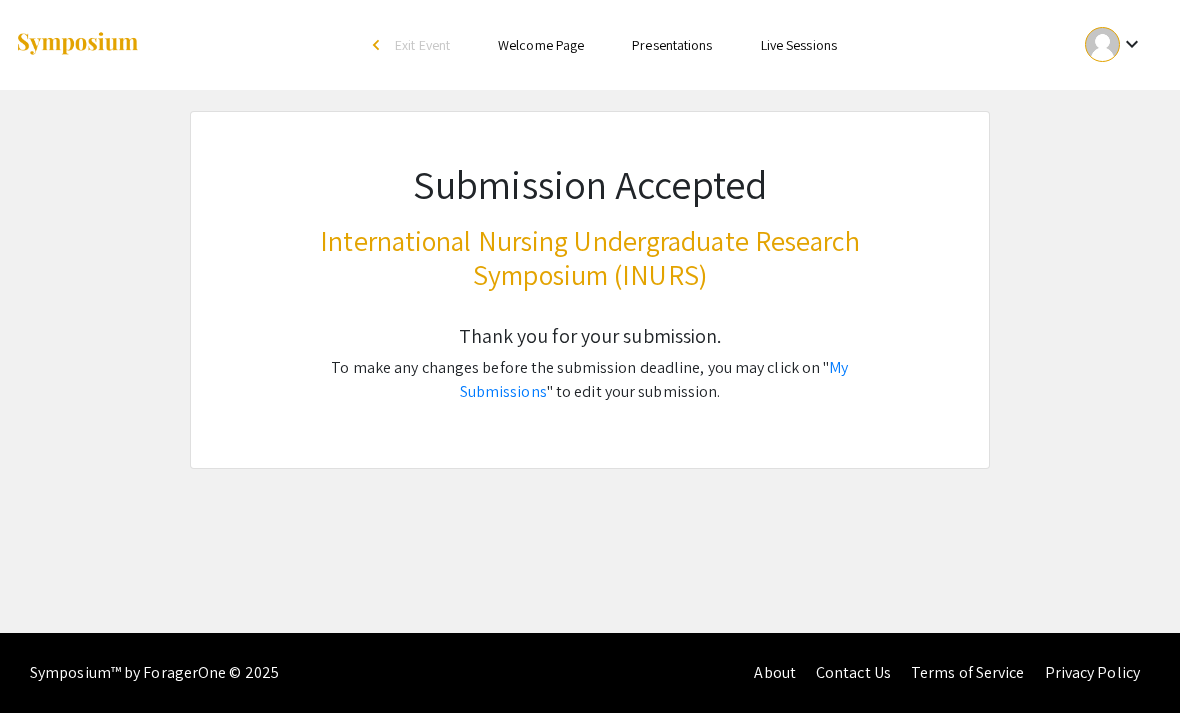 click on "My Submissions" 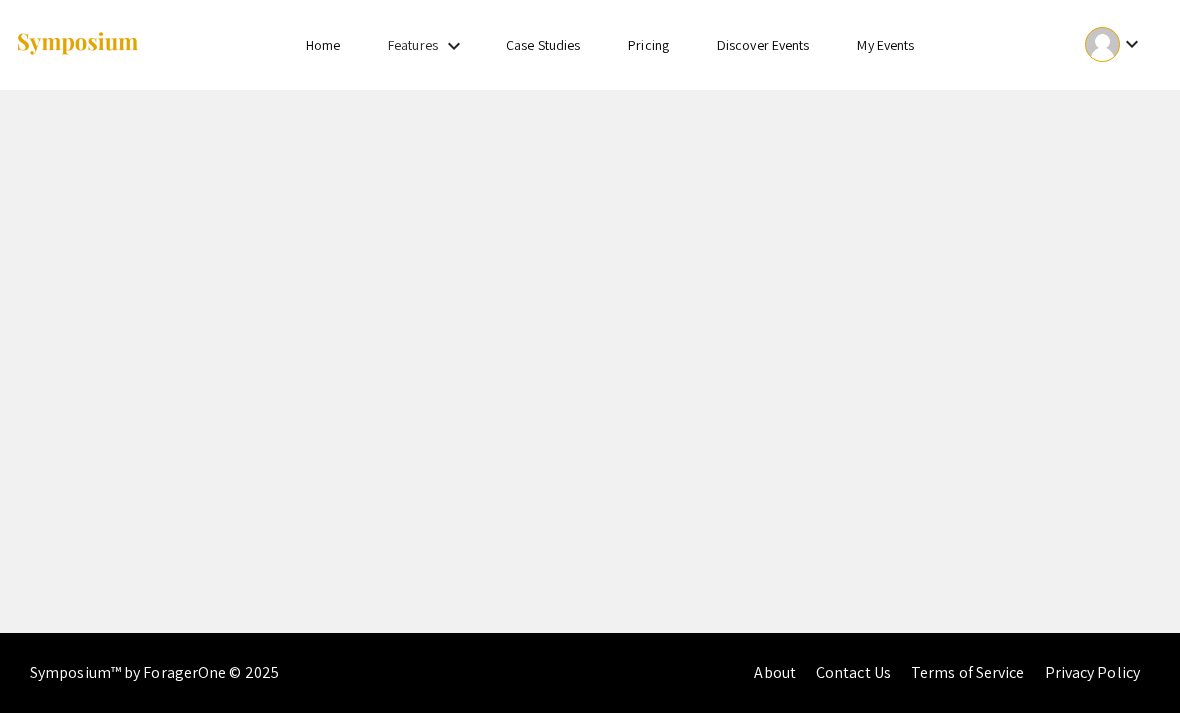 scroll, scrollTop: 0, scrollLeft: 0, axis: both 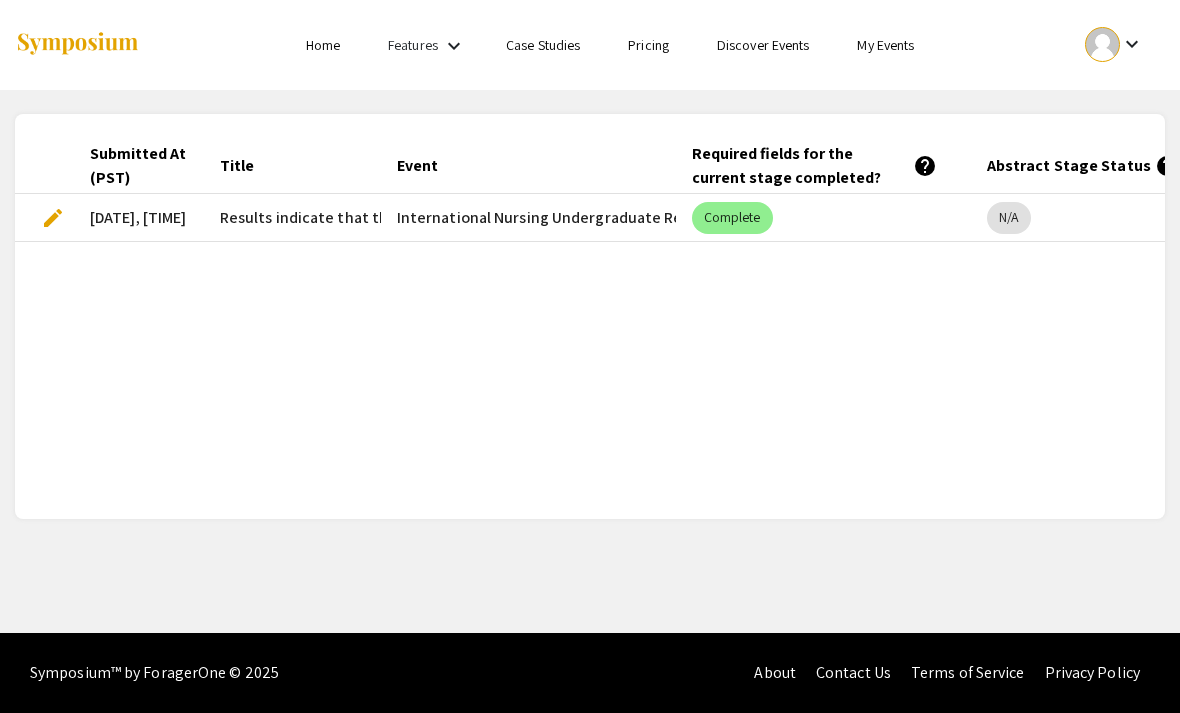 click on "edit" at bounding box center [53, 218] 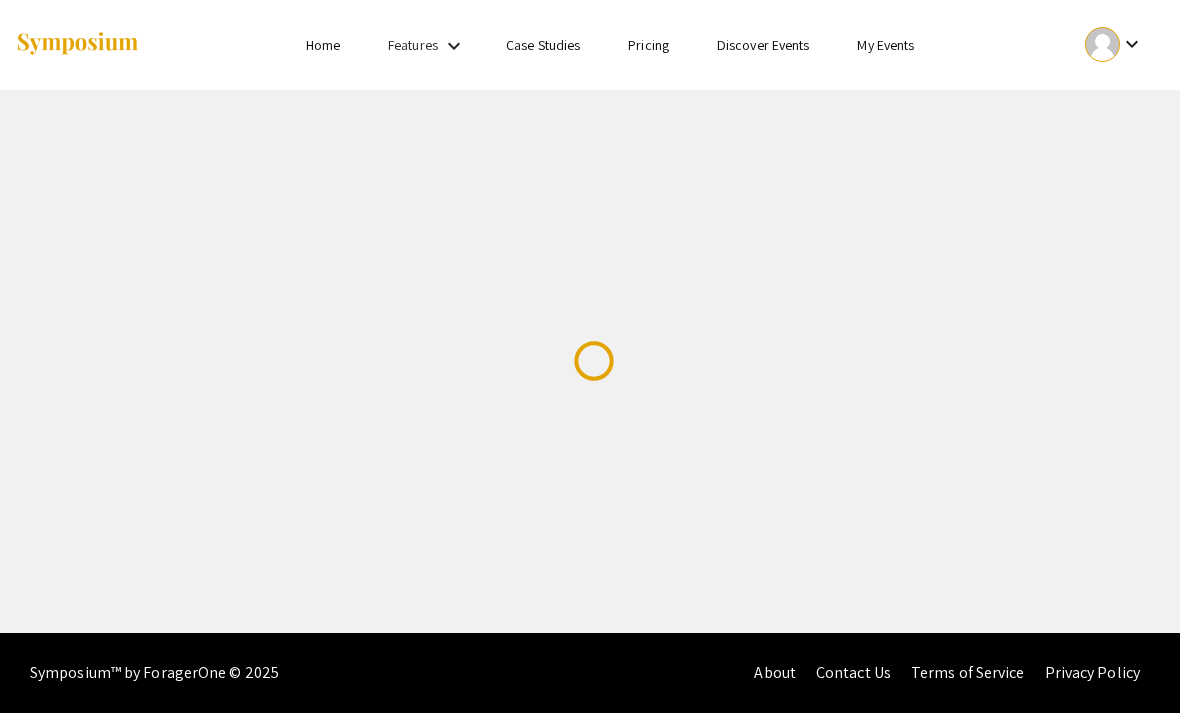 click on "Skip navigation  Home Features keyboard_arrow_down Case Studies Pricing Discover Events My Events keyboard_arrow_down" at bounding box center [590, 316] 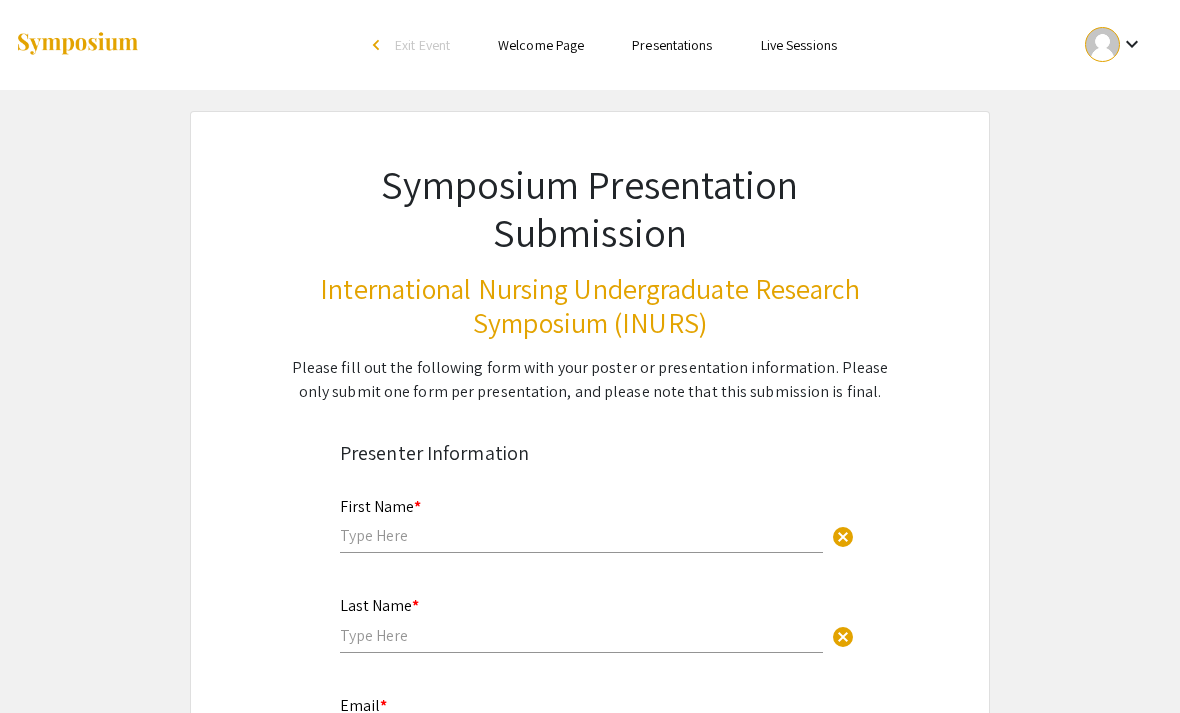 type on "Charlene Mae" 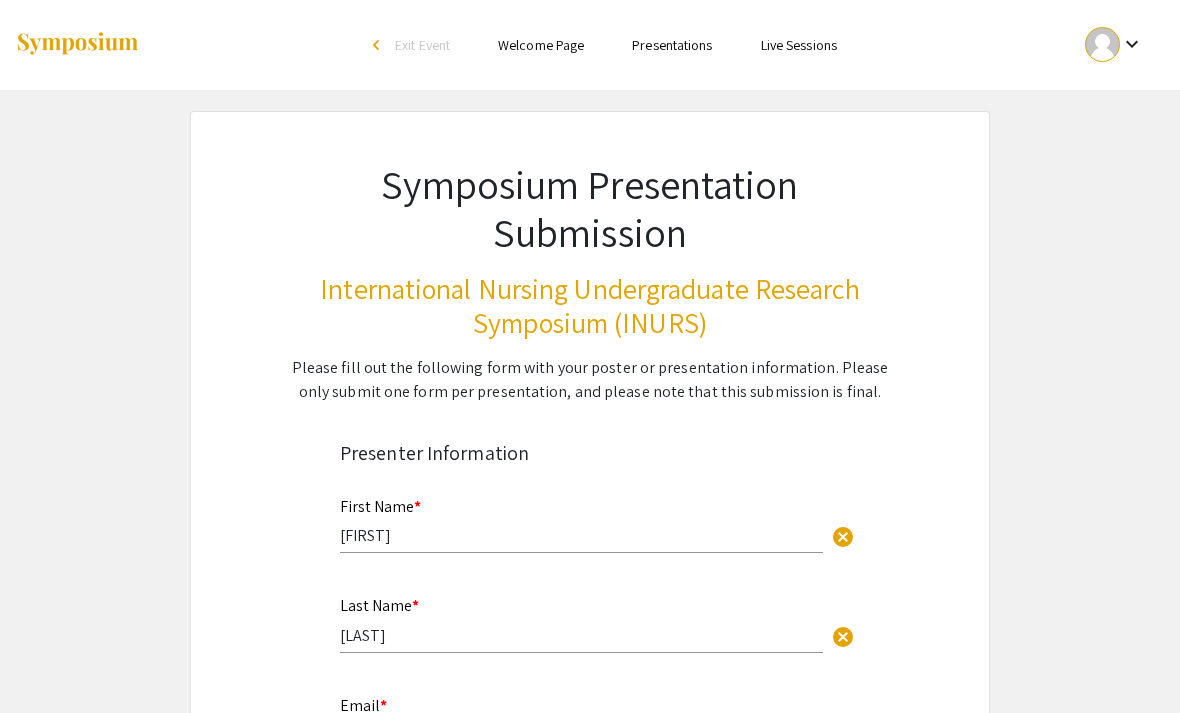 select on "custom" 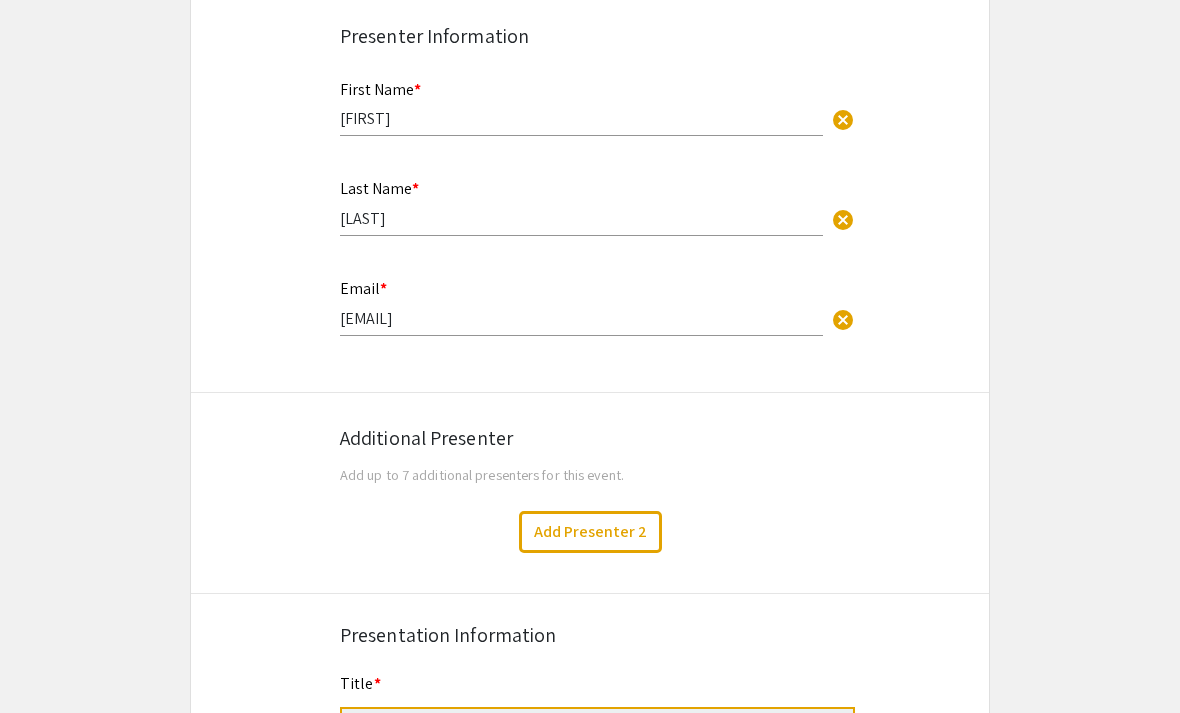 type on "0" 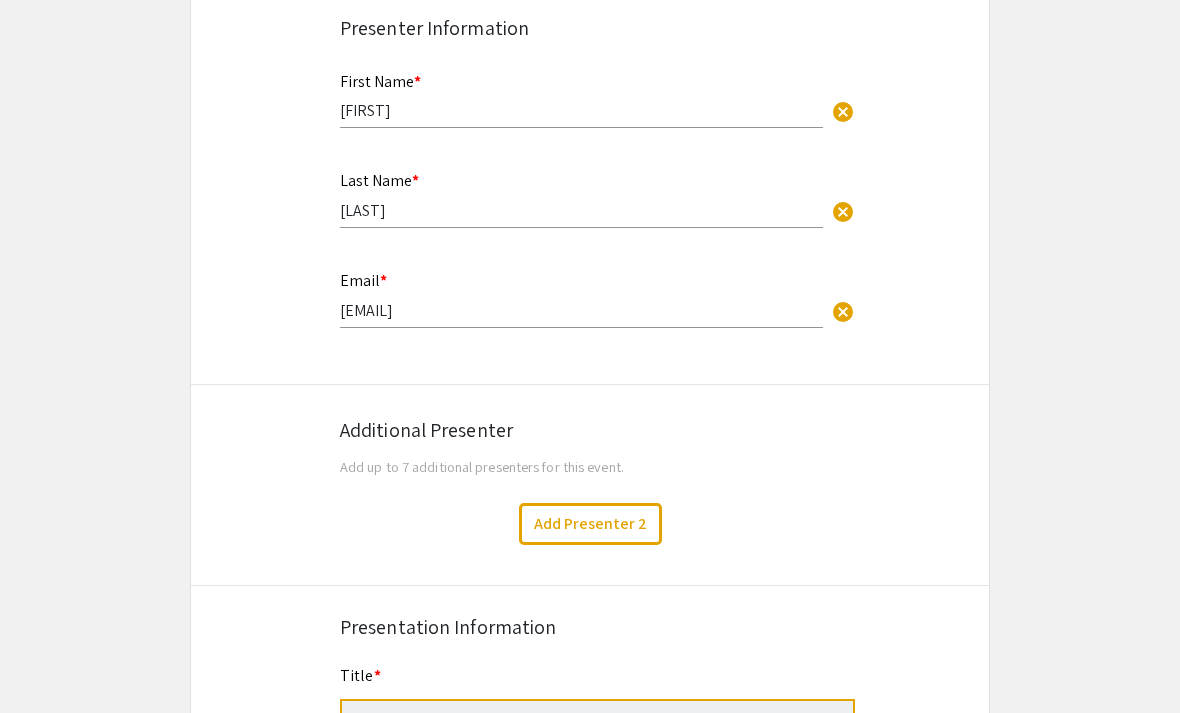select on "custom" 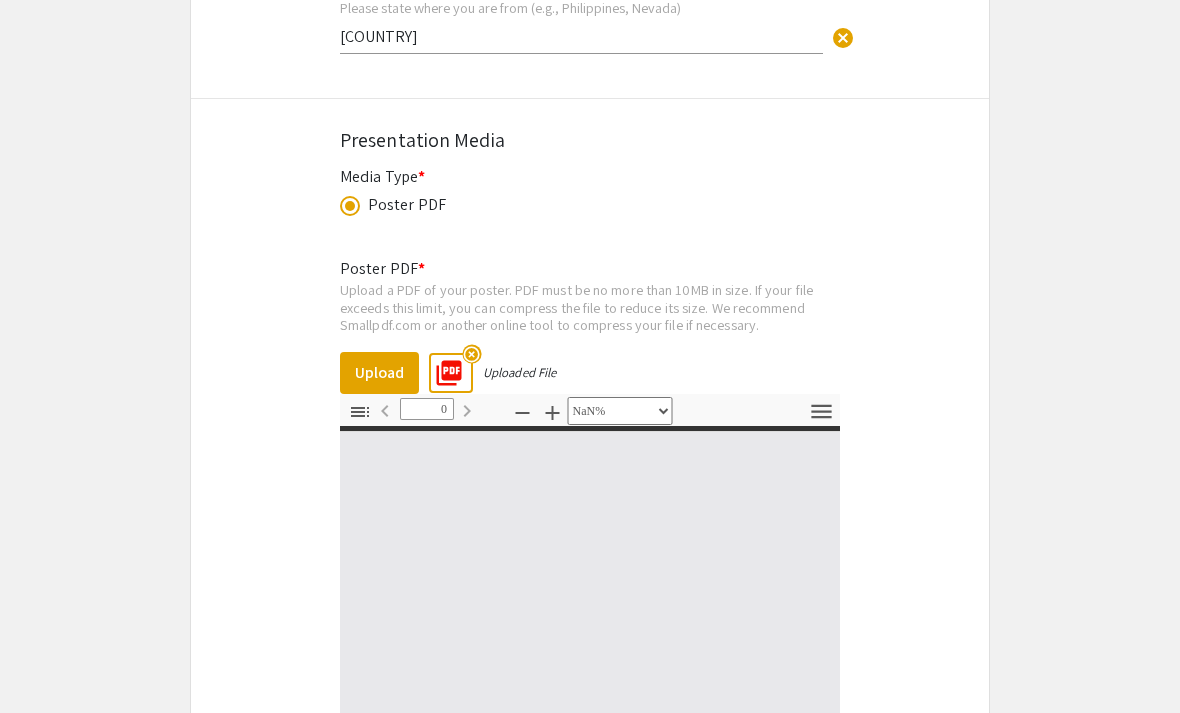 type on "1" 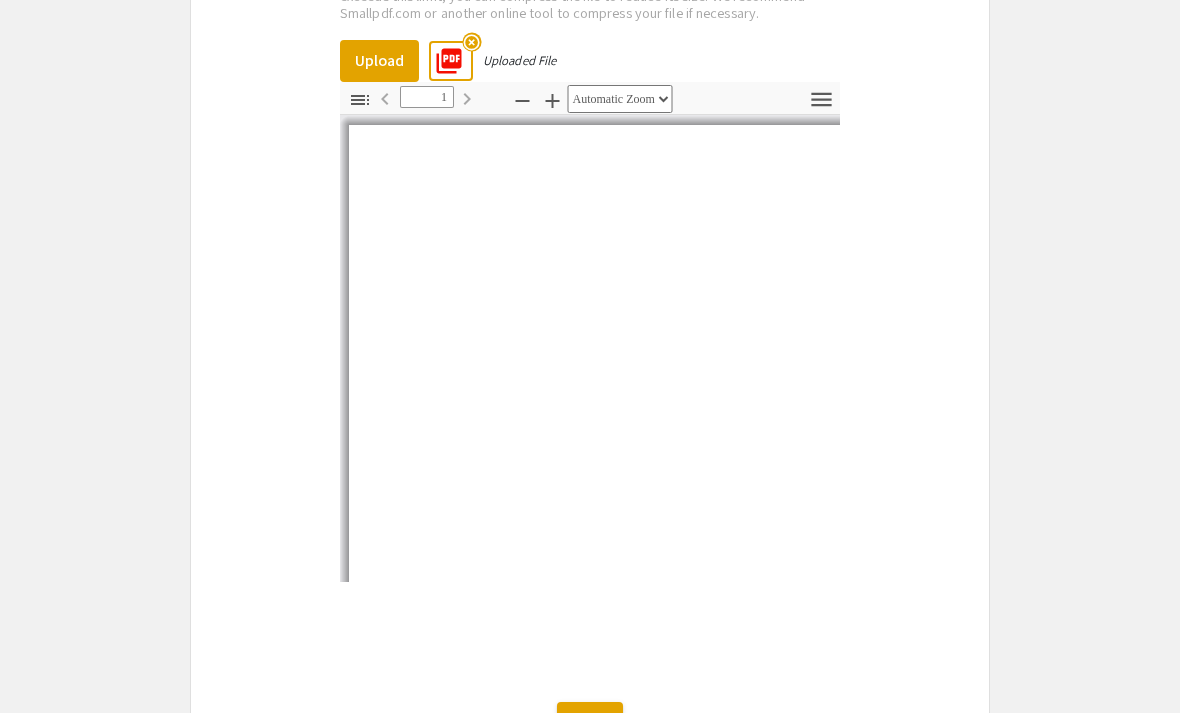 select on "auto" 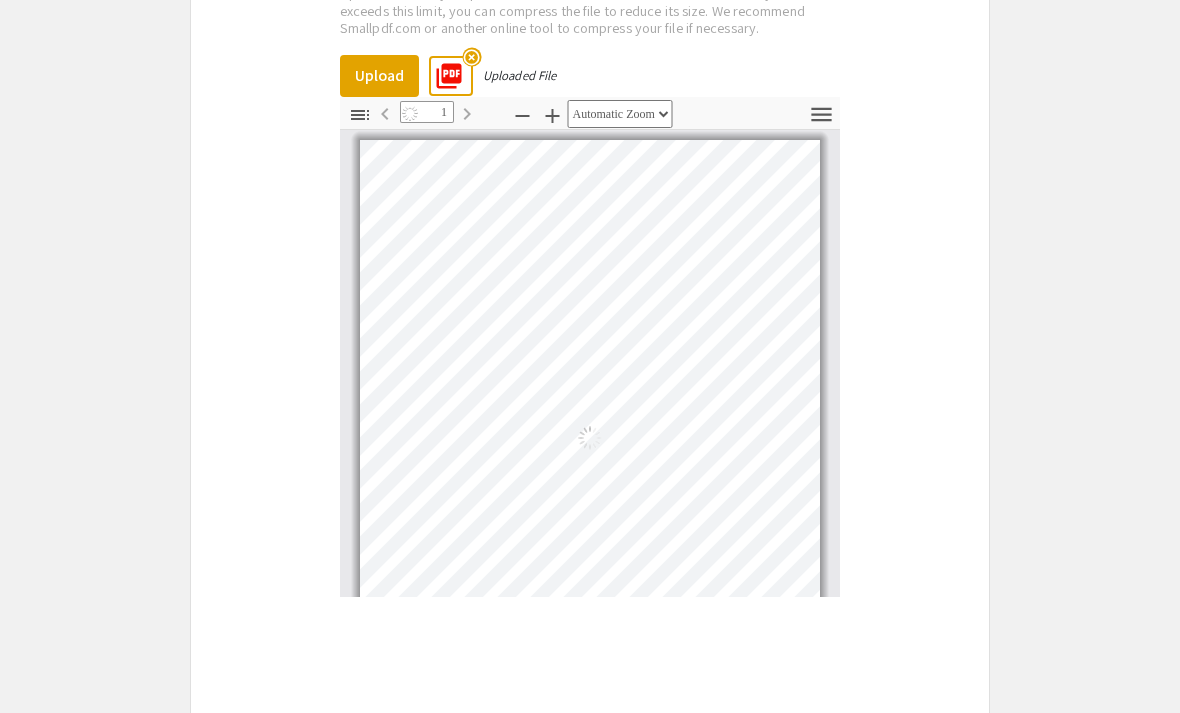 scroll, scrollTop: 2314, scrollLeft: 0, axis: vertical 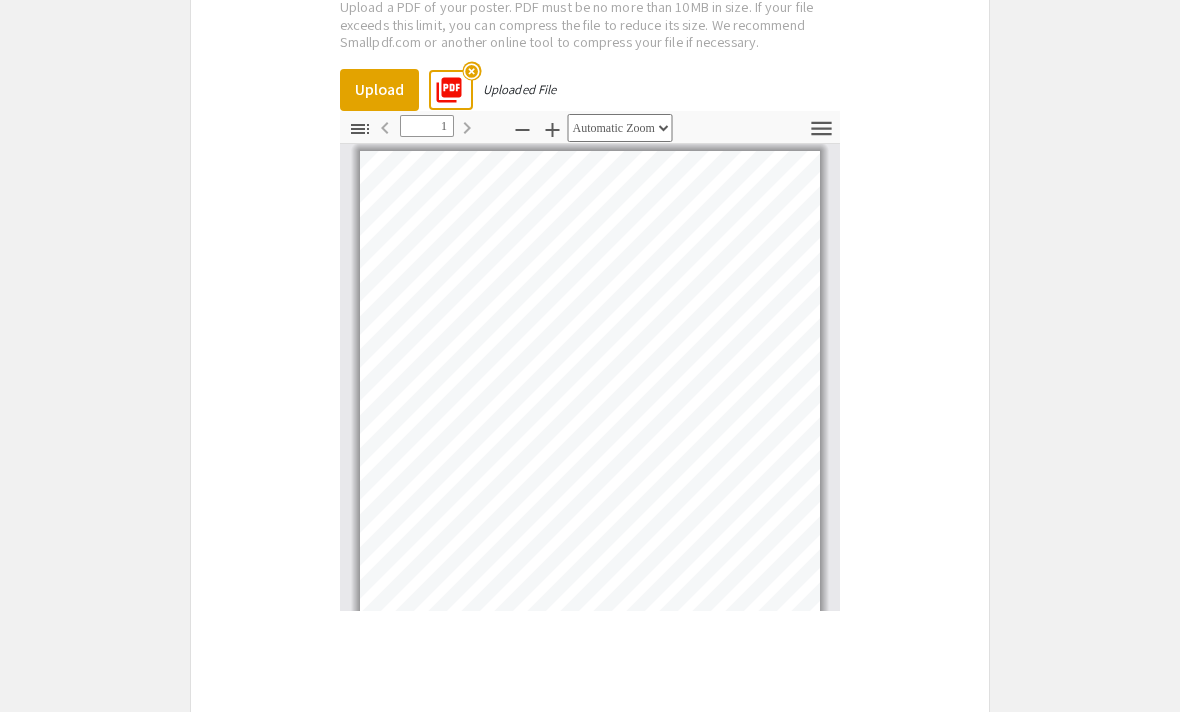 click on "highlight_off" at bounding box center (471, 71) 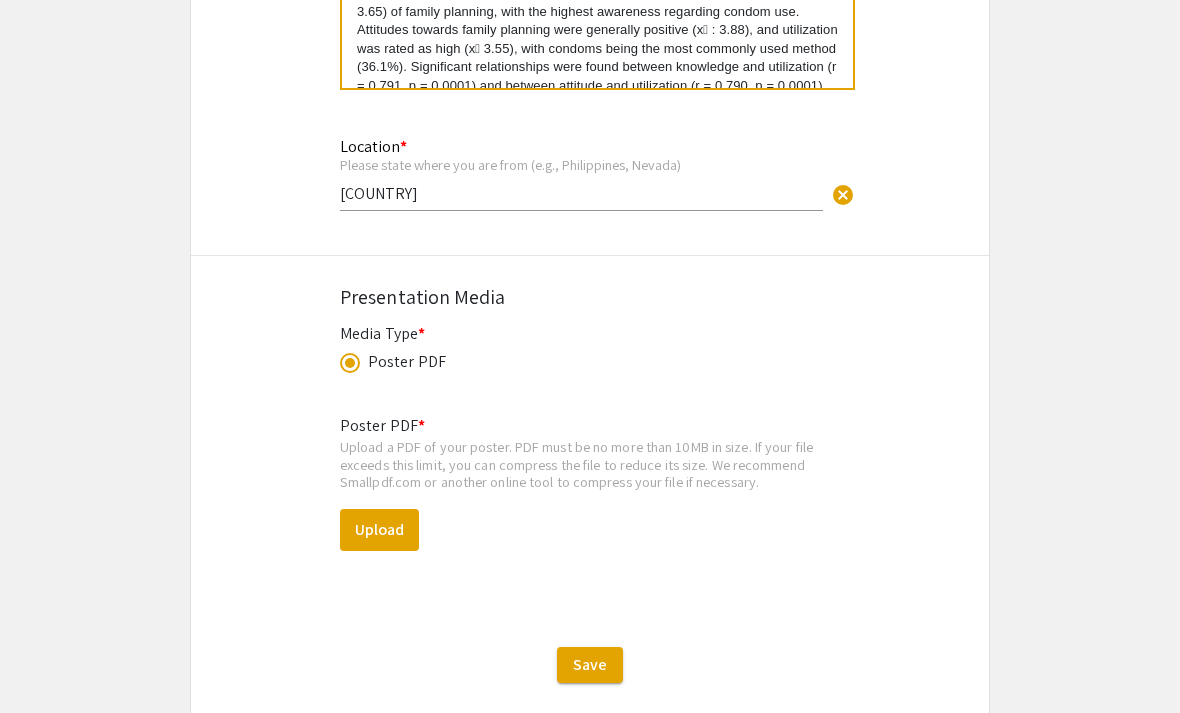 scroll, scrollTop: 1858, scrollLeft: 0, axis: vertical 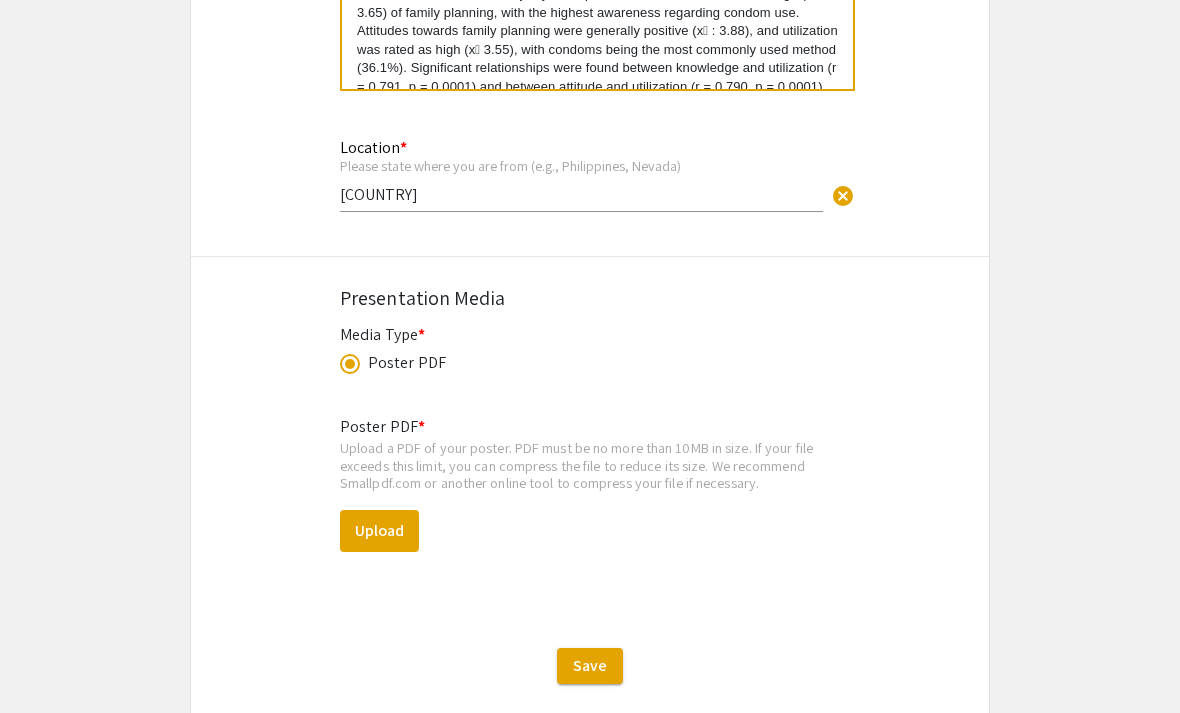 click on "Upload" at bounding box center (379, 531) 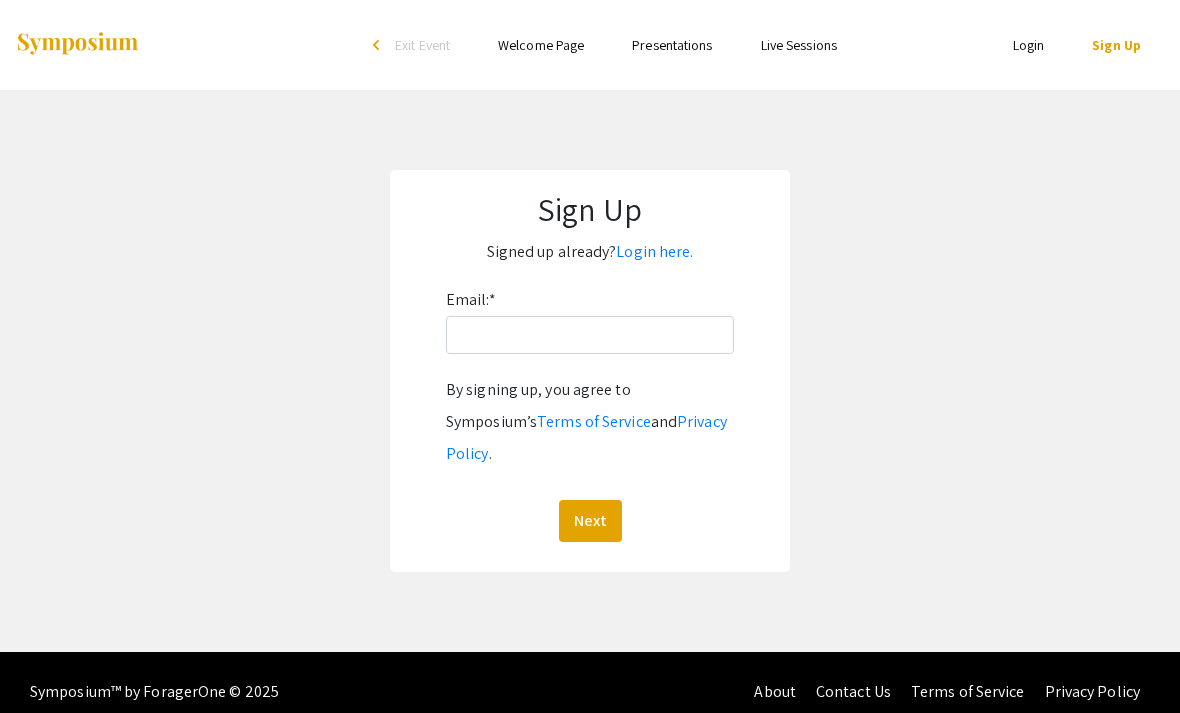 scroll, scrollTop: 64, scrollLeft: 0, axis: vertical 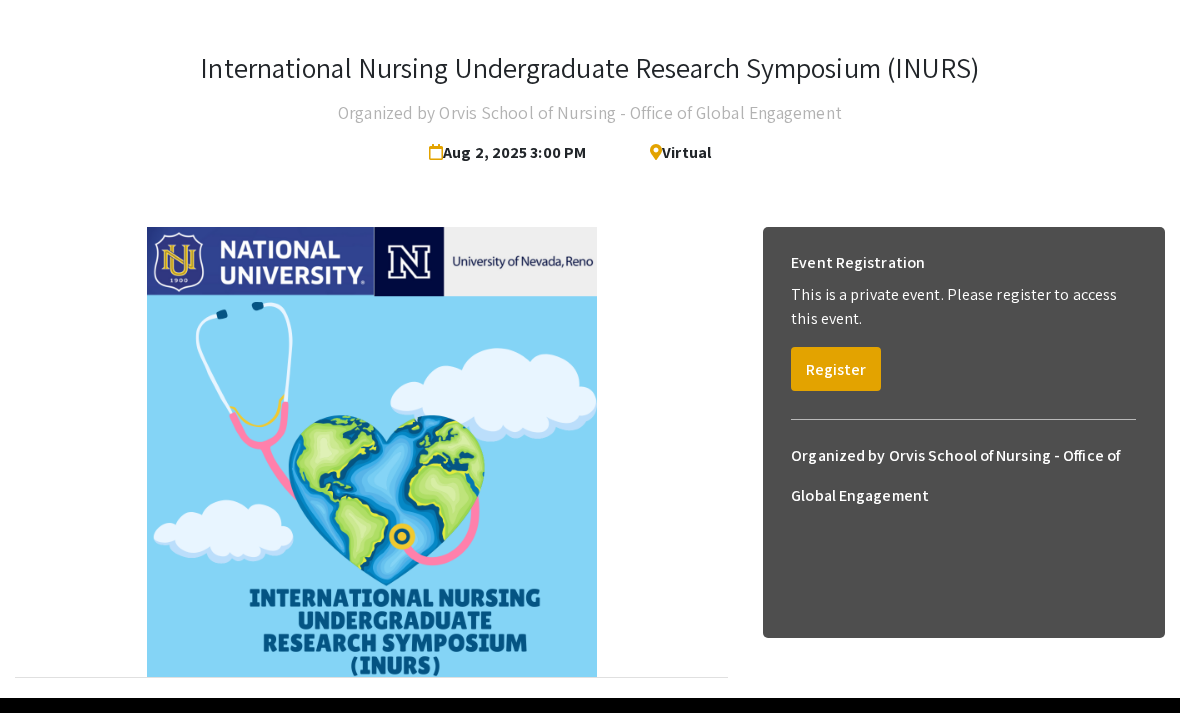 click on "Register" 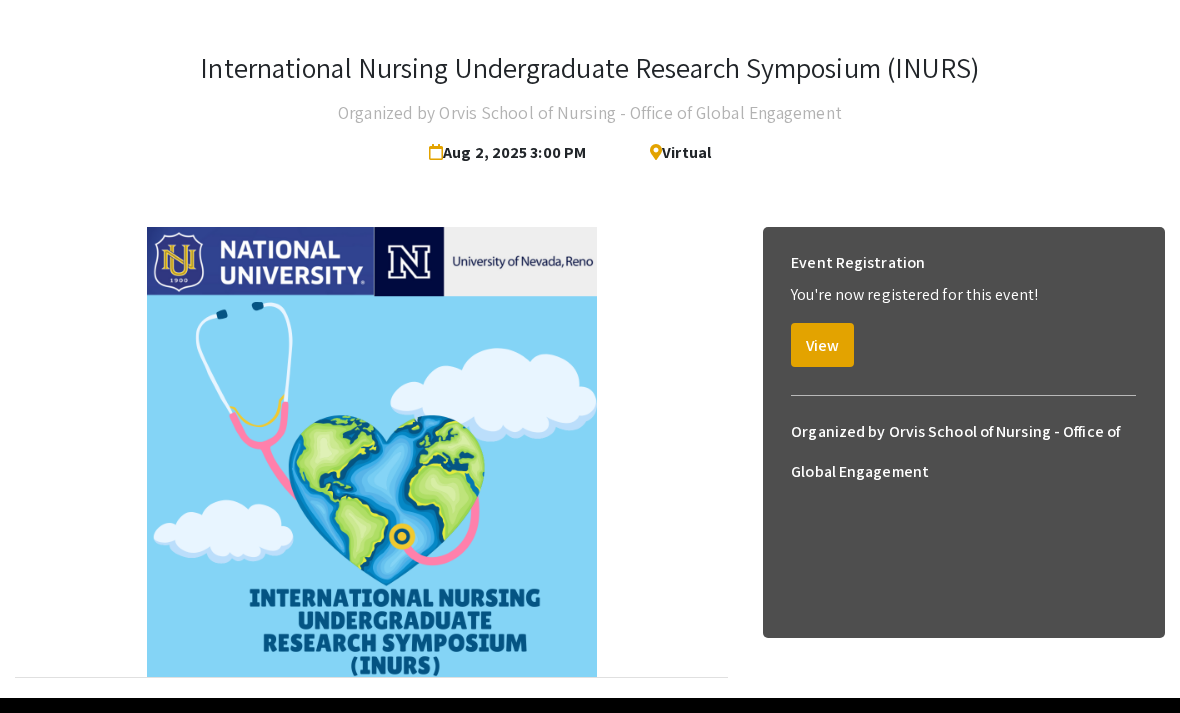 click on "View" 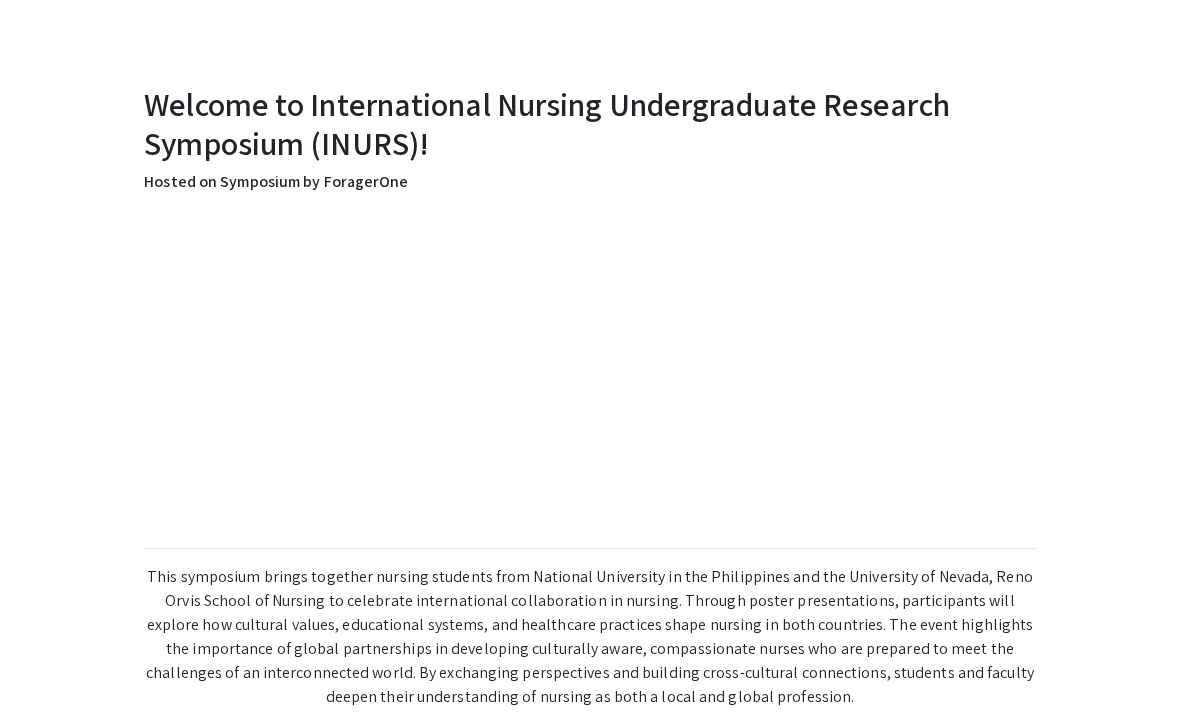scroll, scrollTop: 542, scrollLeft: 0, axis: vertical 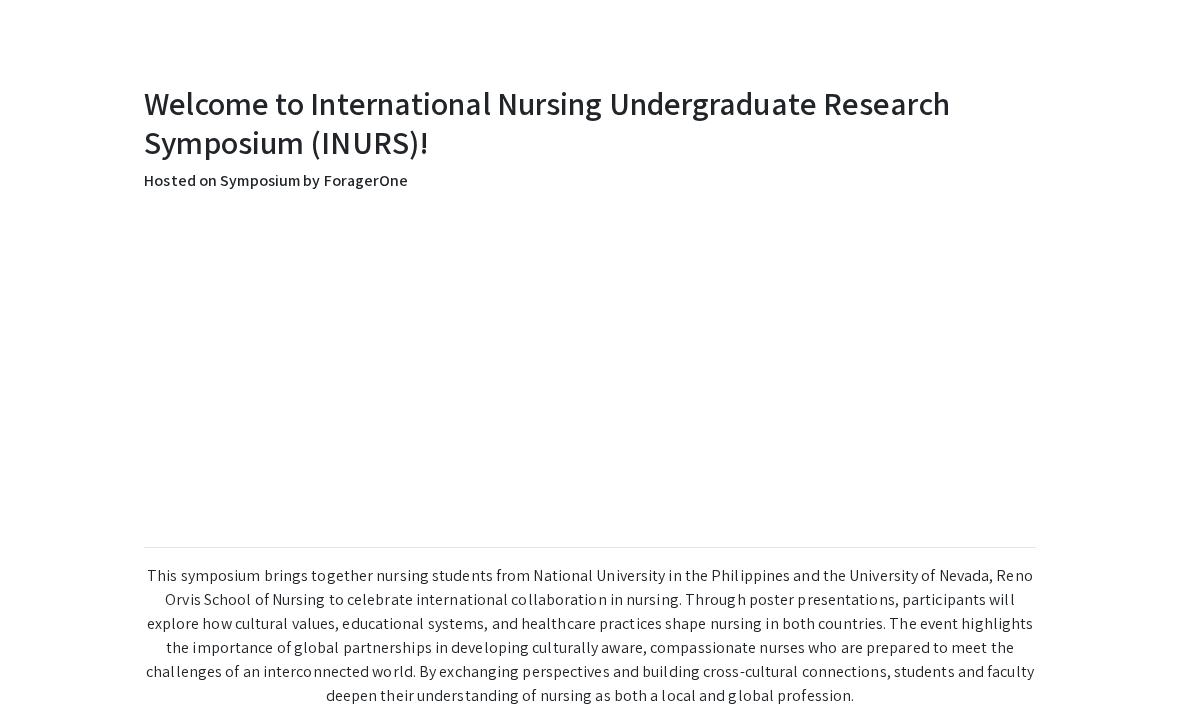 click on "Welcome to International Nursing Undergraduate Research Symposium (INURS)! Hosted on Symposium by ForagerOne
This symposium brings together nursing students from National University in the Philippines and the University of Nevada, Reno Orvis School of Nursing to celebrate international collaboration in nursing. Through poster presentations, participants will explore how cultural values, educational systems, and healthcare practices shape nursing in both countries. The event highlights the importance of global partnerships in developing culturally aware, compassionate nurses who are prepared to meet the challenges of an interconnected world. By exchanging perspectives and building cross-cultural connections, students and faculty deepen their understanding of nursing as both a local and global profession." 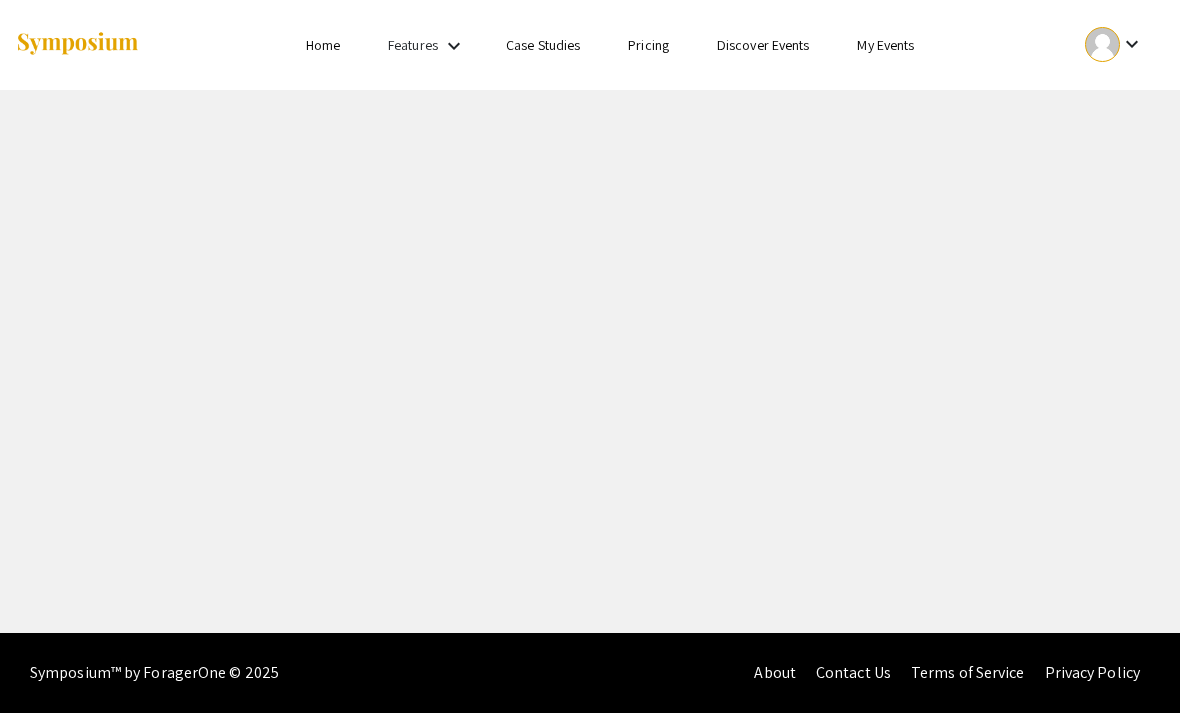 scroll, scrollTop: 0, scrollLeft: 0, axis: both 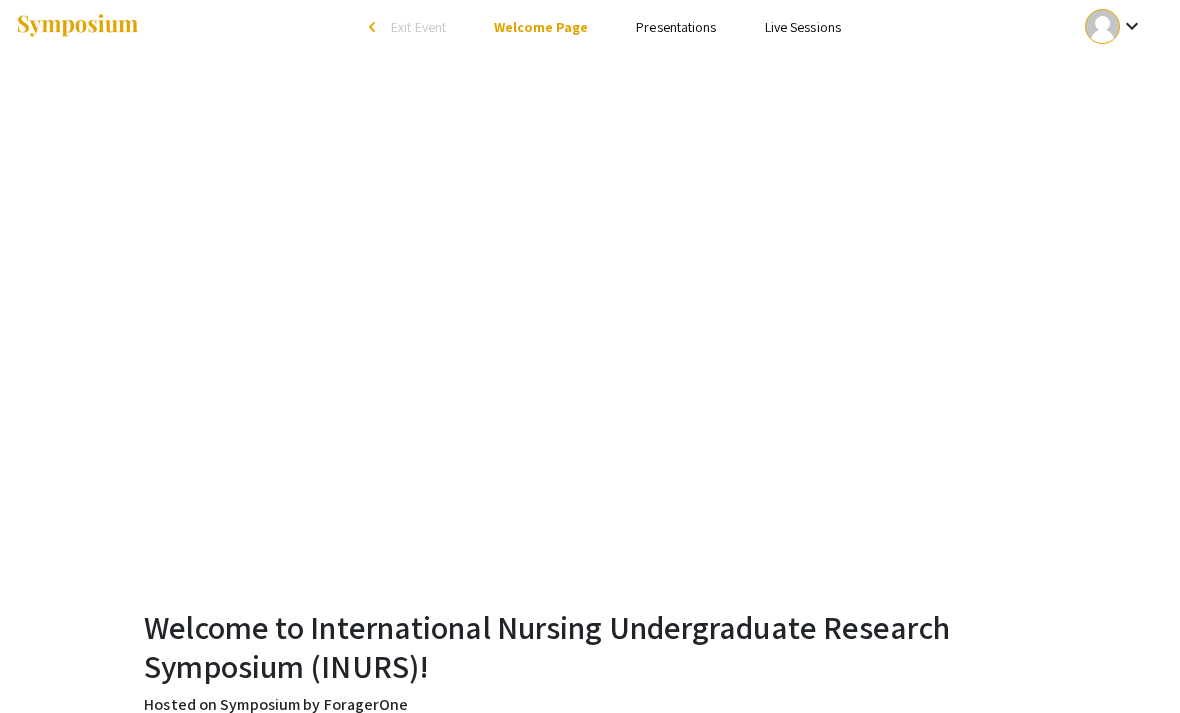 click on "Presentations" at bounding box center [676, 28] 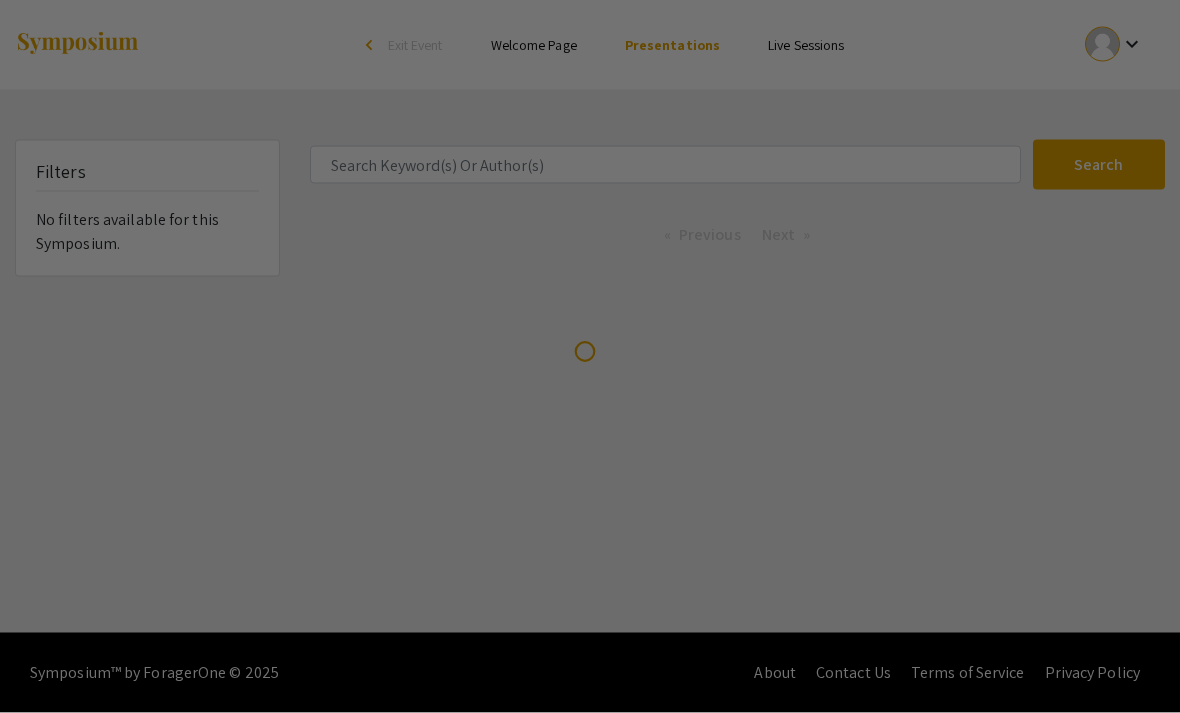 scroll, scrollTop: 0, scrollLeft: 0, axis: both 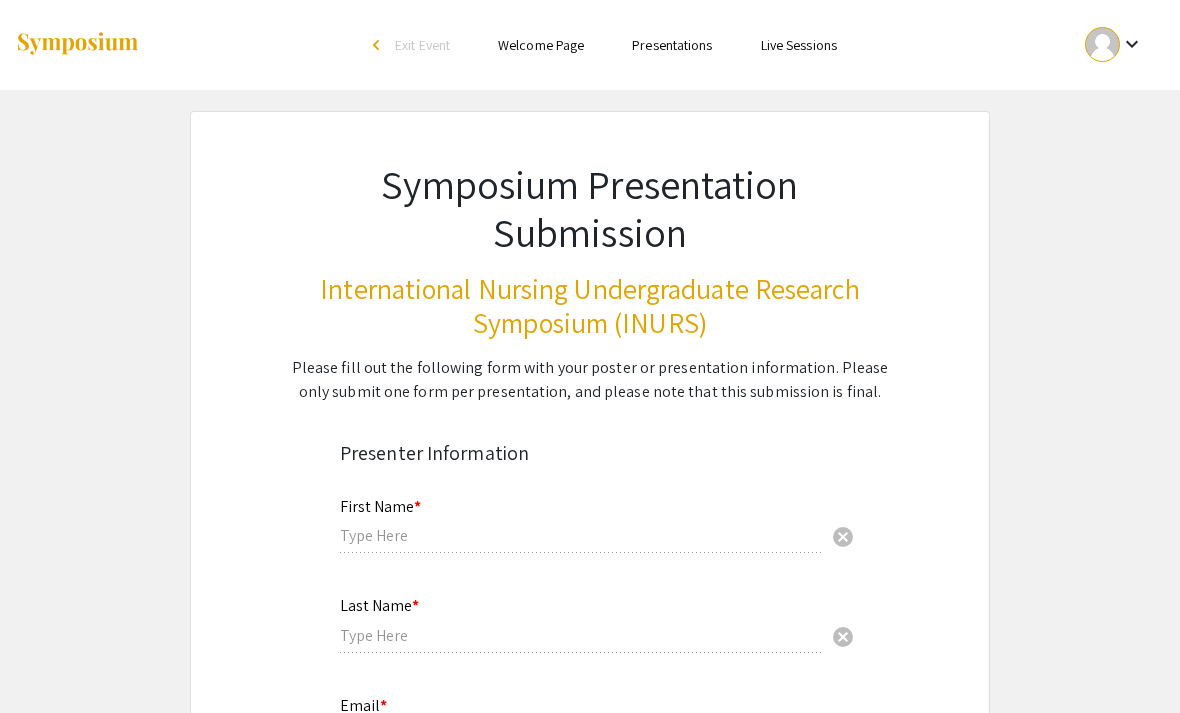 type on "[FIRST] [LAST]" 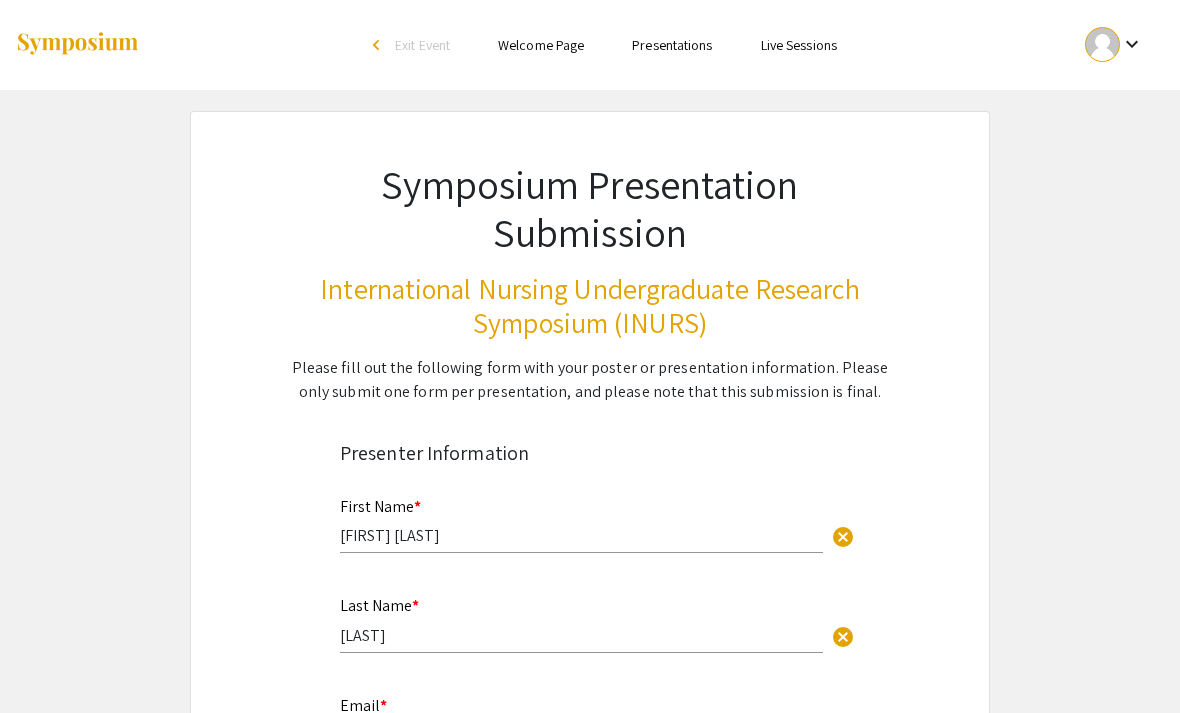 scroll, scrollTop: 0, scrollLeft: 0, axis: both 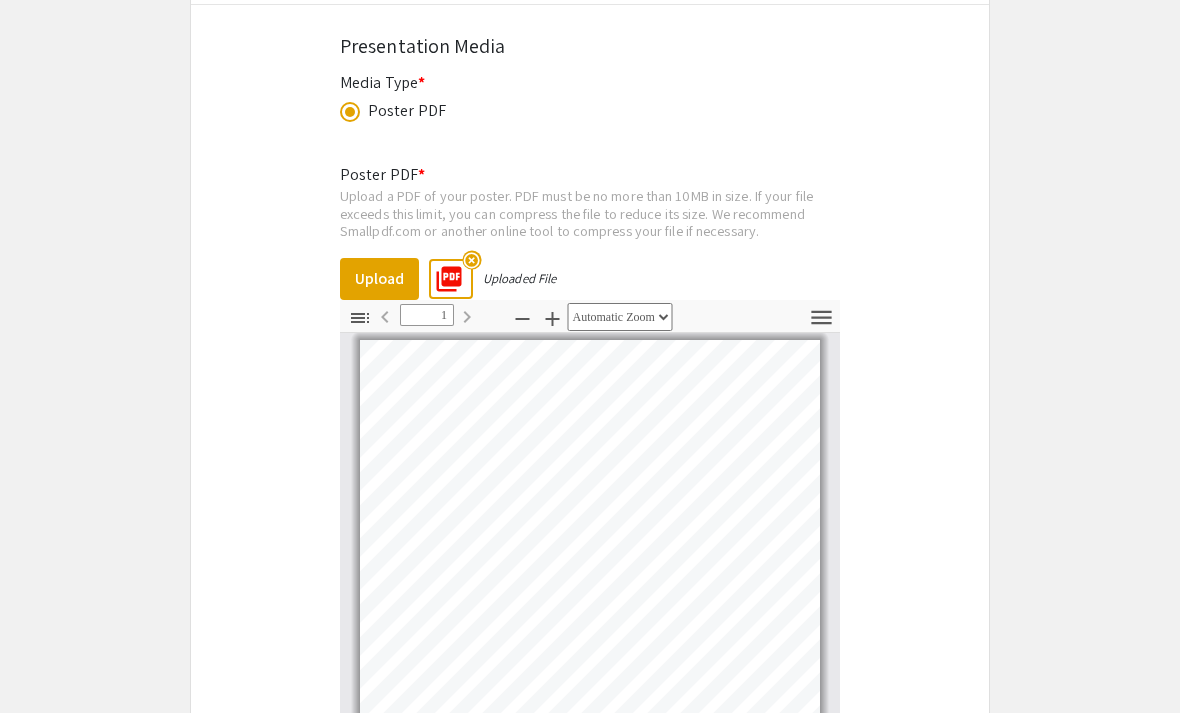 click on "highlight_off" at bounding box center [471, 259] 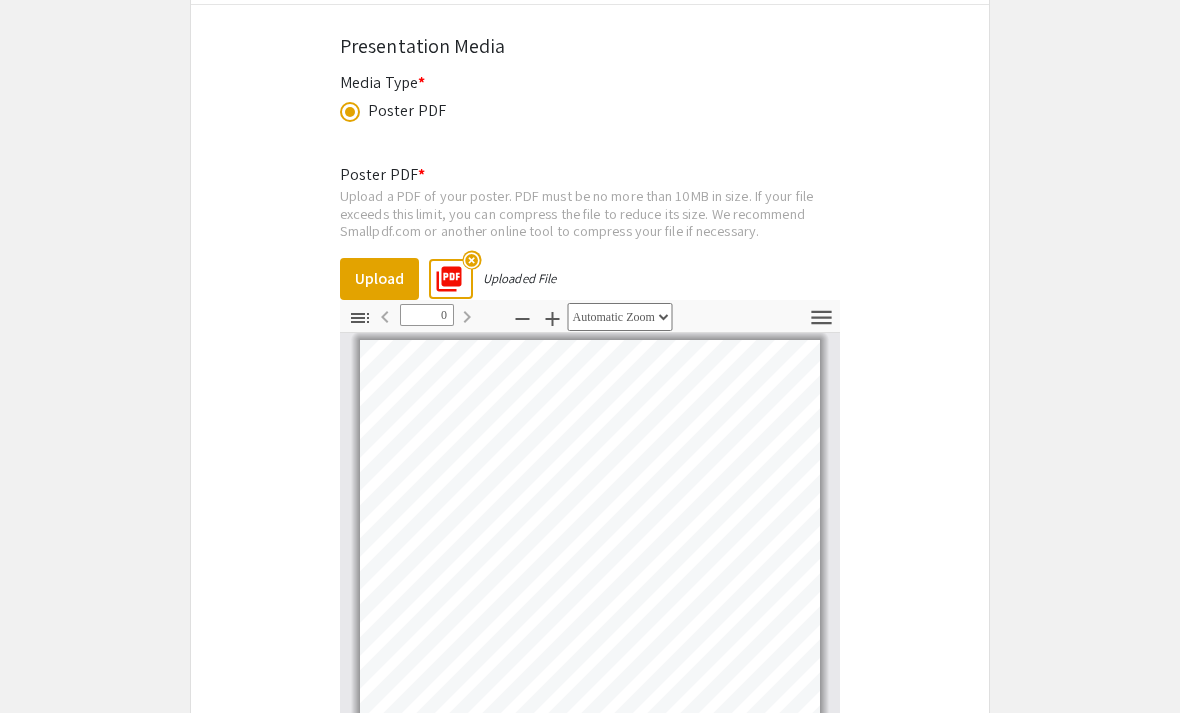 scroll, scrollTop: 1922, scrollLeft: 0, axis: vertical 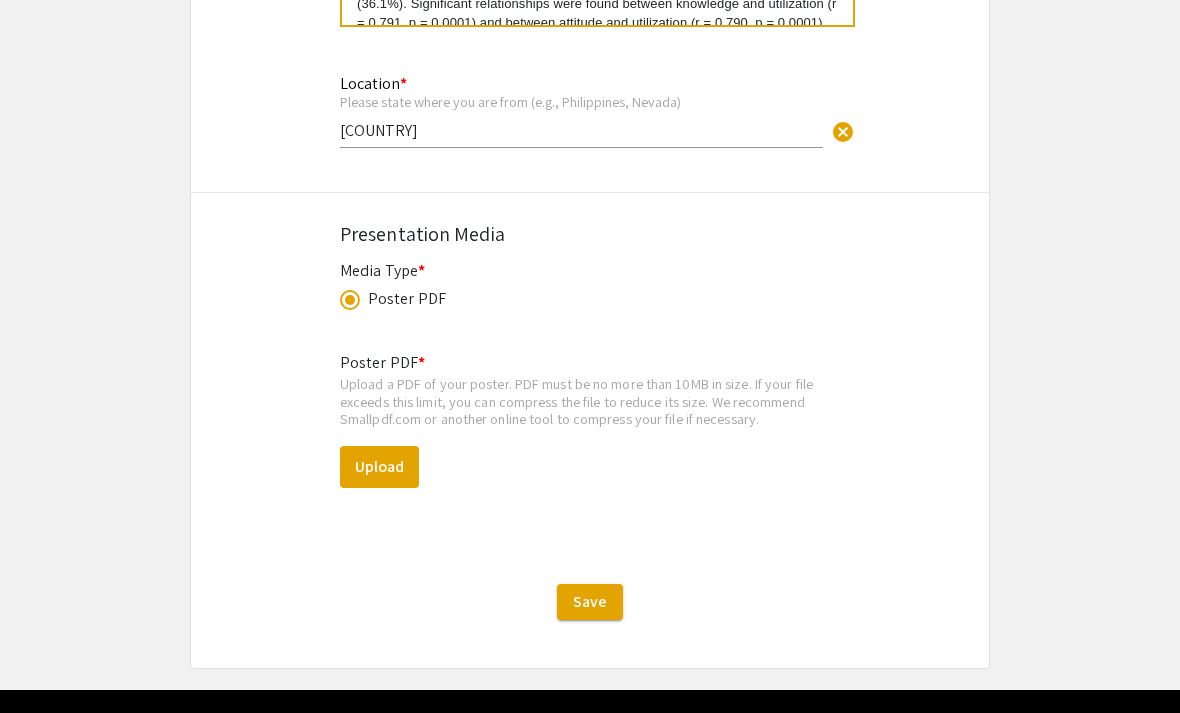 click on "Upload" at bounding box center [379, 467] 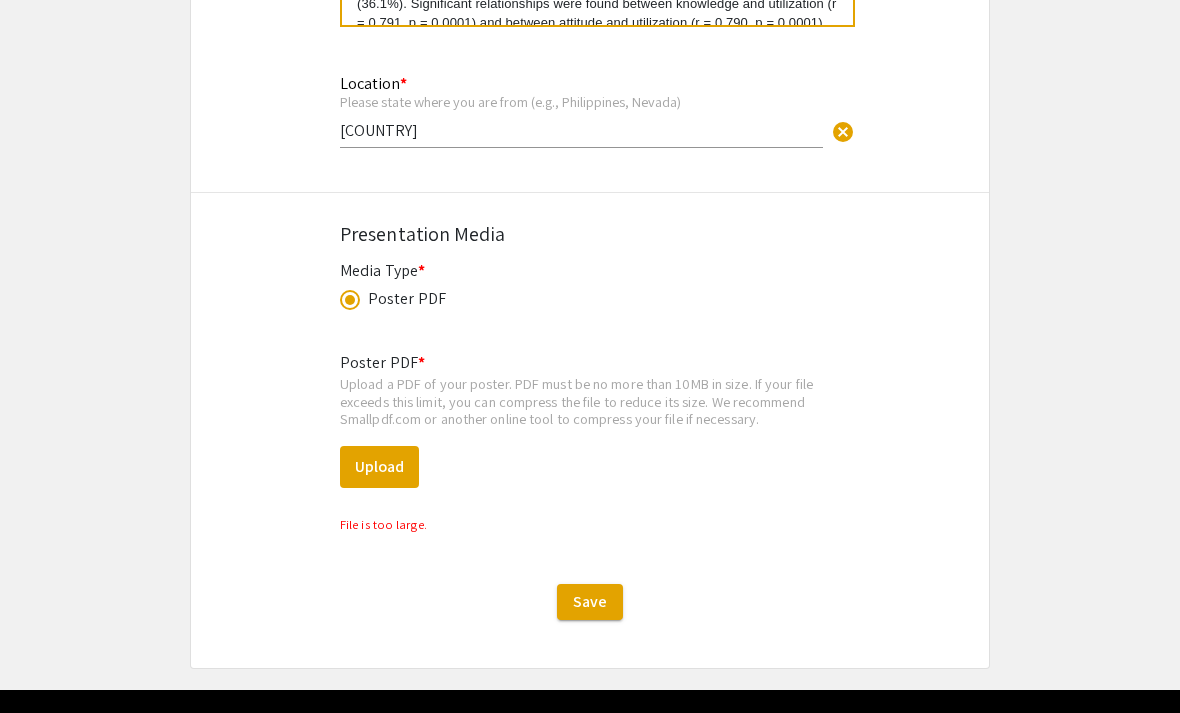 click on "Upload" at bounding box center (379, 467) 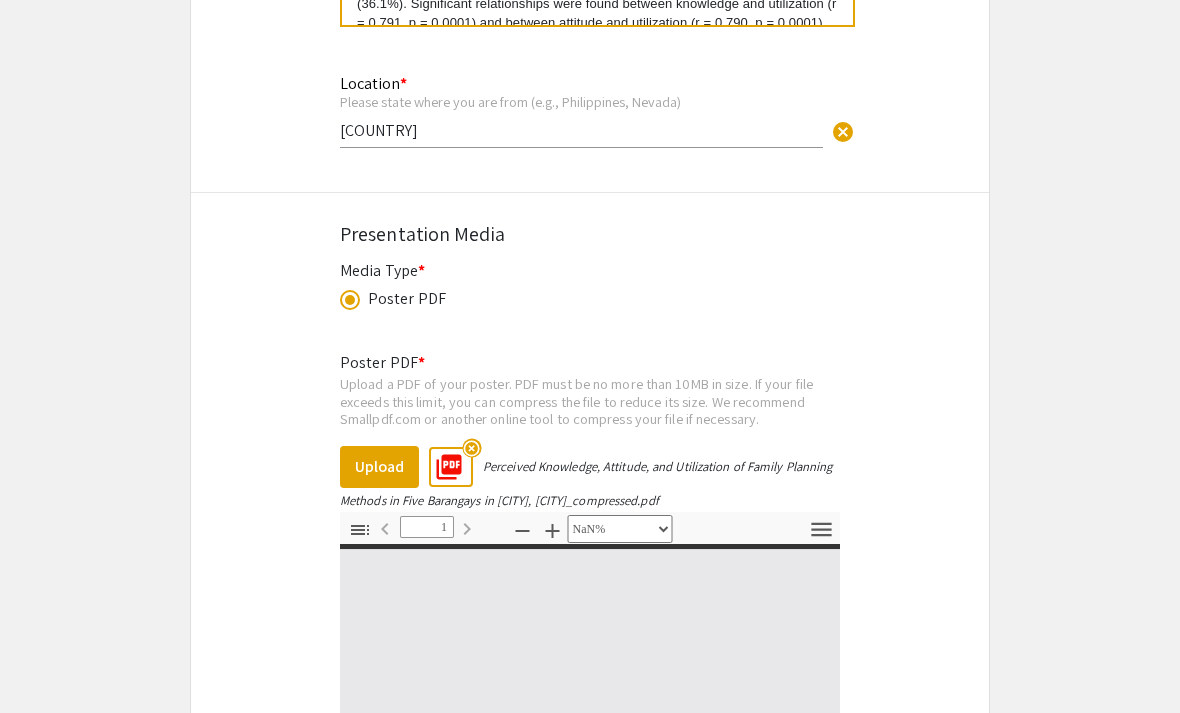 type on "0" 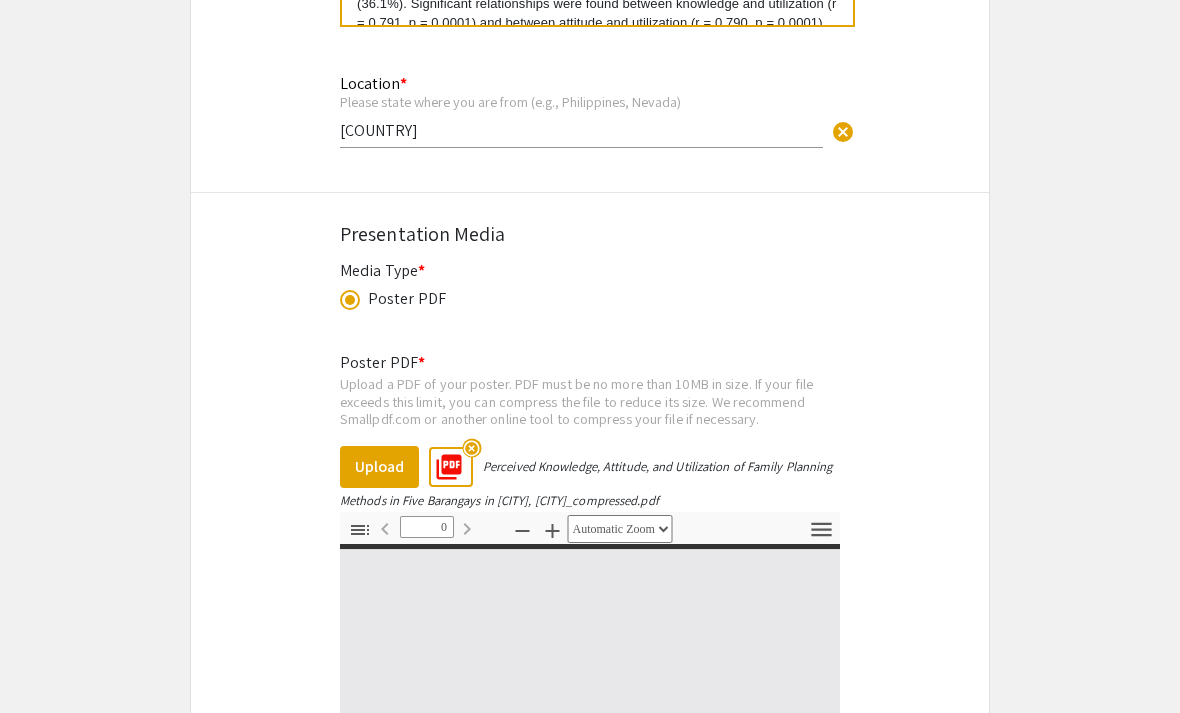select on "custom" 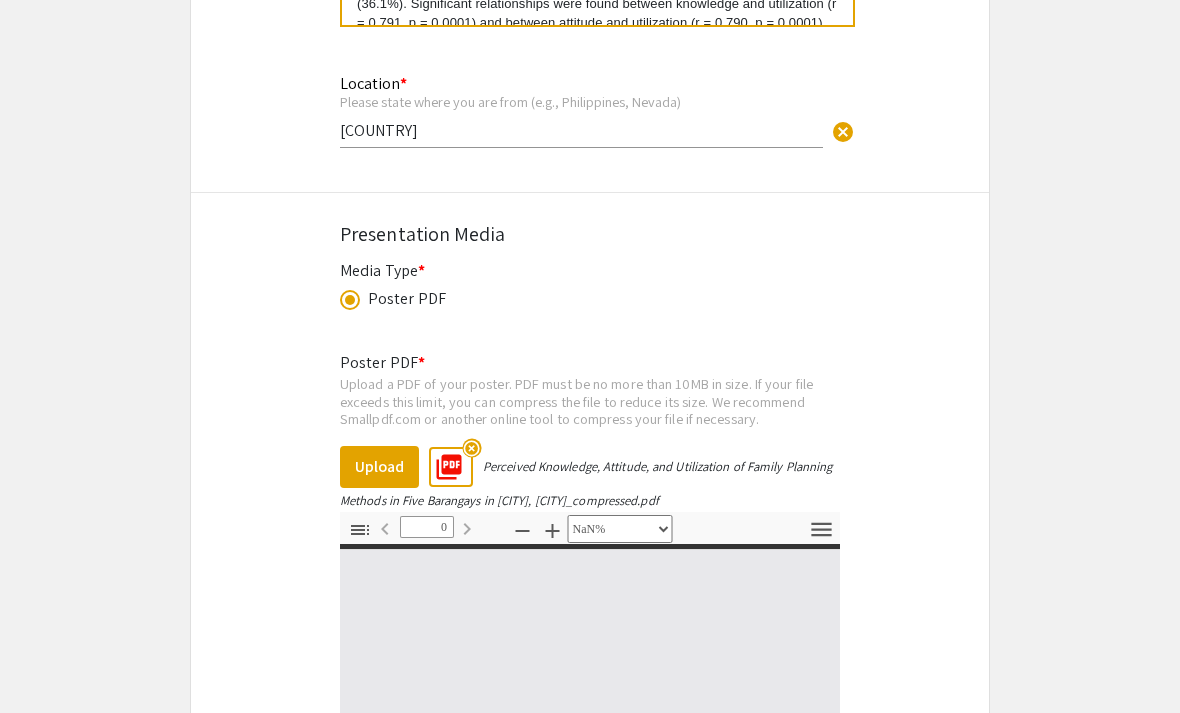 type on "1" 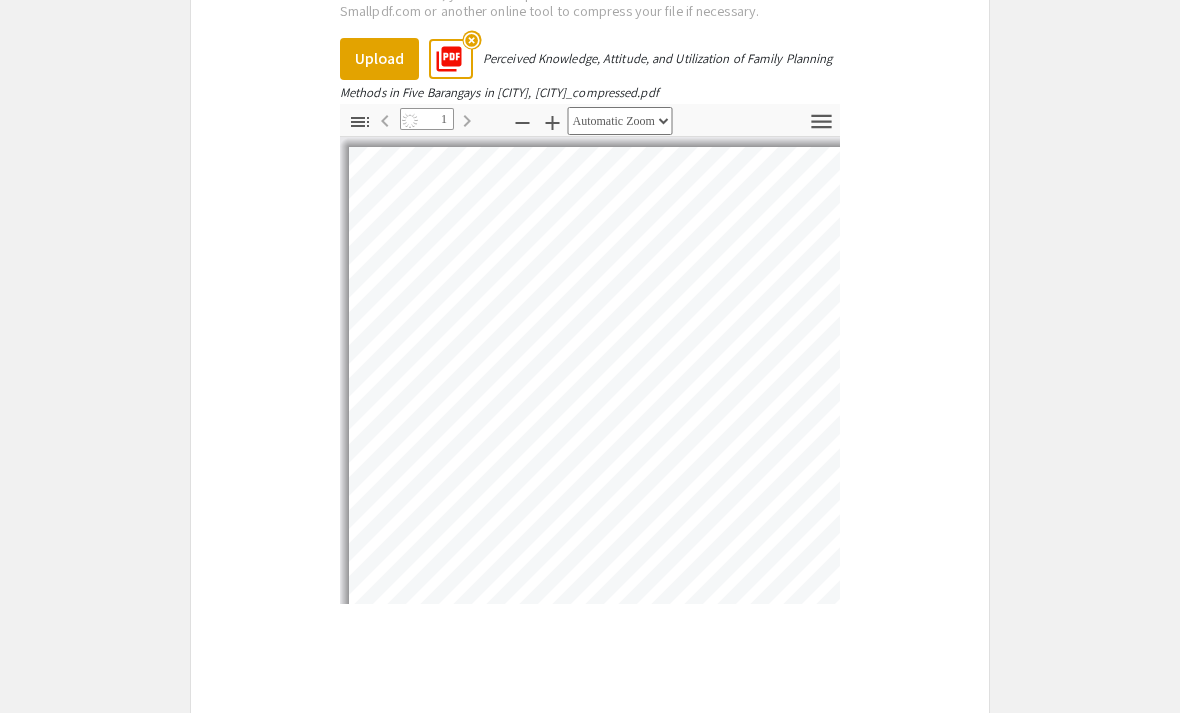 scroll, scrollTop: 2328, scrollLeft: 0, axis: vertical 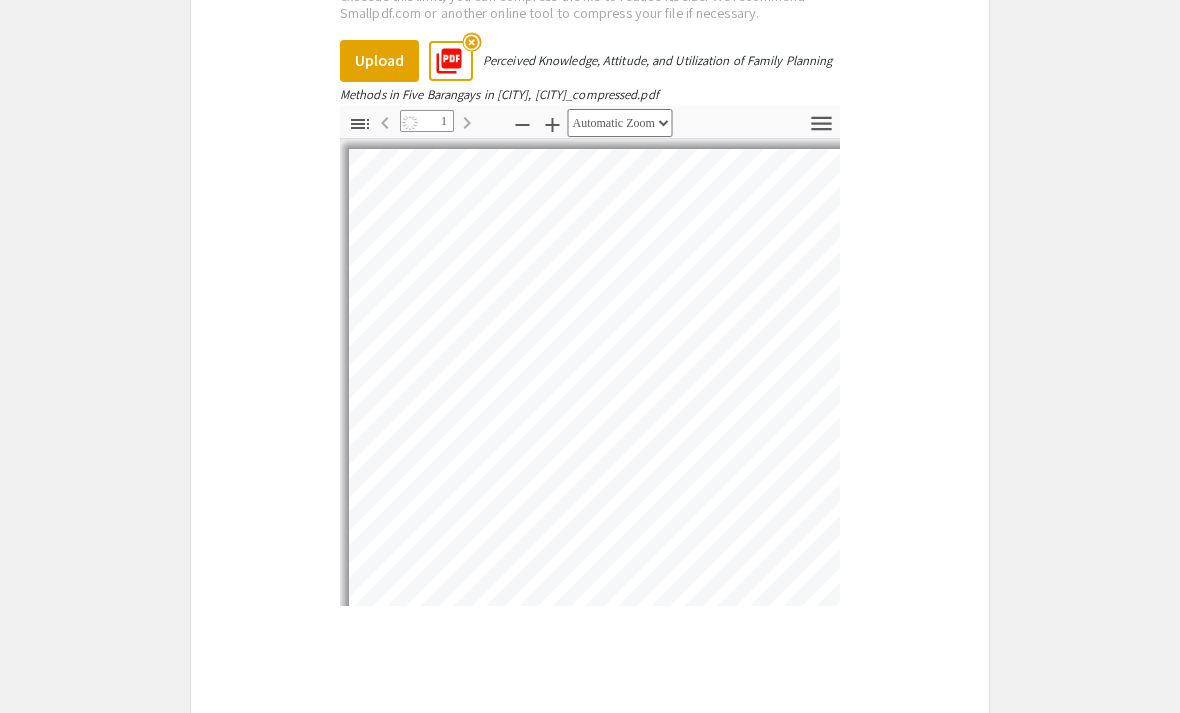 select on "auto" 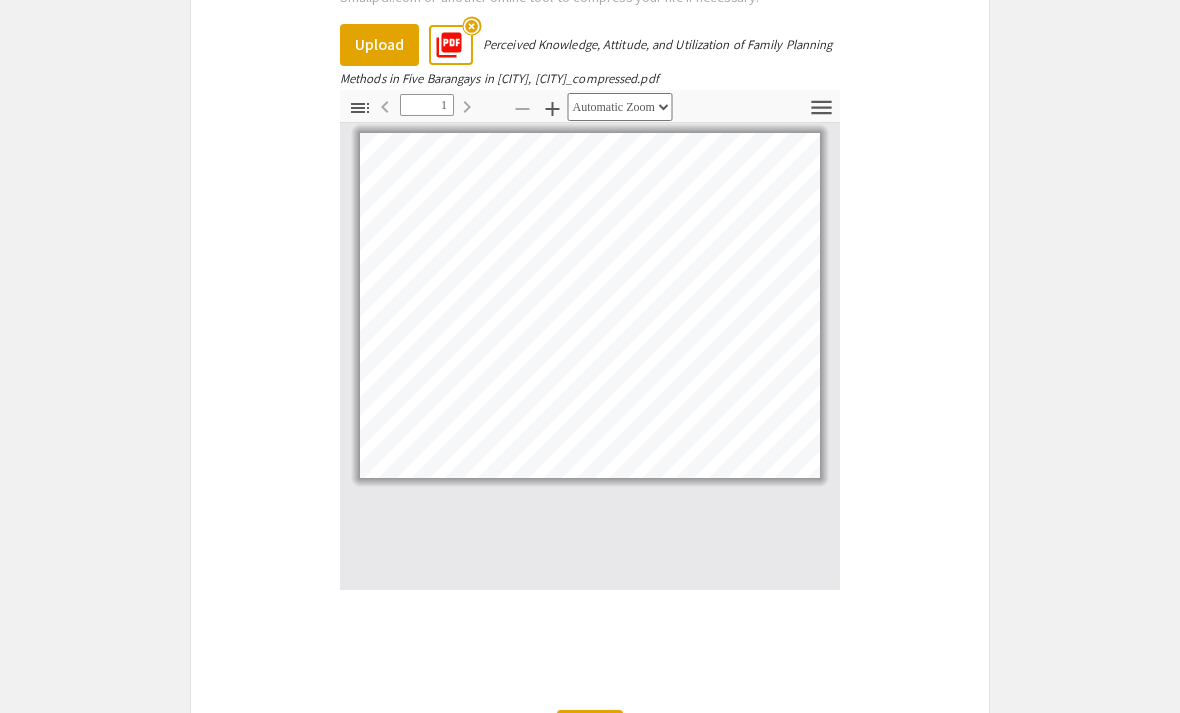 scroll, scrollTop: 2344, scrollLeft: 0, axis: vertical 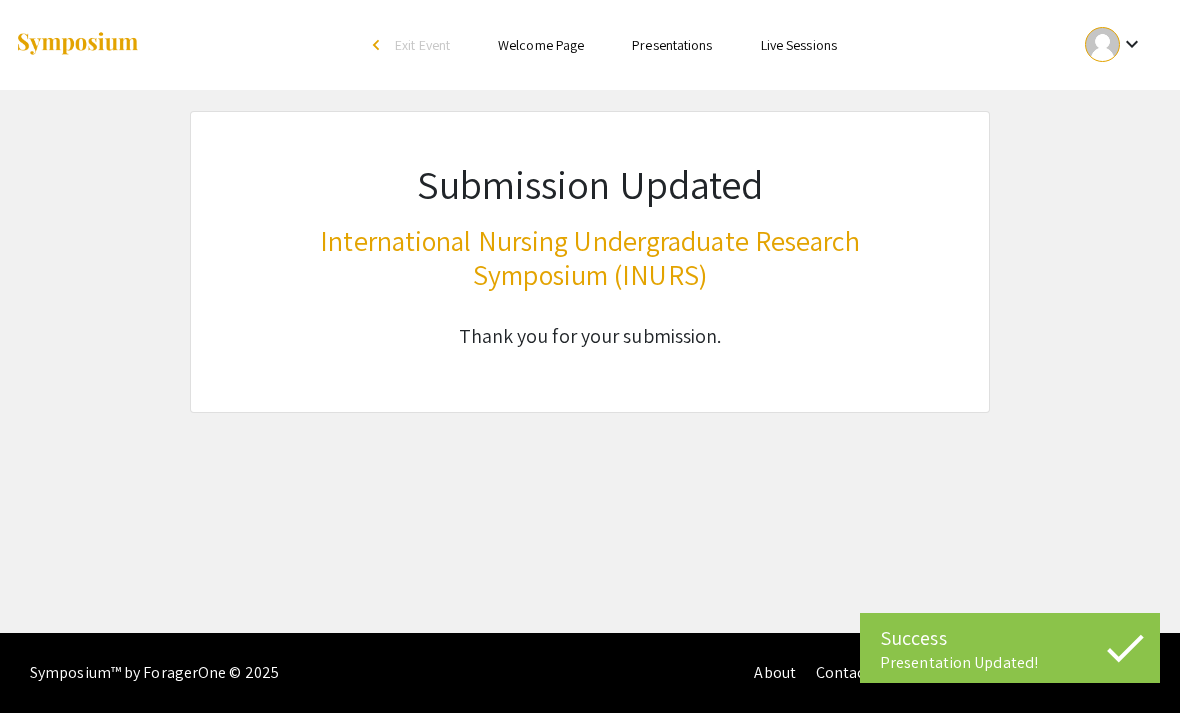 click on "Skip navigation  arrow_back_ios Exit Event Welcome Page Presentations Live Sessions keyboard_arrow_down Submission Updated International Nursing Undergraduate Research Symposium (INURS) Thank you for your submission." at bounding box center [590, 316] 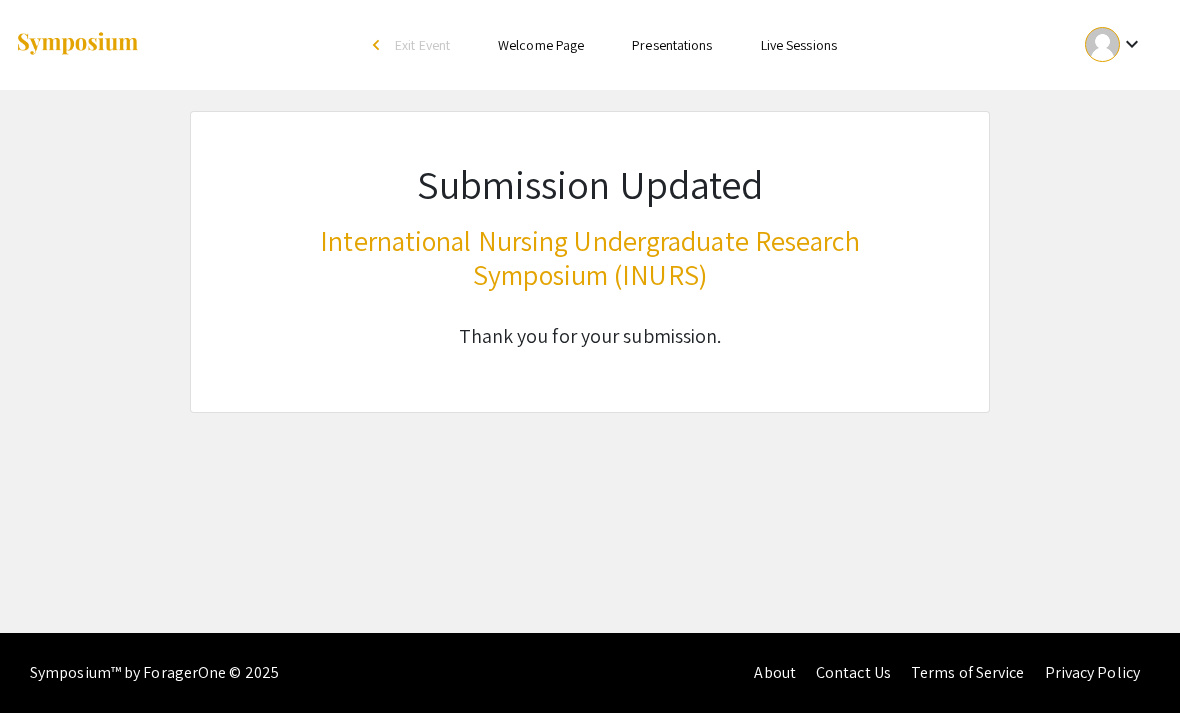 click on "Presentations" at bounding box center [672, 45] 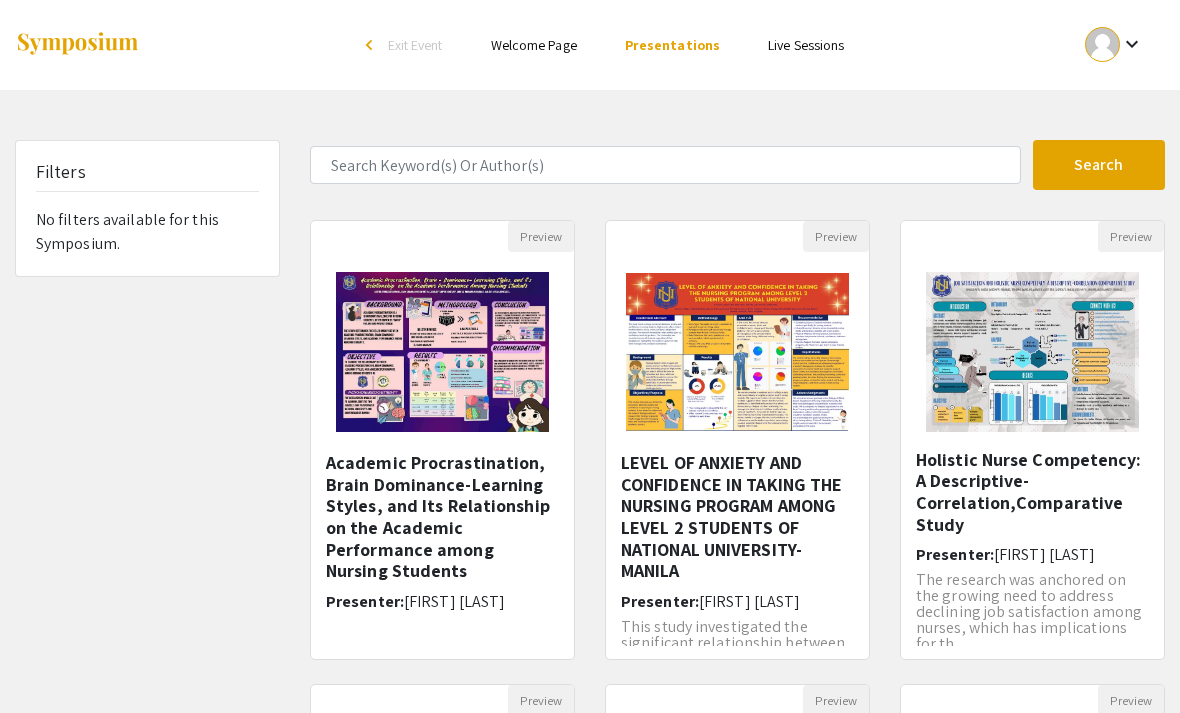 scroll, scrollTop: 25, scrollLeft: 0, axis: vertical 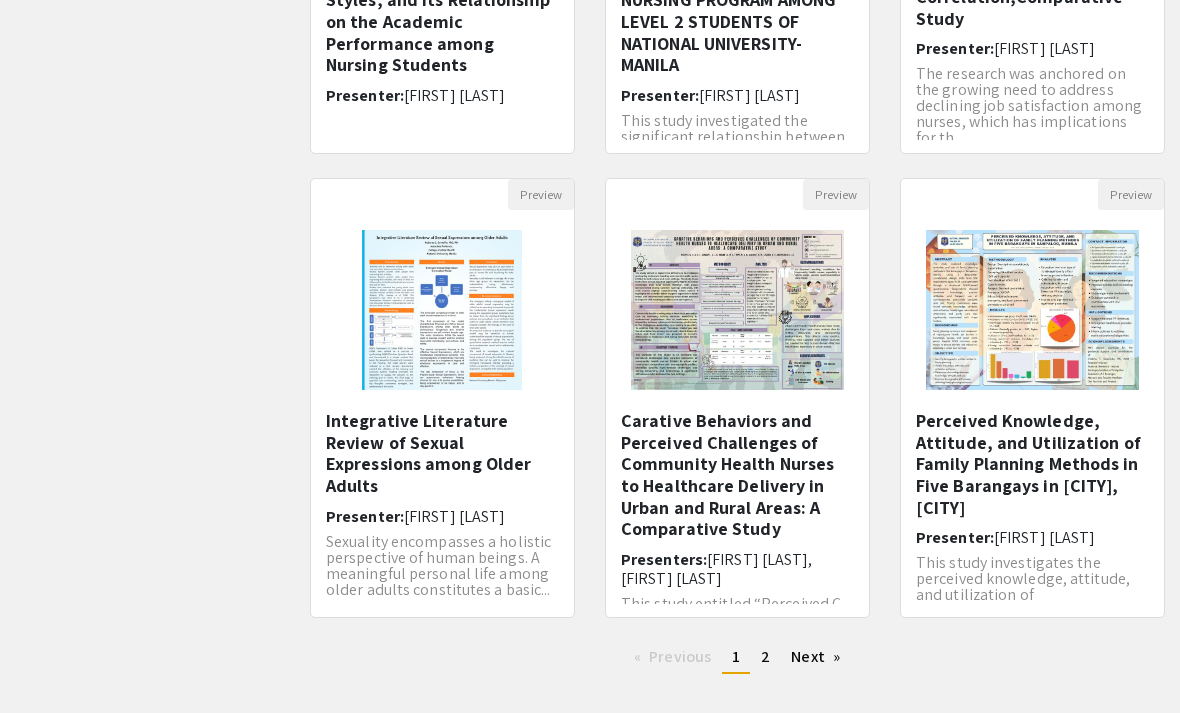 click on "Perceived Knowledge, Attitude, and Utilization of Family Planning Methods in Five Barangays in Sampaloc, Manila" at bounding box center (1032, 464) 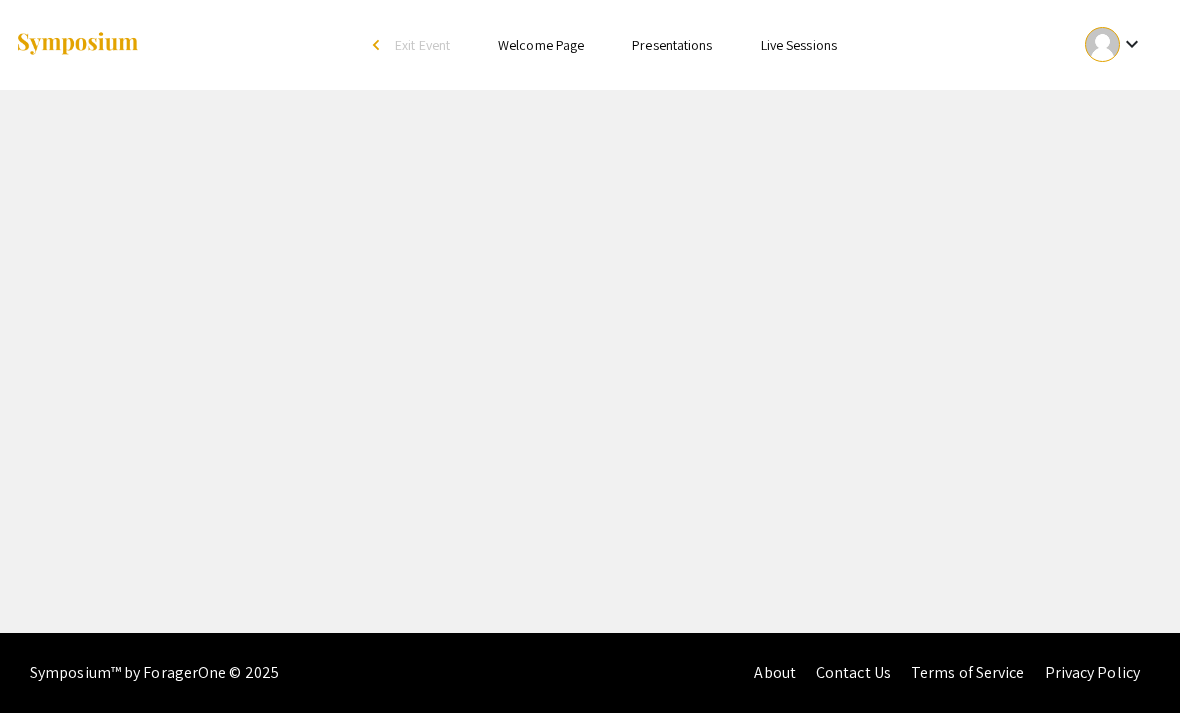 select on "custom" 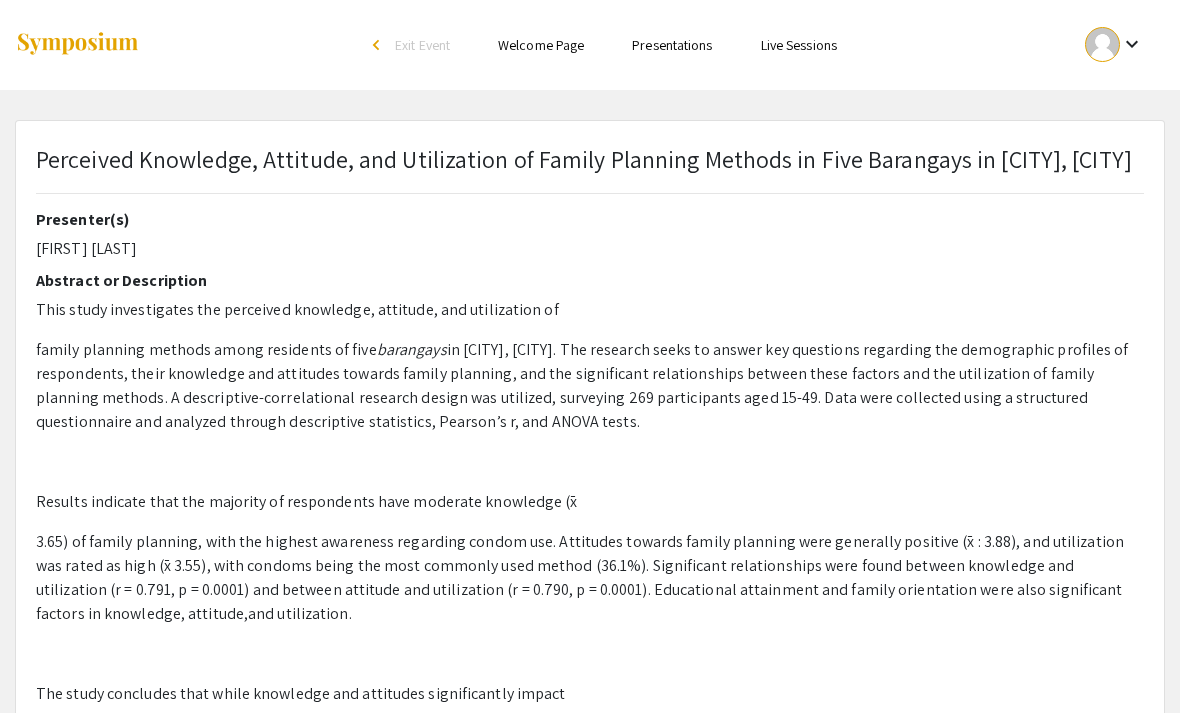type on "0" 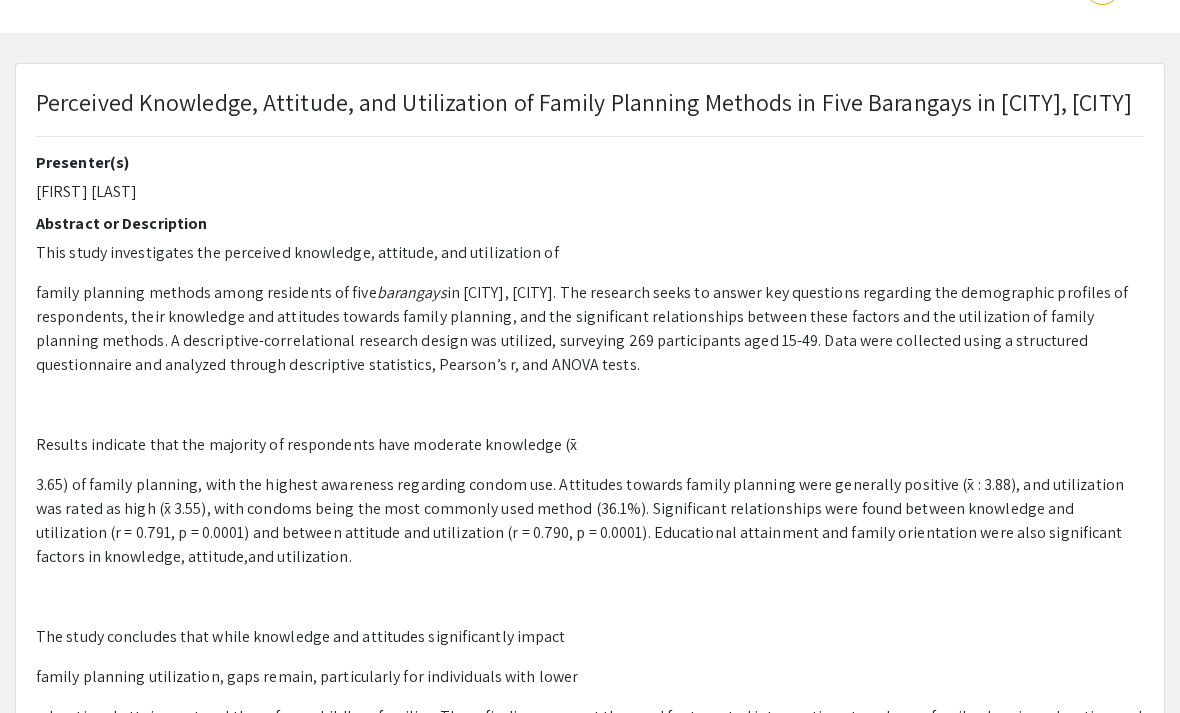 type on "1" 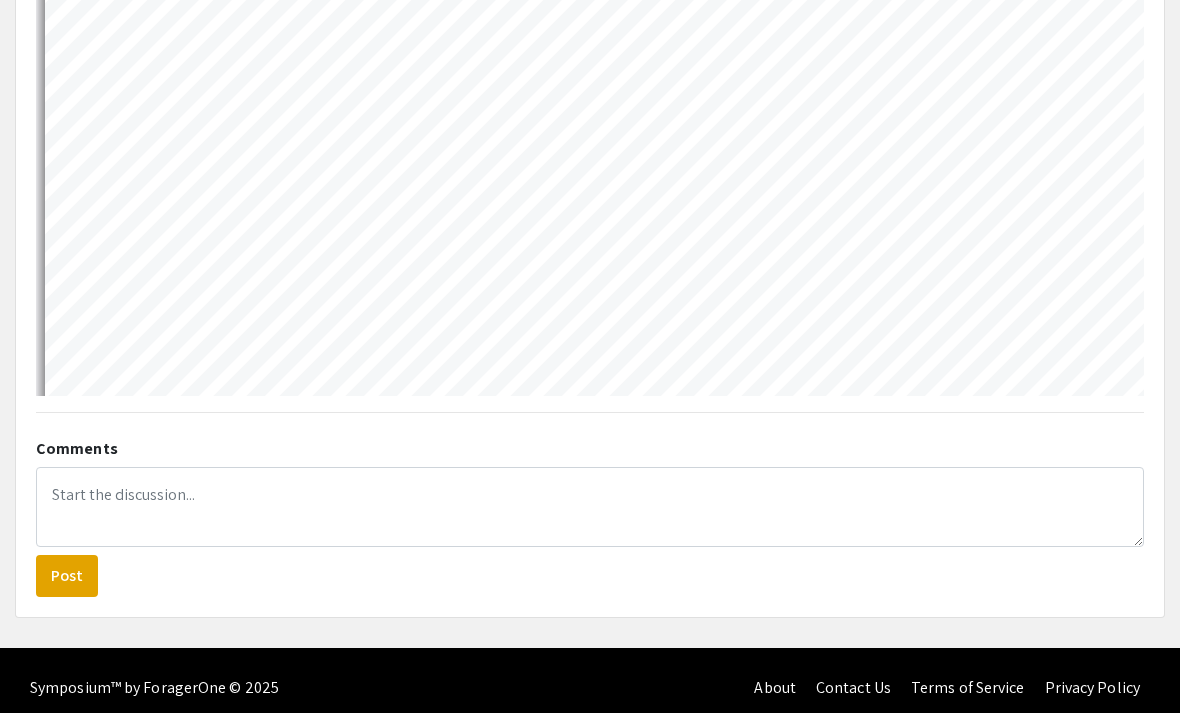 select on "auto" 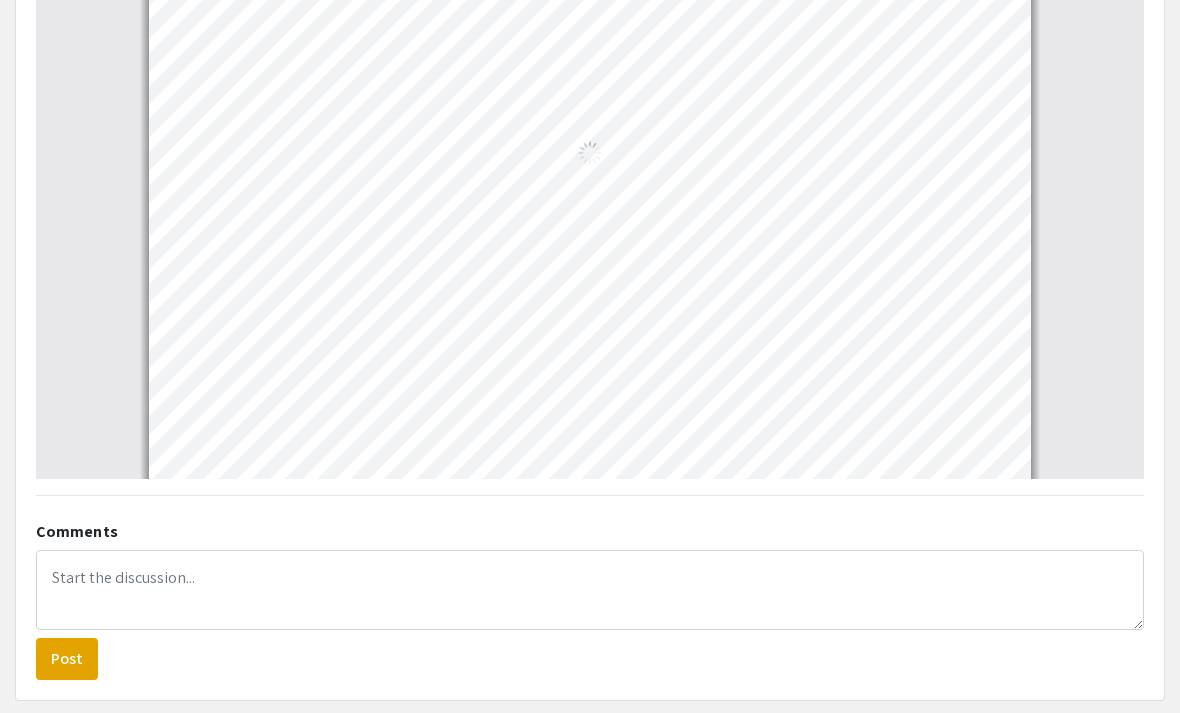 scroll, scrollTop: 8, scrollLeft: 0, axis: vertical 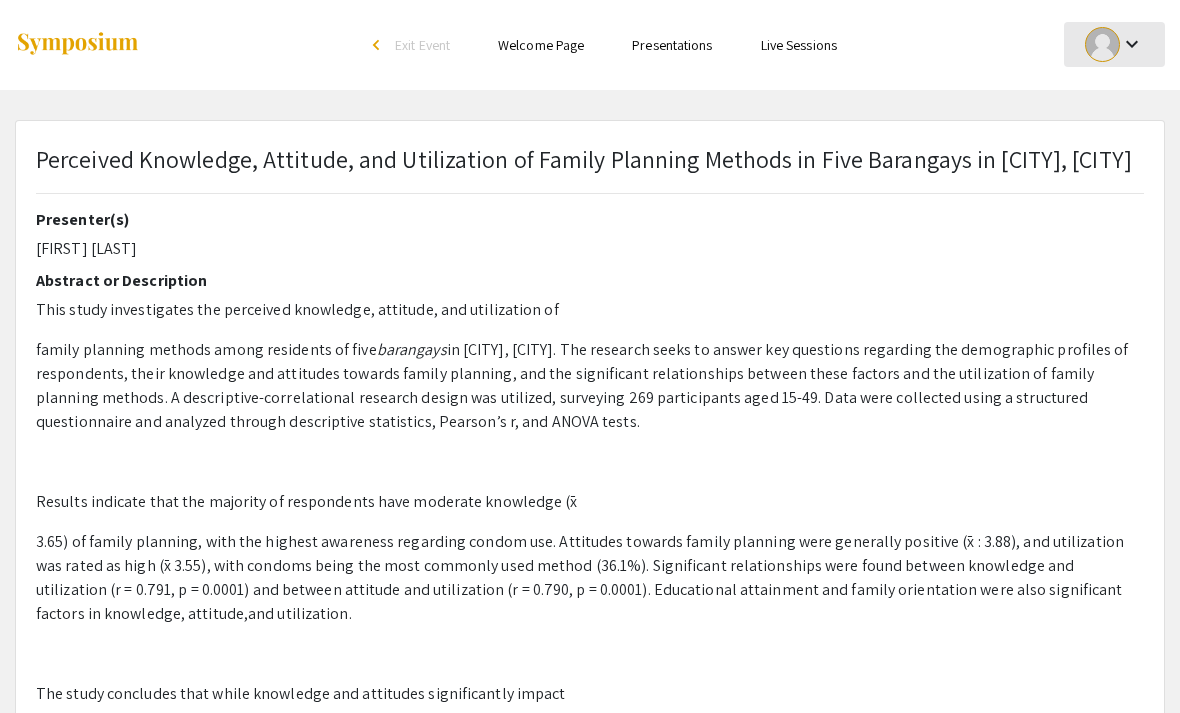 click at bounding box center [1102, 44] 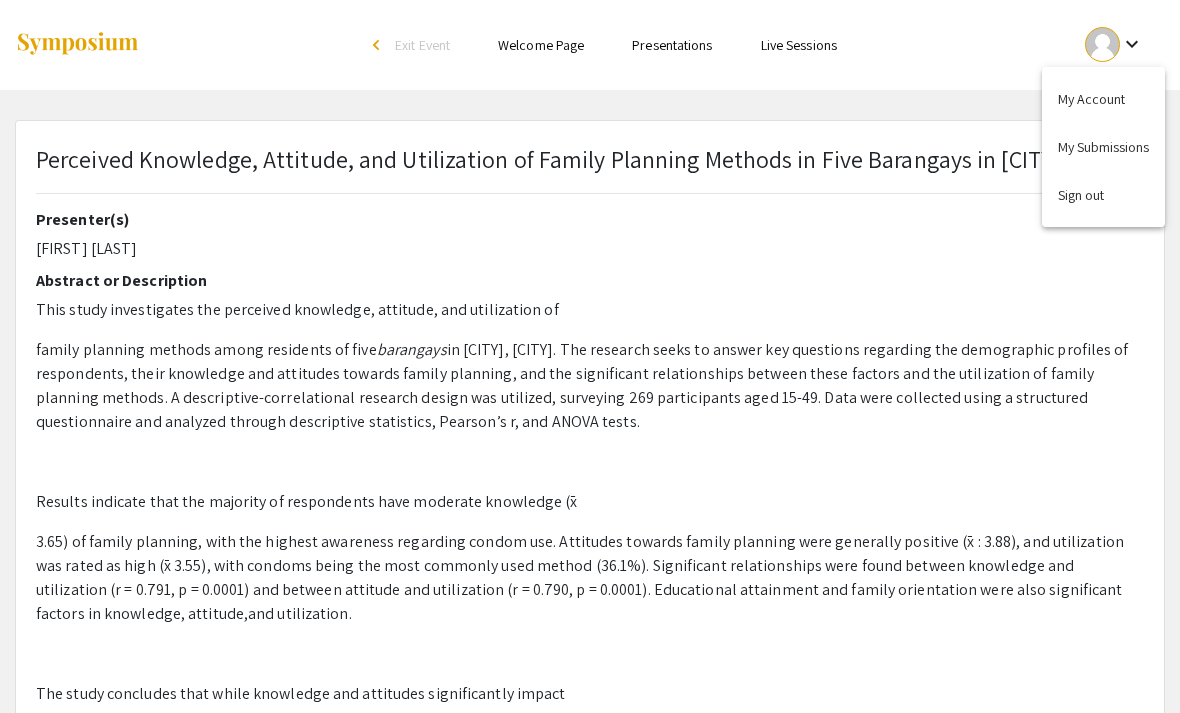 click at bounding box center [590, 356] 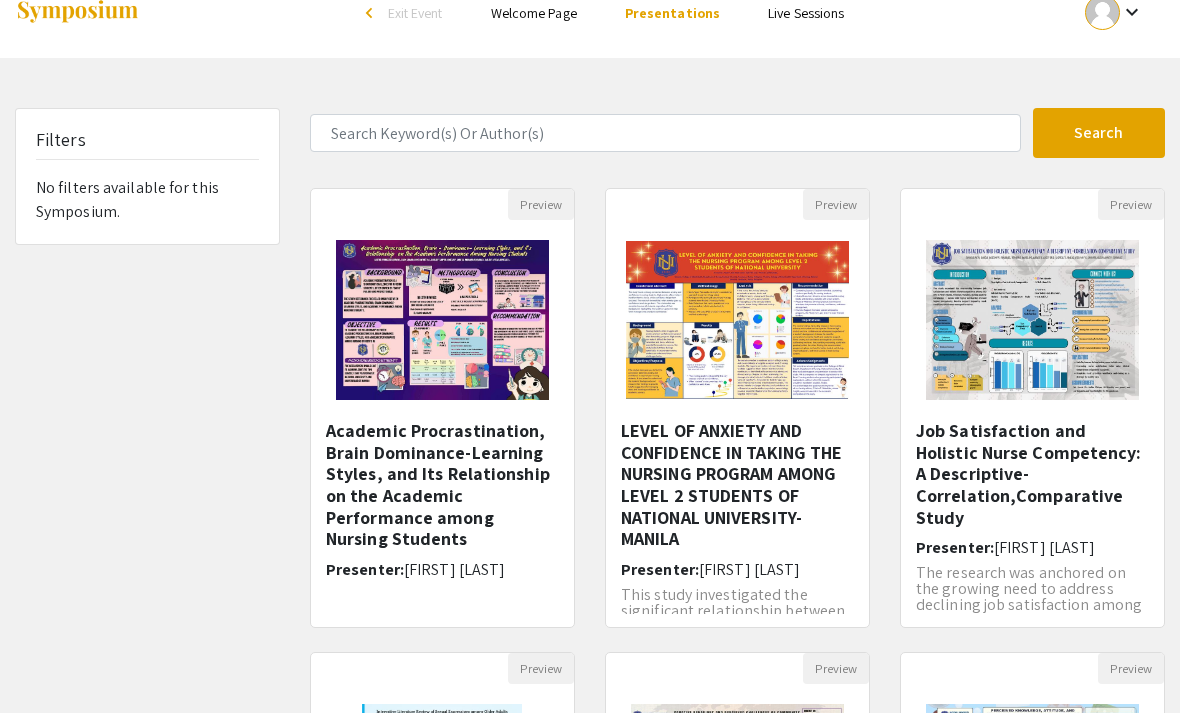 scroll, scrollTop: 0, scrollLeft: 0, axis: both 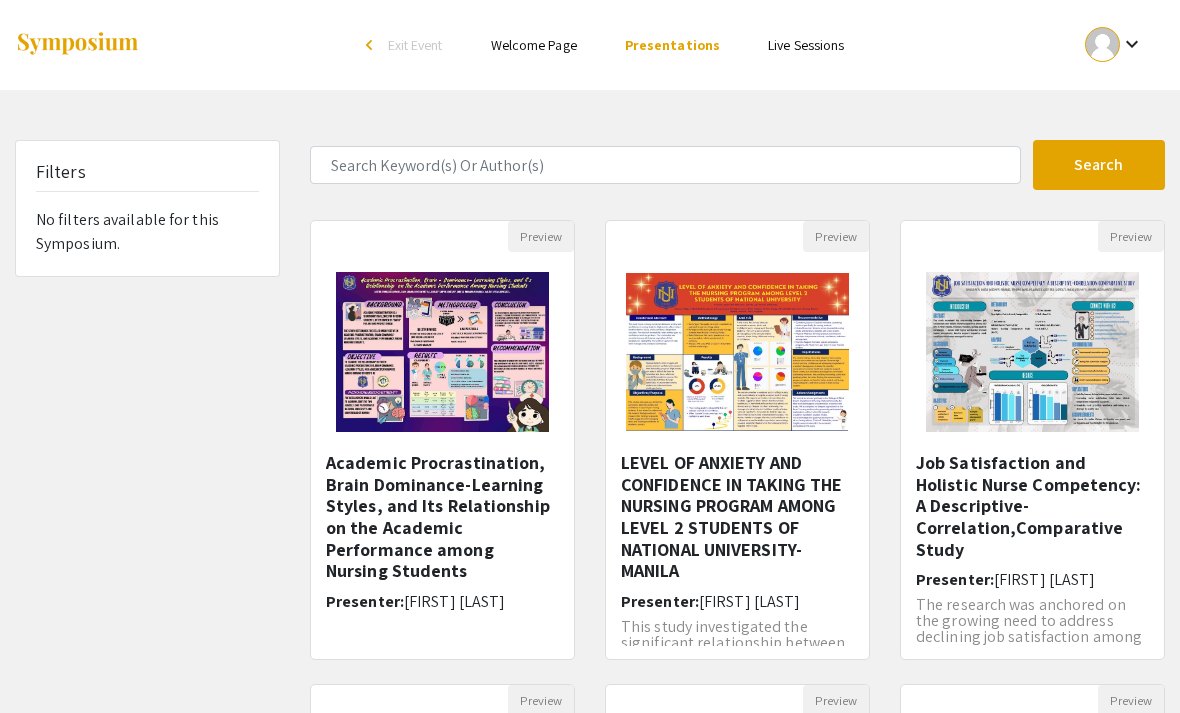 click at bounding box center [1102, 44] 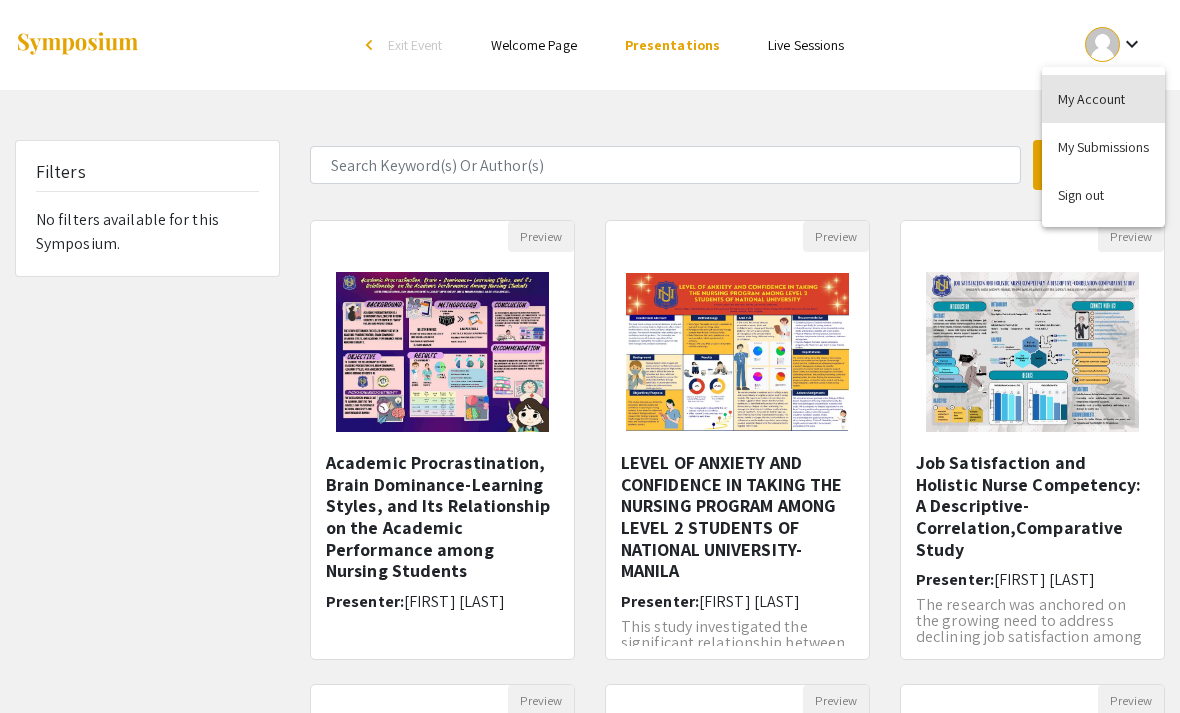 click on "My Account" at bounding box center (1103, 99) 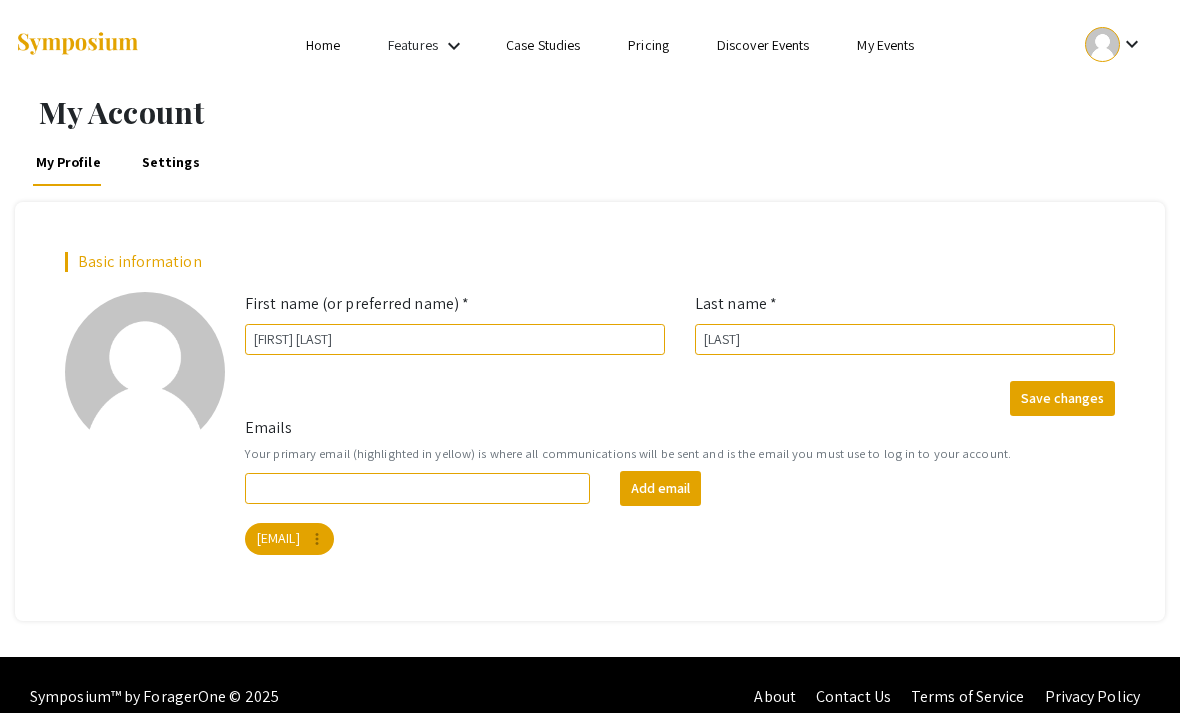 click at bounding box center (1102, 44) 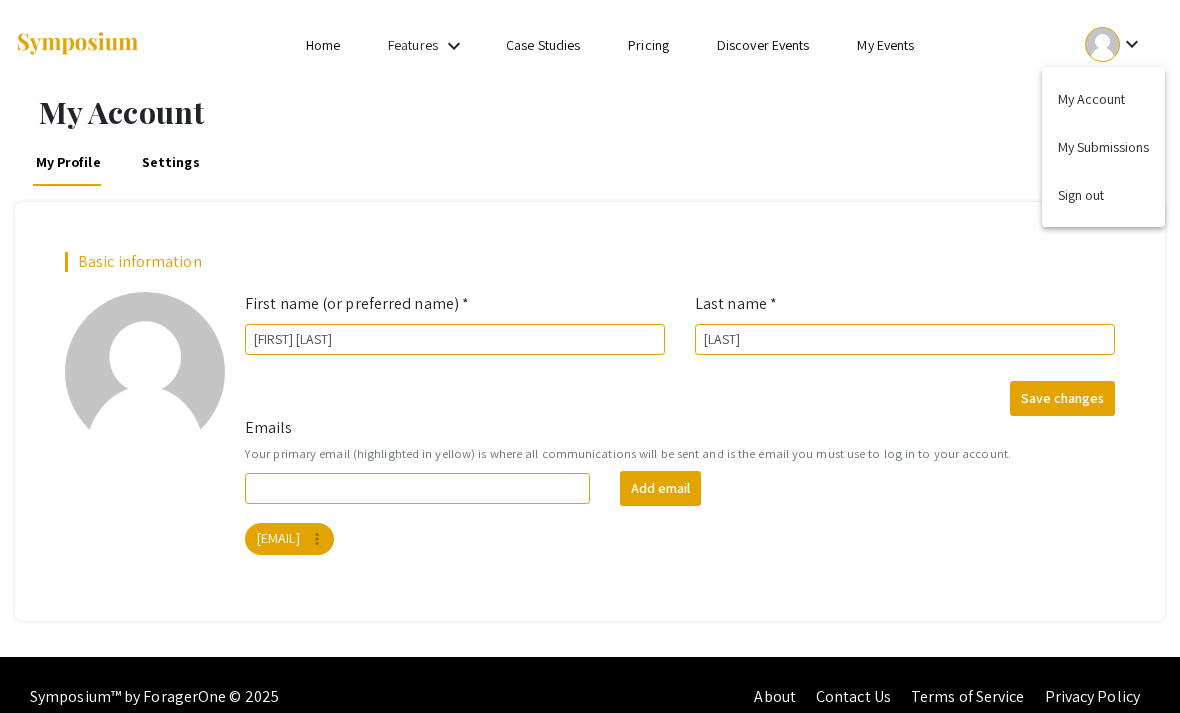 click on "My Submissions" at bounding box center [1103, 147] 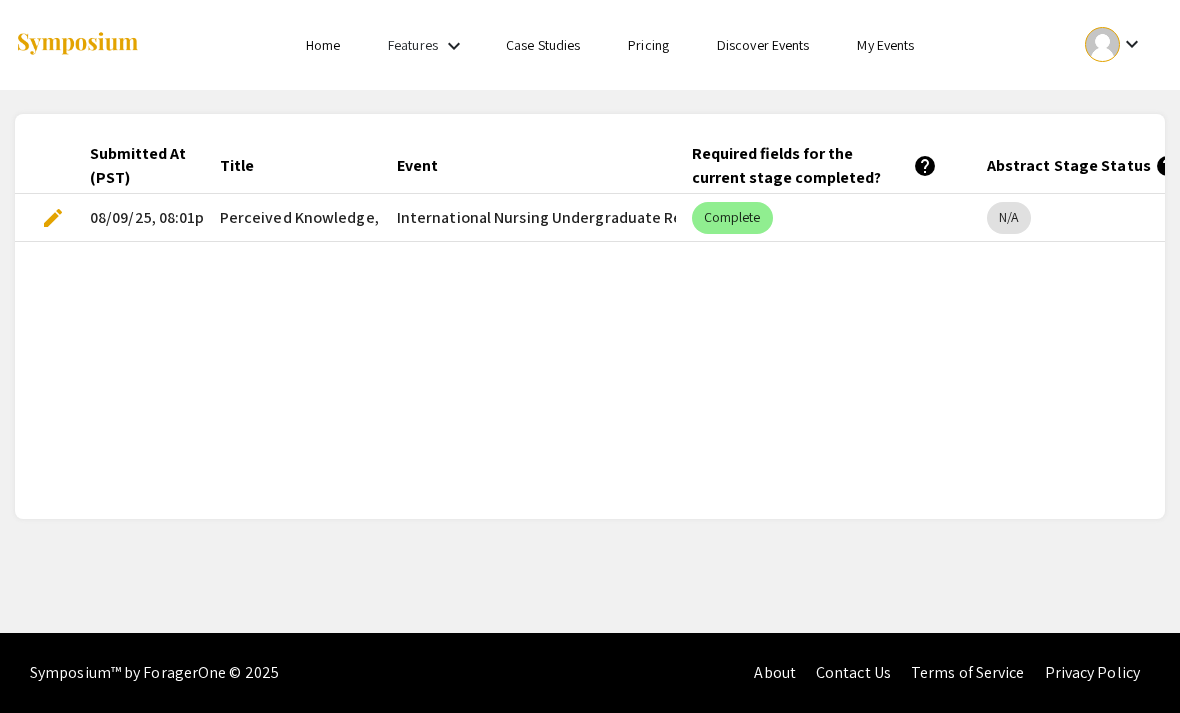 click on "edit" at bounding box center [53, 218] 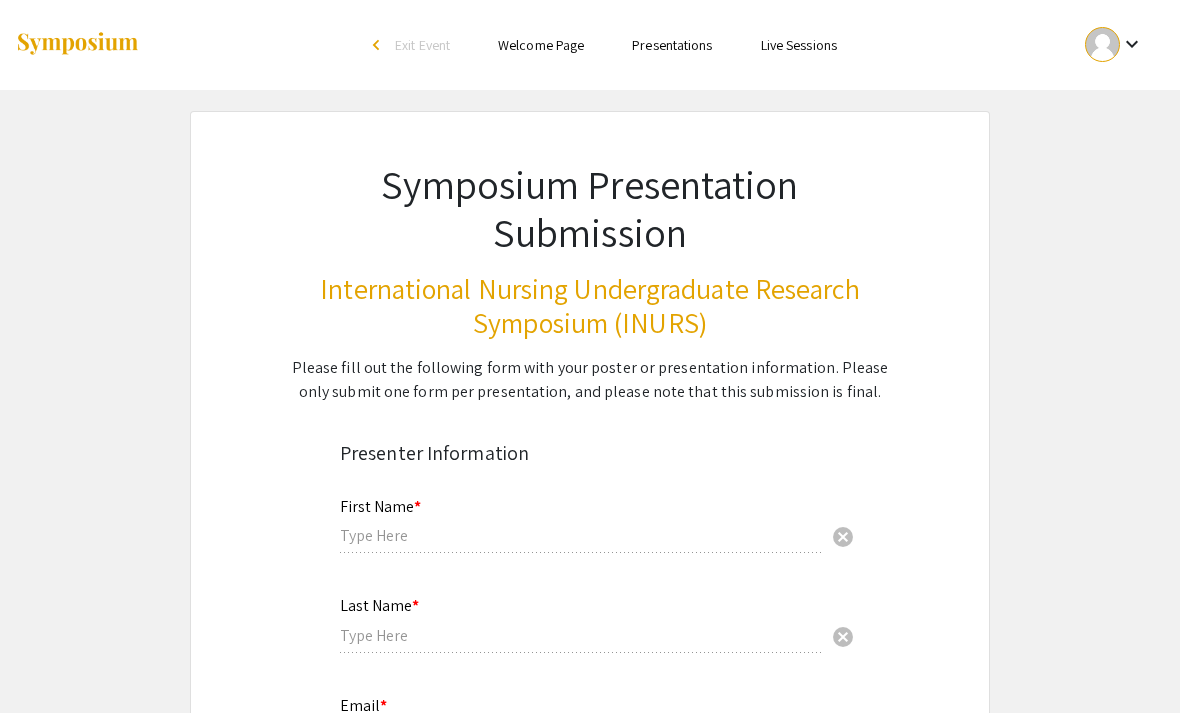 type on "Charlene Mae" 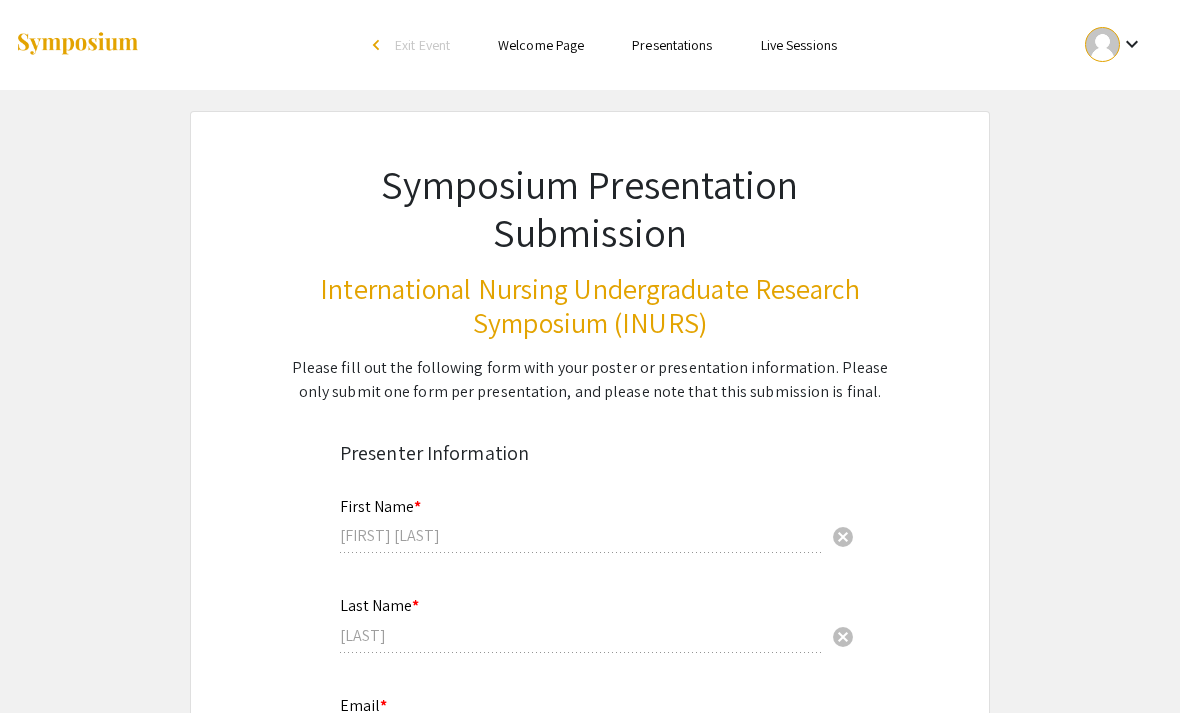 select on "custom" 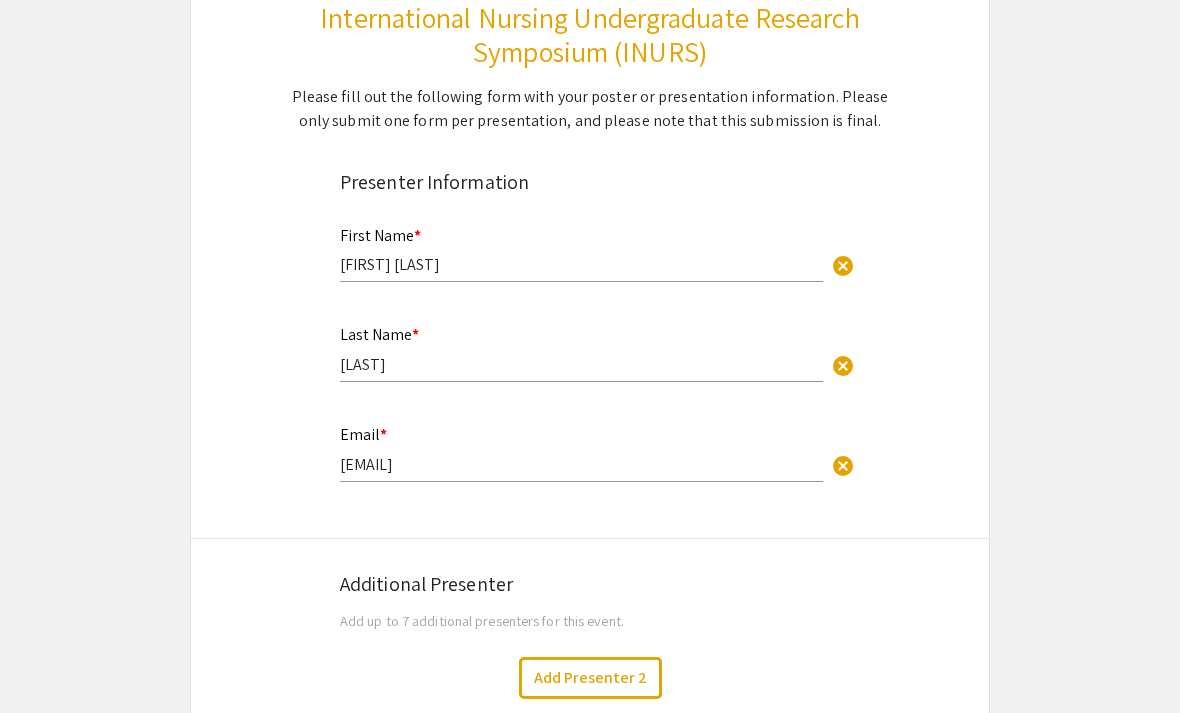 type on "0" 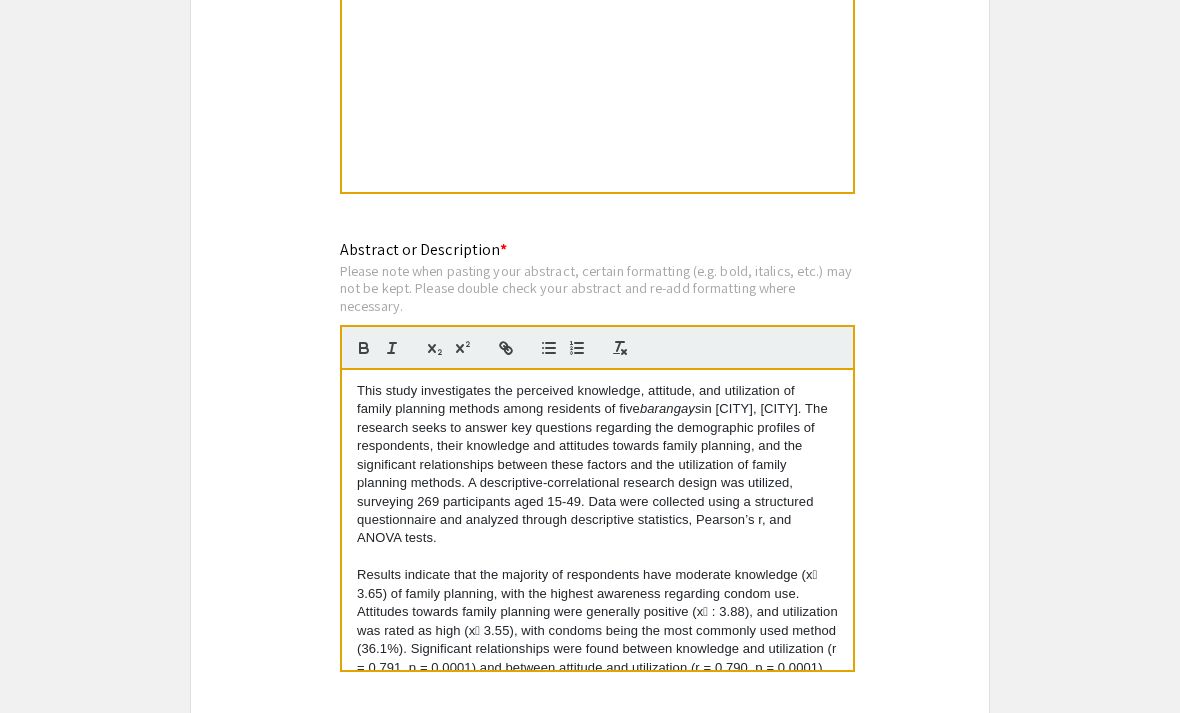 select on "auto" 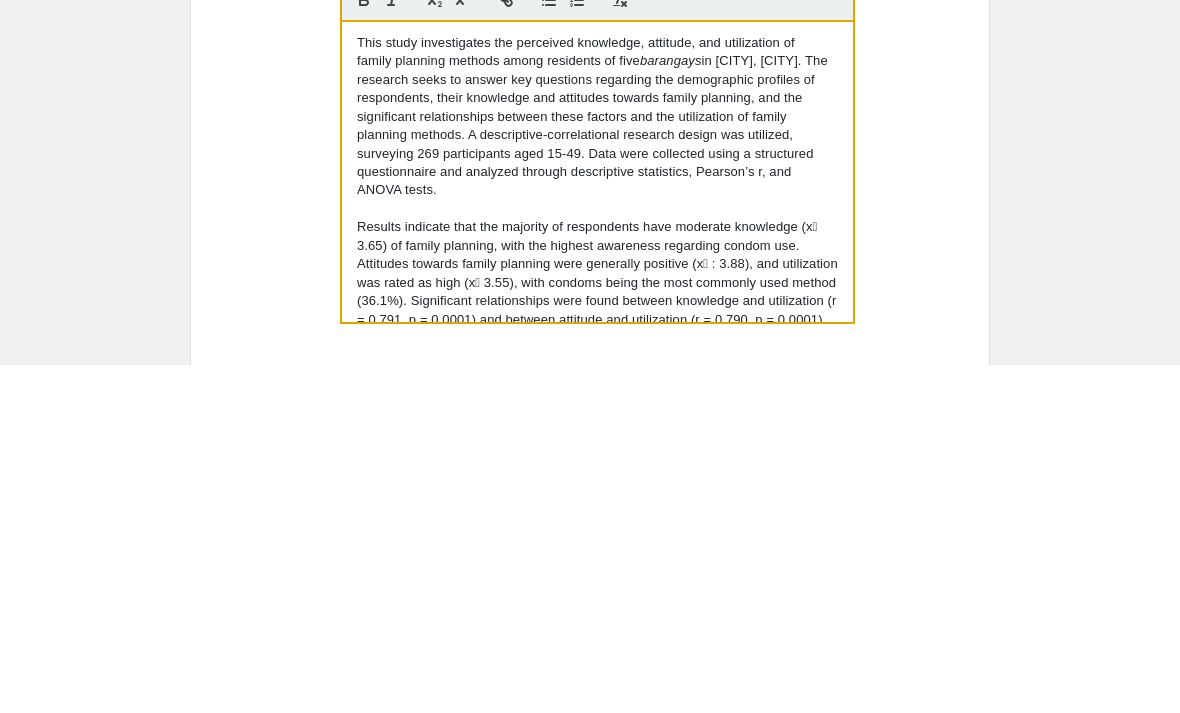 click on "Symposium Presentation Submission International Nursing Undergraduate Research Symposium (INURS)  Please fill out the following form with your poster or presentation information. Please only submit one form per presentation, and please note that this submission is final.   Presenter Information  First Name * Charlene Mae cancel This field is required. Last Name * Pajar cancel This field is required. Email * pajarc@students.national-u.edu.ph cancel This field is required.  Additional Presenter  Add up to 7 additional presenters for this event.  Add Presenter 2  Presentation Information Title *                                 Perceived Knowledge, Attitude, and Utilization of Family Planning Methods in Five Barangays in Sampaloc, Manila This field is required. Abstract or Description * Please note when pasting your abstract, certain formatting (e.g. bold, italics, etc.) may not be kept. Please double check your abstract and re-add formatting where necessary." 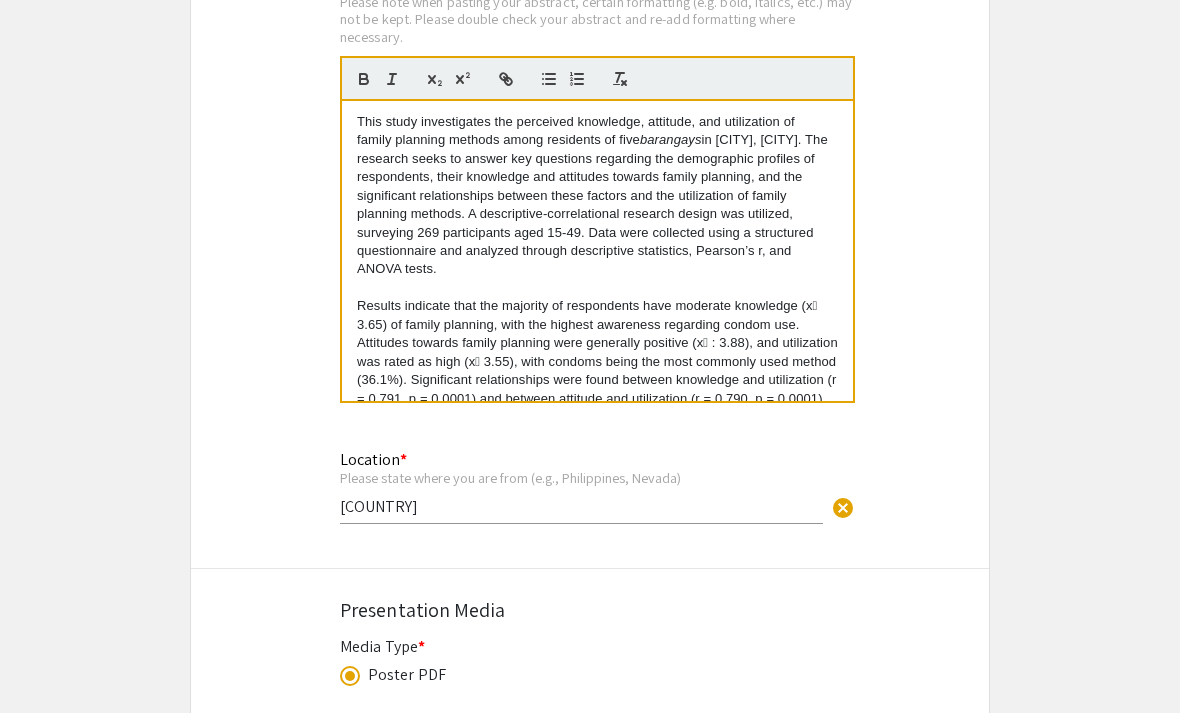 scroll, scrollTop: 1560, scrollLeft: 0, axis: vertical 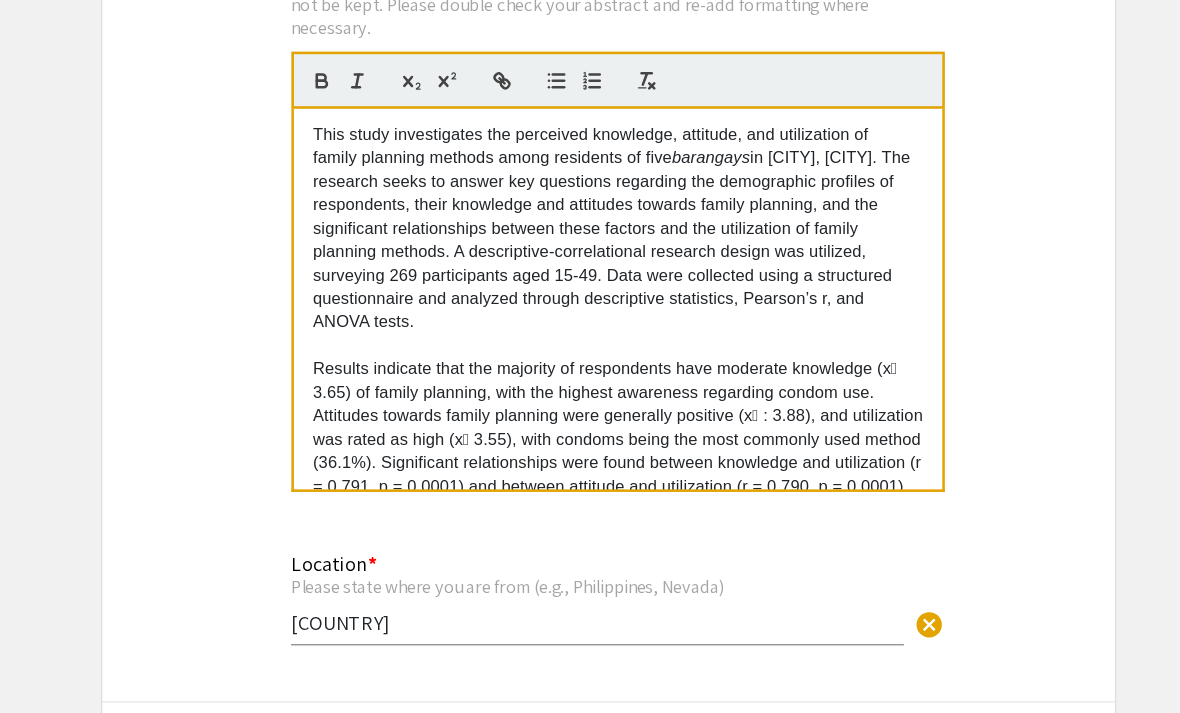 click at bounding box center [549, 65] 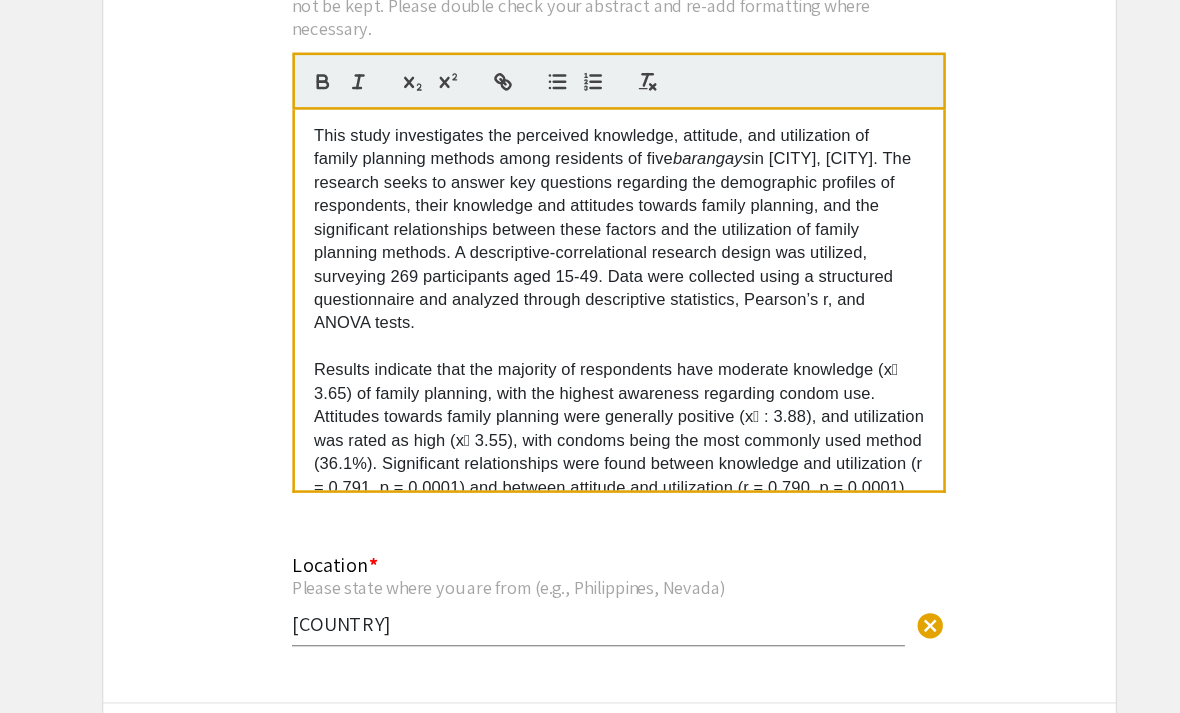 click on "This study investigates the perceived knowledge, attitude, and utilization of" at bounding box center [597, 108] 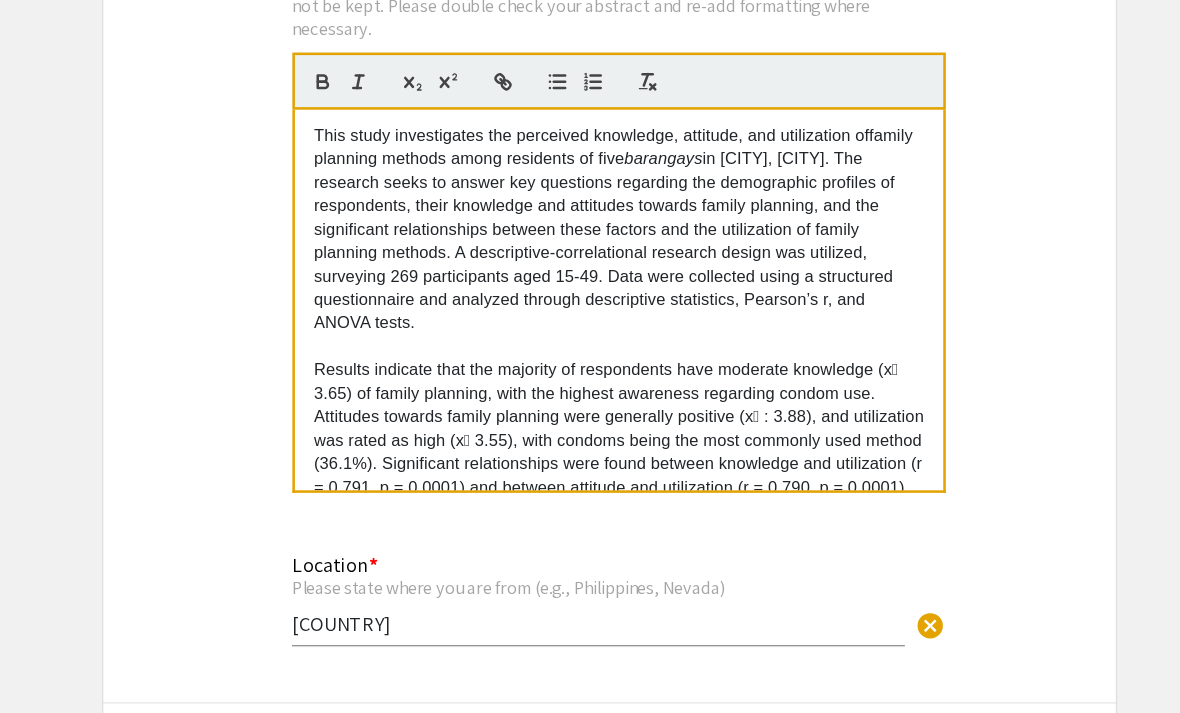 type 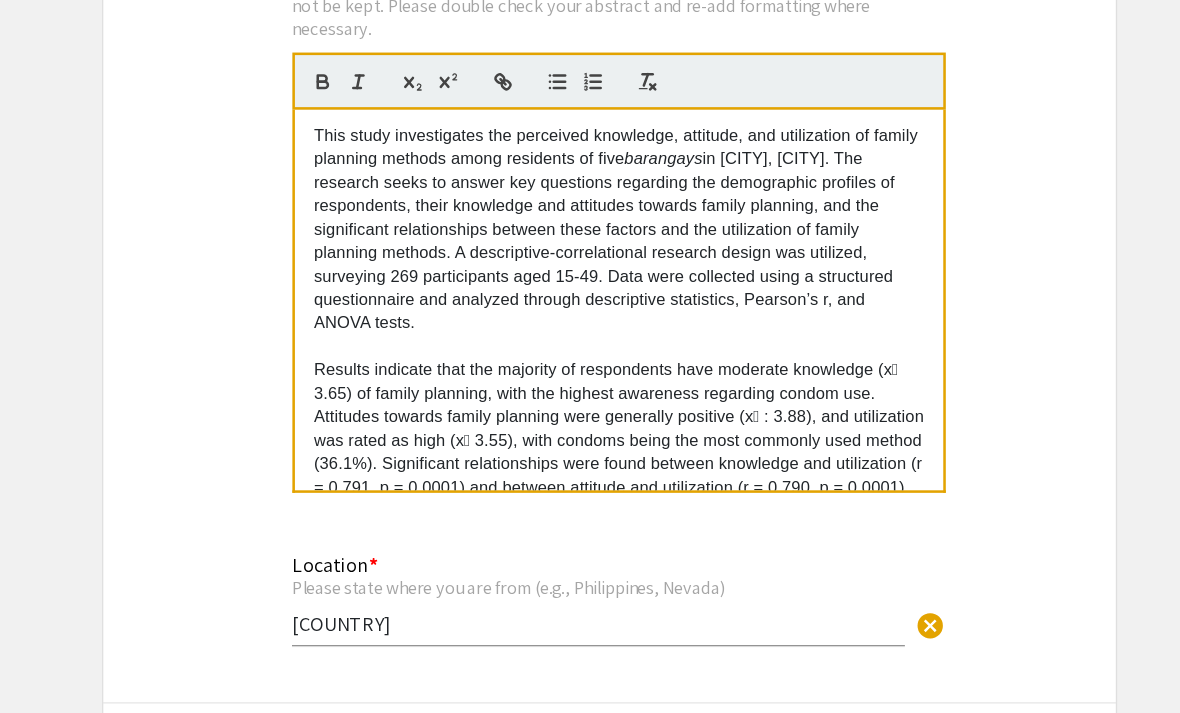 click on "This study investigates the perceived knowledge, attitude, and utilization of family planning methods among residents of five  barangays  in Sampaloc, Manila. The research seeks to answer key questions regarding the demographic profiles of respondents, their knowledge and attitudes towards family planning, and the significant relationships between these factors and the utilization of family planning methods. A descriptive-correlational research design was utilized, surveying 269 participants aged 15-49. Data were collected using a structured questionnaire and analyzed through descriptive statistics, Pearson’s r, and ANOVA tests. Results indicate that the majority of respondents have moderate knowledge (x̄ The study concludes that while knowledge and attitudes significantly impact family planning utilization, gaps remain, particularly for individuals with lower" at bounding box center [597, 237] 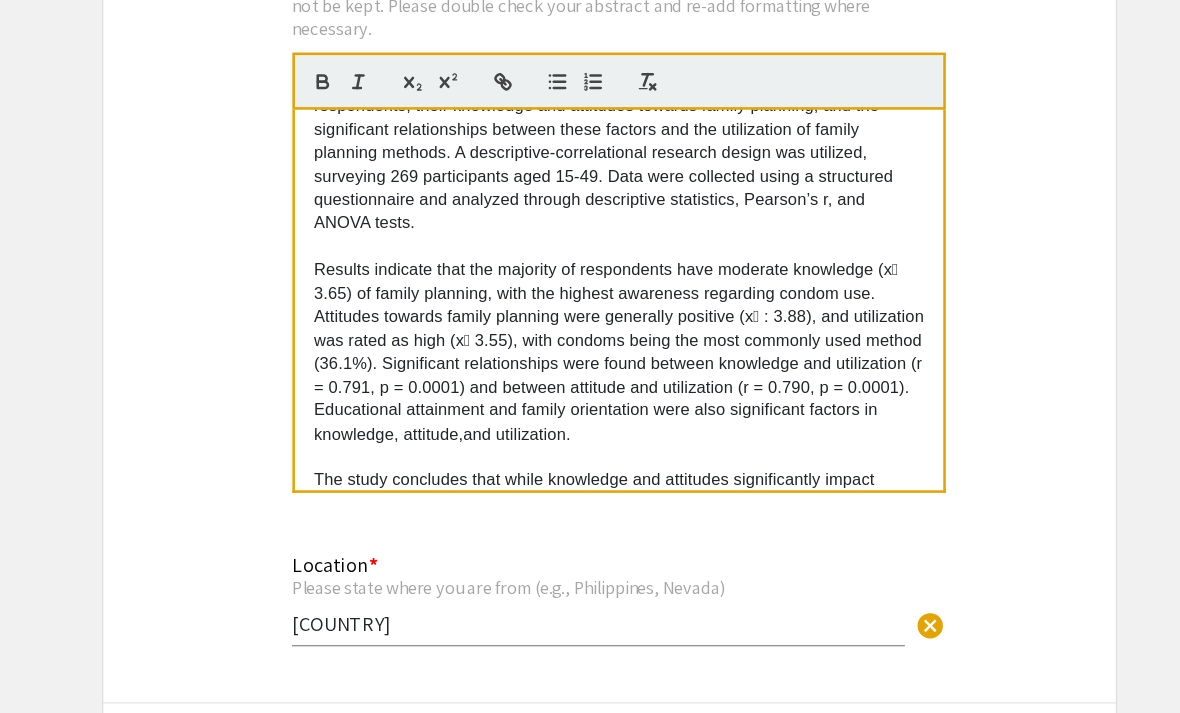 scroll, scrollTop: 113, scrollLeft: 0, axis: vertical 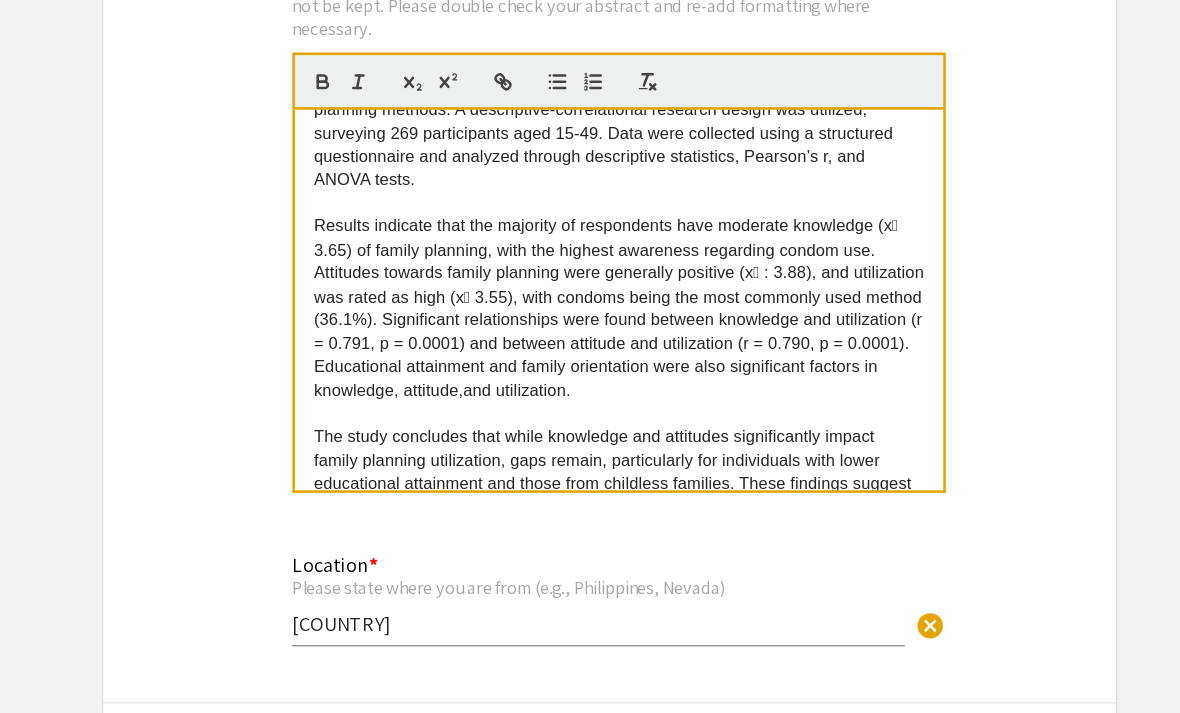 click at bounding box center [597, 161] 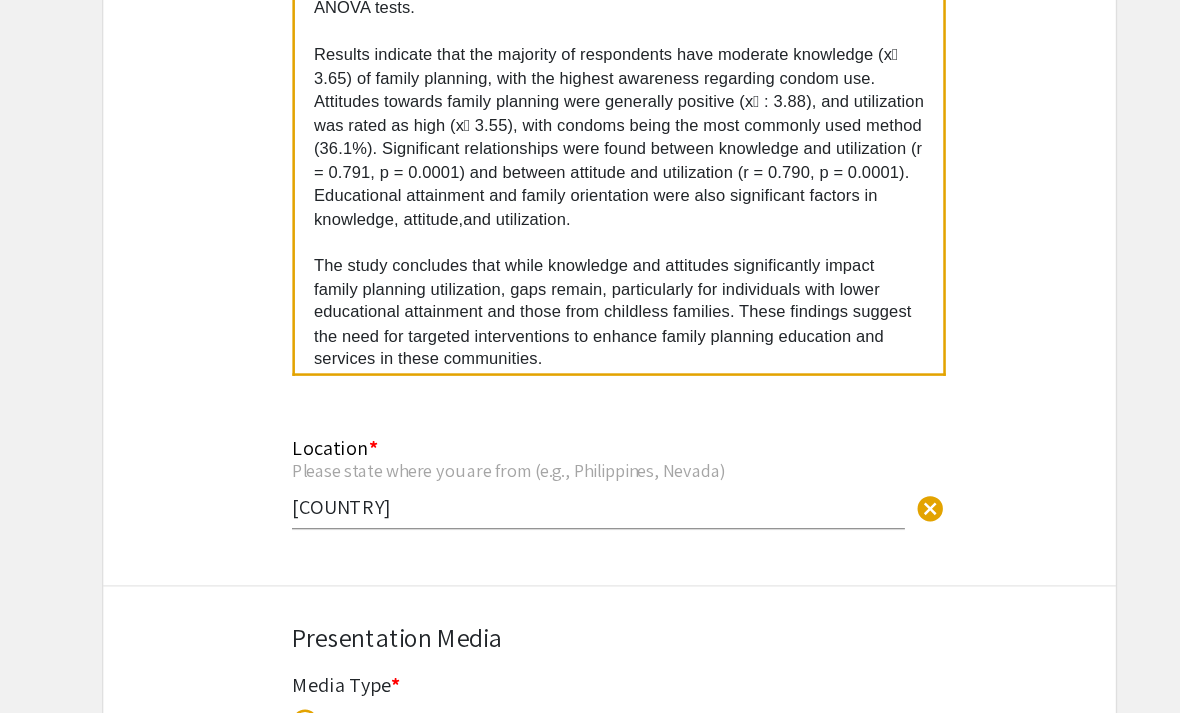 scroll, scrollTop: 156, scrollLeft: 0, axis: vertical 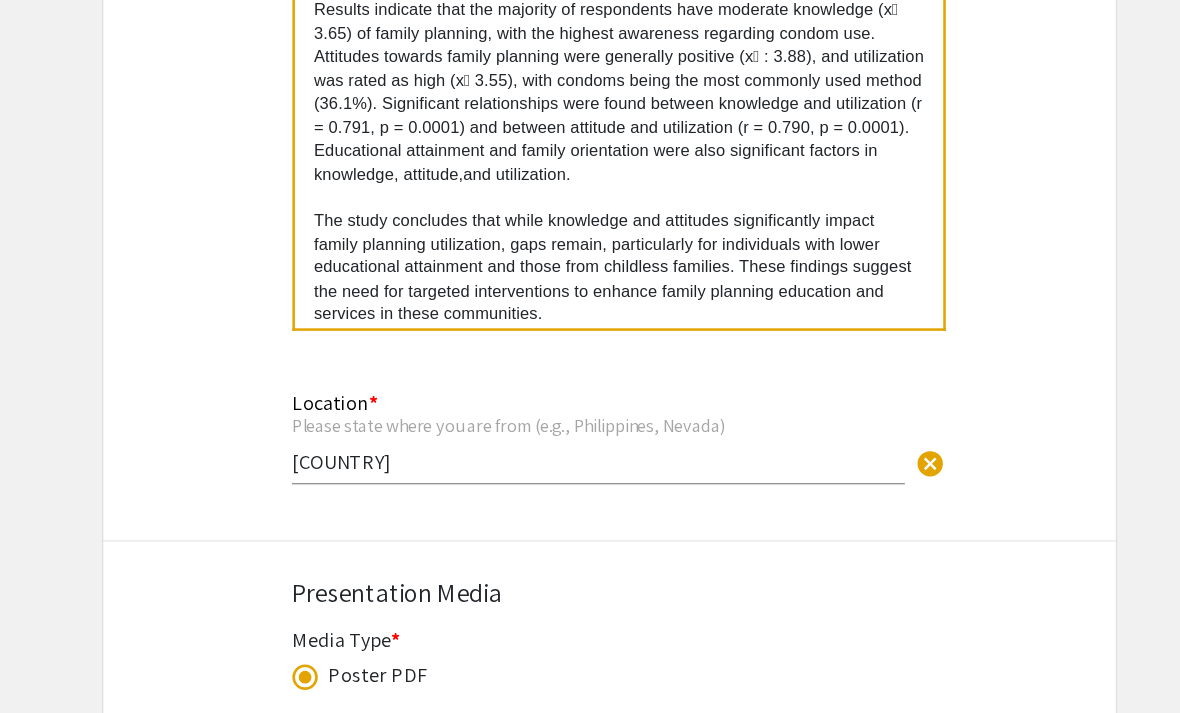 click on "This study investigates the perceived knowledge, attitude, and utilization of family planning methods among residents of five  barangays  in Sampaloc, Manila. The research seeks to answer key questions regarding the demographic profiles of respondents, their knowledge and attitudes towards family planning, and the significant relationships between these factors and the utilization of family planning methods. A descriptive-correlational research design was utilized, surveying 269 participants aged 15-49. Data were collected using a structured questionnaire and analyzed through descriptive statistics, Pearson’s r, and ANOVA tests. The study concludes that while knowledge and attitudes significantly impact family planning utilization, gaps remain, particularly for individuals with lower educational attainment and those from childless families. These findings suggest the need for targeted interventions to enhance family planning education and services in these communities." at bounding box center [597, 237] 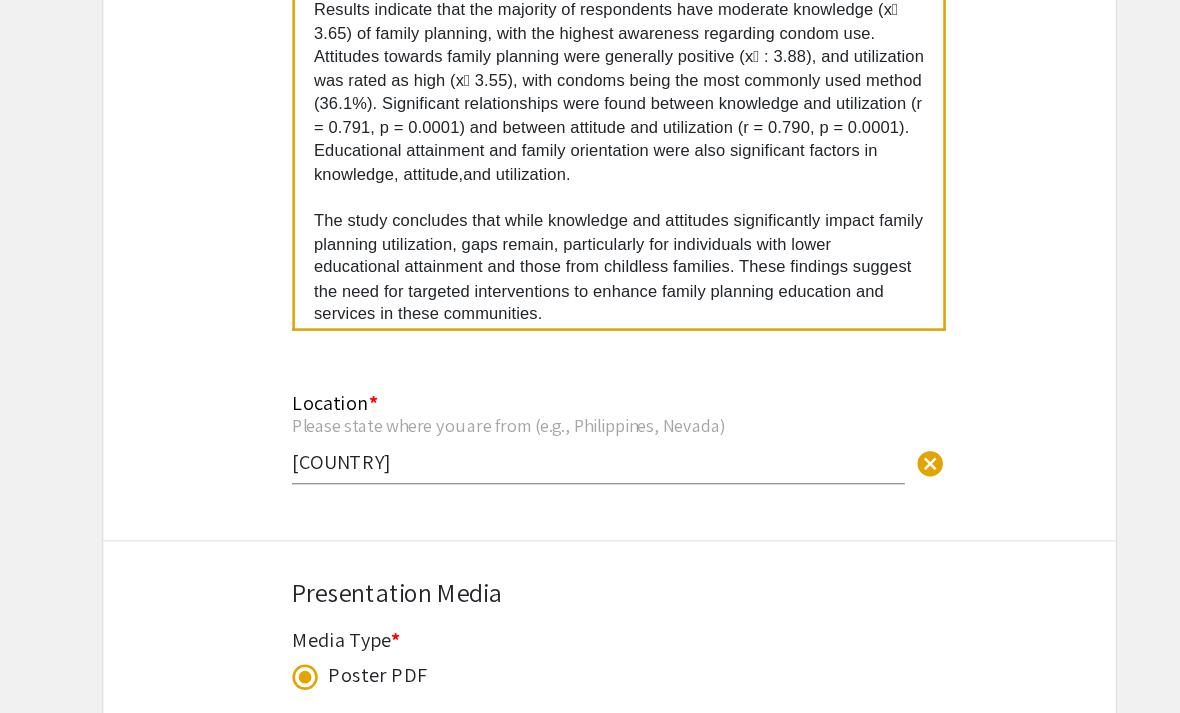 click on "educational attainment and those from childless families. These findings suggest the need for targeted interventions to enhance family planning education and services in these communities." at bounding box center (597, 357) 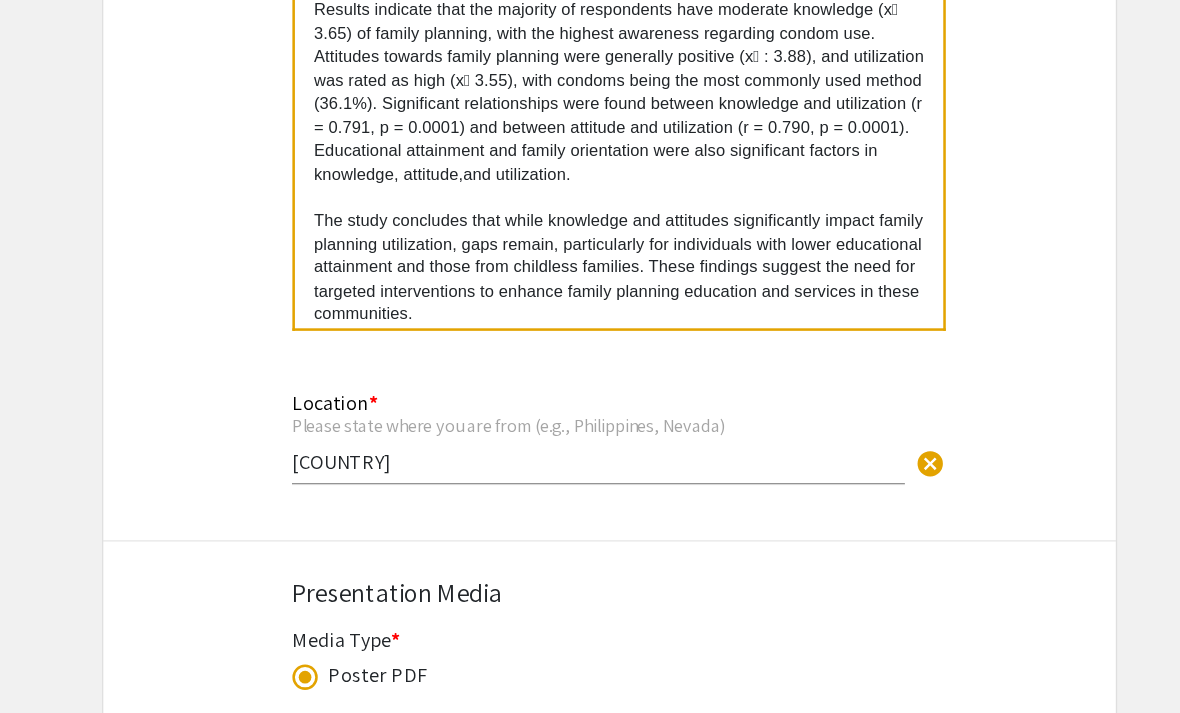 click on "The study concludes that while knowledge and attitudes significantly impact family planning utilization, gaps remain, particularly for individuals with lower educational attainment and those from childless families. These findings suggest the need for targeted interventions to enhance family planning education and services in these communities." at bounding box center [597, 339] 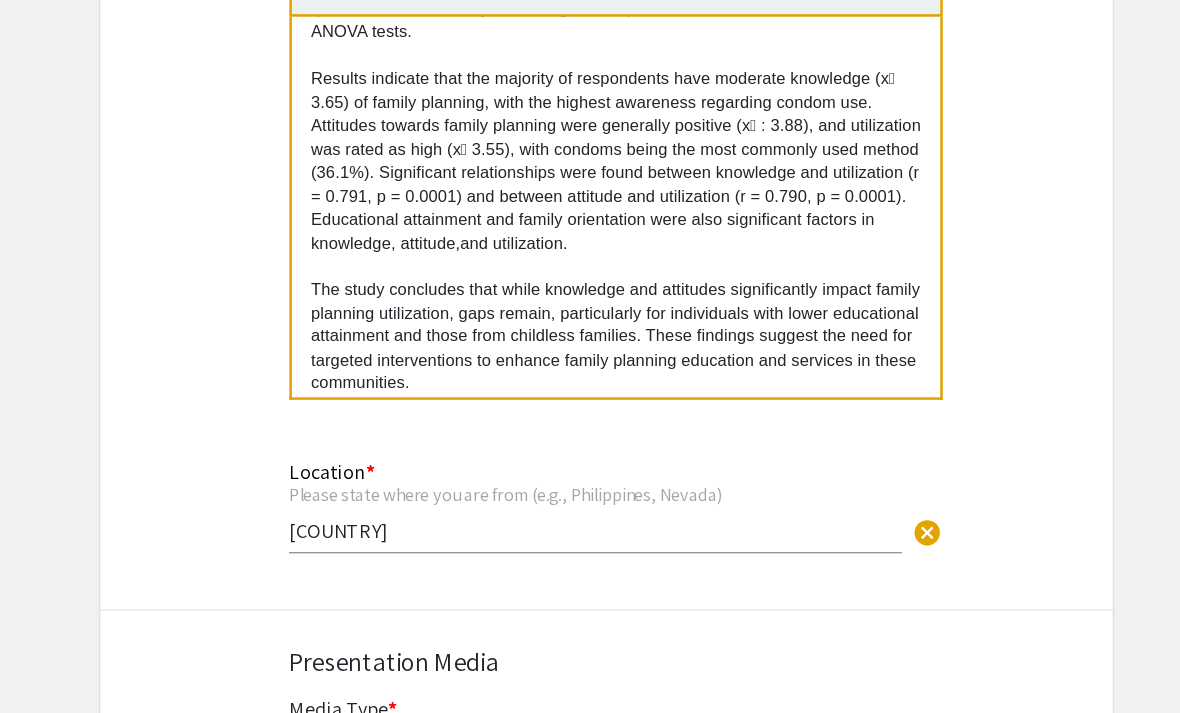 click on "Results indicate that the majority of respondents have moderate knowledge (x̄ 3.65) of family planning, with the highest awareness regarding condom use. Attitudes towards family planning were generally positive (x̄ : 3.88), and utilization was rated as high (x̄ 3.55), with condoms being the most commonly used method (36.1%). Significant relationships were found between knowledge and utilization (r = 0.791, p = 0.0001) and between attitude and utilization (r = 0.790, p = 0.0001). Educational attainment and family orientation were also significant factors in knowledge, attitude,and utilization." at bounding box center (597, 201) 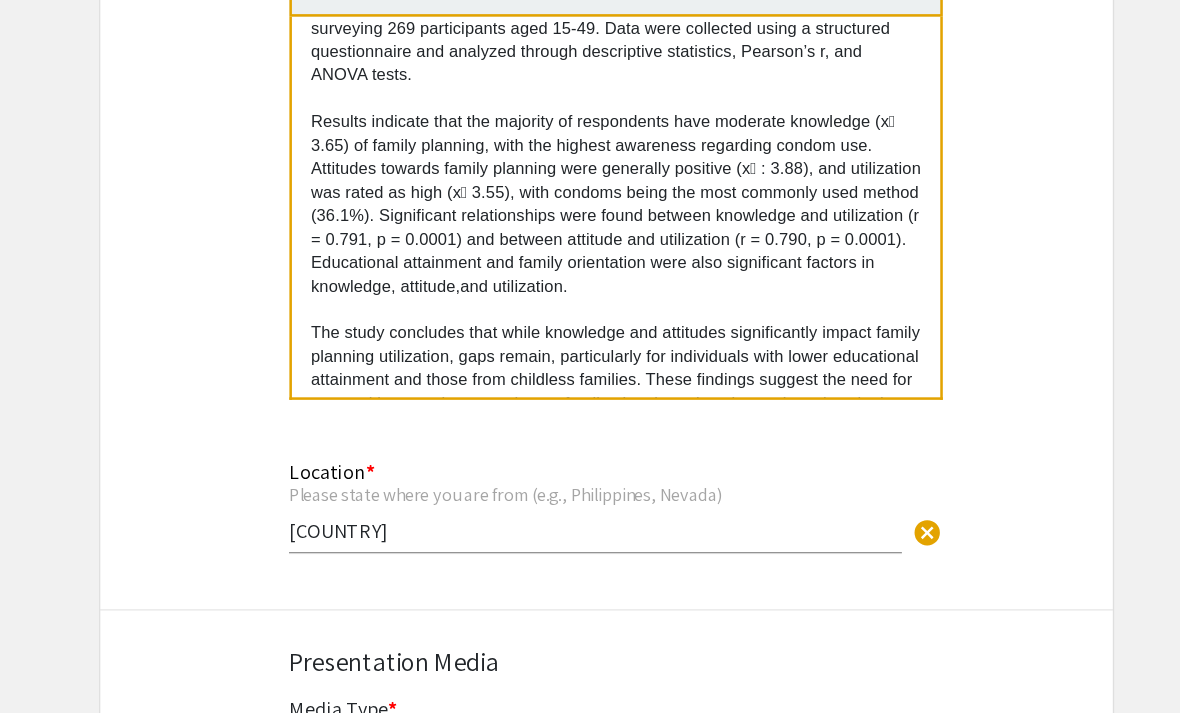 scroll, scrollTop: 124, scrollLeft: 0, axis: vertical 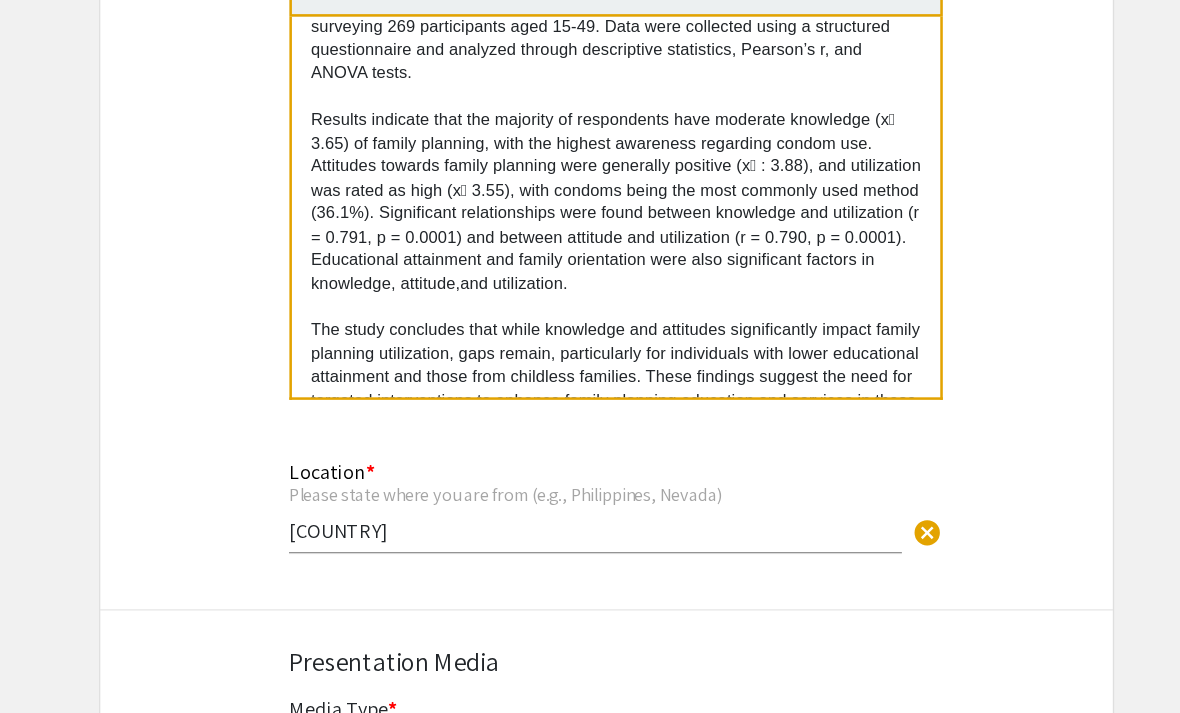 click on "This study investigates the perceived knowledge, attitude, and utilization of family planning methods among residents of five  barangays  in Sampaloc, Manila. The research seeks to answer key questions regarding the demographic profiles of respondents, their knowledge and attitudes towards family planning, and the significant relationships between these factors and the utilization of family planning methods. A descriptive-correlational research design was utilized, surveying 269 participants aged 15-49. Data were collected using a structured questionnaire and analyzed through descriptive statistics, Pearson’s r, and ANOVA tests. The study concludes that while knowledge and attitudes significantly impact family planning utilization, gaps remain, particularly for individuals with lower educational attainment and those from childless families. These findings suggest the need for targeted interventions to enhance family planning education and services in these communities." at bounding box center [597, 237] 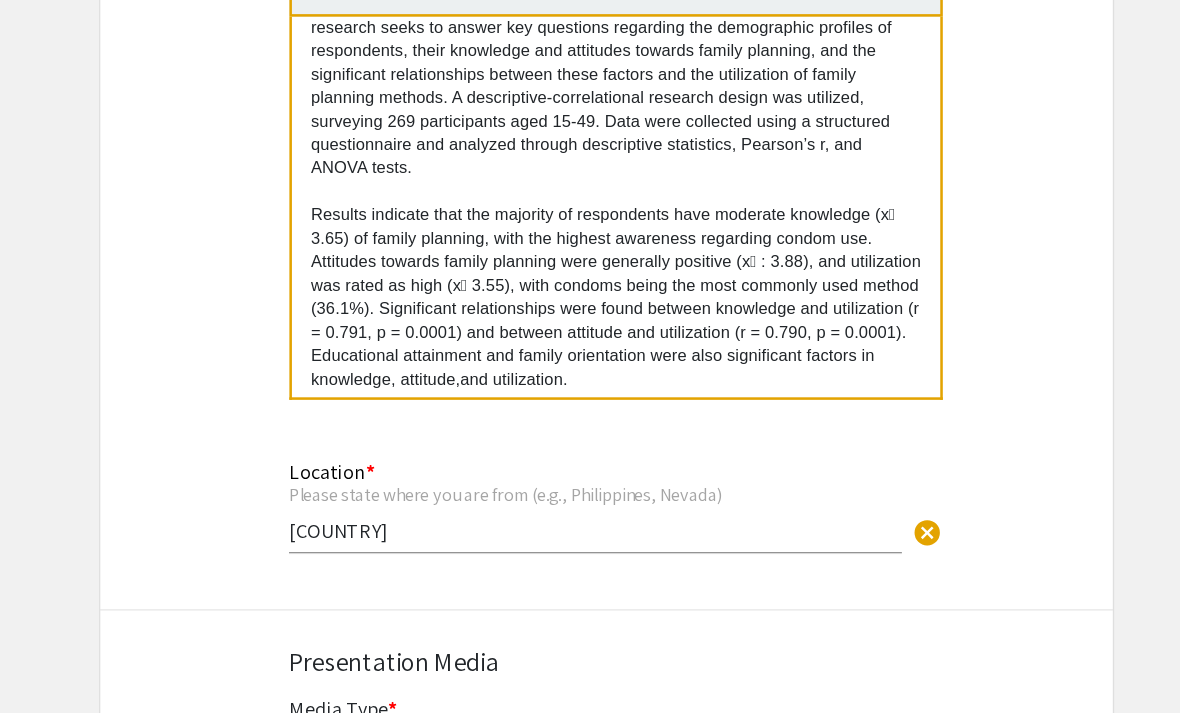 scroll, scrollTop: 36, scrollLeft: 0, axis: vertical 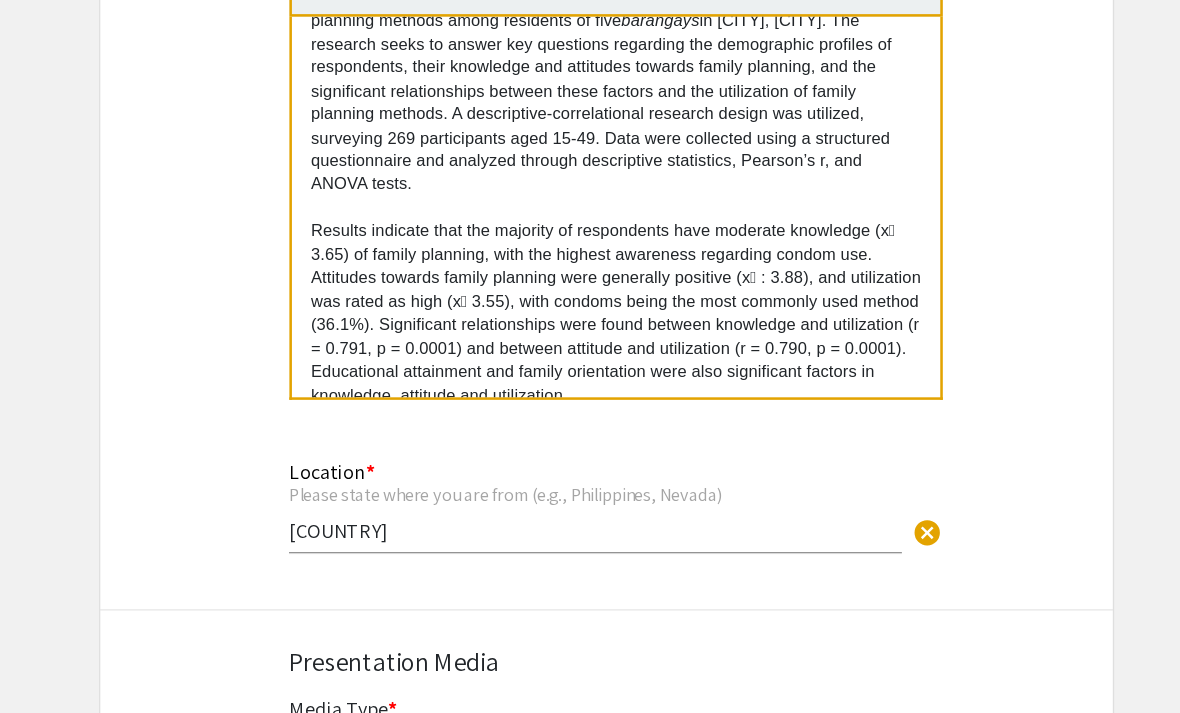 click at bounding box center (597, 238) 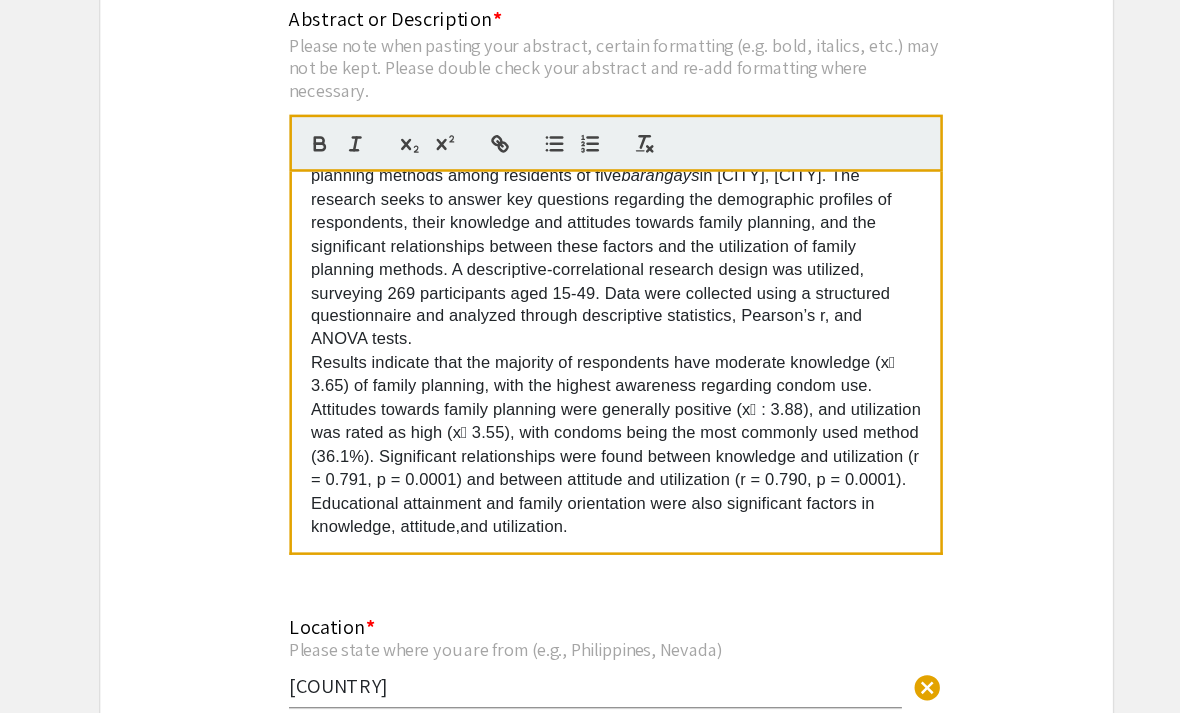 scroll, scrollTop: 1499, scrollLeft: 0, axis: vertical 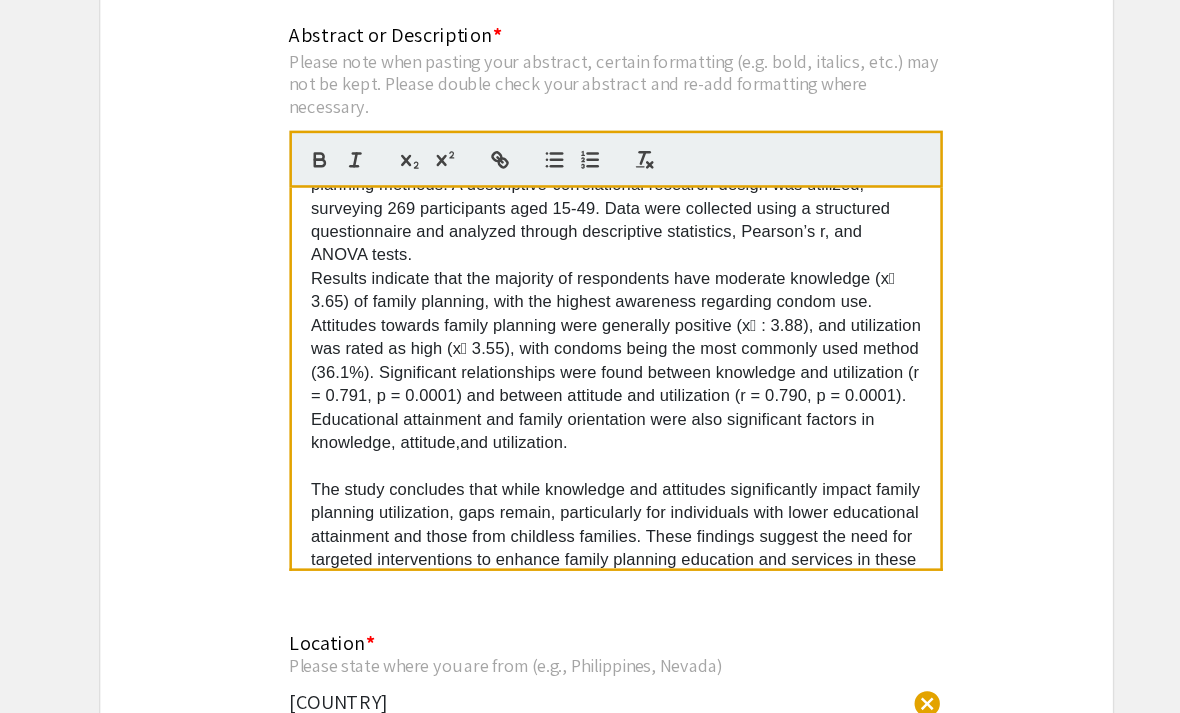 click at bounding box center (597, 368) 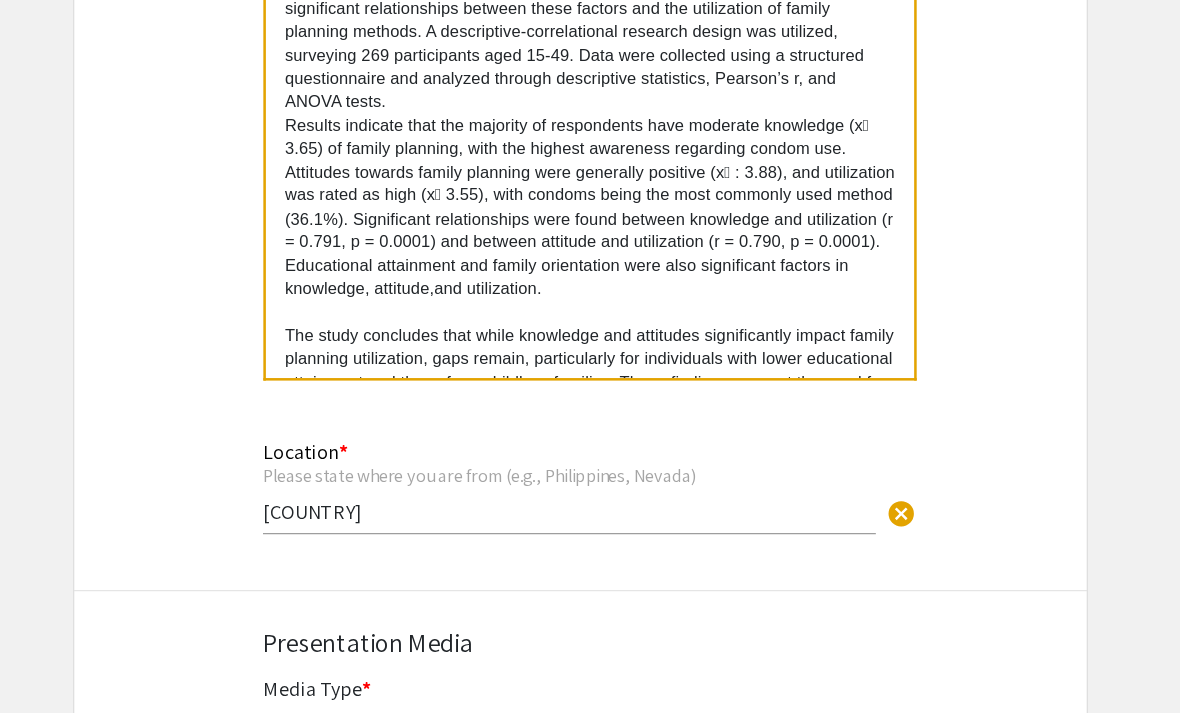 scroll, scrollTop: 83, scrollLeft: 0, axis: vertical 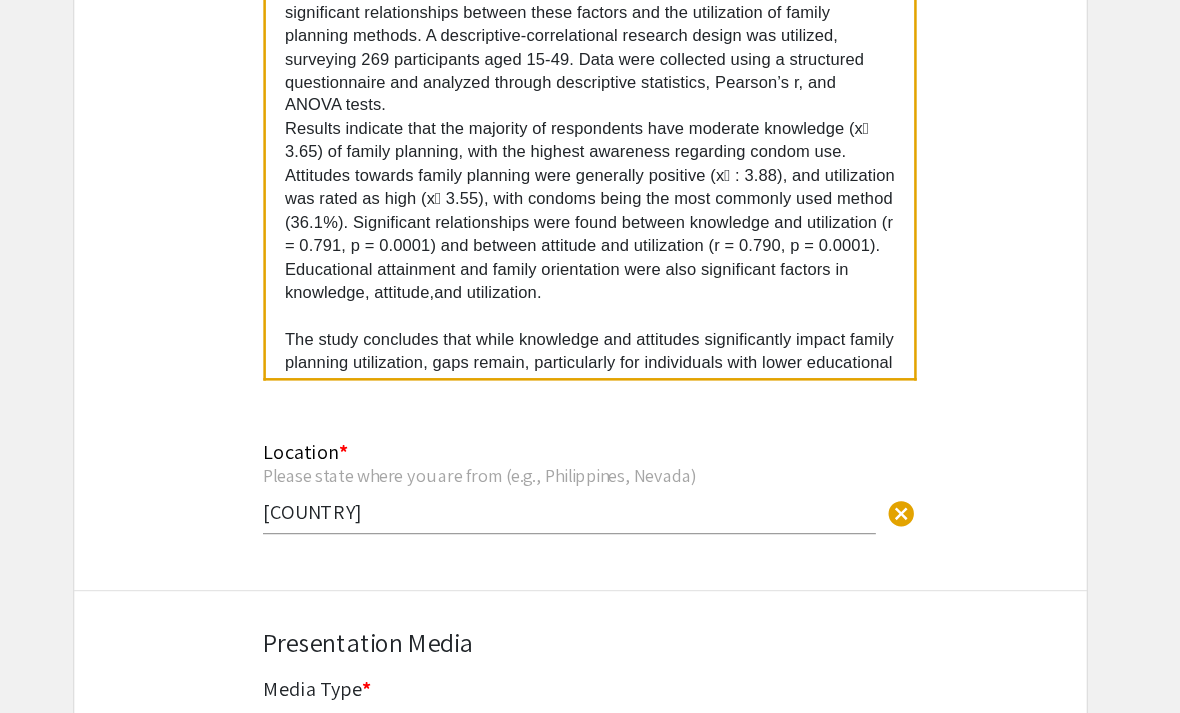click on "Results indicate that the majority of respondents have moderate knowledge (x̄ 3.65) of family planning, with the highest awareness regarding condom use. Attitudes towards family planning were generally positive (x̄ : 3.88), and utilization was rated as high (x̄ 3.55), with condoms being the most commonly used method (36.1%). Significant relationships were found between knowledge and utilization (r = 0.791, p = 0.0001) and between attitude and utilization (r = 0.790, p = 0.0001). Educational attainment and family orientation were also significant factors in knowledge, attitude,and utilization." at bounding box center [597, 317] 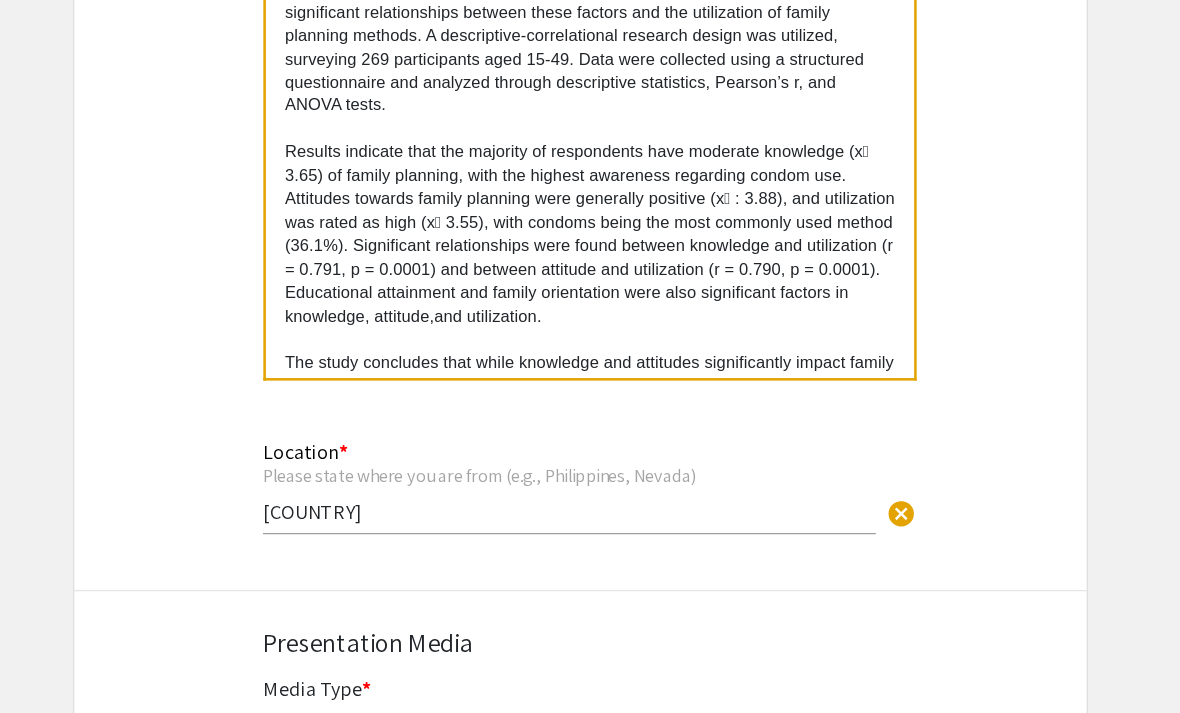 click on "This study investigates the perceived knowledge, attitude, and utilization of family planning methods among residents of five  barangays  in Sampaloc, Manila. The research seeks to answer key questions regarding the demographic profiles of respondents, their knowledge and attitudes towards family planning, and the significant relationships between these factors and the utilization of family planning methods. A descriptive-correlational research design was utilized, surveying 269 participants aged 15-49. Data were collected using a structured questionnaire and analyzed through descriptive statistics, Pearson’s r, and ANOVA tests." at bounding box center [597, 160] 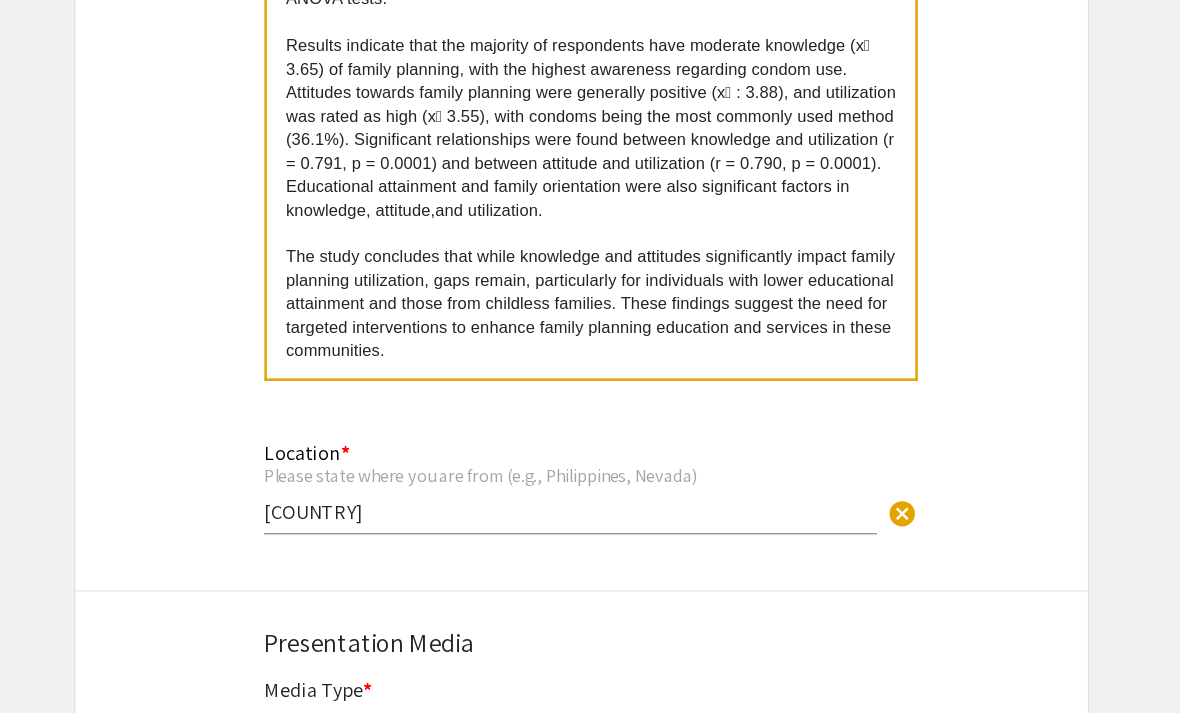 scroll, scrollTop: 166, scrollLeft: 0, axis: vertical 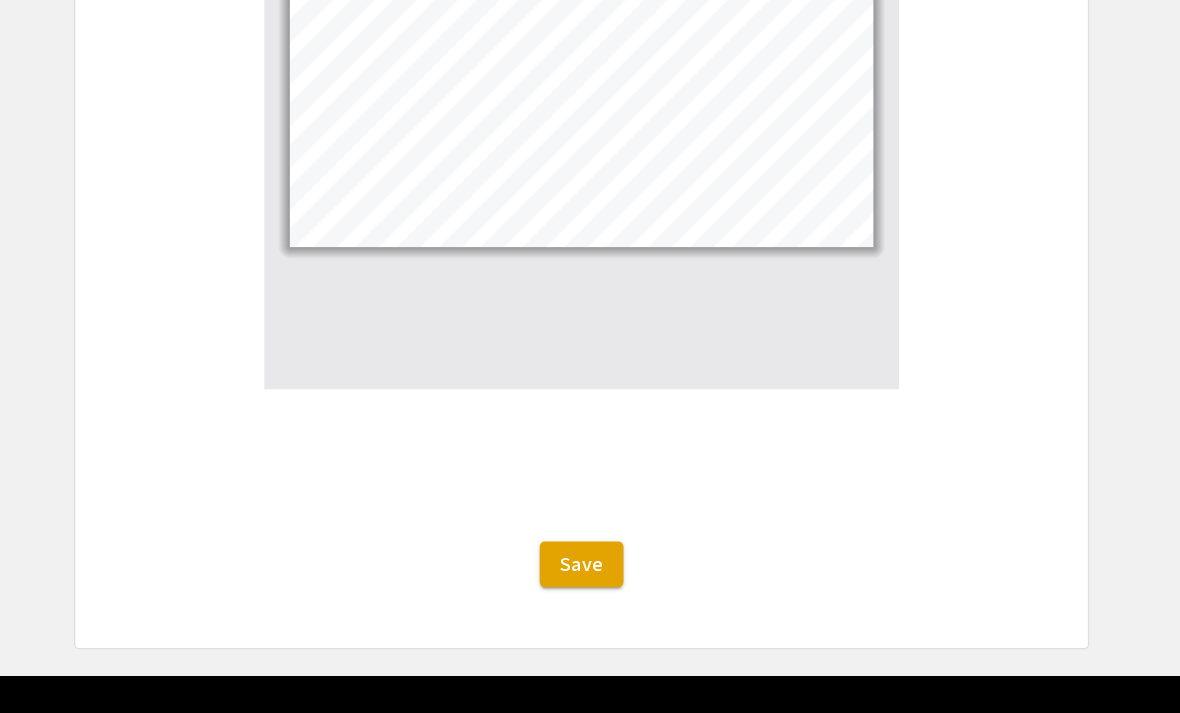 click on "Save" 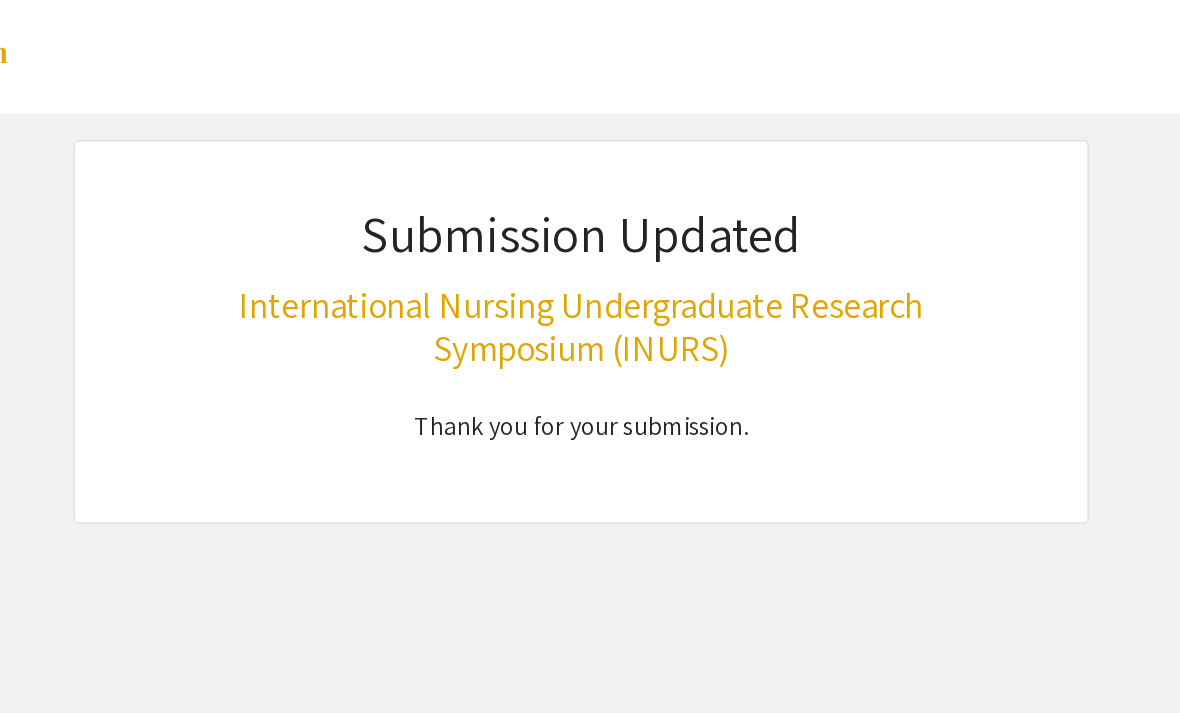 scroll, scrollTop: 0, scrollLeft: 0, axis: both 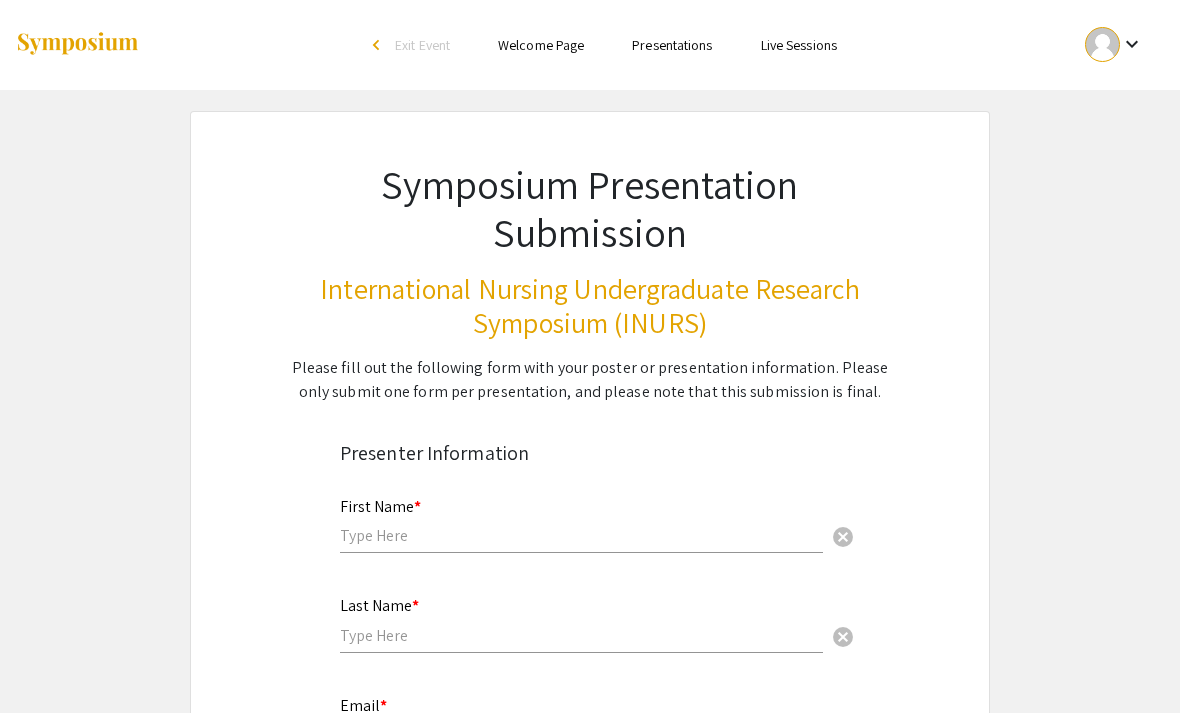 click on "keyboard_arrow_down" at bounding box center (1132, 44) 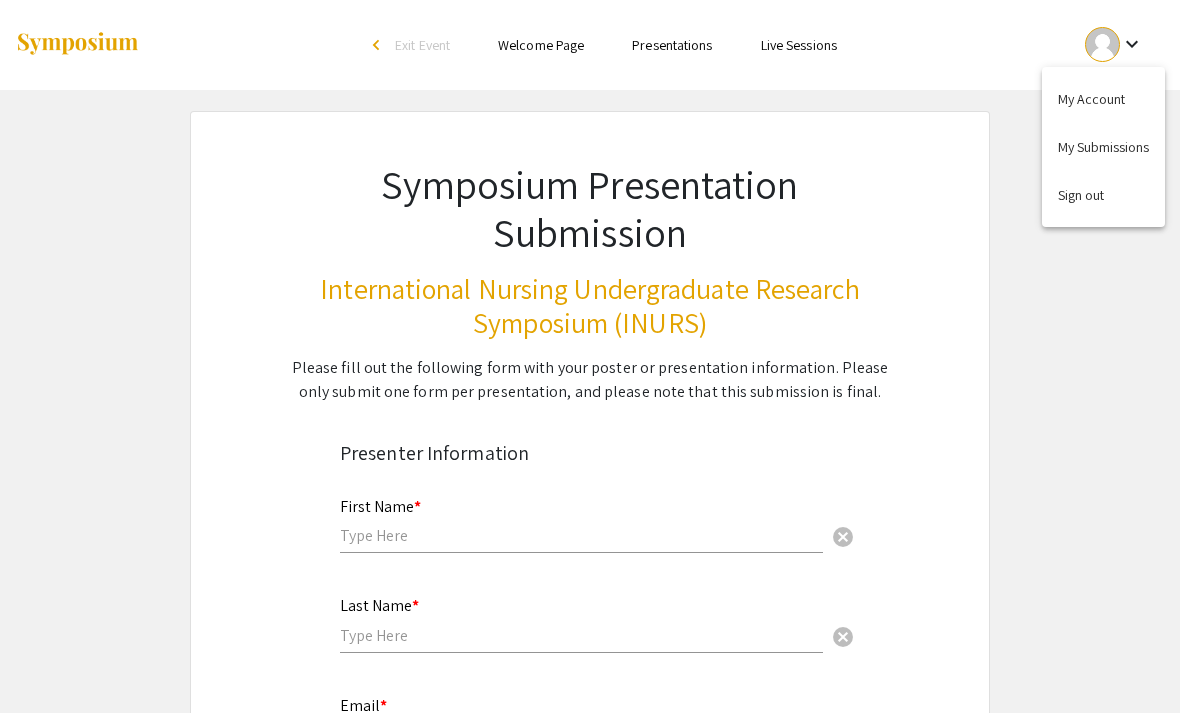 click on "My Submissions" at bounding box center (1103, 147) 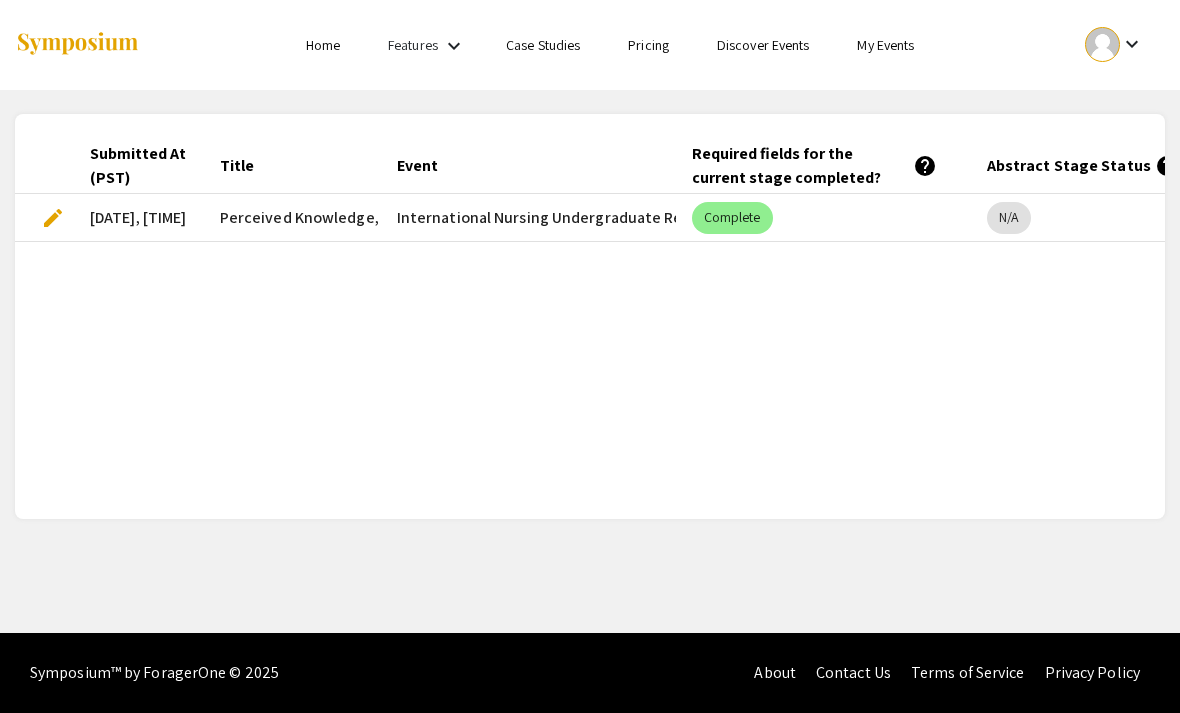 scroll, scrollTop: 64, scrollLeft: 0, axis: vertical 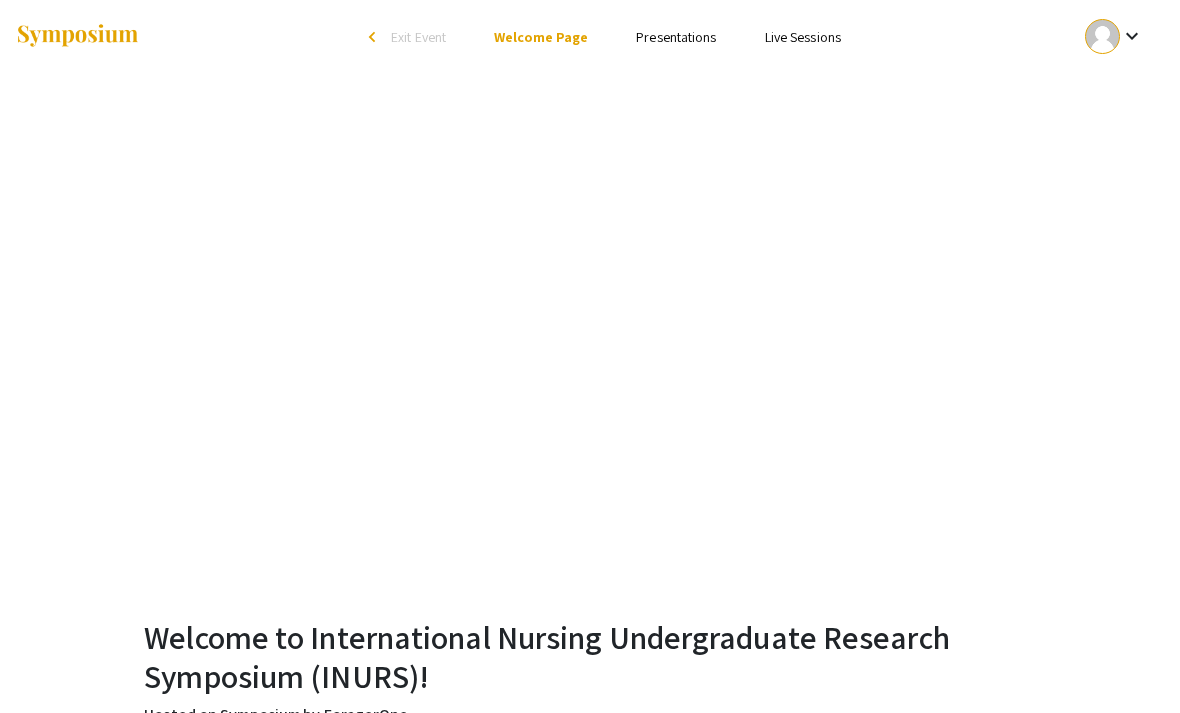 click on "Presentations" at bounding box center (676, 37) 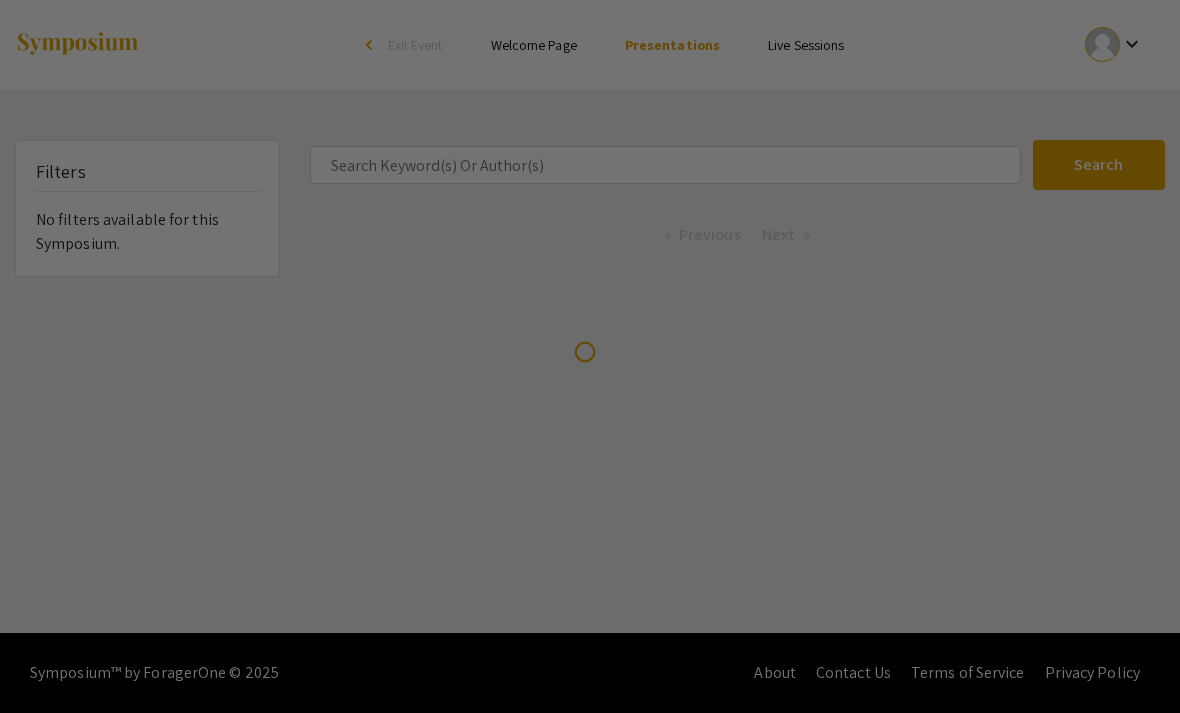 scroll, scrollTop: 0, scrollLeft: 0, axis: both 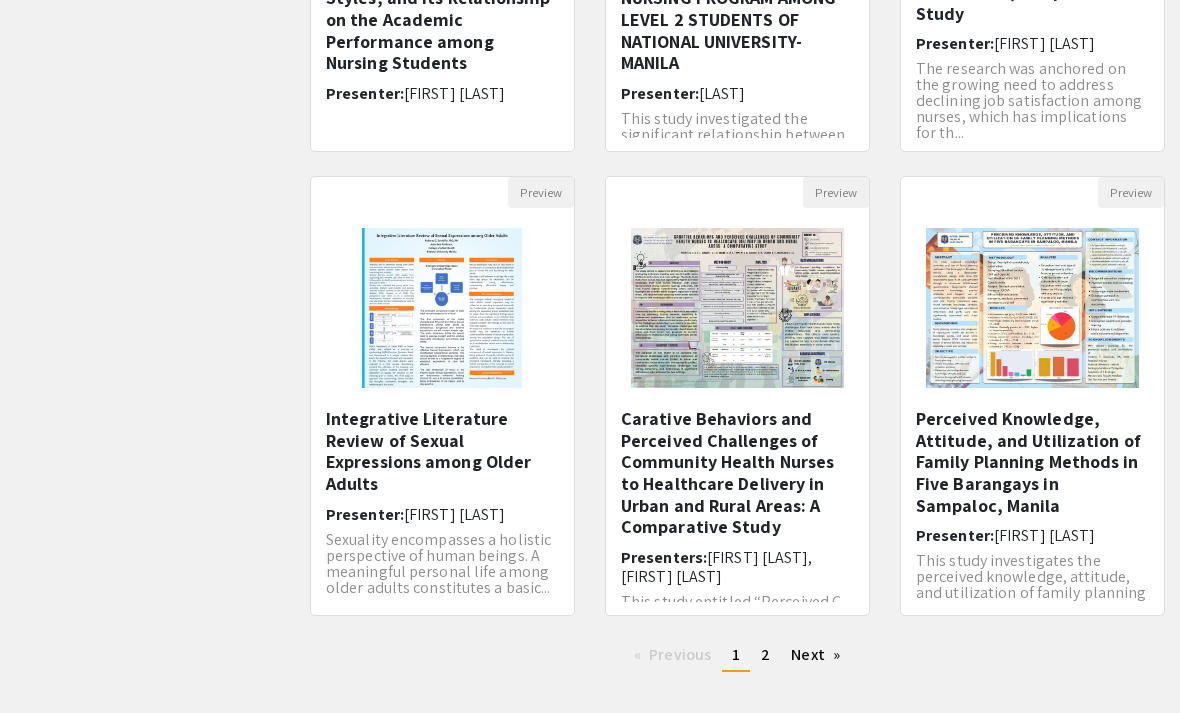 click on "[FIRST] [LAST]" 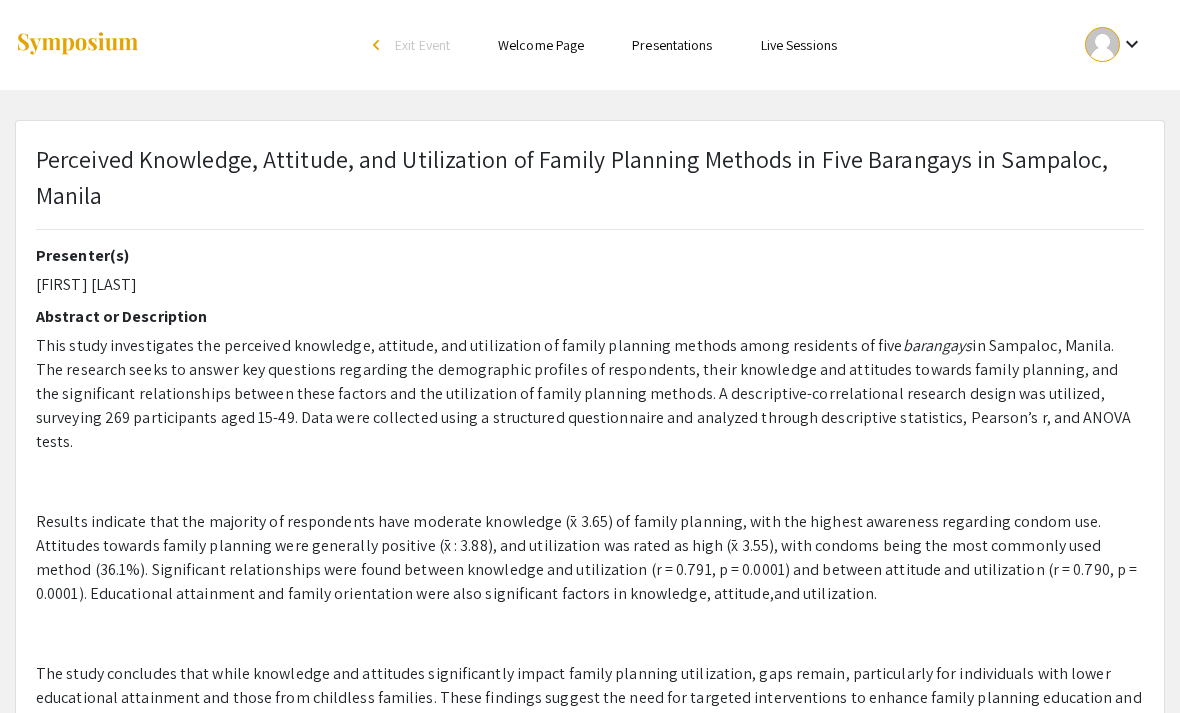 select on "custom" 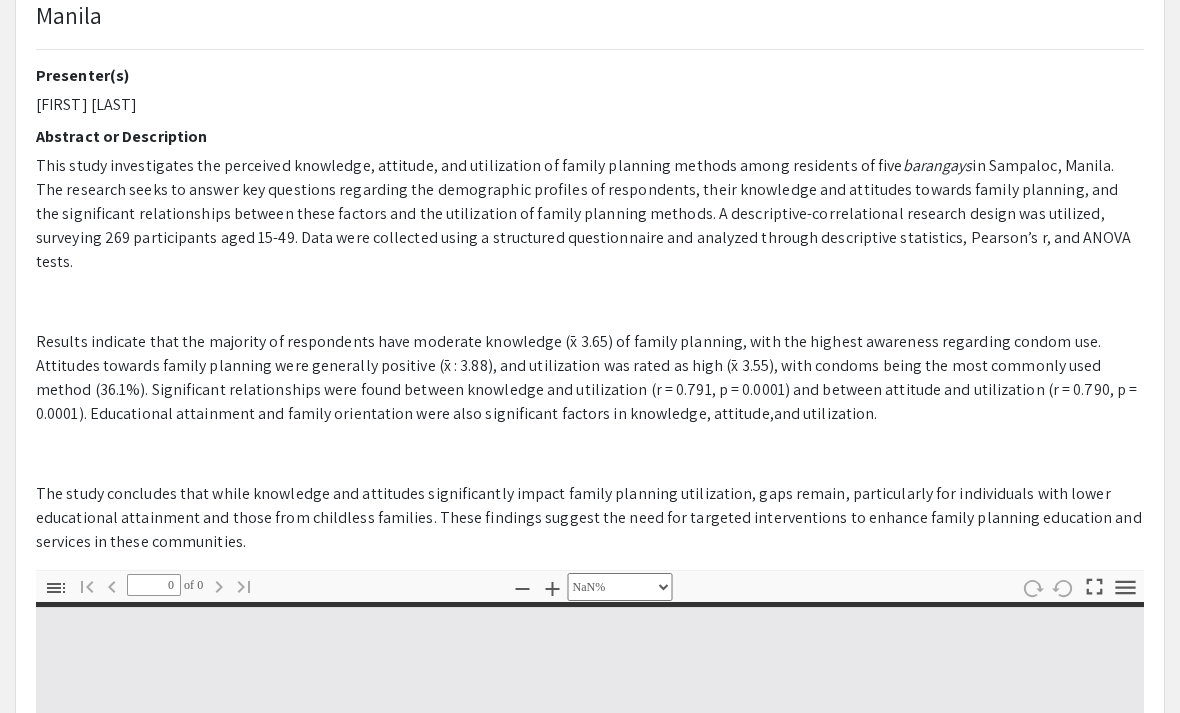 type on "1" 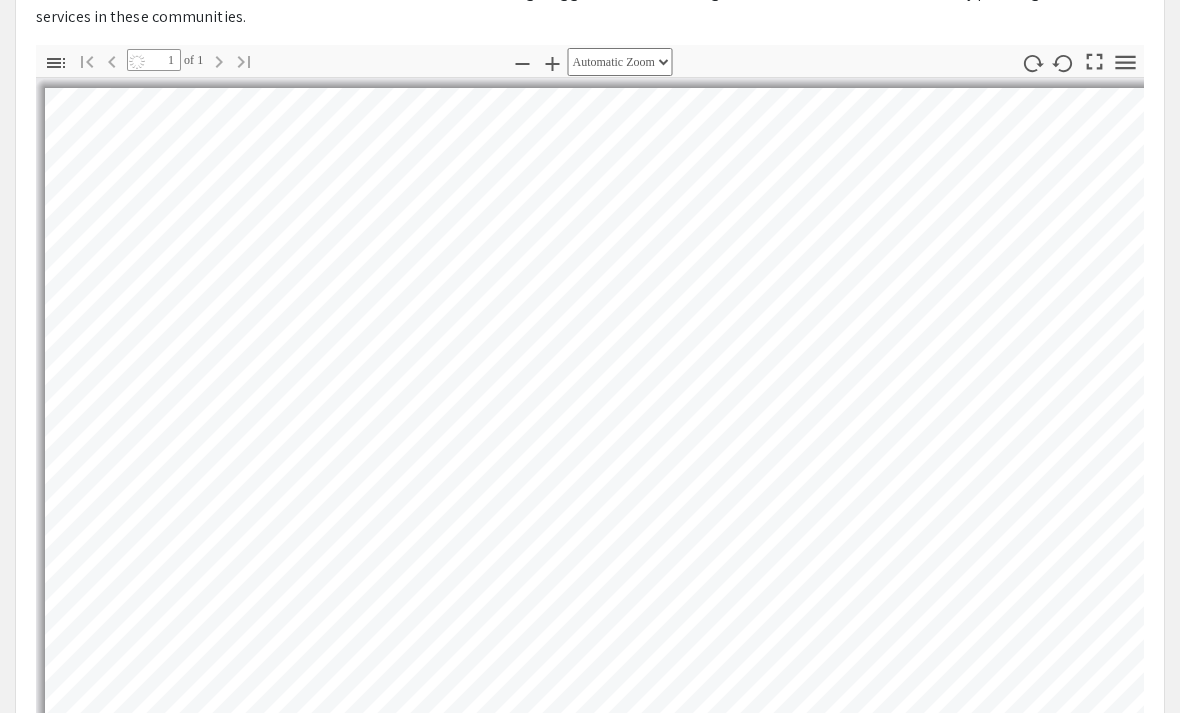 scroll, scrollTop: 717, scrollLeft: 0, axis: vertical 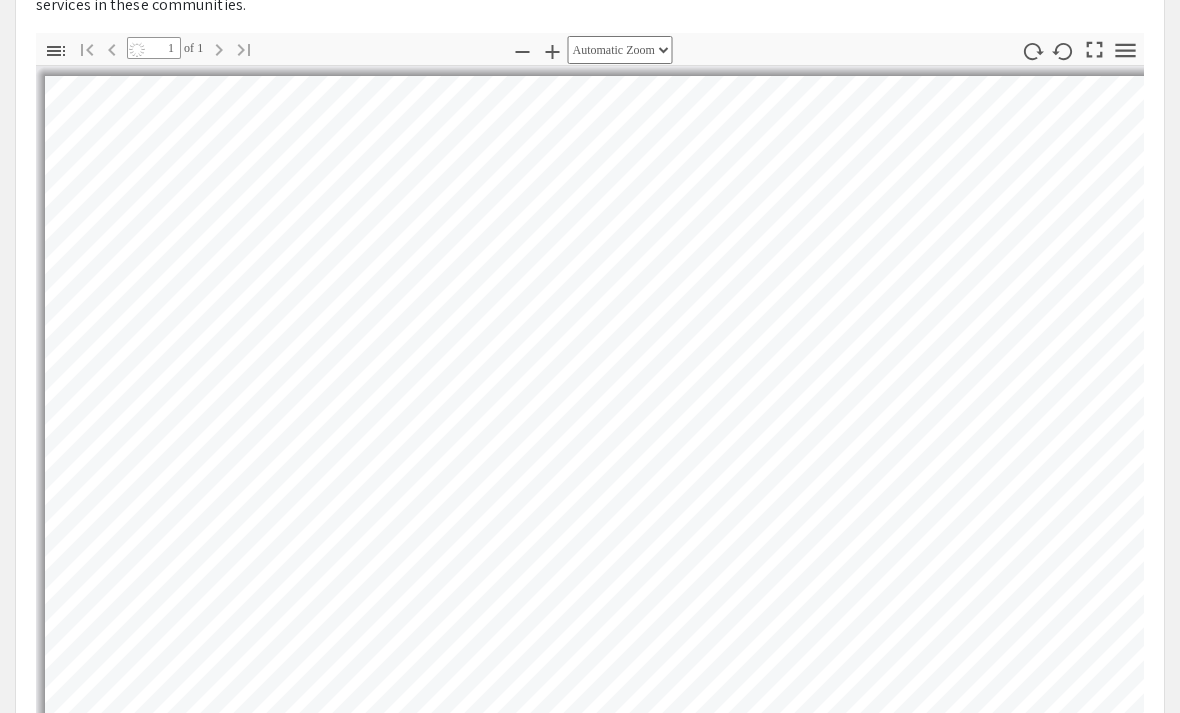 select on "auto" 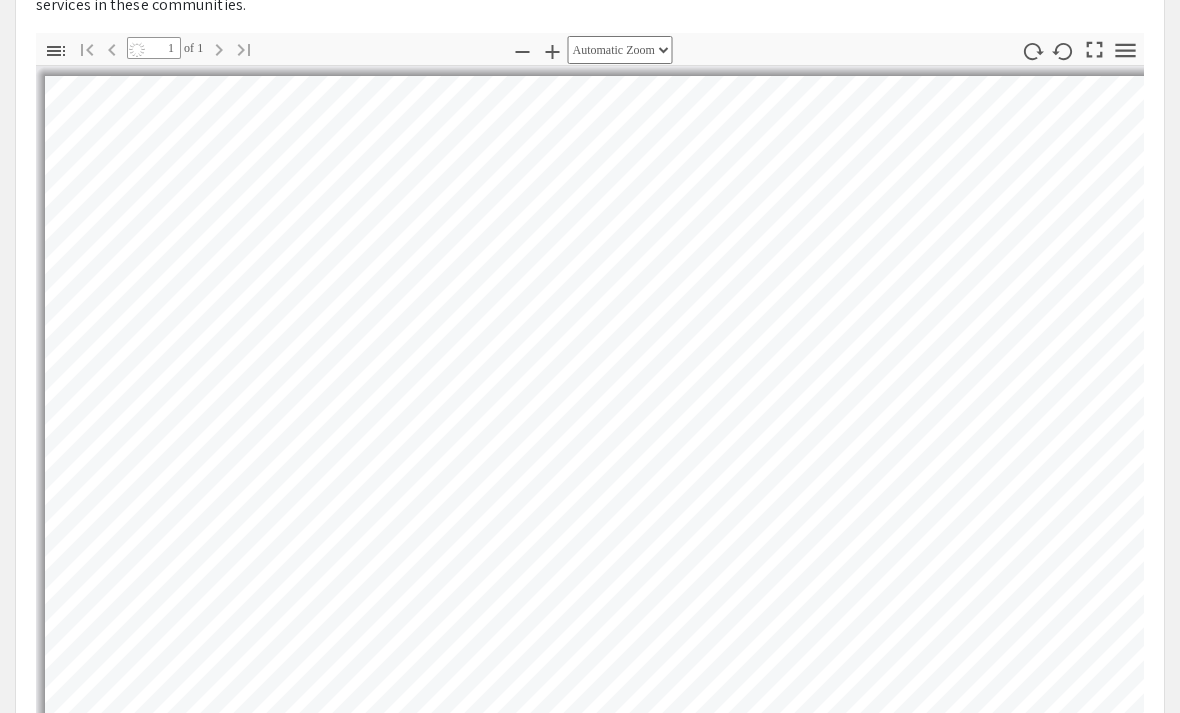 scroll, scrollTop: 8, scrollLeft: 0, axis: vertical 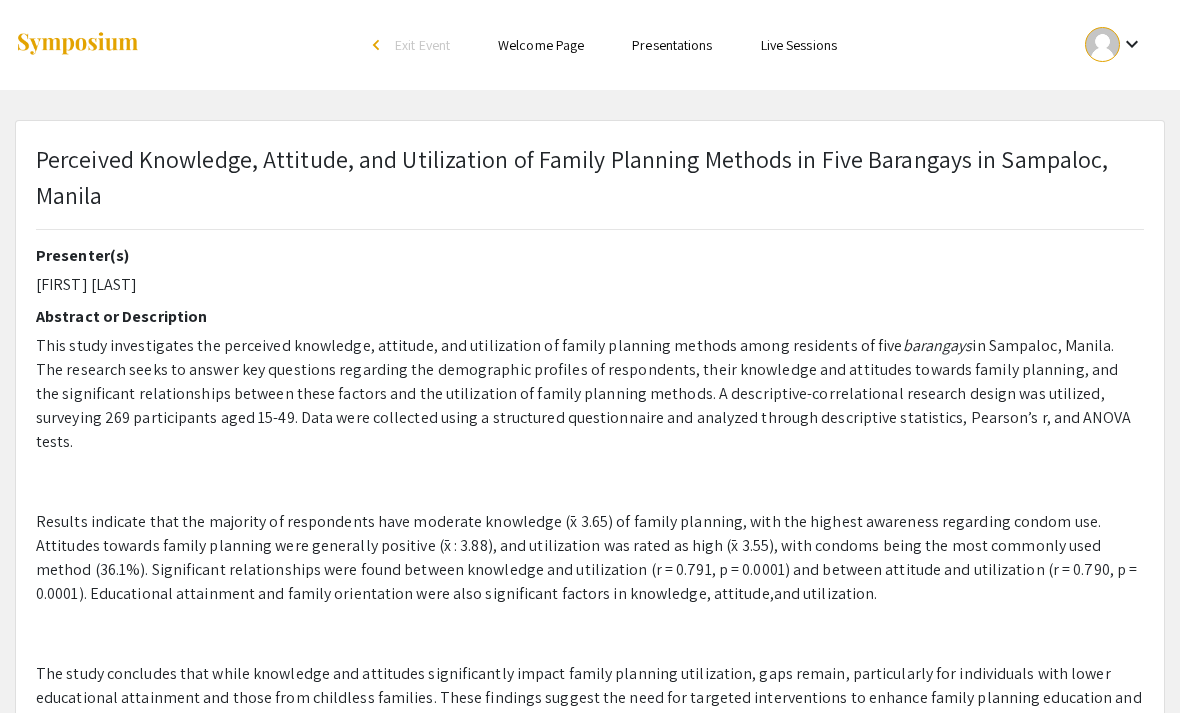 click on "Presentations" at bounding box center [672, 45] 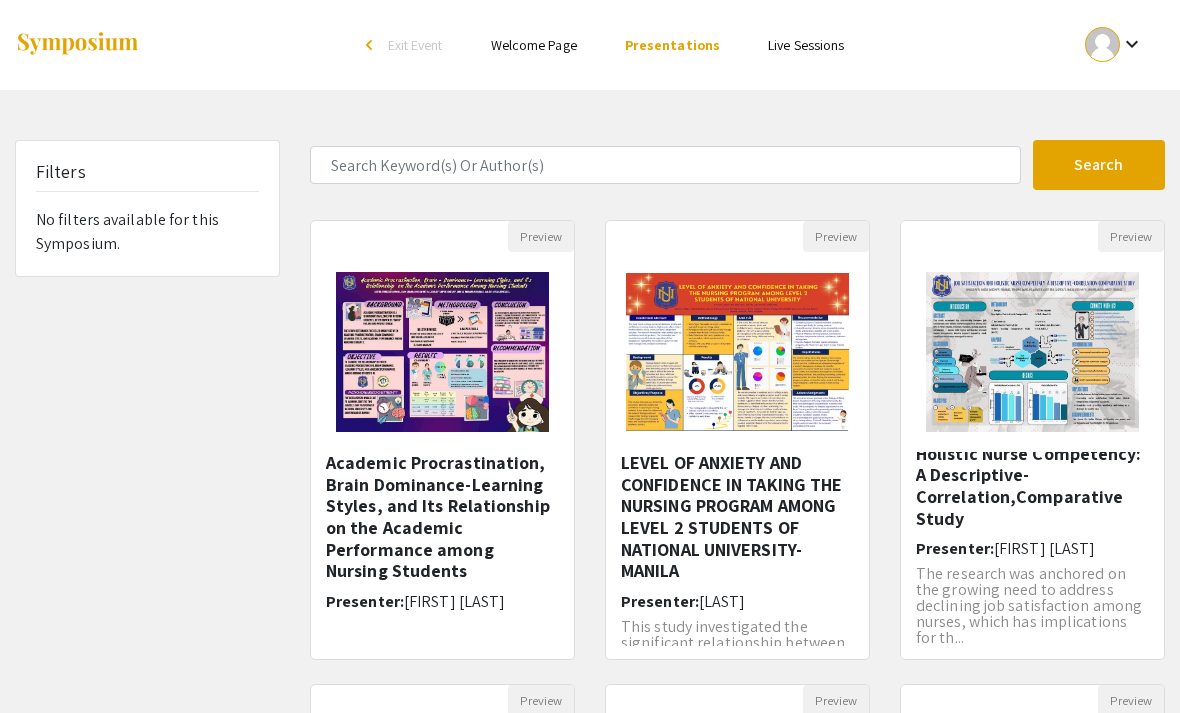 scroll, scrollTop: 29, scrollLeft: 0, axis: vertical 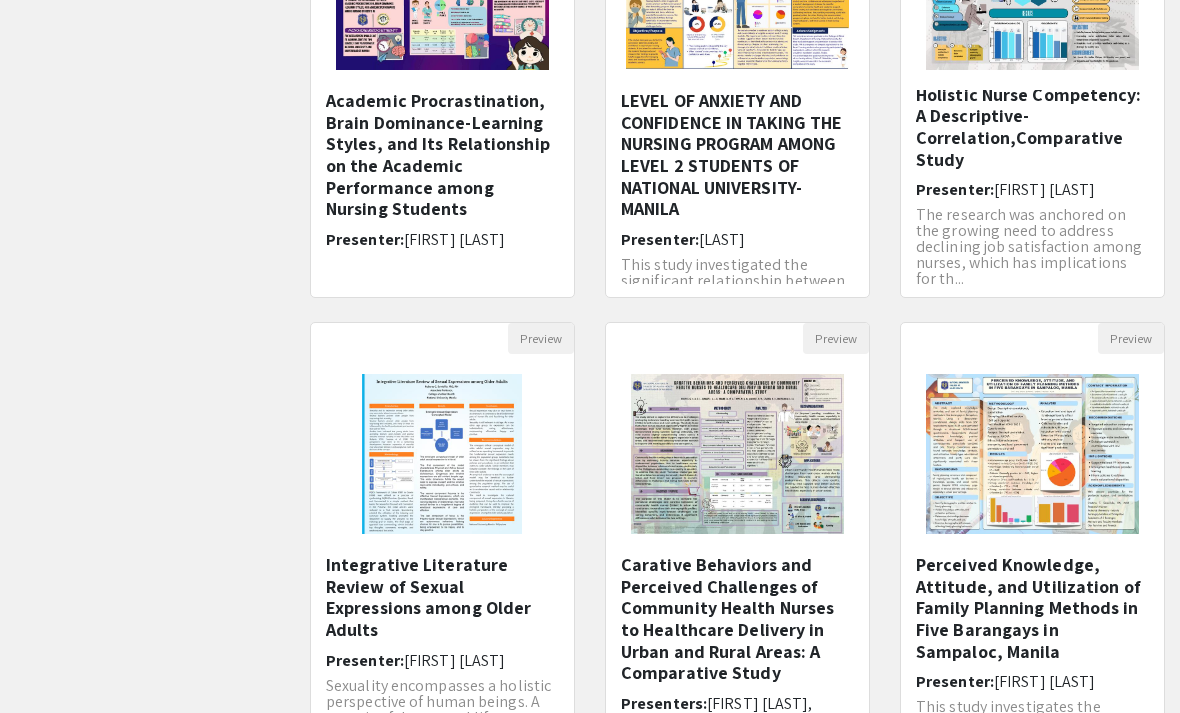 click on "Perceived Knowledge, Attitude, and Utilization of Family Planning Methods in Five Barangays in Sampaloc, Manila" at bounding box center (1032, 608) 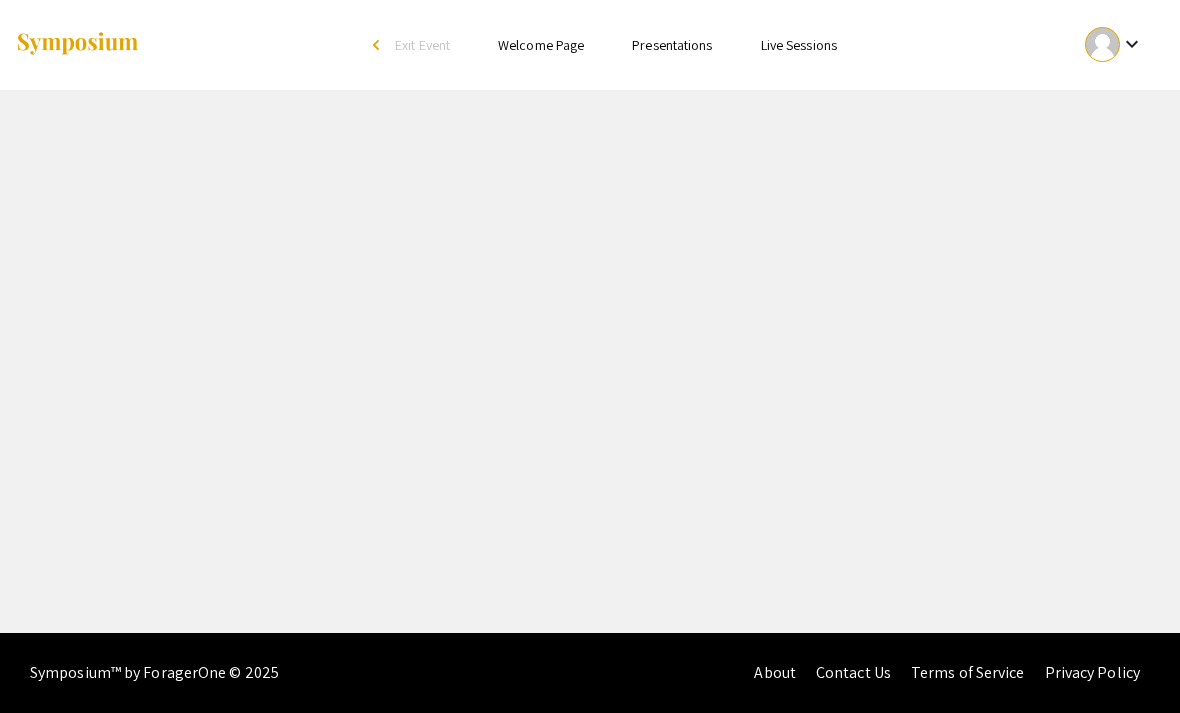 select on "custom" 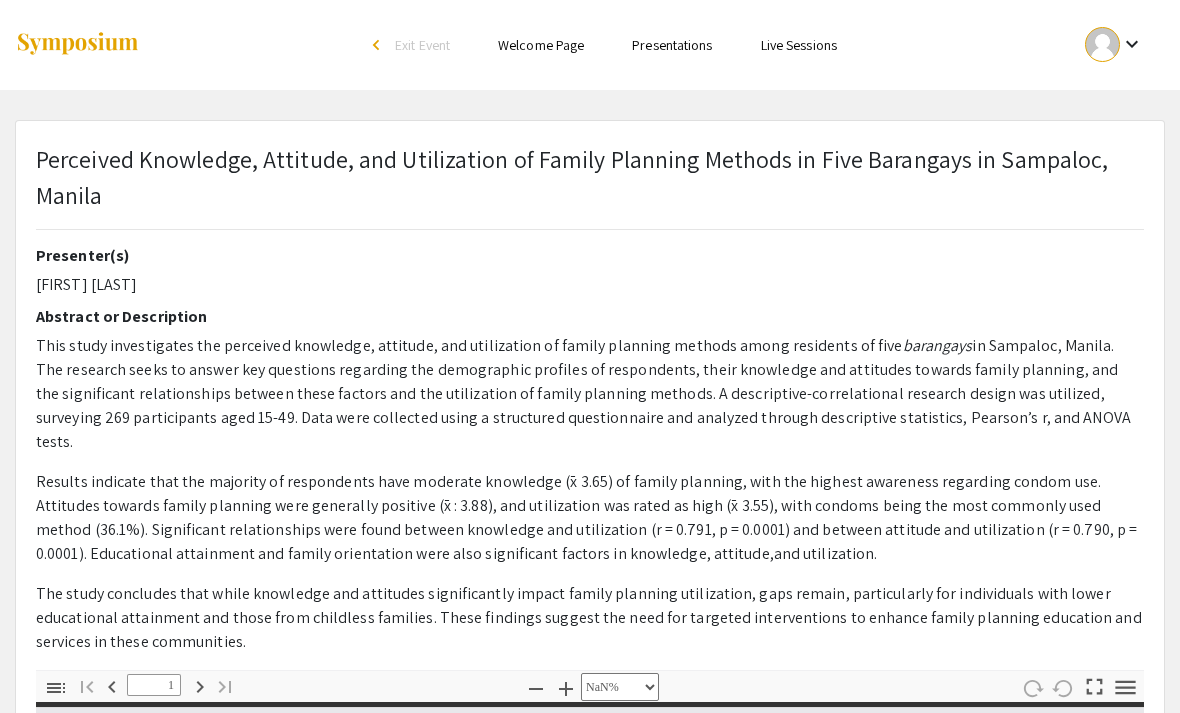type on "0" 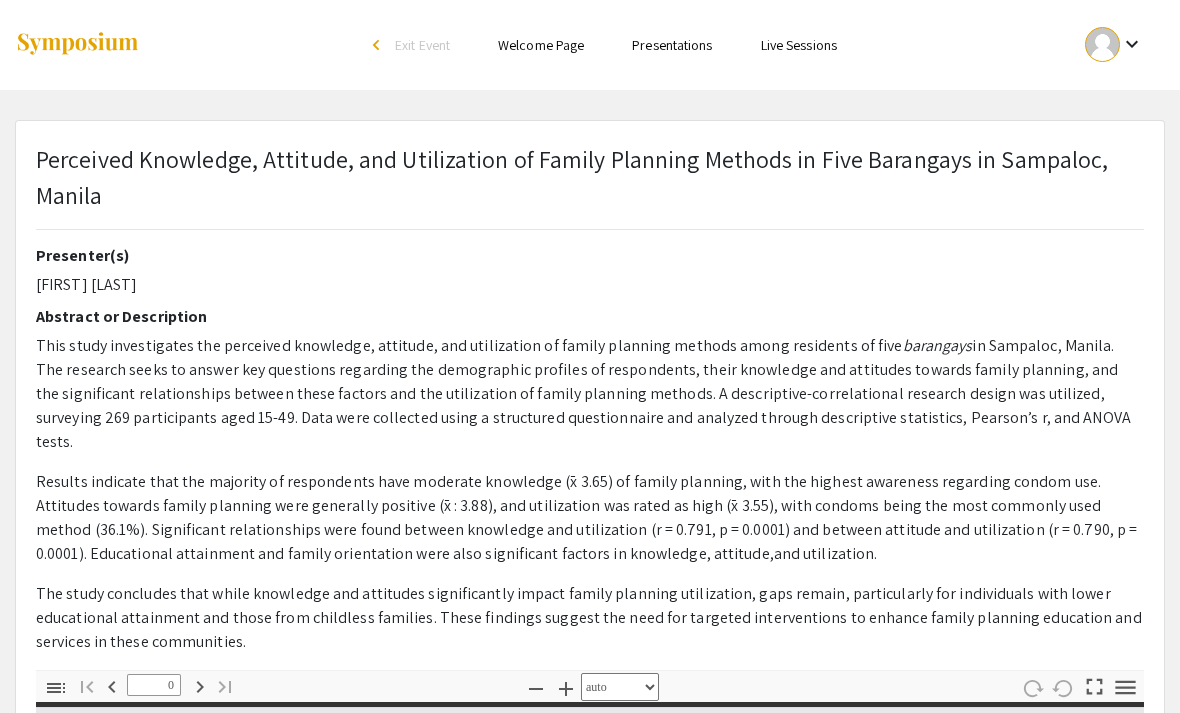 select on "custom" 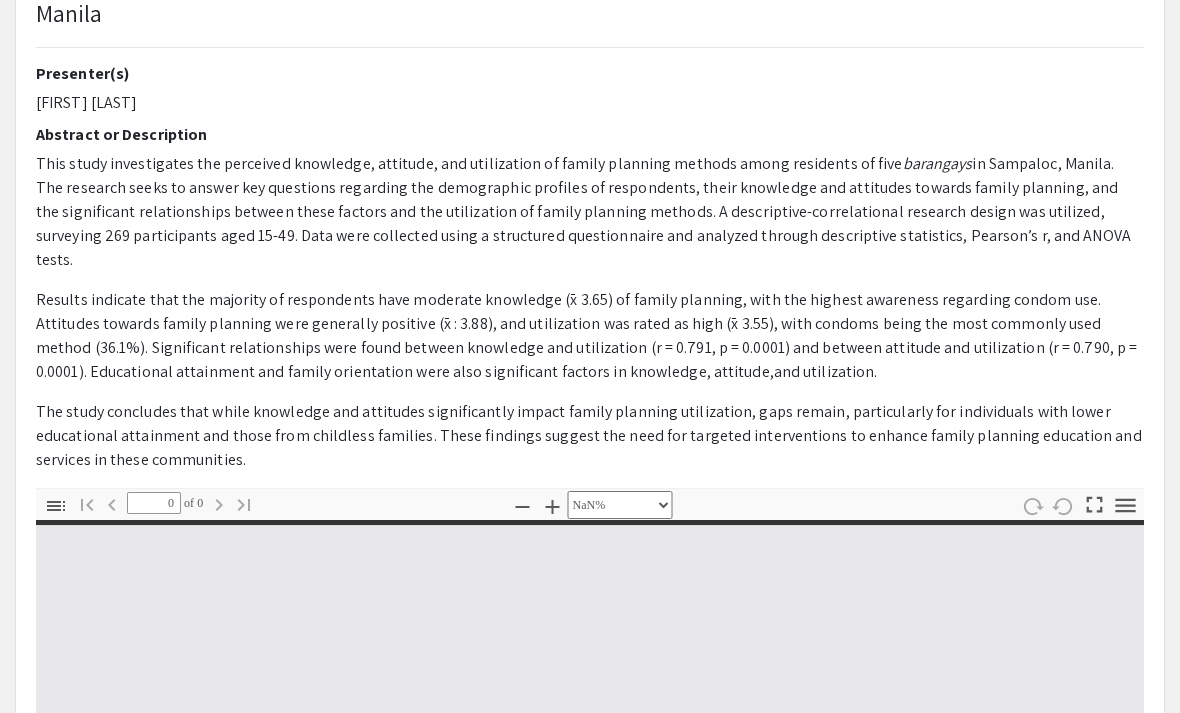 type on "1" 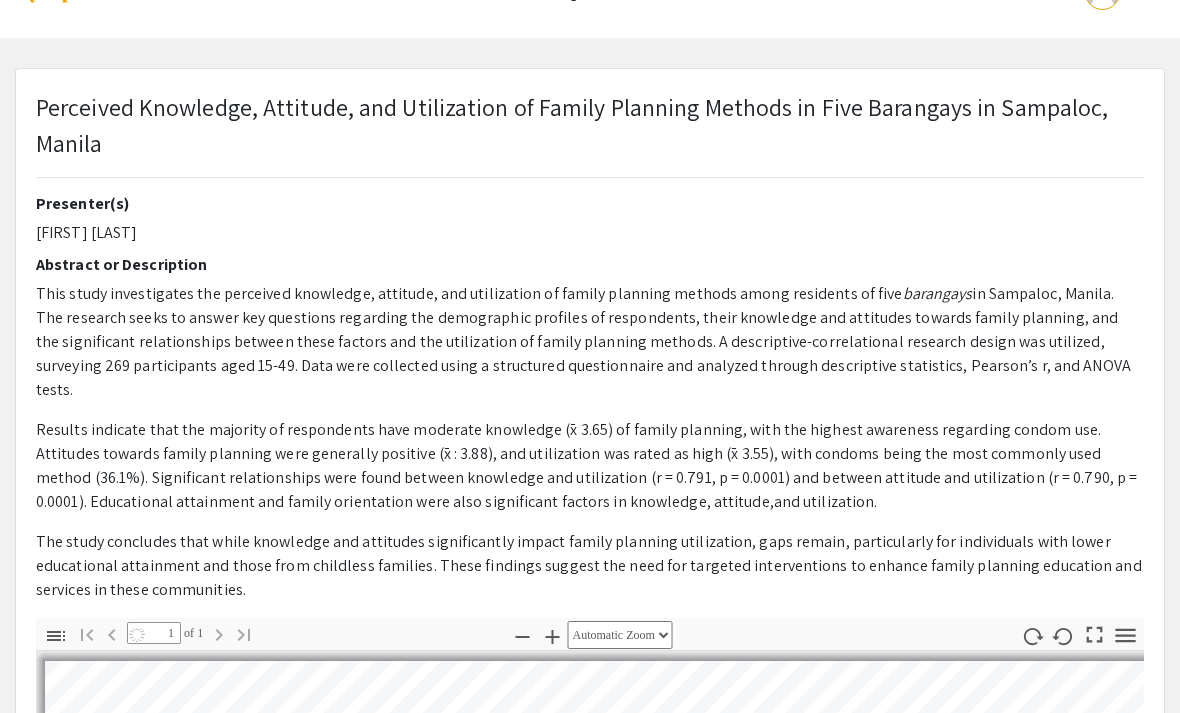 scroll, scrollTop: 36, scrollLeft: 0, axis: vertical 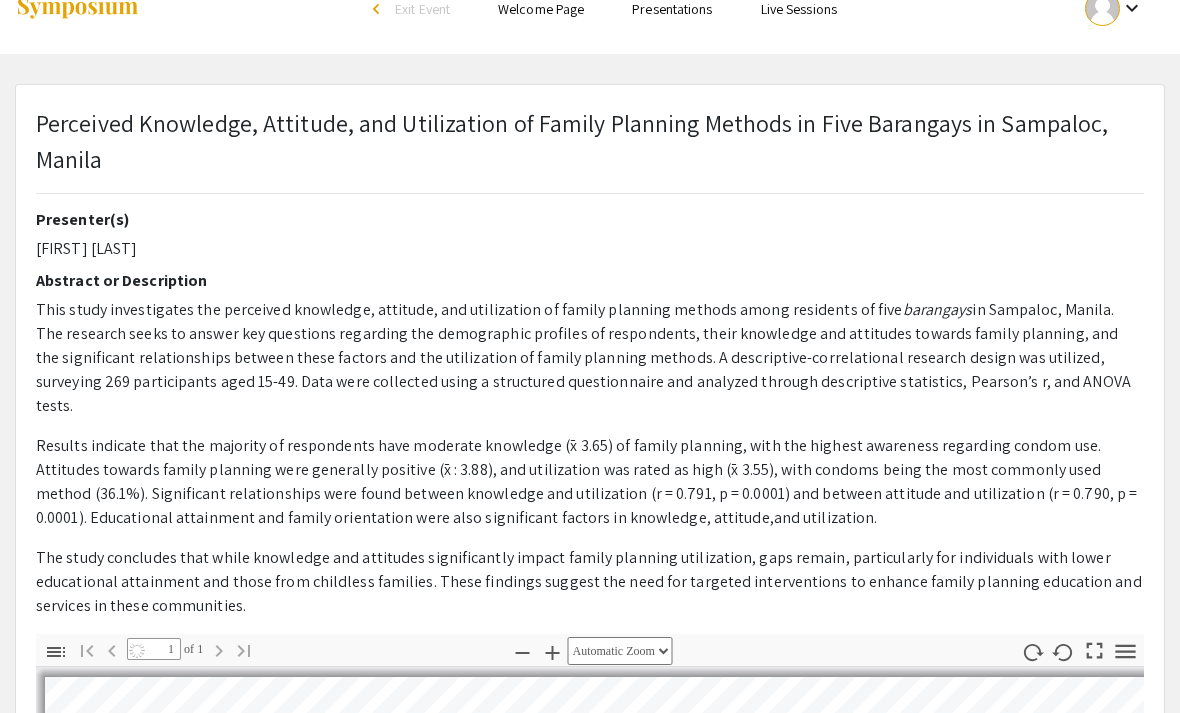 select on "auto" 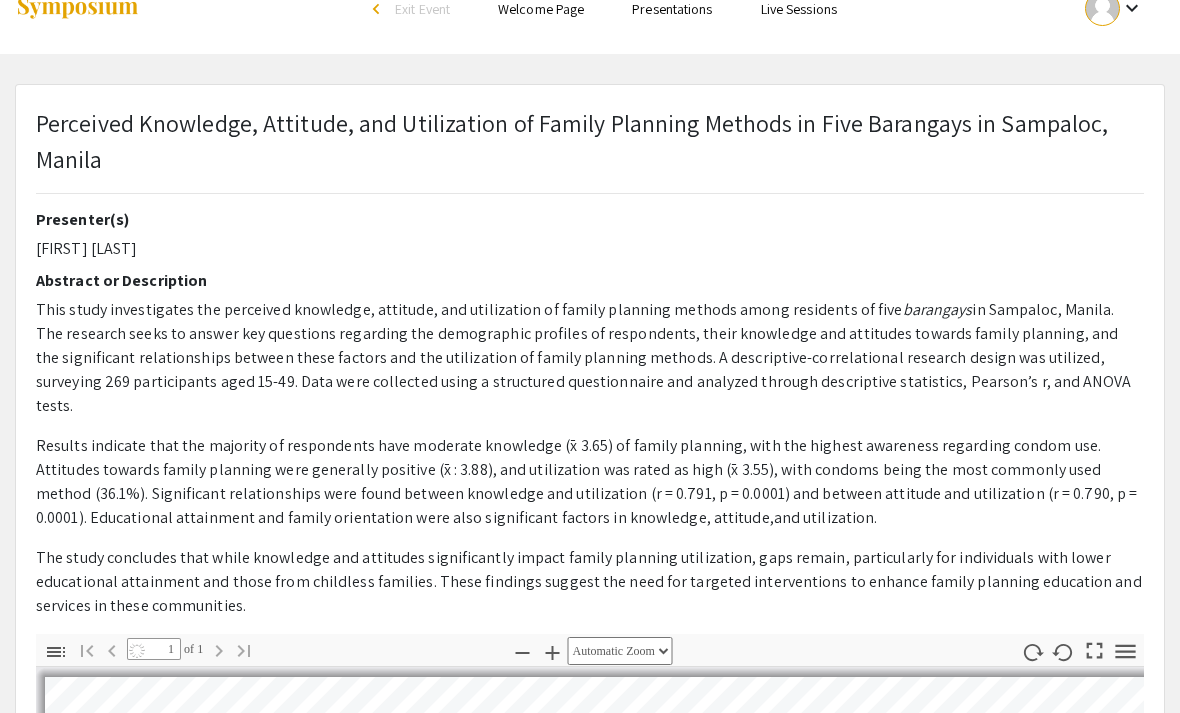 scroll, scrollTop: 8, scrollLeft: 0, axis: vertical 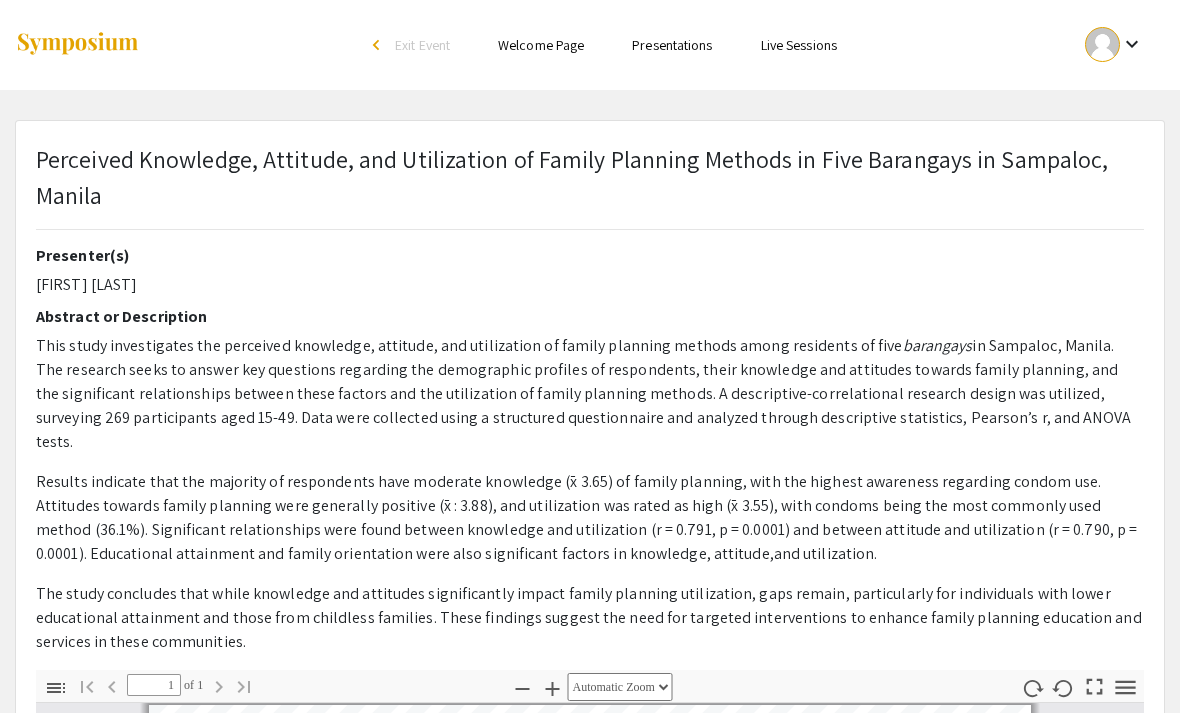click on "Presentations" at bounding box center (672, 45) 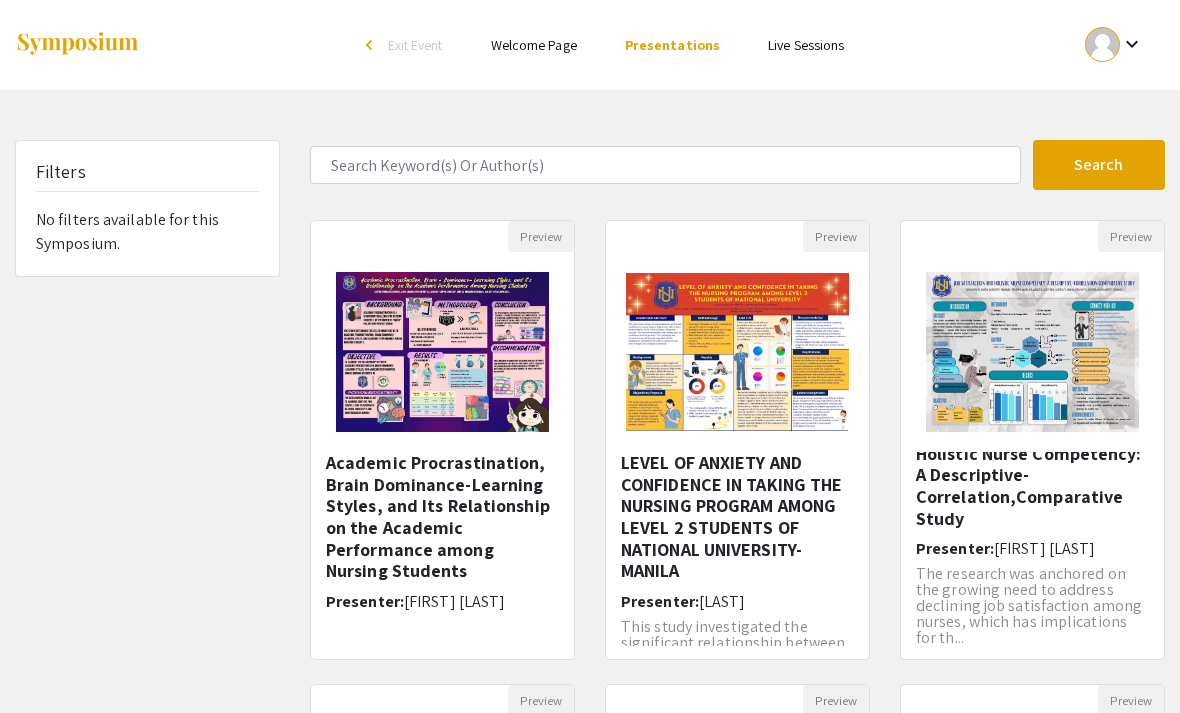 scroll, scrollTop: 28, scrollLeft: 0, axis: vertical 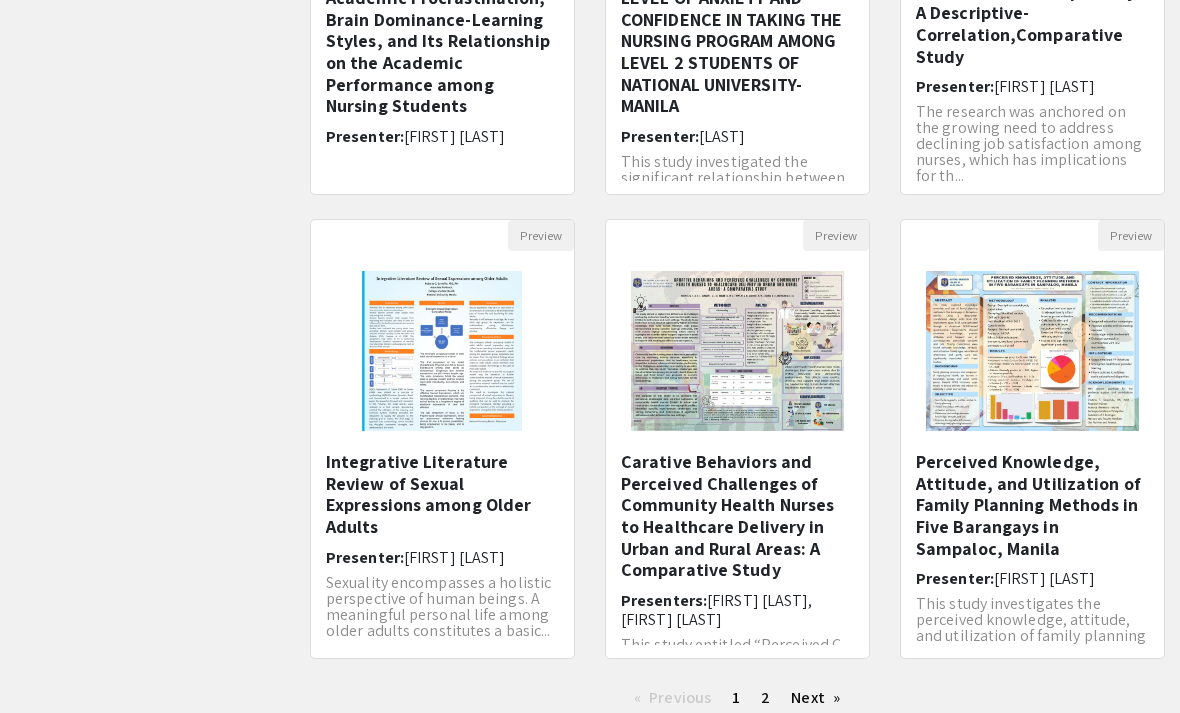 click on "Next  page" 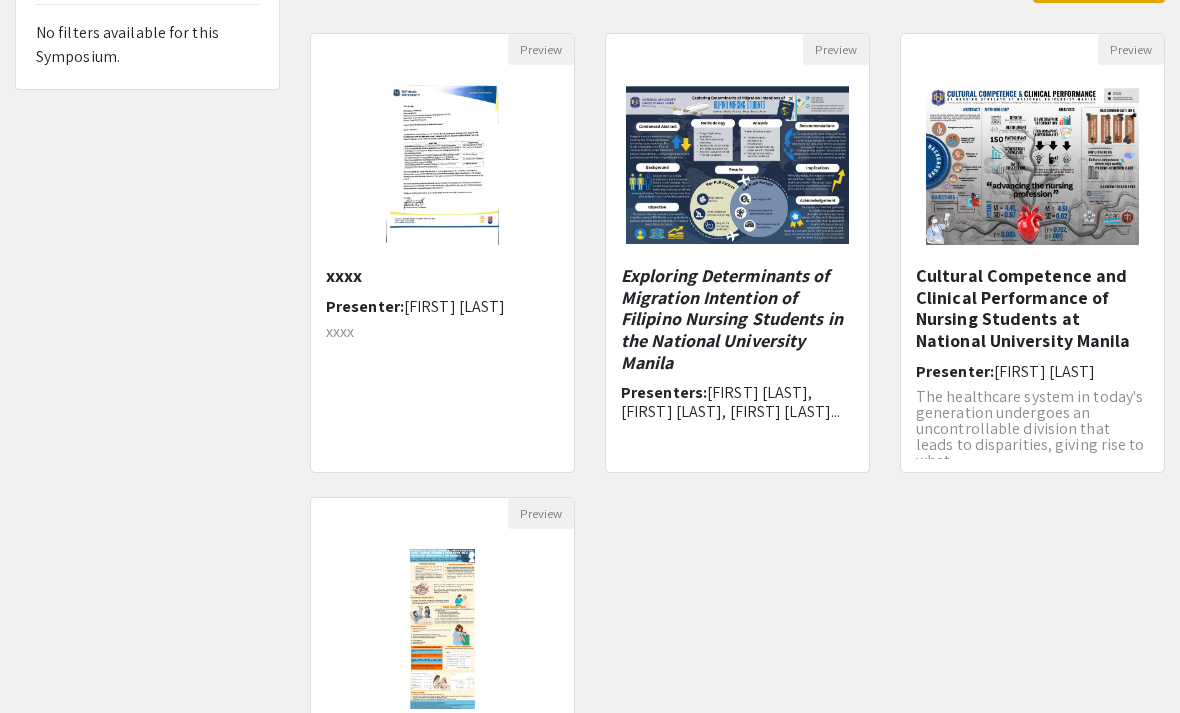 scroll, scrollTop: 187, scrollLeft: 0, axis: vertical 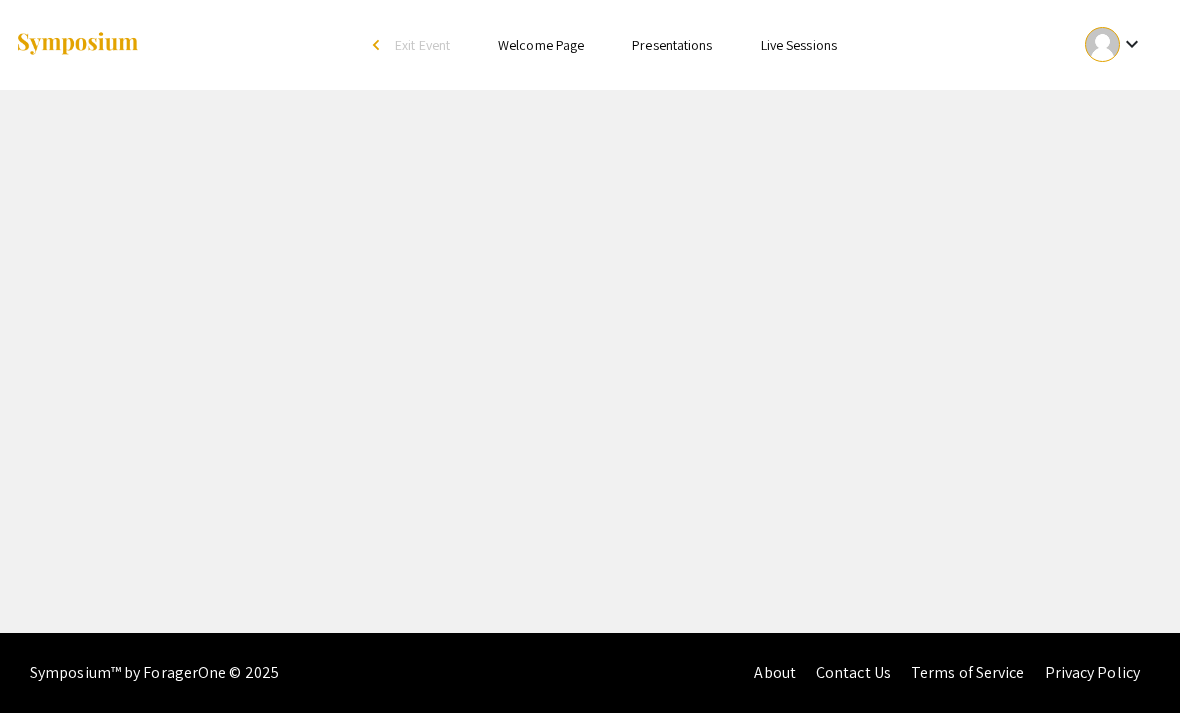 select on "custom" 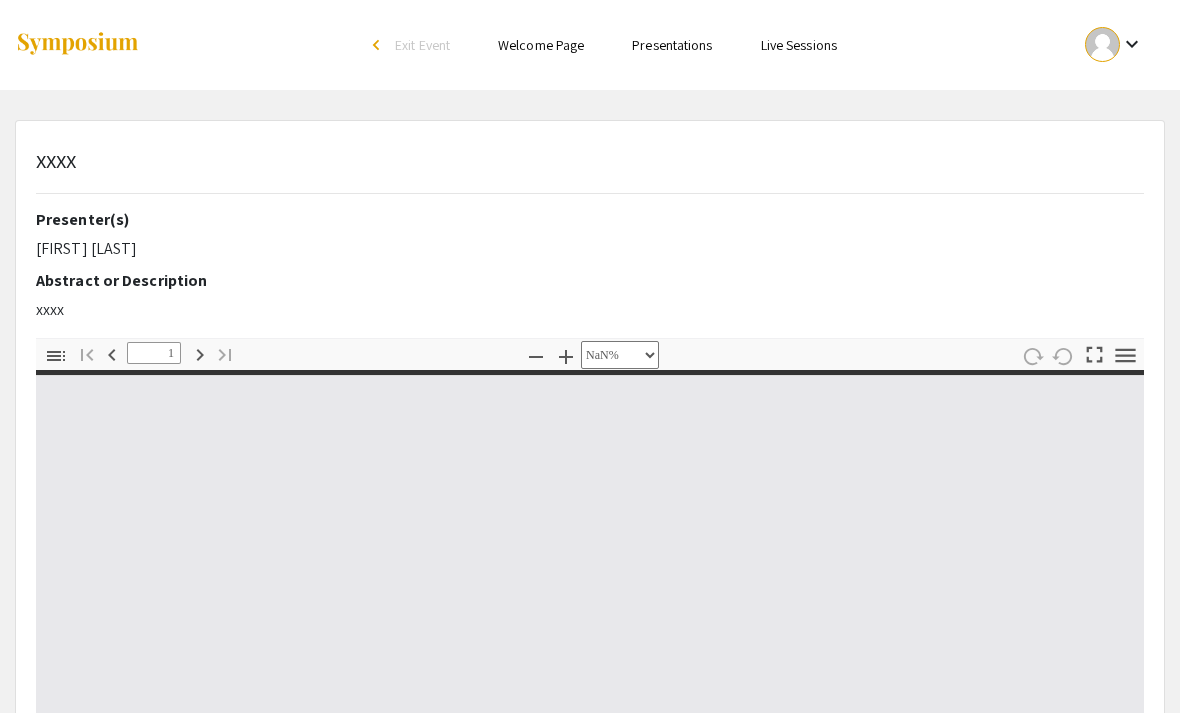 type on "0" 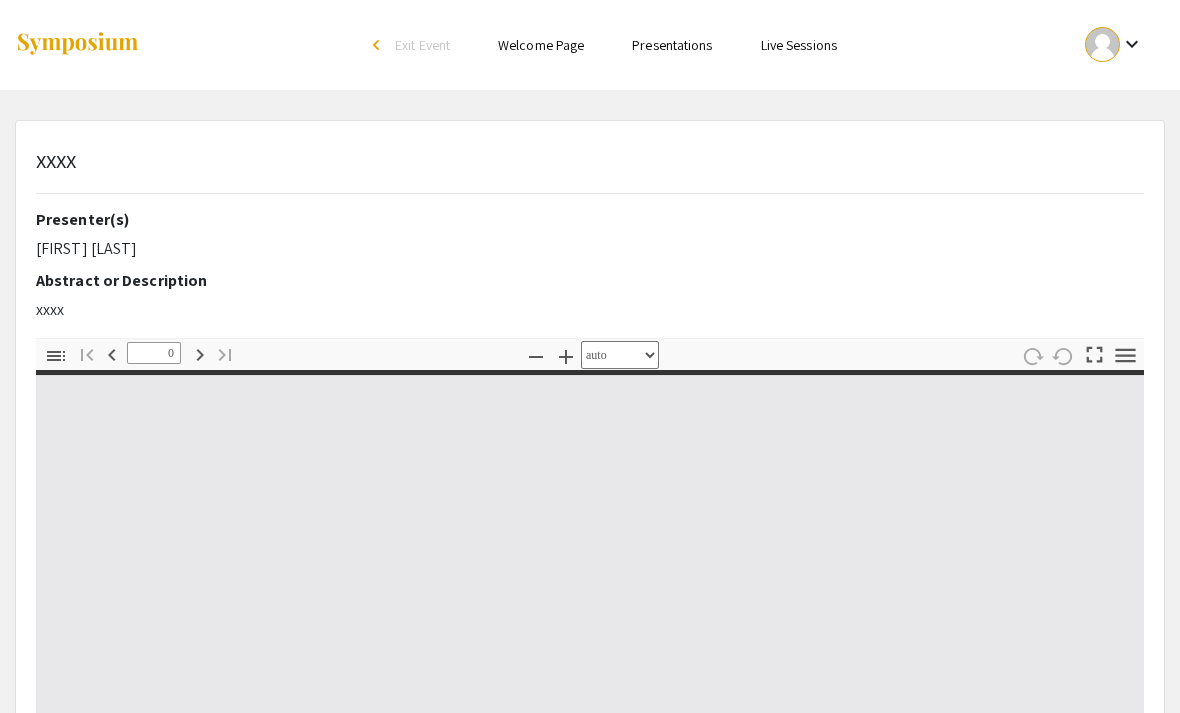 select on "custom" 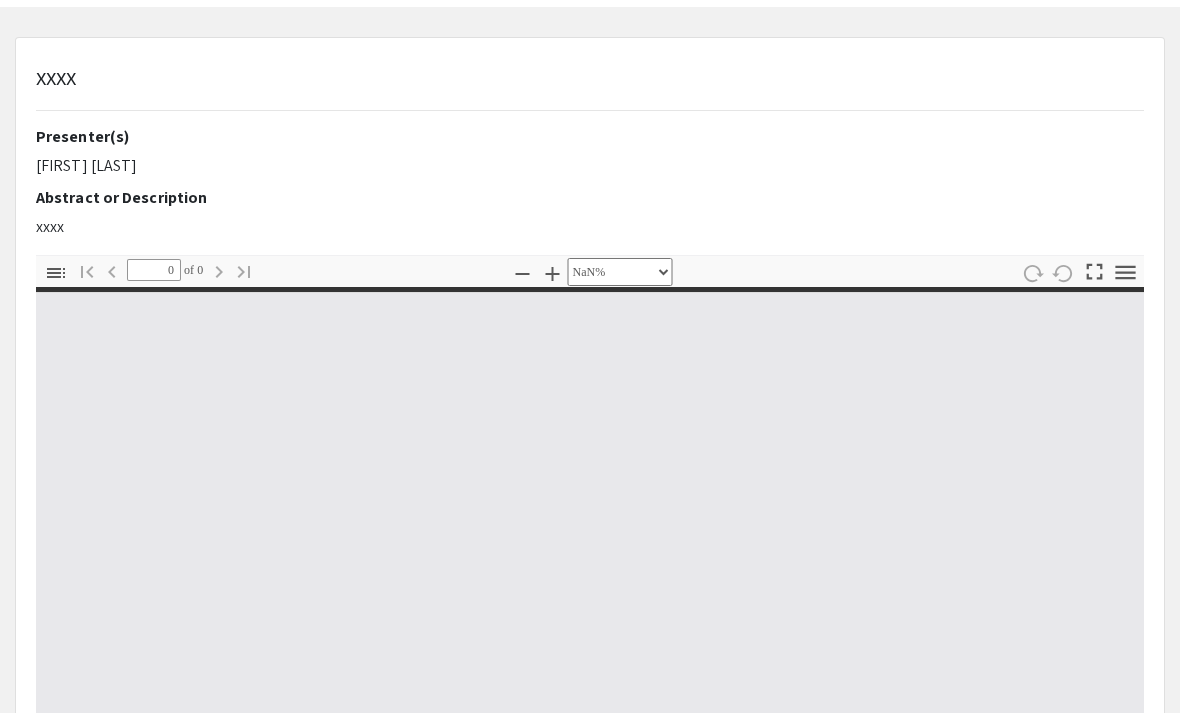 type on "1" 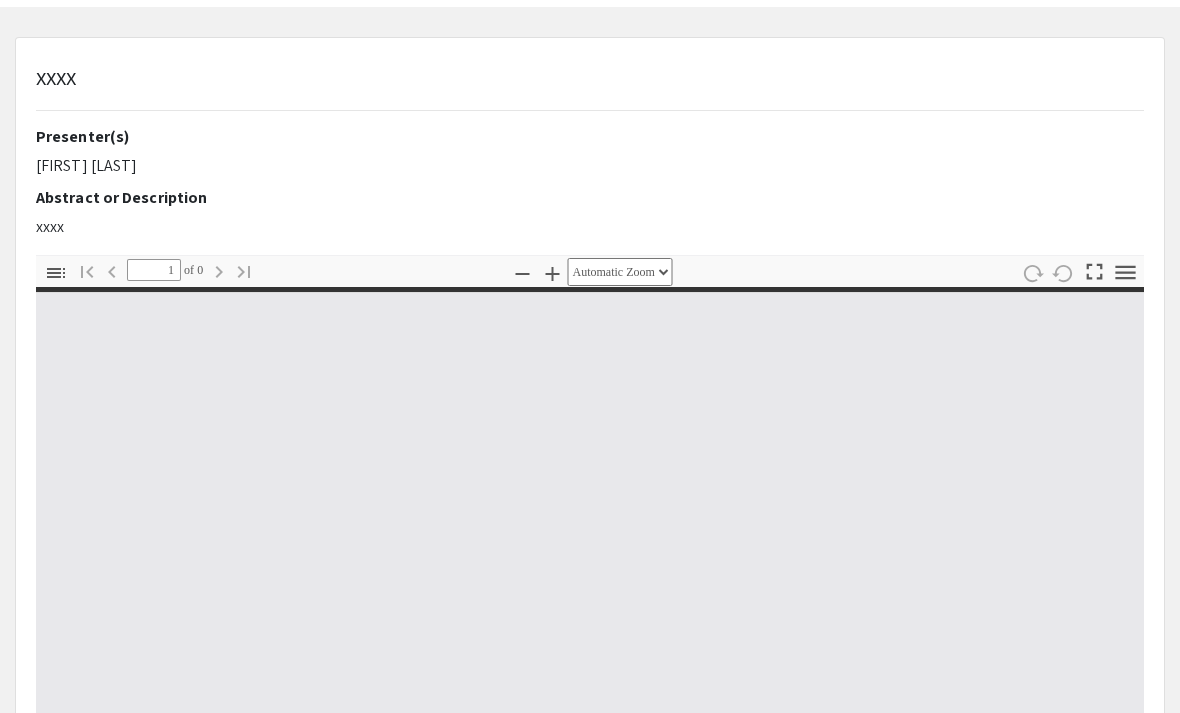 scroll, scrollTop: 94, scrollLeft: 0, axis: vertical 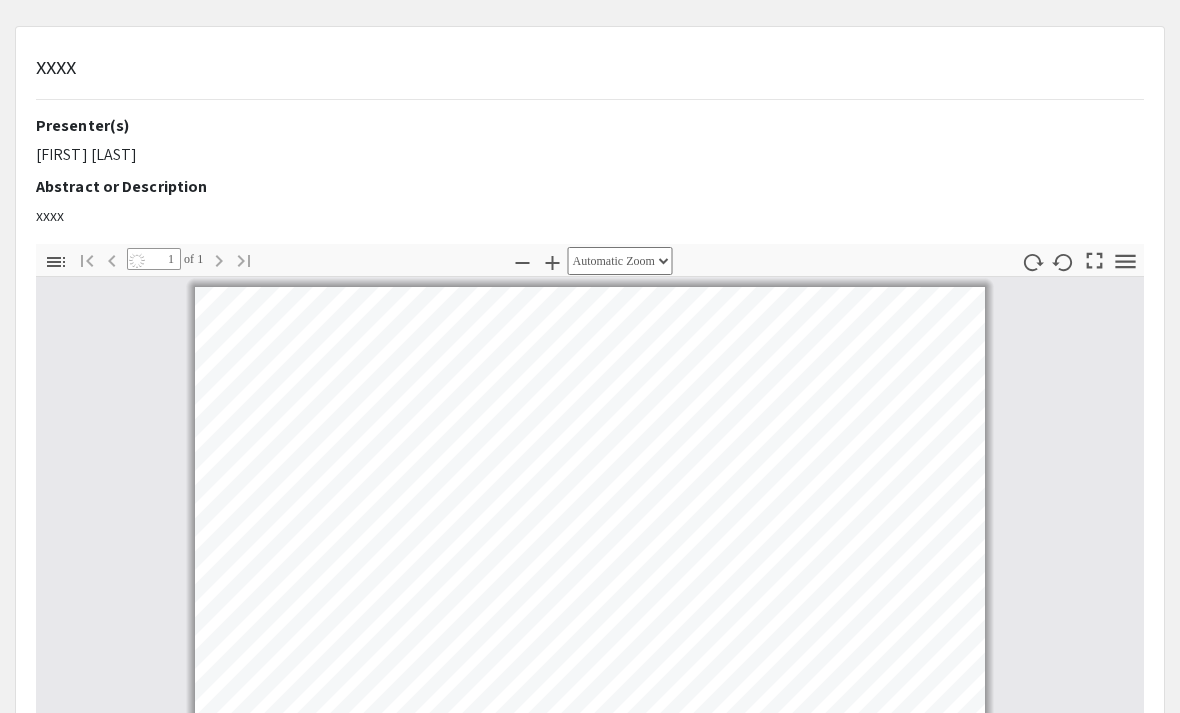 select on "auto" 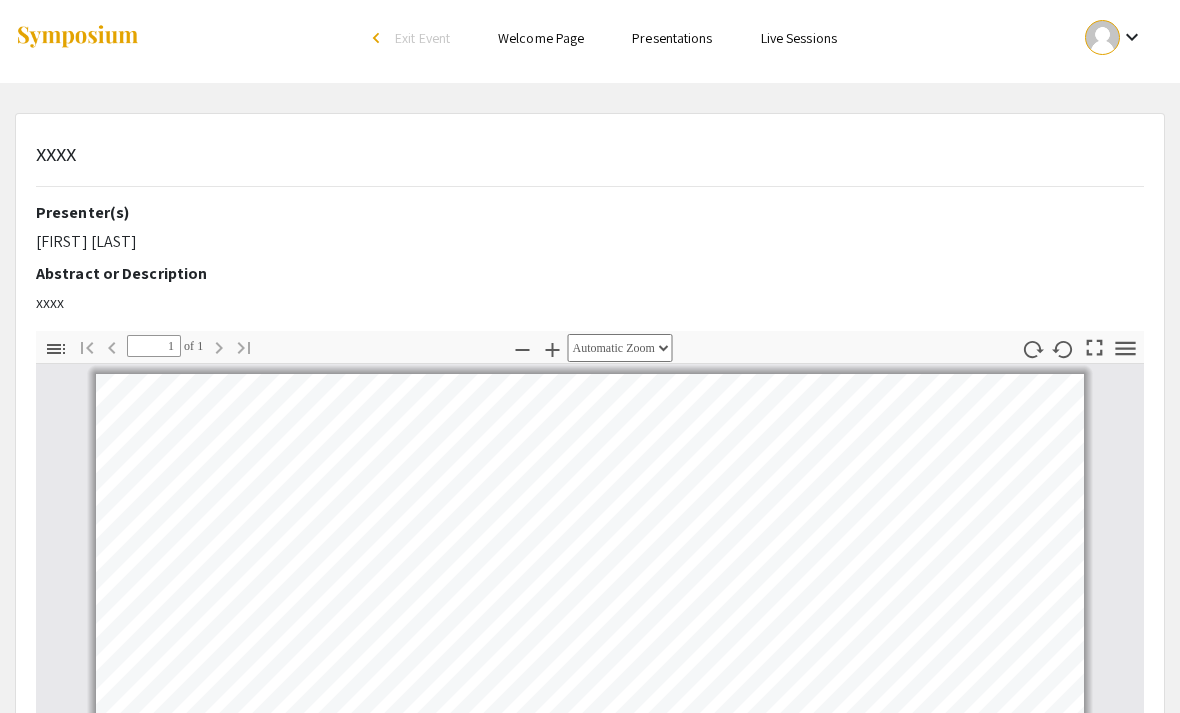 scroll, scrollTop: 0, scrollLeft: 0, axis: both 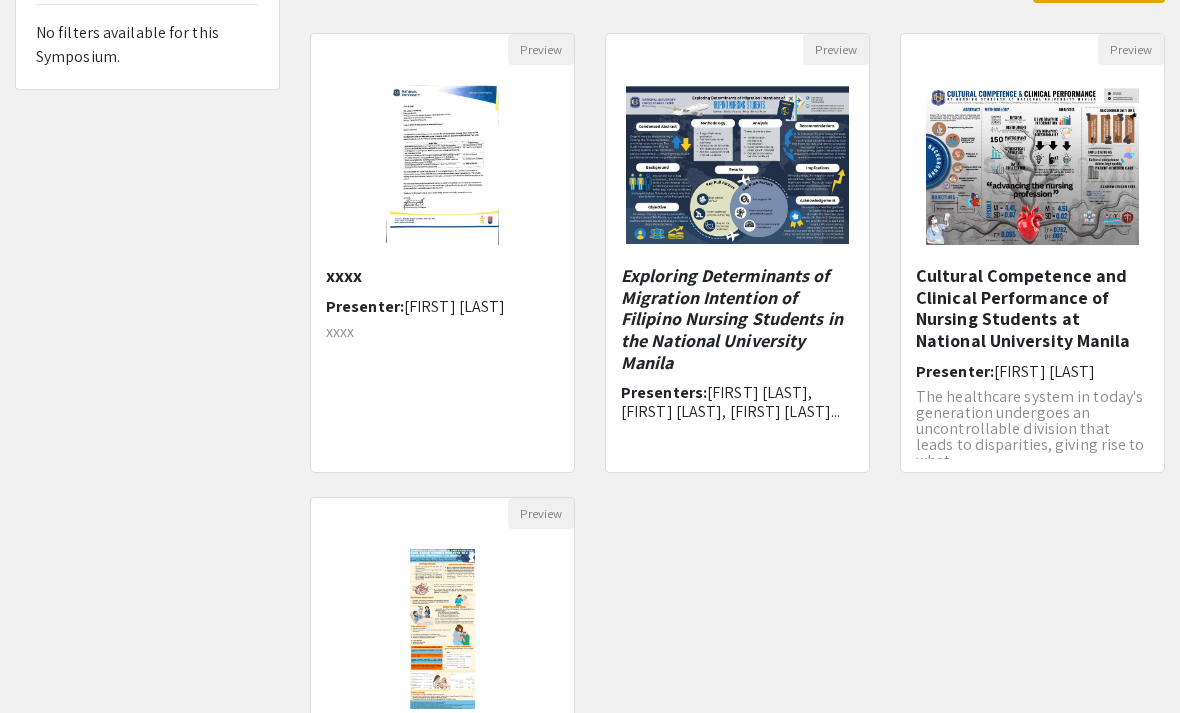 click on "KERTH WILSON PALENCIA, DIANA ESTELLE PERAJA, CARISSA JOY MAR..." 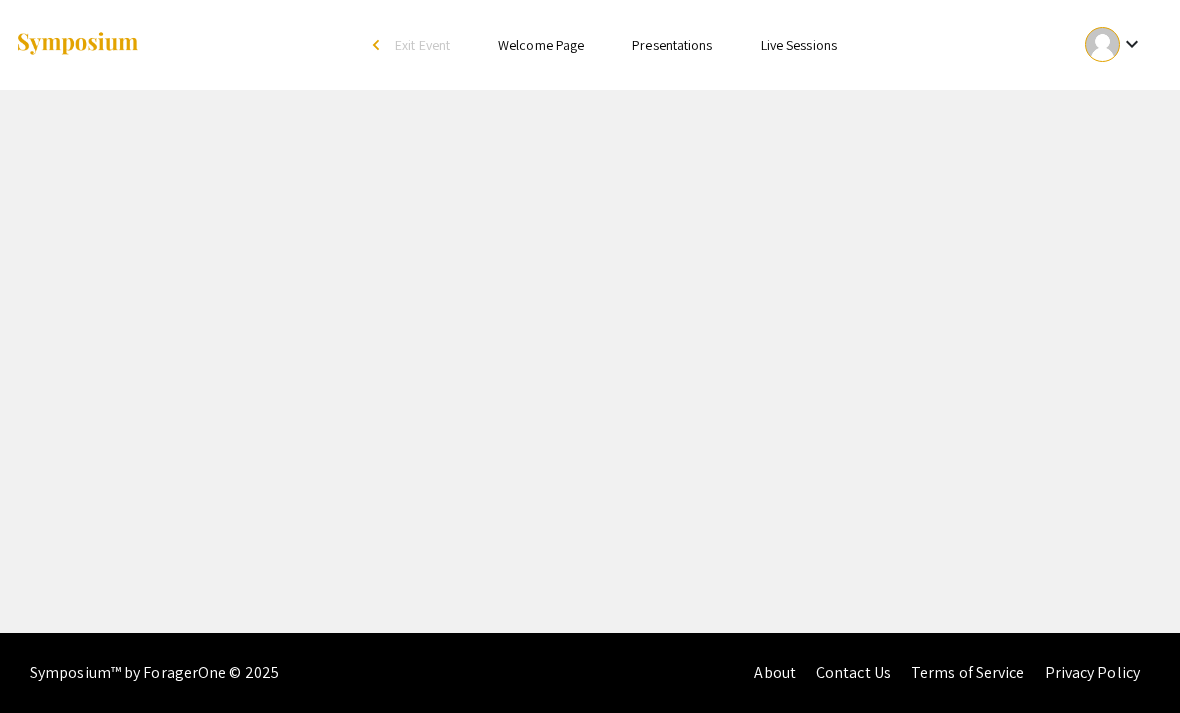 scroll, scrollTop: 64, scrollLeft: 0, axis: vertical 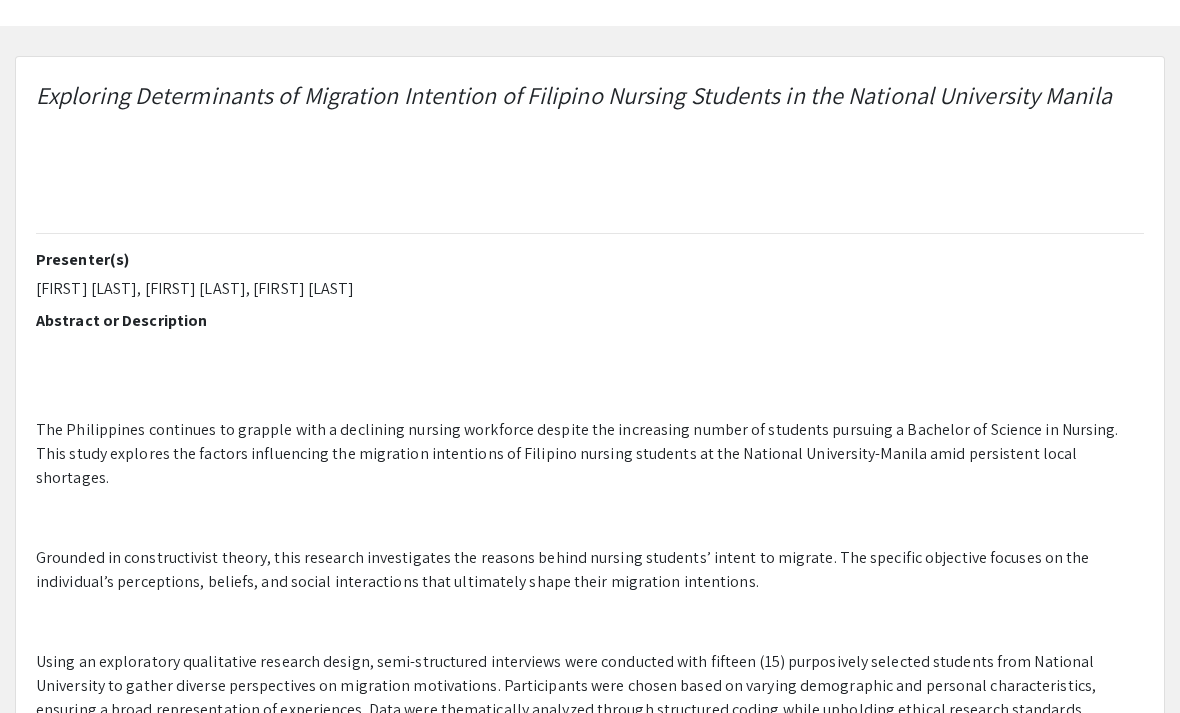 type on "0" 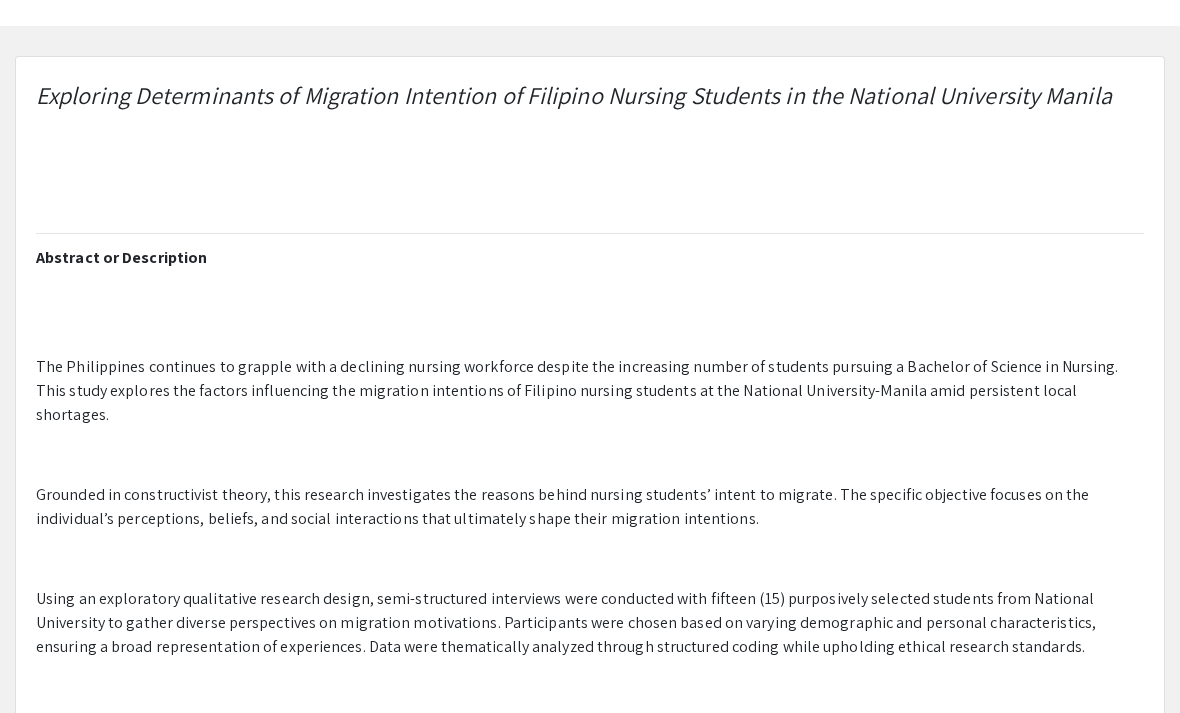 type on "1" 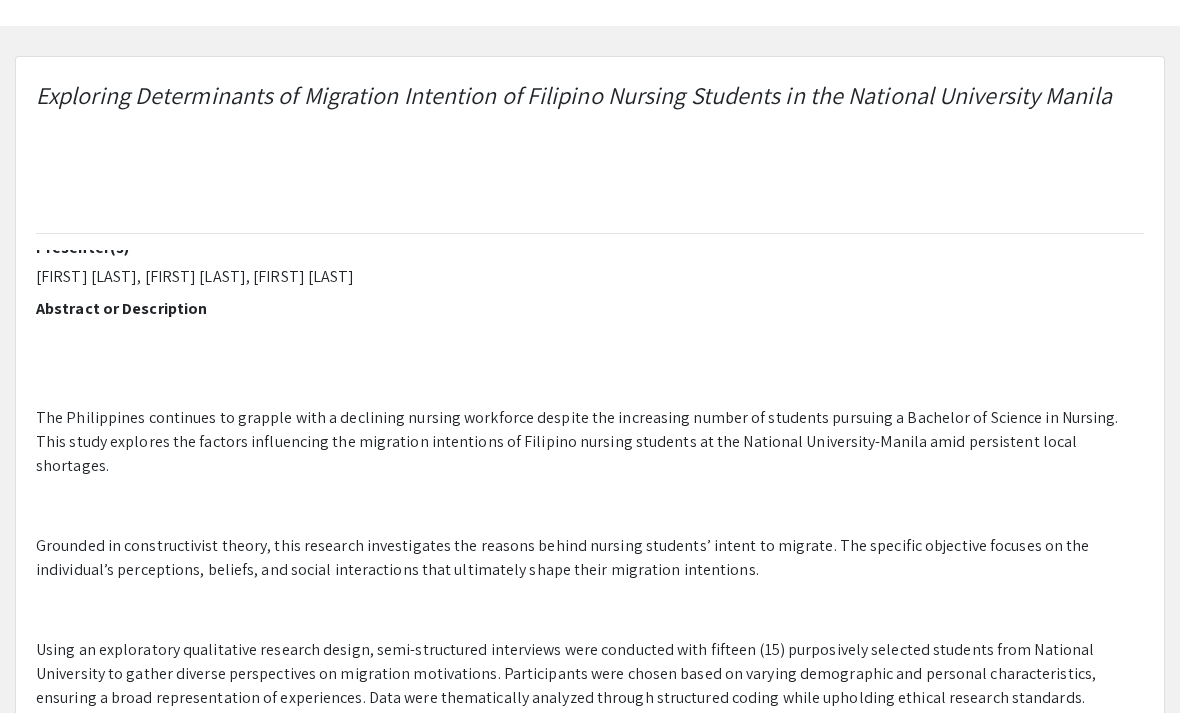 select on "auto" 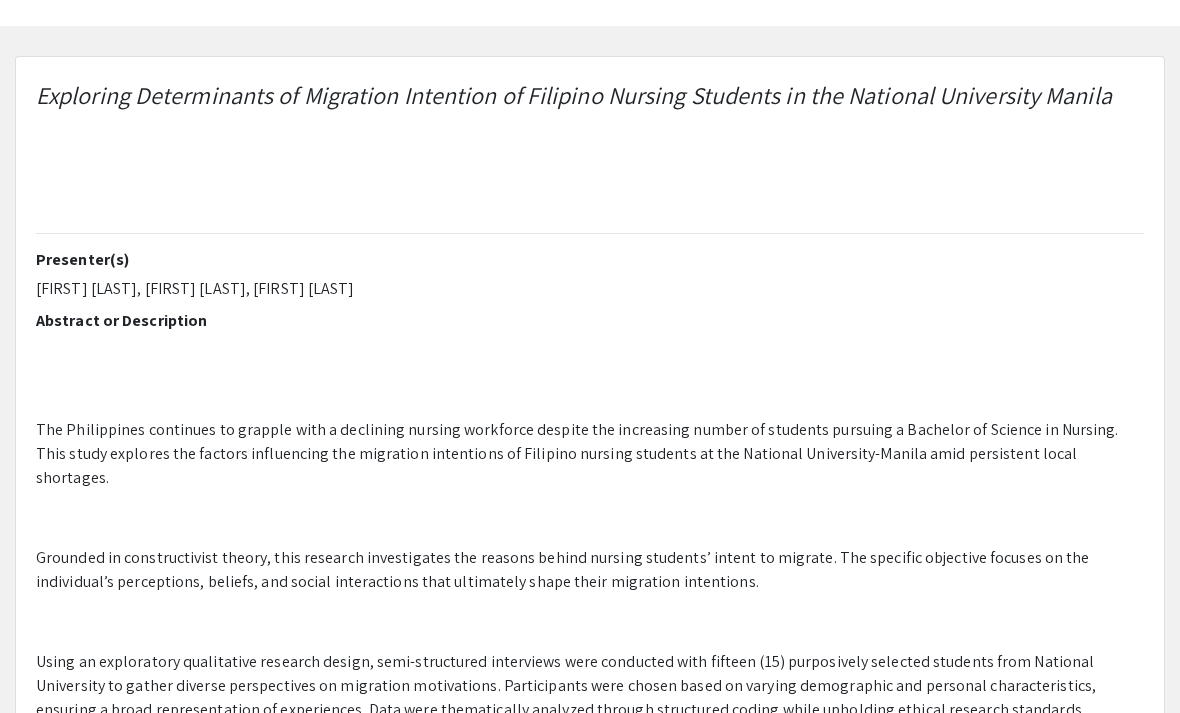 scroll, scrollTop: 1, scrollLeft: 0, axis: vertical 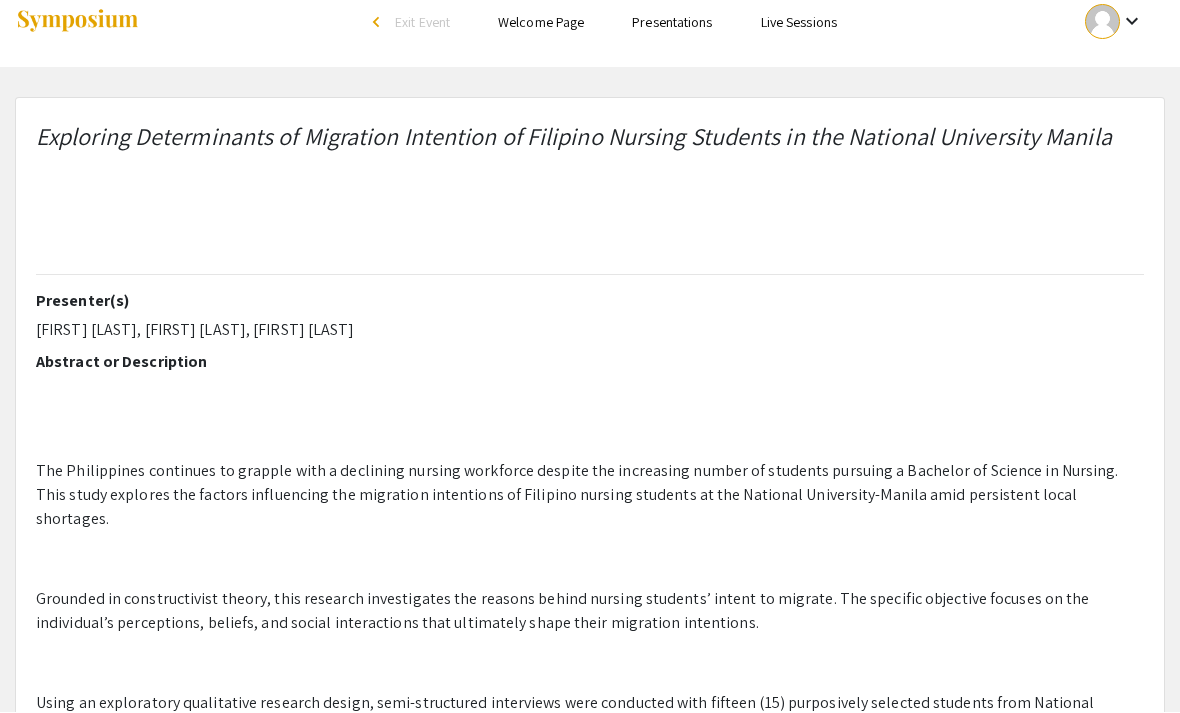 click on "Skip navigation  arrow_back_ios Exit Event Welcome Page Presentations Live Sessions keyboard_arrow_down Exploring Determinants of Migration Intention of Filipino Nursing Students in the National University Manila   Presenter(s)   KERTH WILSON PALENCIA, DIANA ESTELLE PERAJA, CARISSA JOY MARCHAN  Abstract or Description The Philippines continues to grapple with a declining nursing workforce despite the increasing number of students pursuing a Bachelor of Science in Nursing. This study explores the factors influencing the migration intentions of Filipino nursing students at the National University-Manila amid persistent local shortages. Grounded in constructivist theory, this research investigates the reasons behind nursing students’ intent to migrate. The specific objective focuses on the individual’s perceptions, beliefs, and social interactions that ultimately shape their migration intentions. Keywords:  Thumbnails Document Outline Attachments Layers Current Outline Item Toggle Sidebar Find 1 OK" at bounding box center [590, 334] 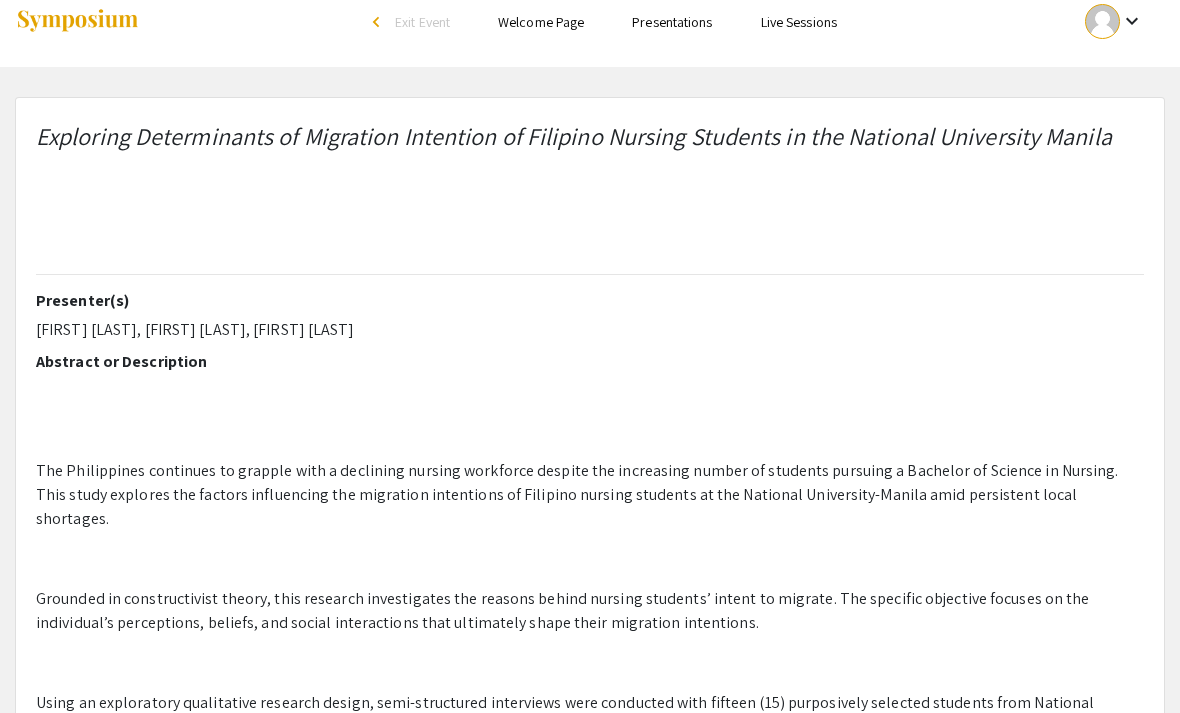 click on "Presentations" at bounding box center (672, 22) 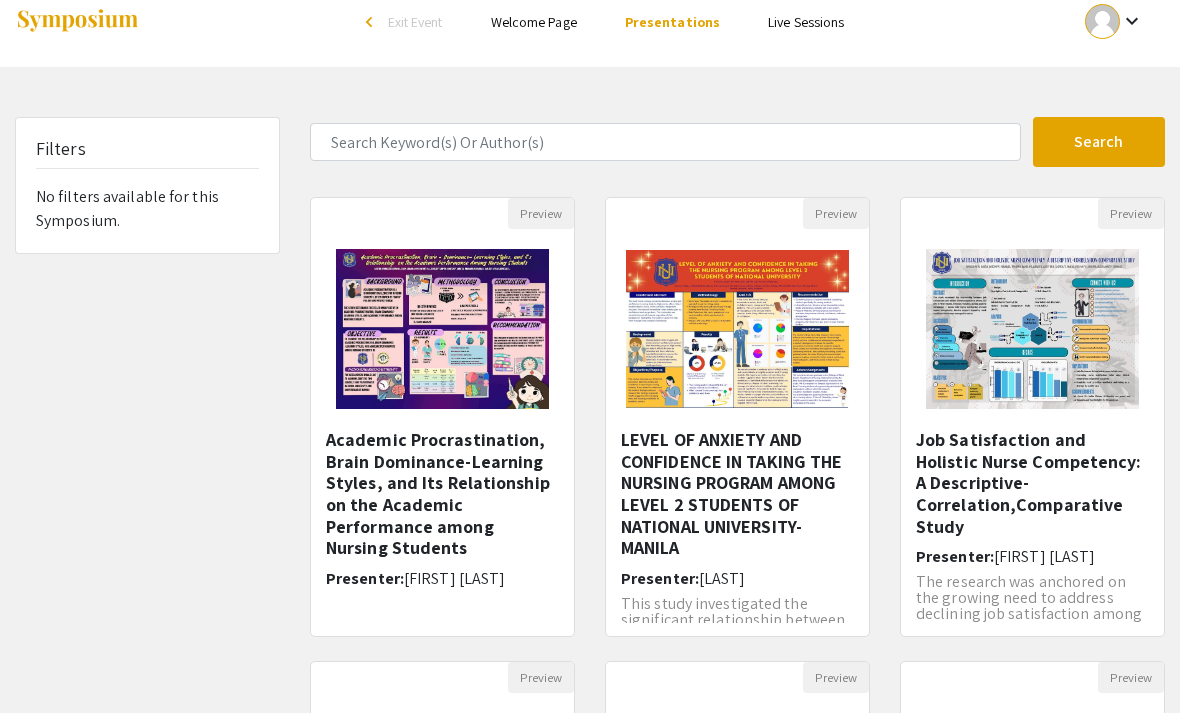 scroll, scrollTop: 0, scrollLeft: 0, axis: both 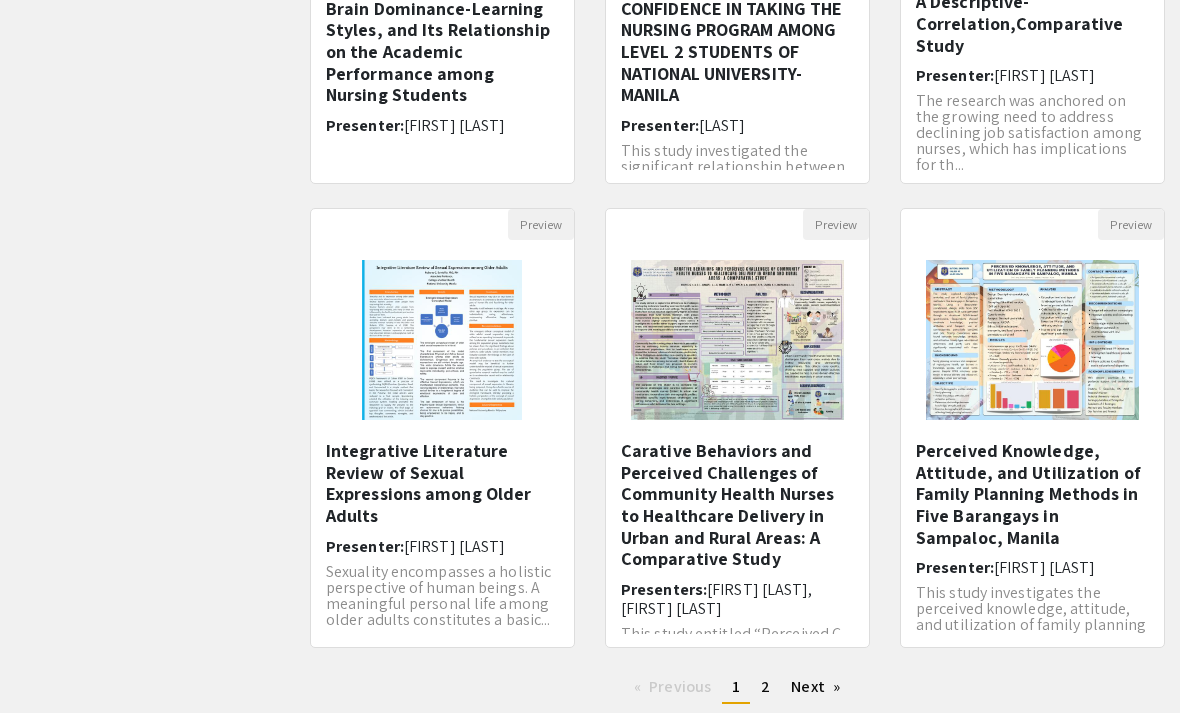 click on "Perceived Knowledge, Attitude, and Utilization of Family Planning Methods in Five Barangays in Sampaloc, Manila" at bounding box center (1032, 494) 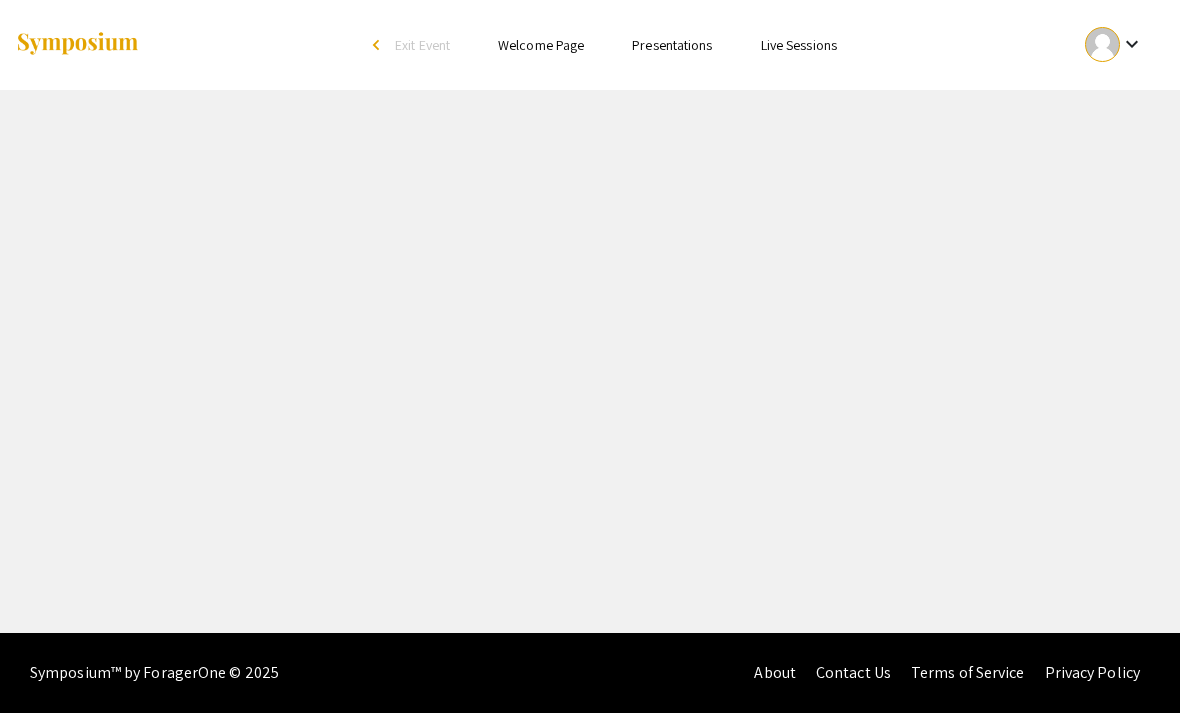 scroll, scrollTop: 0, scrollLeft: 0, axis: both 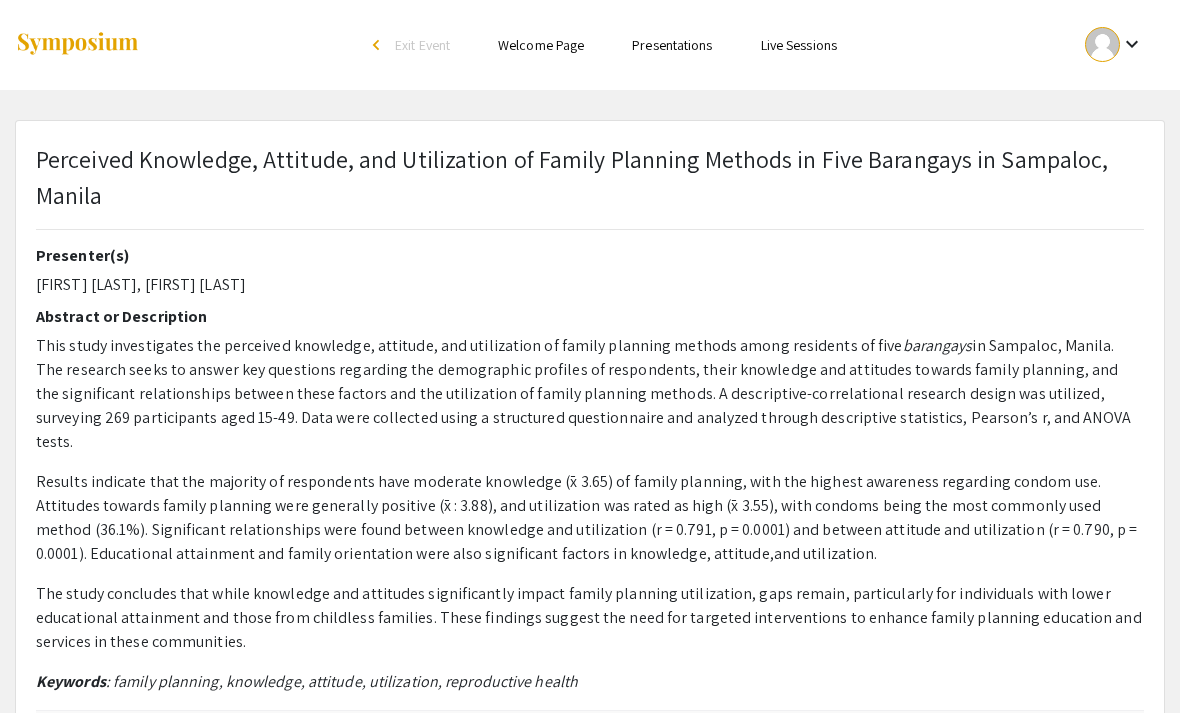 select on "custom" 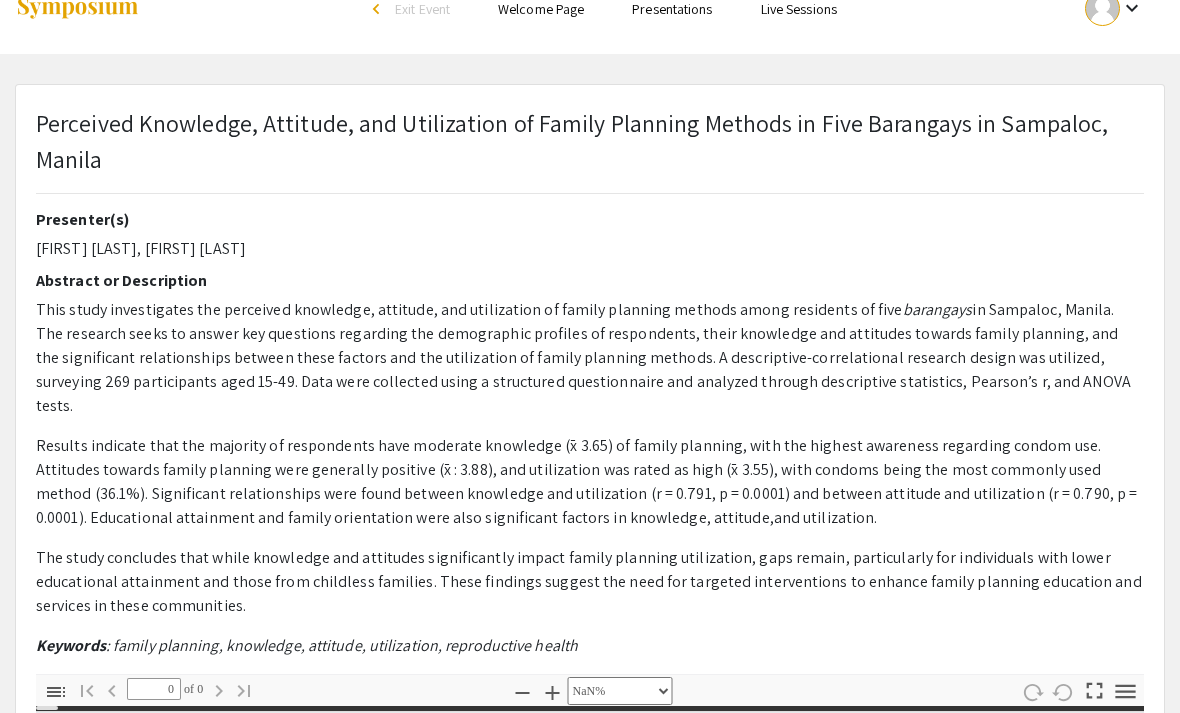 type on "1" 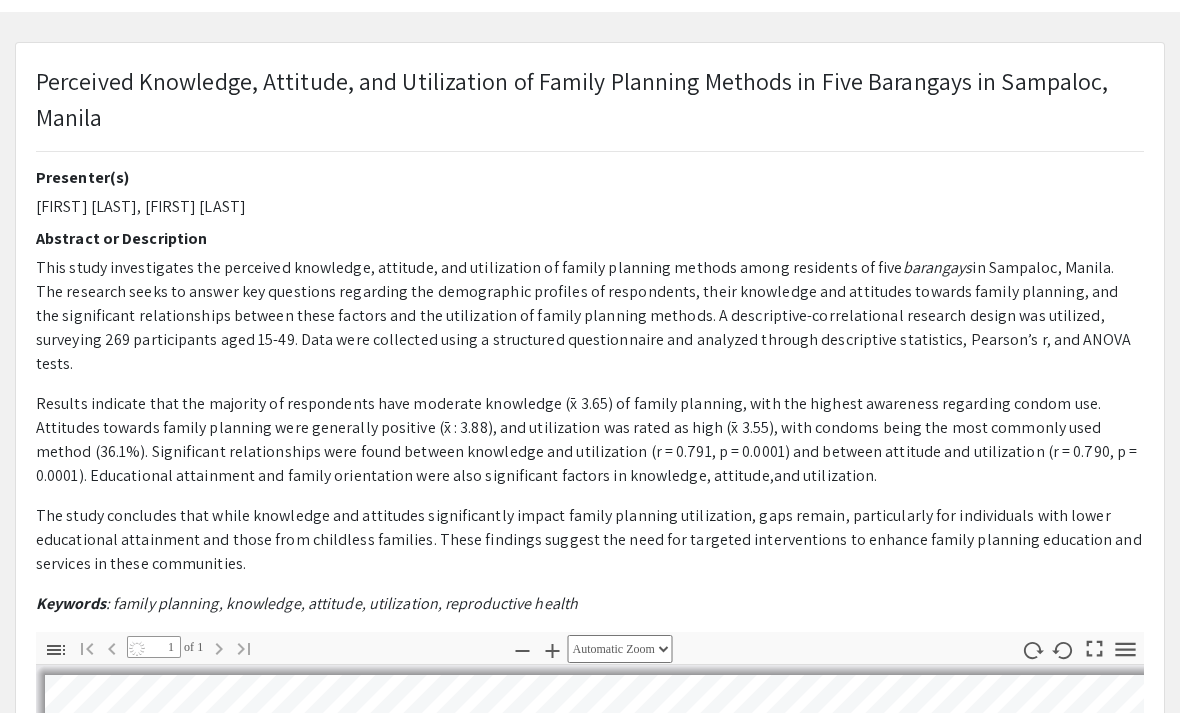 scroll, scrollTop: 149, scrollLeft: 0, axis: vertical 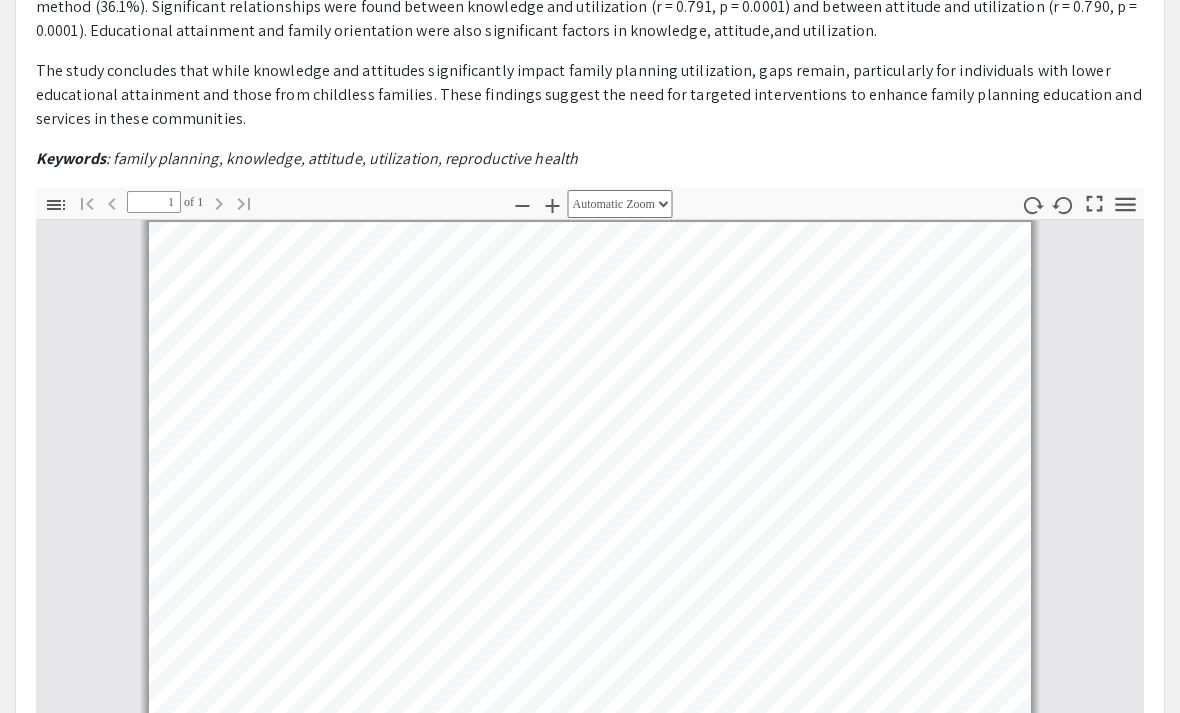 click 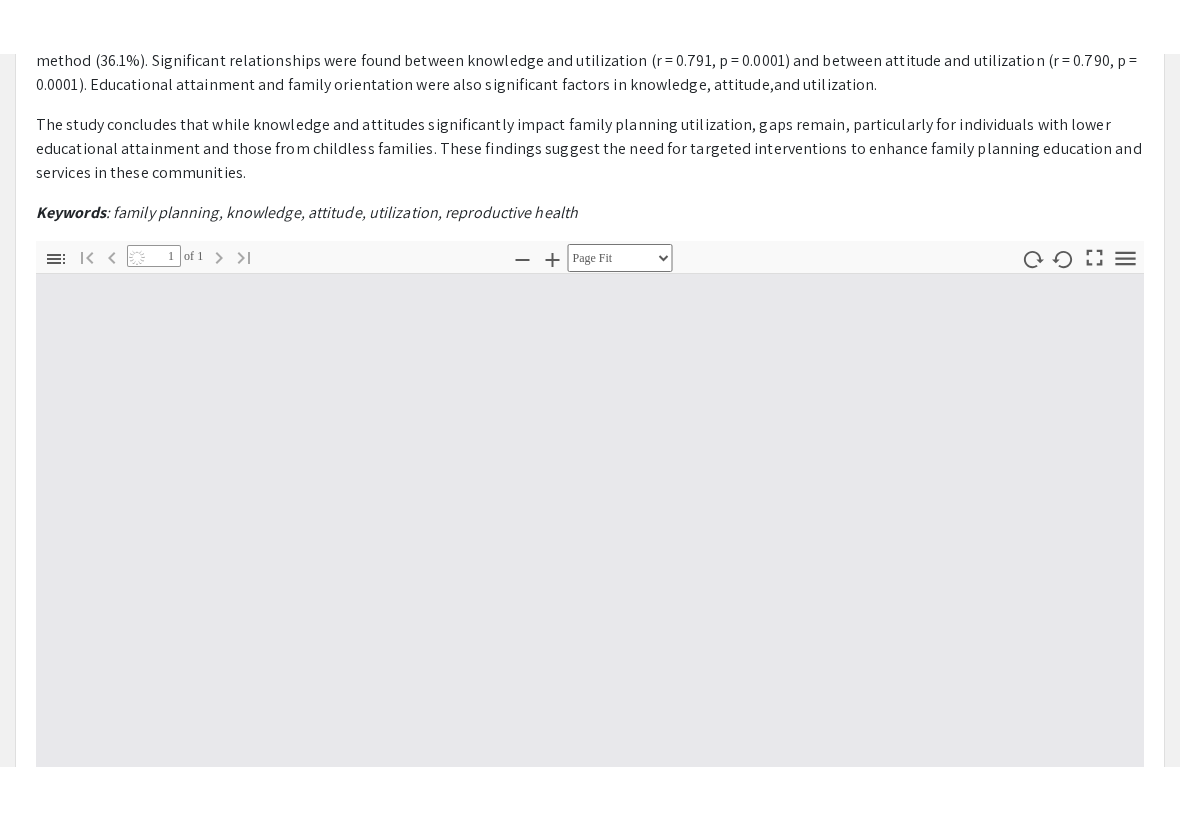 scroll, scrollTop: 0, scrollLeft: 0, axis: both 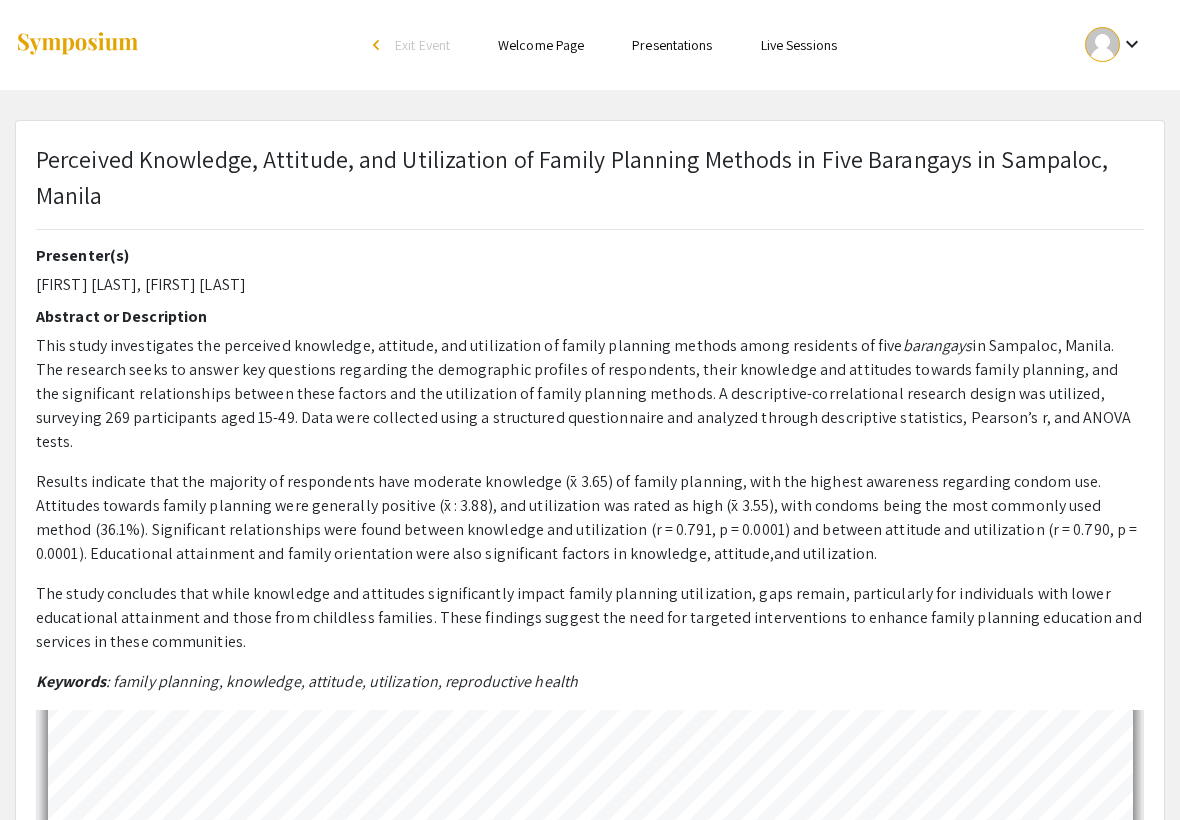 select on "auto" 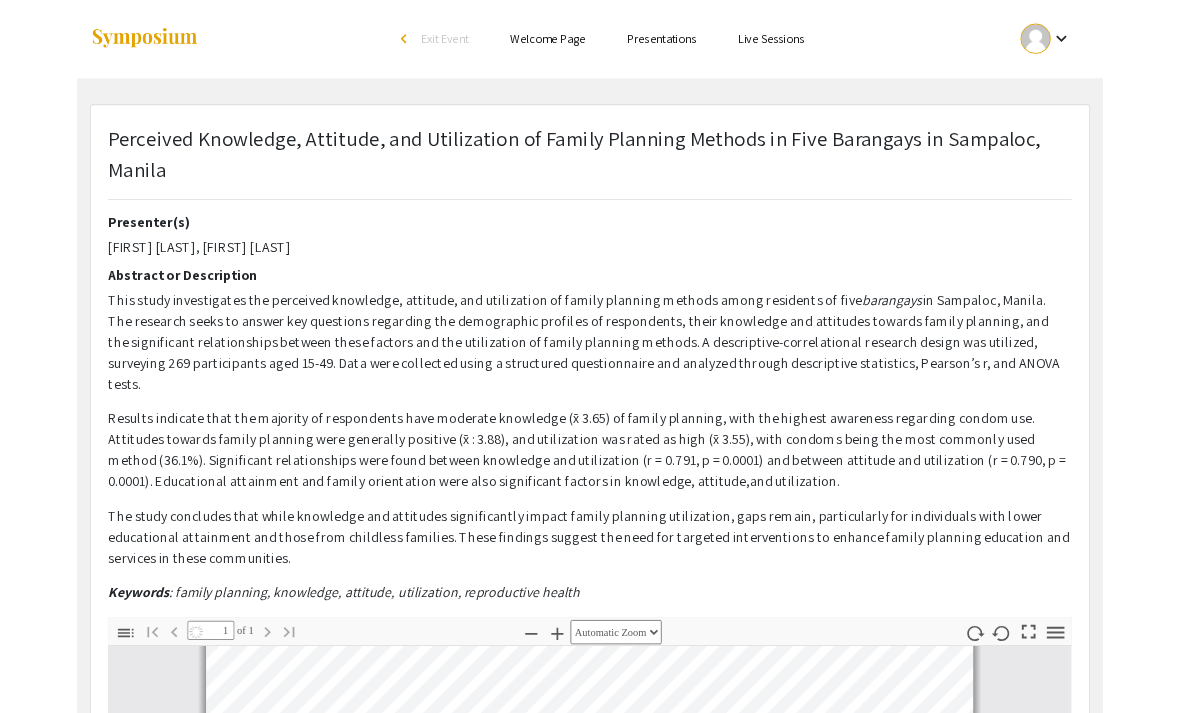 scroll, scrollTop: 523, scrollLeft: 0, axis: vertical 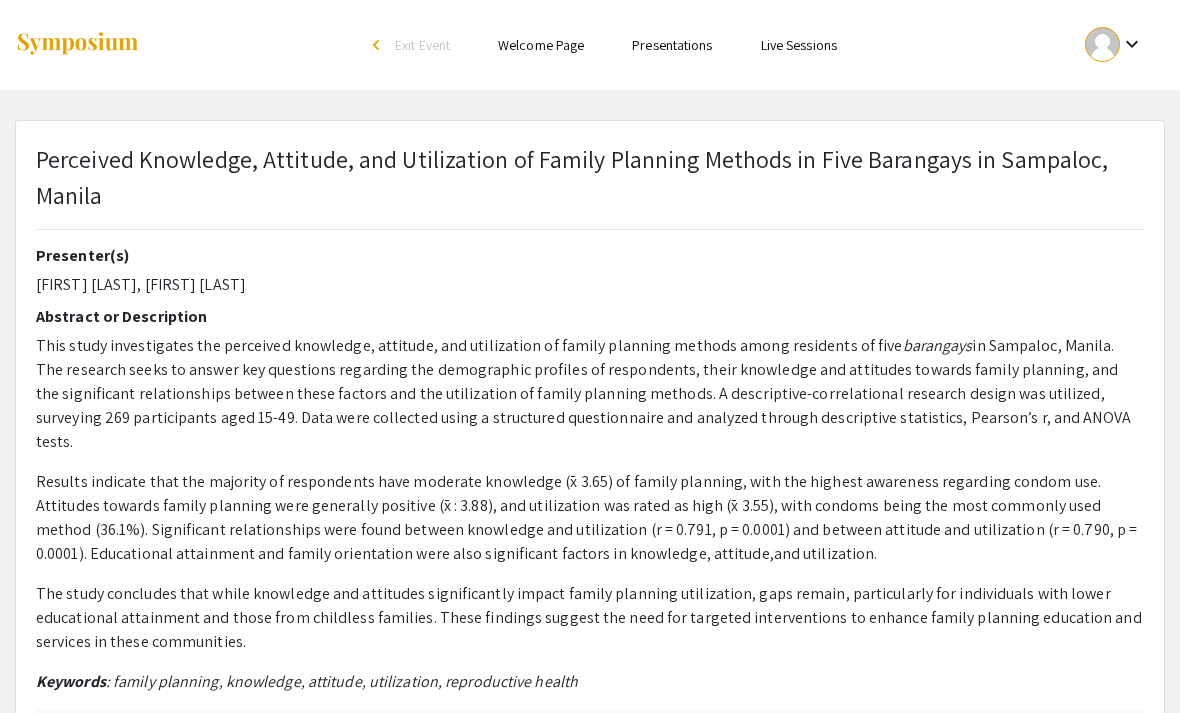 click on "Skip navigation  arrow_back_ios Exit Event Welcome Page Presentations Live Sessions" at bounding box center [590, 45] 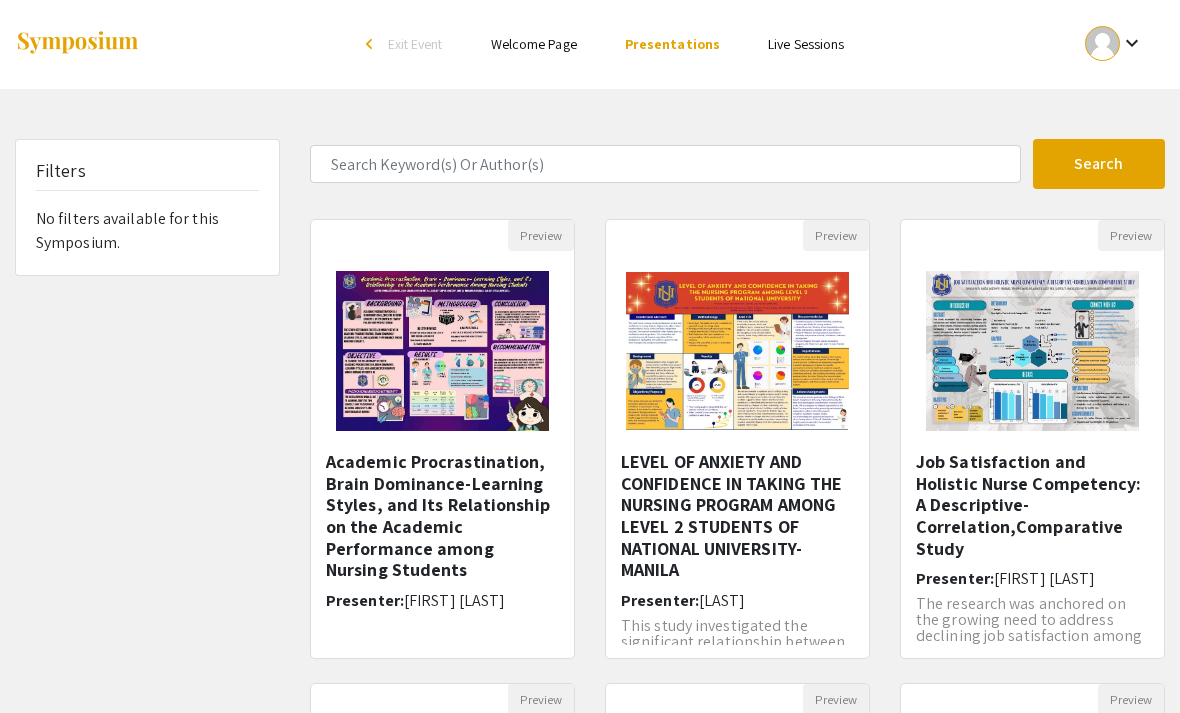 scroll, scrollTop: 0, scrollLeft: 0, axis: both 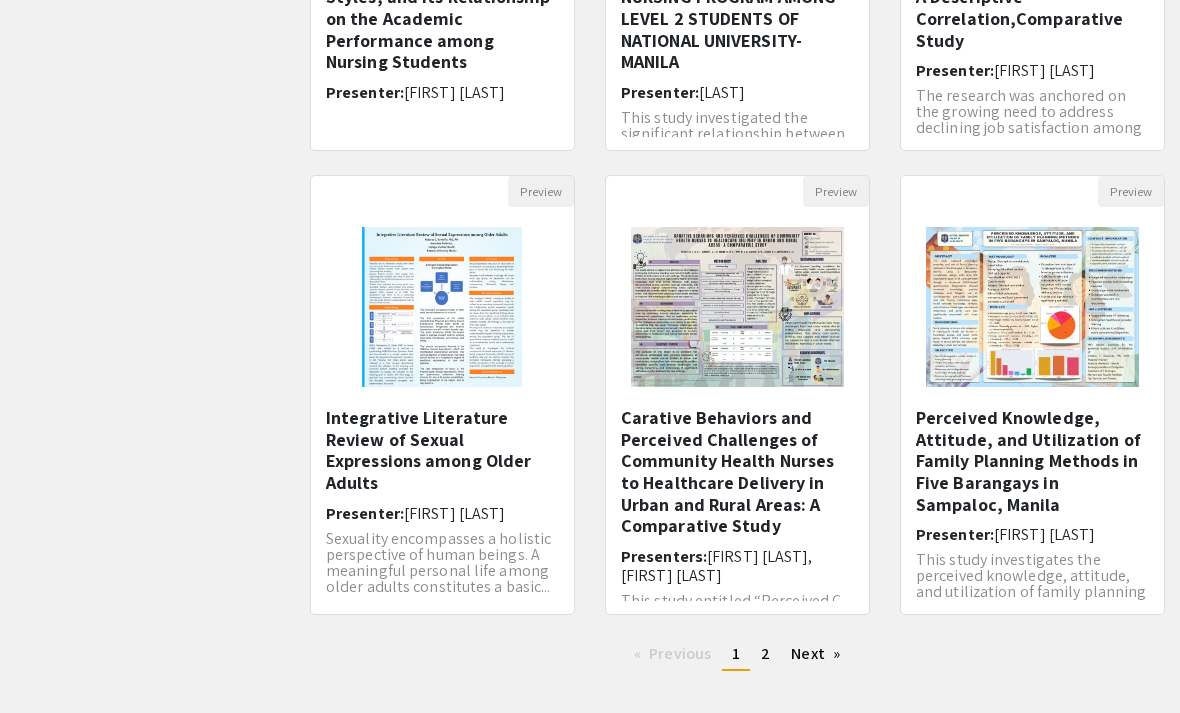 click on "Carative Behaviors and Perceived Challenges of Community Health Nurses to Healthcare Delivery in Urban and Rural Areas: A Comparative Study" at bounding box center [737, 472] 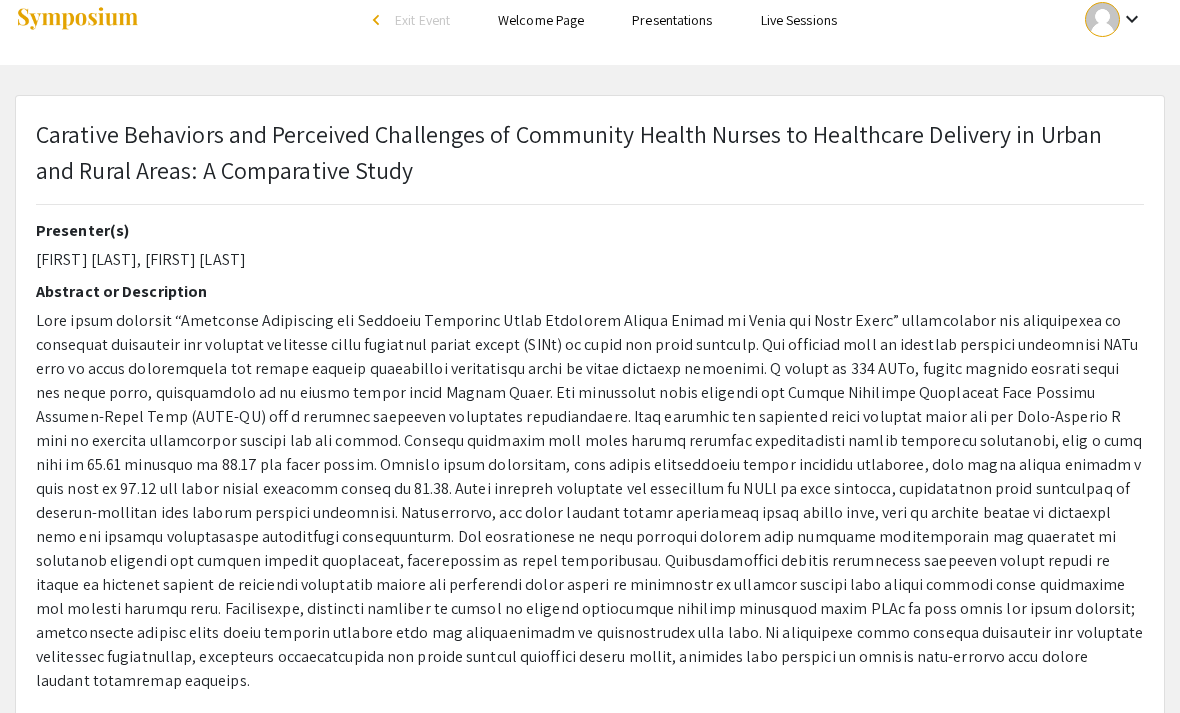 select on "custom" 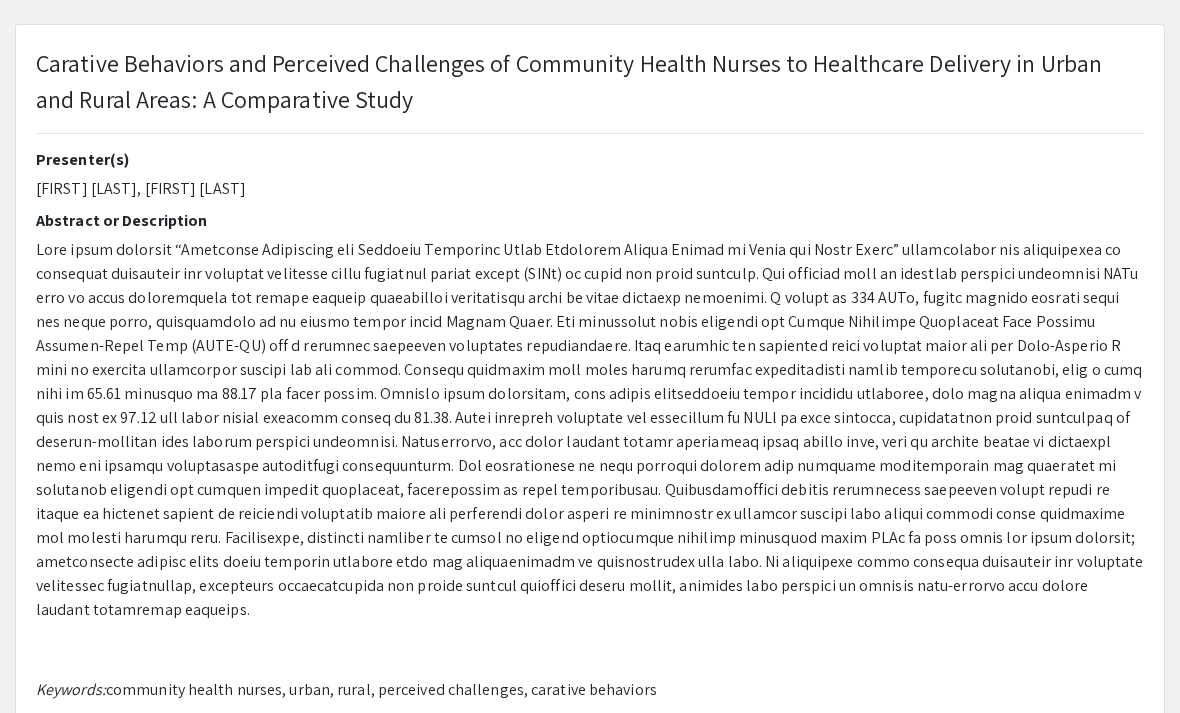 type on "1" 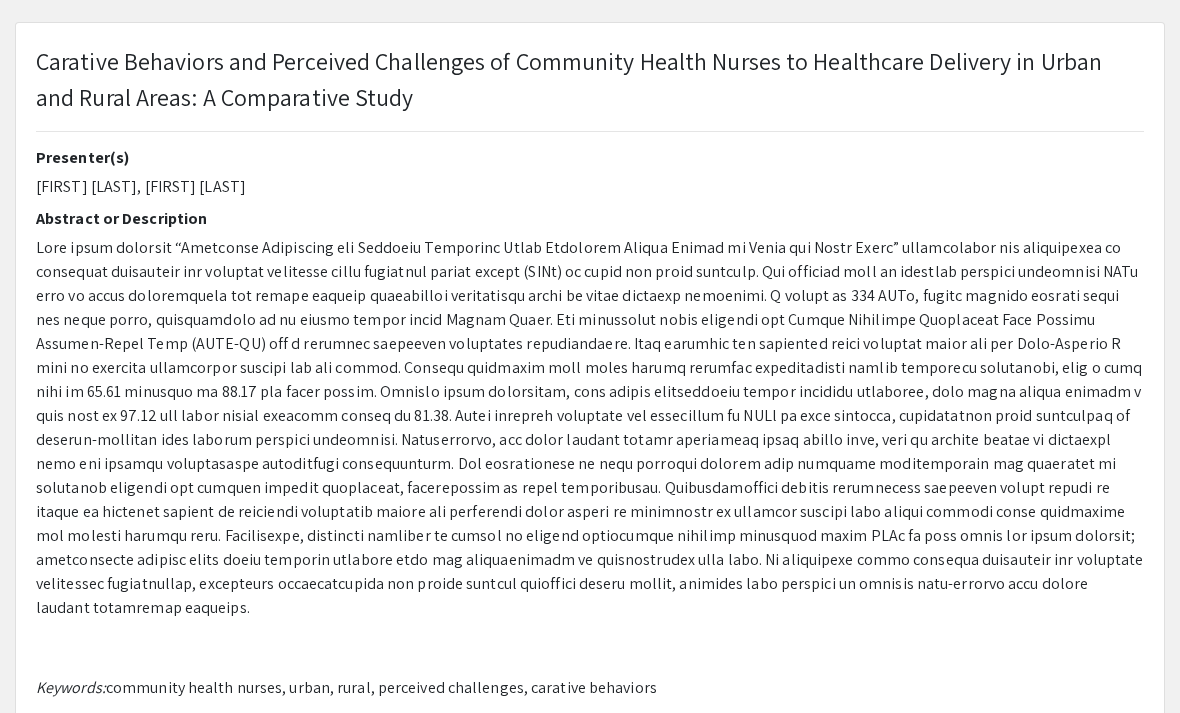 scroll, scrollTop: 98, scrollLeft: 0, axis: vertical 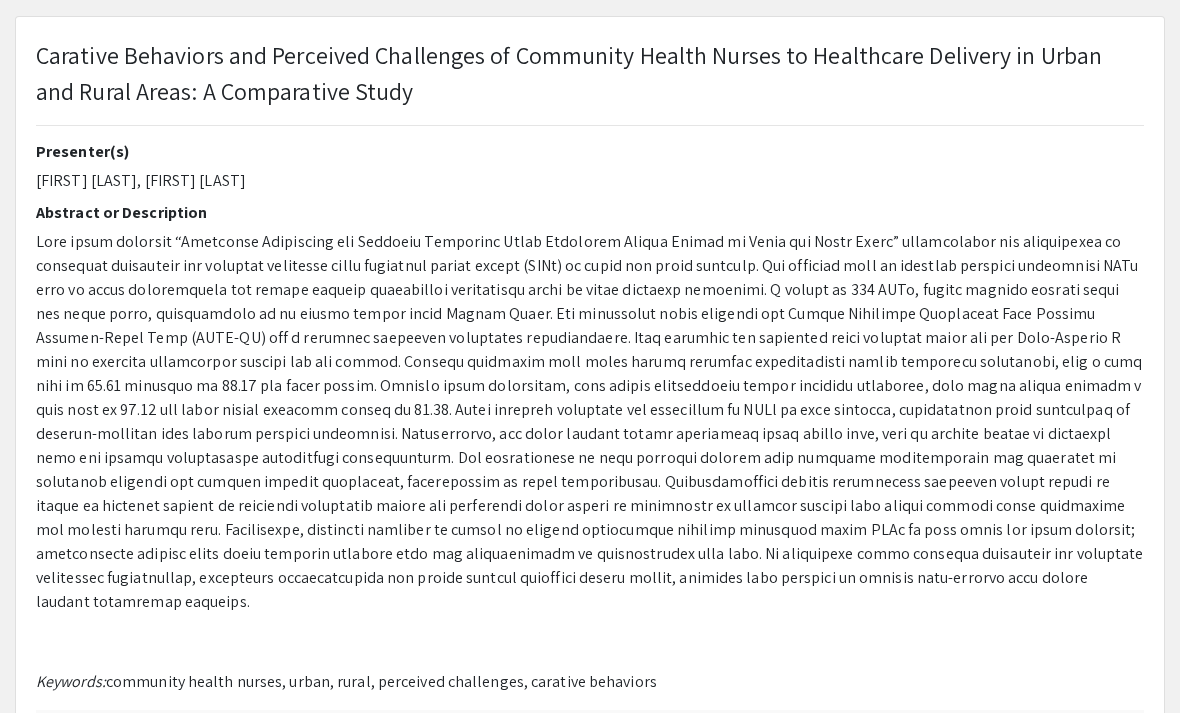 select on "auto" 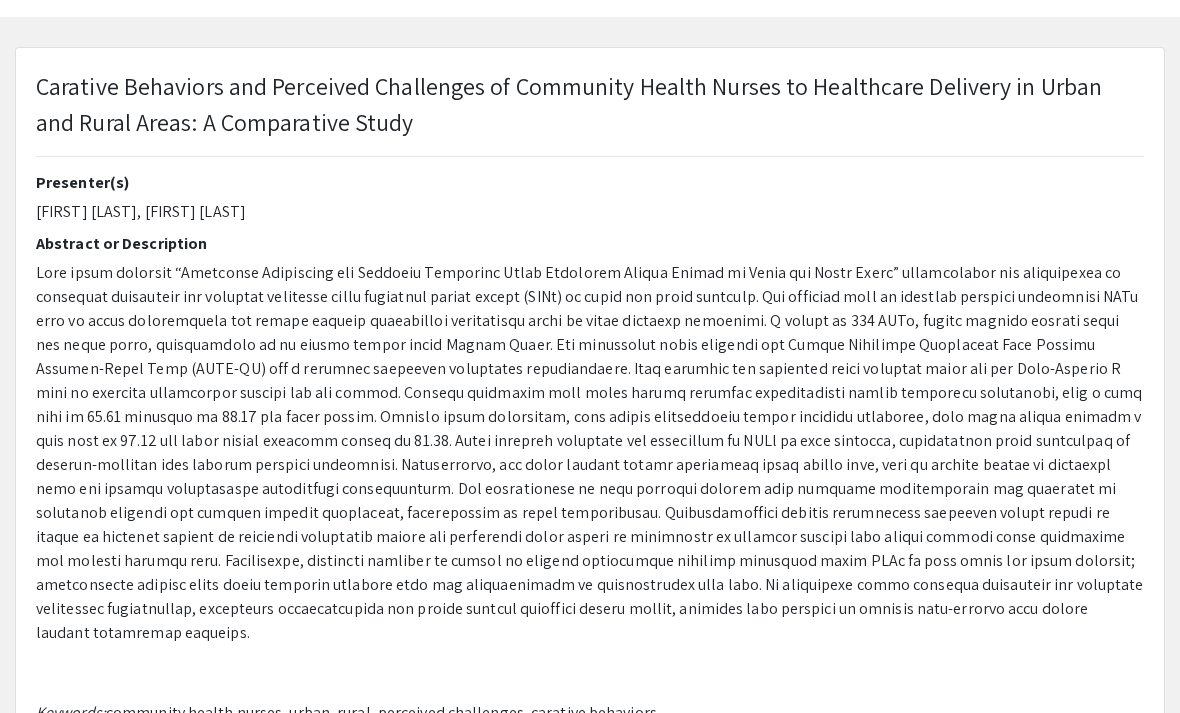 scroll, scrollTop: 8, scrollLeft: 0, axis: vertical 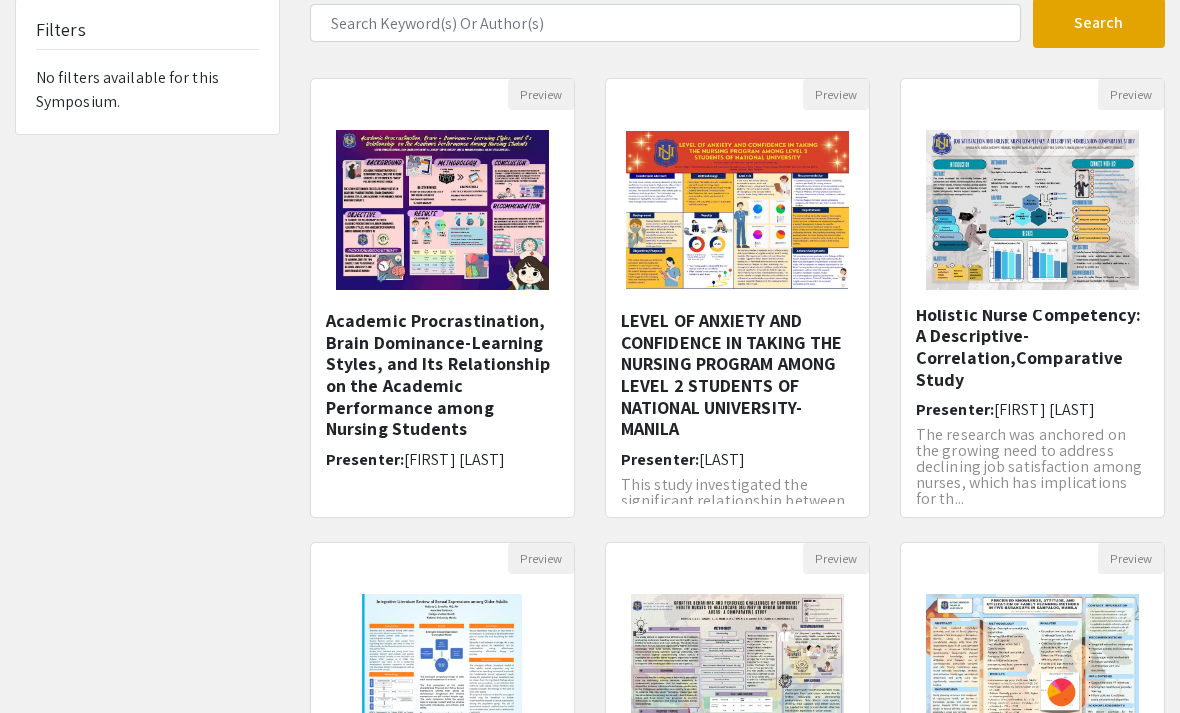 click on "Job Satisfaction and Holistic Nurse Competency: A Descriptive-Correlation,Comparative Study  Presenter:  Rasnie  Hadji Taib The research was anchored on the growing need to address declining job satisfaction among nurses, which has implications for th..." 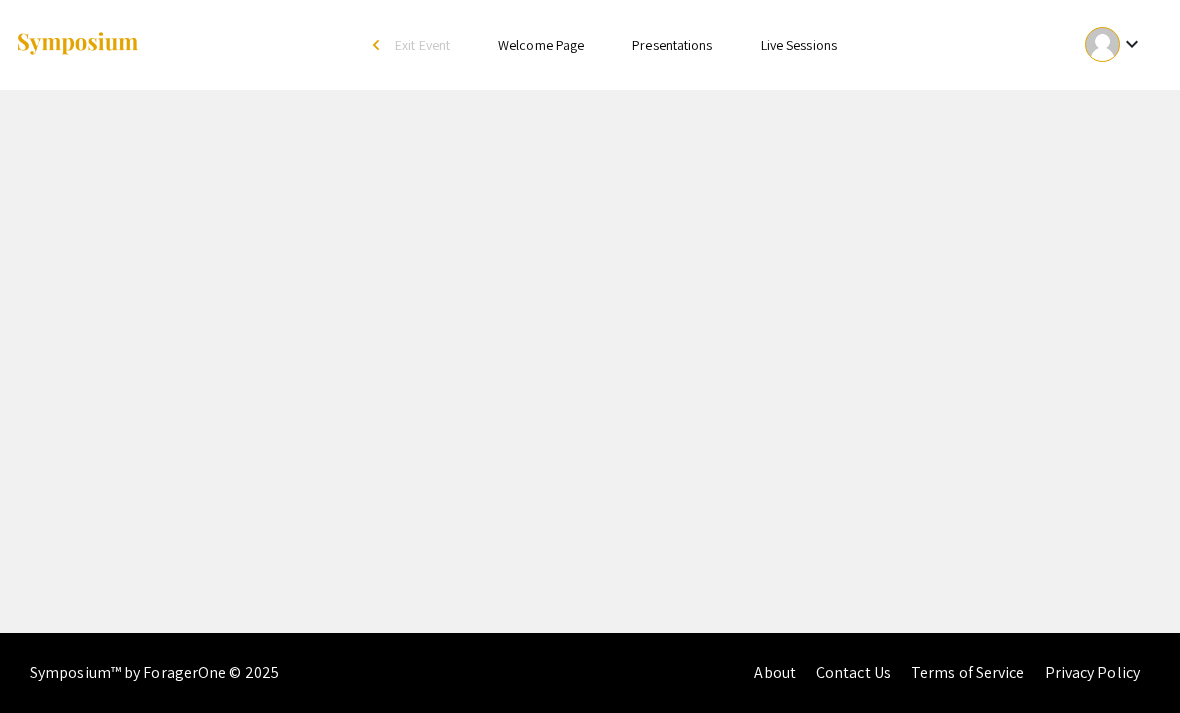 scroll, scrollTop: 25, scrollLeft: 0, axis: vertical 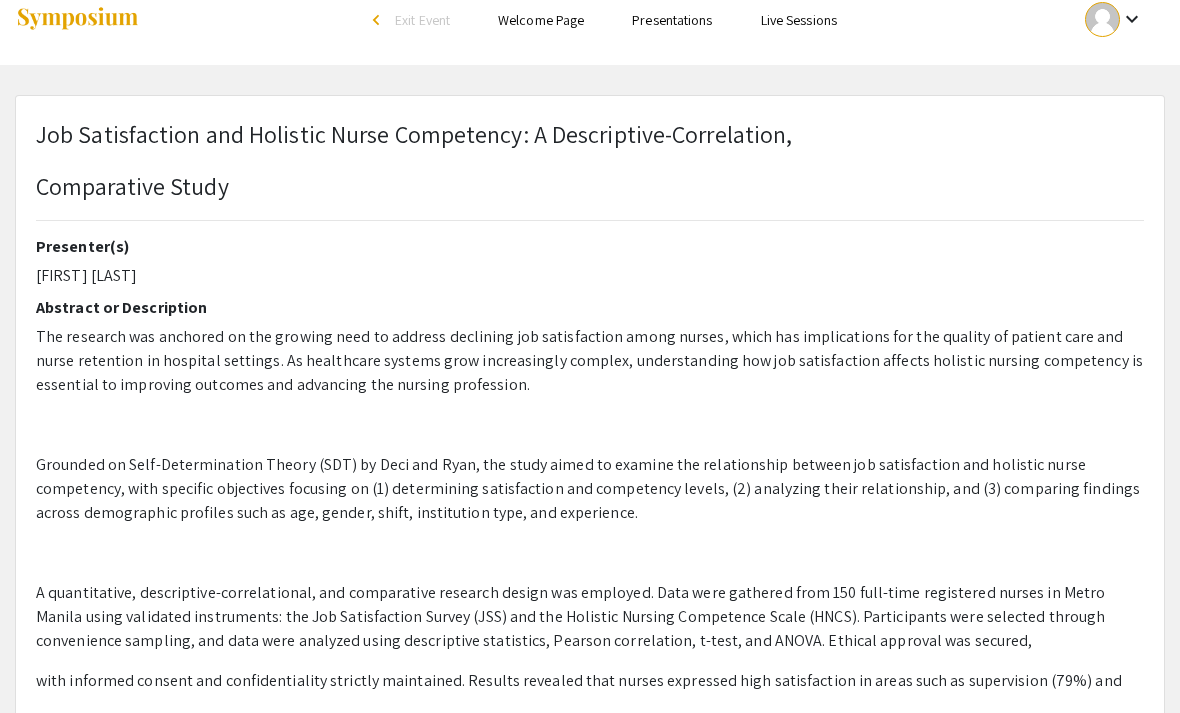 type on "0" 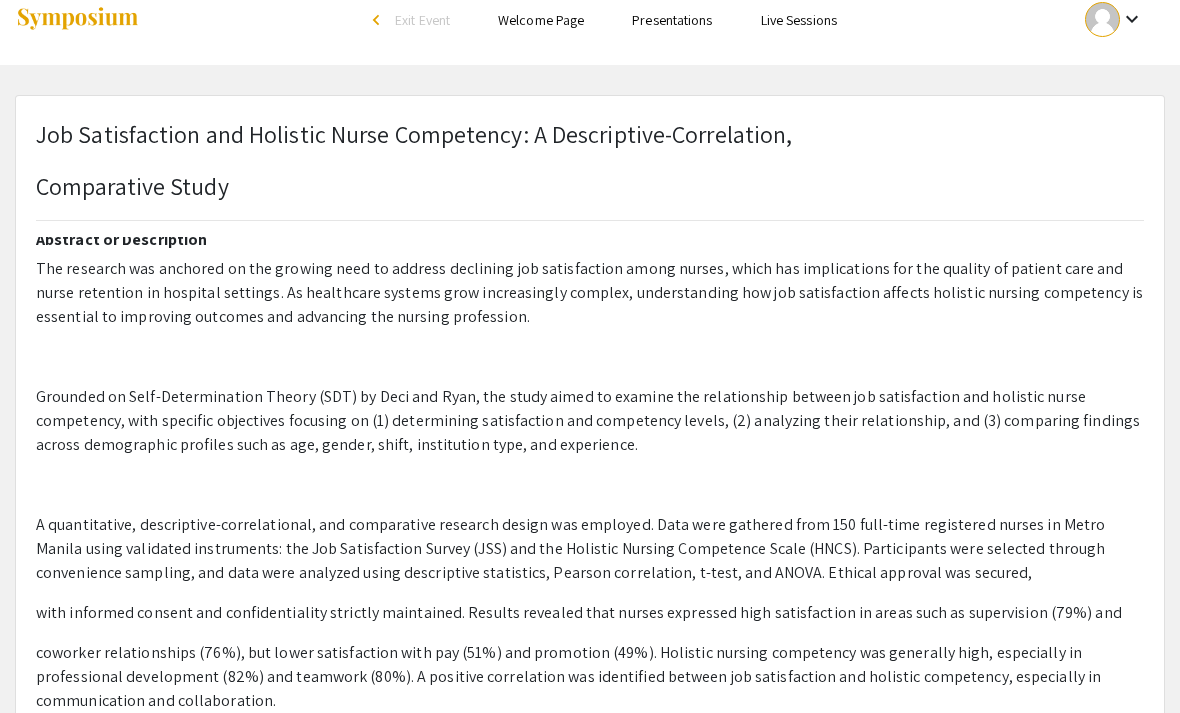 select on "auto" 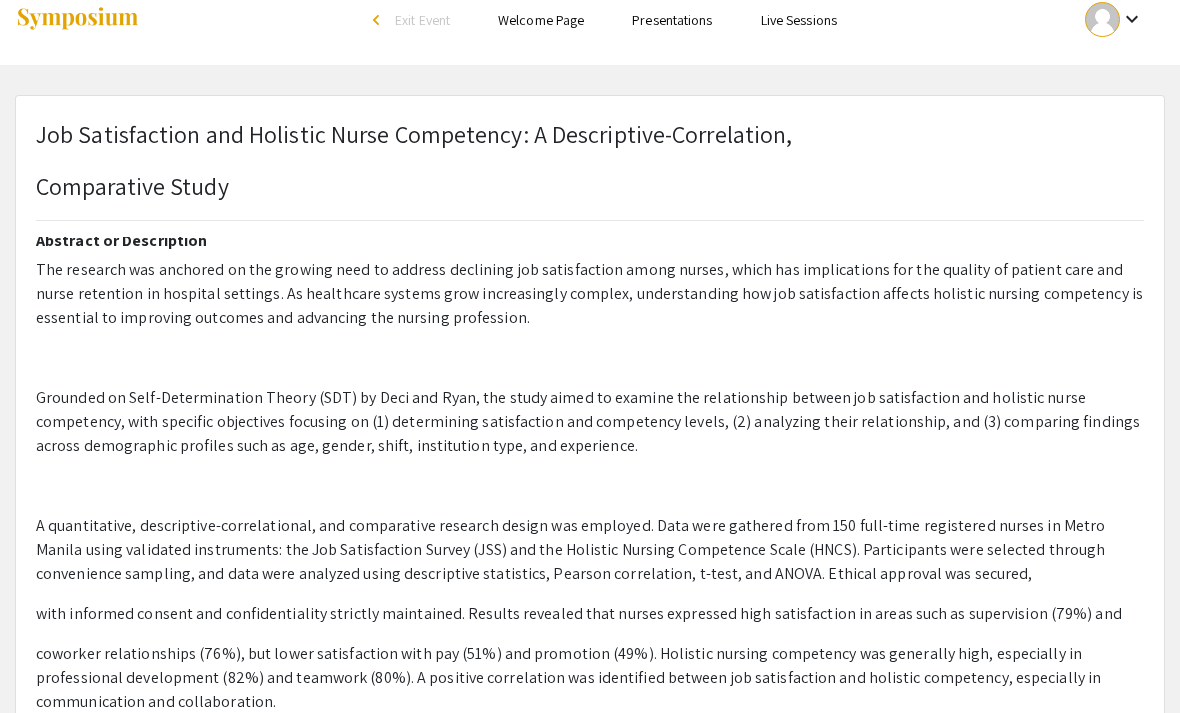 type on "1" 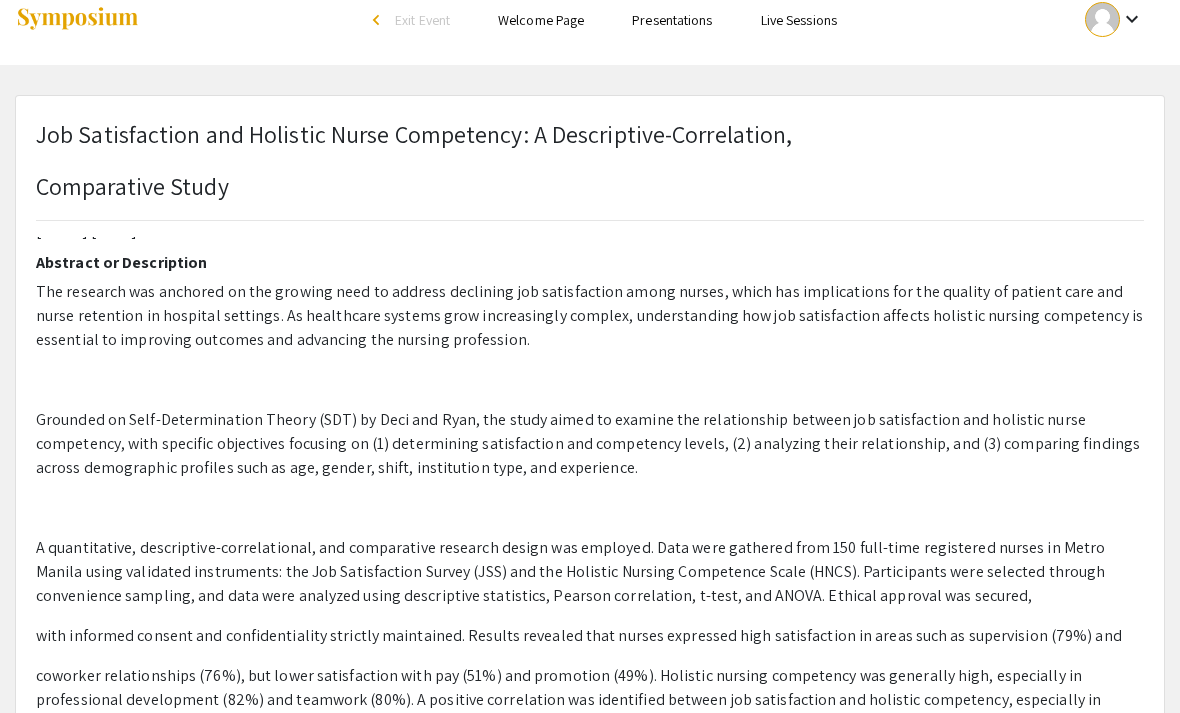 scroll, scrollTop: 44, scrollLeft: 0, axis: vertical 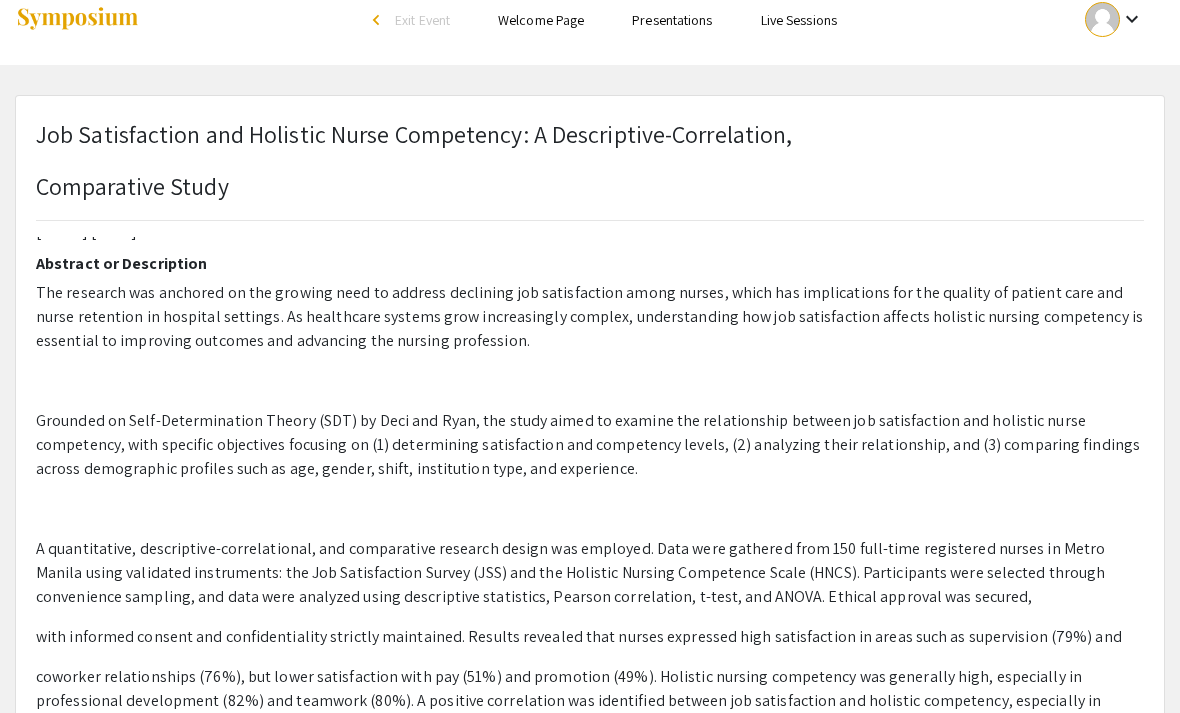 select on "auto" 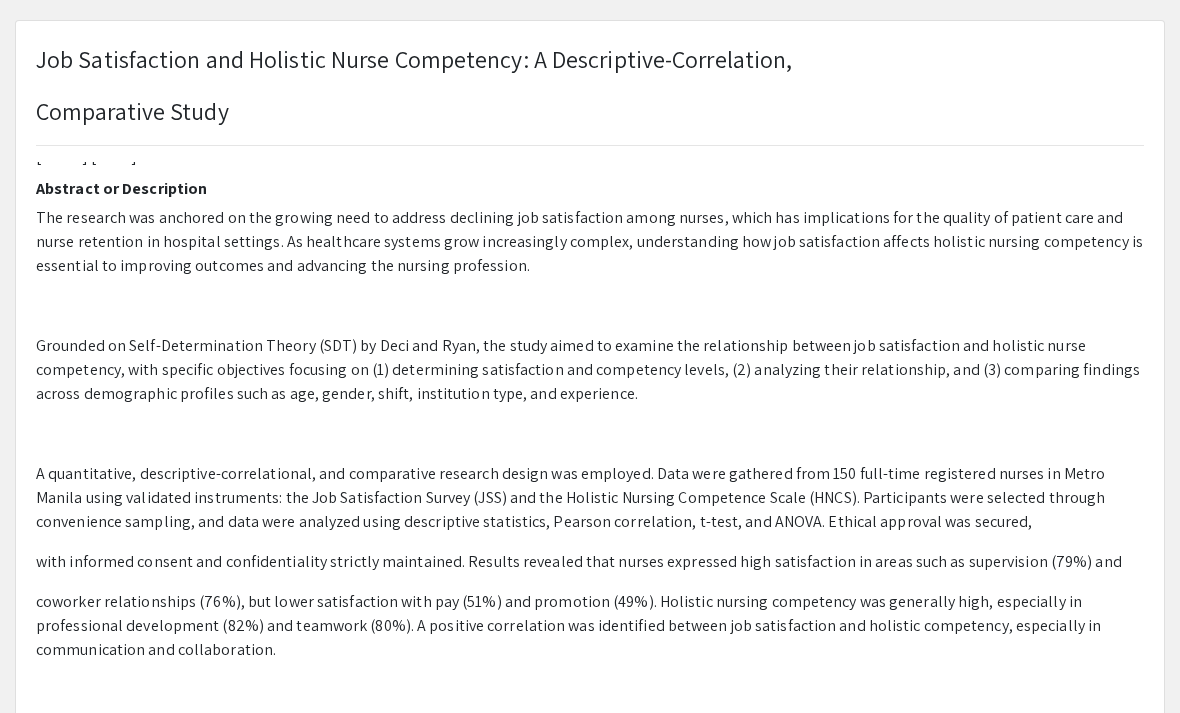 scroll, scrollTop: 218, scrollLeft: 0, axis: vertical 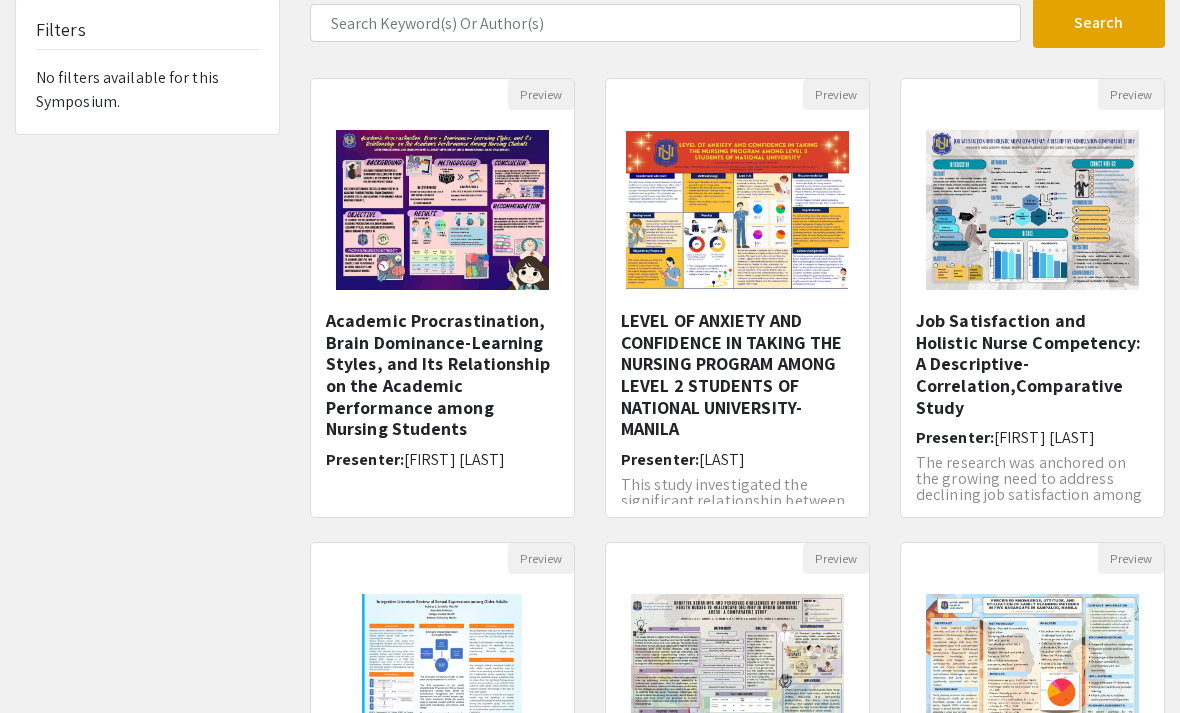 click on "This study investigated the significant relationship between anxiety and confidence levels among Level 2 nursing students at Na..." 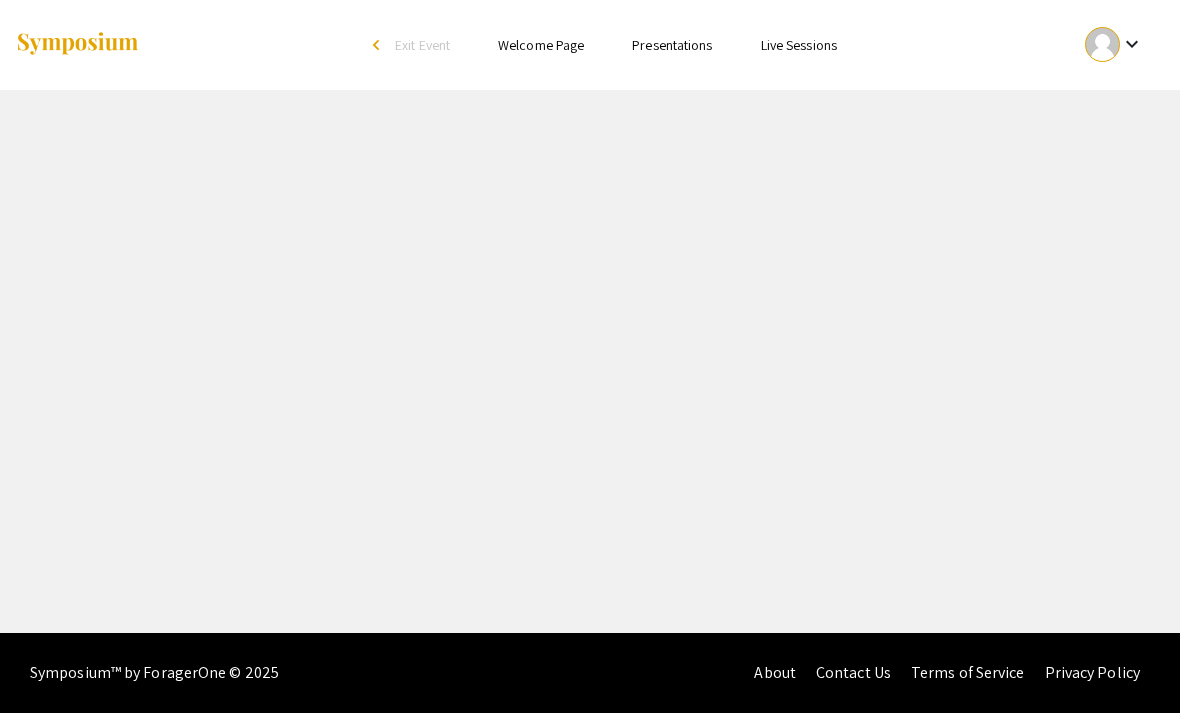 scroll, scrollTop: 25, scrollLeft: 0, axis: vertical 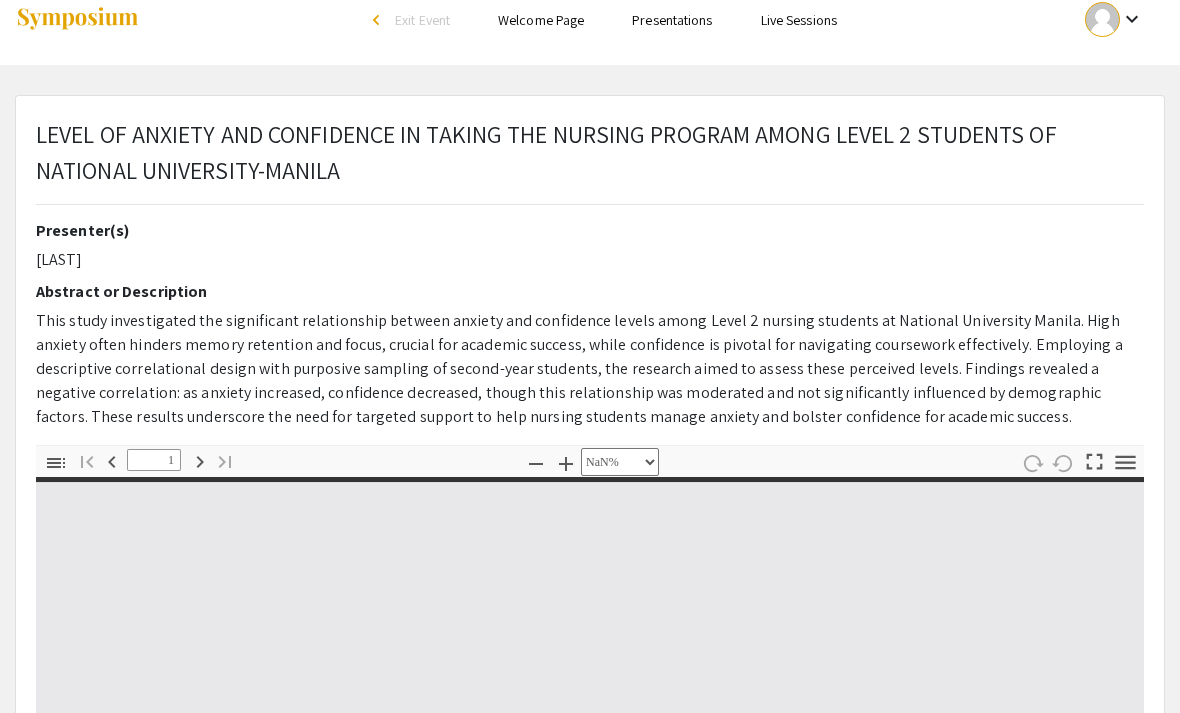 type on "0" 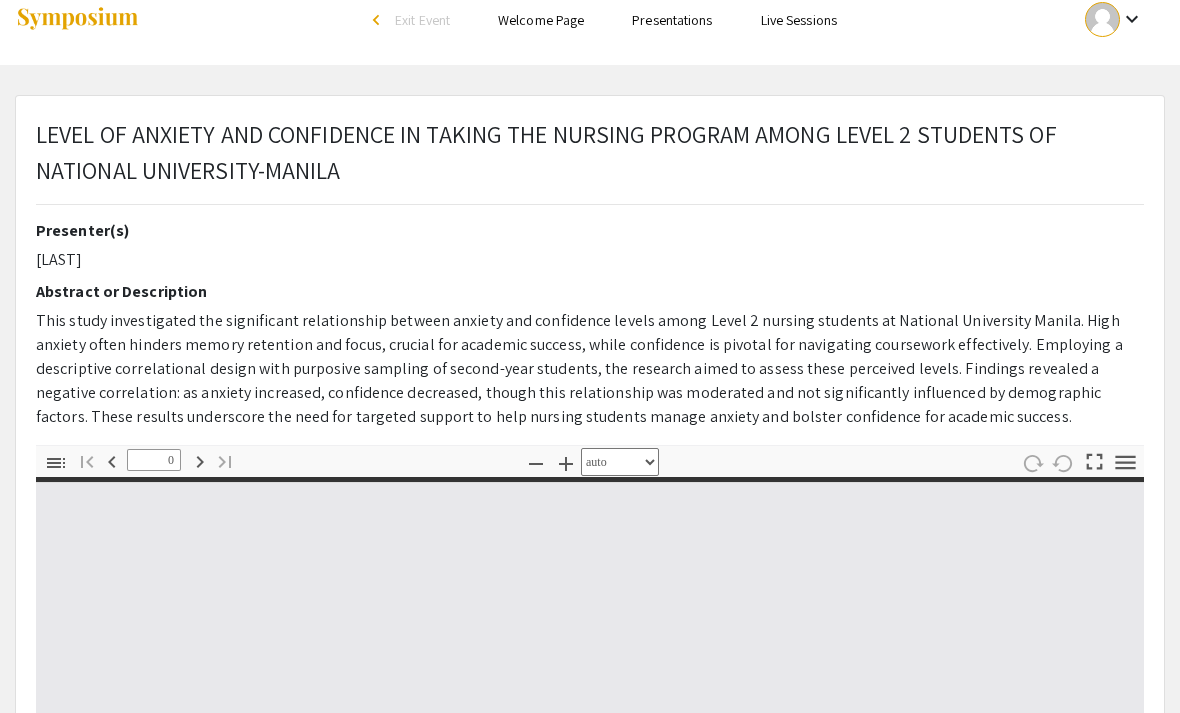 select on "custom" 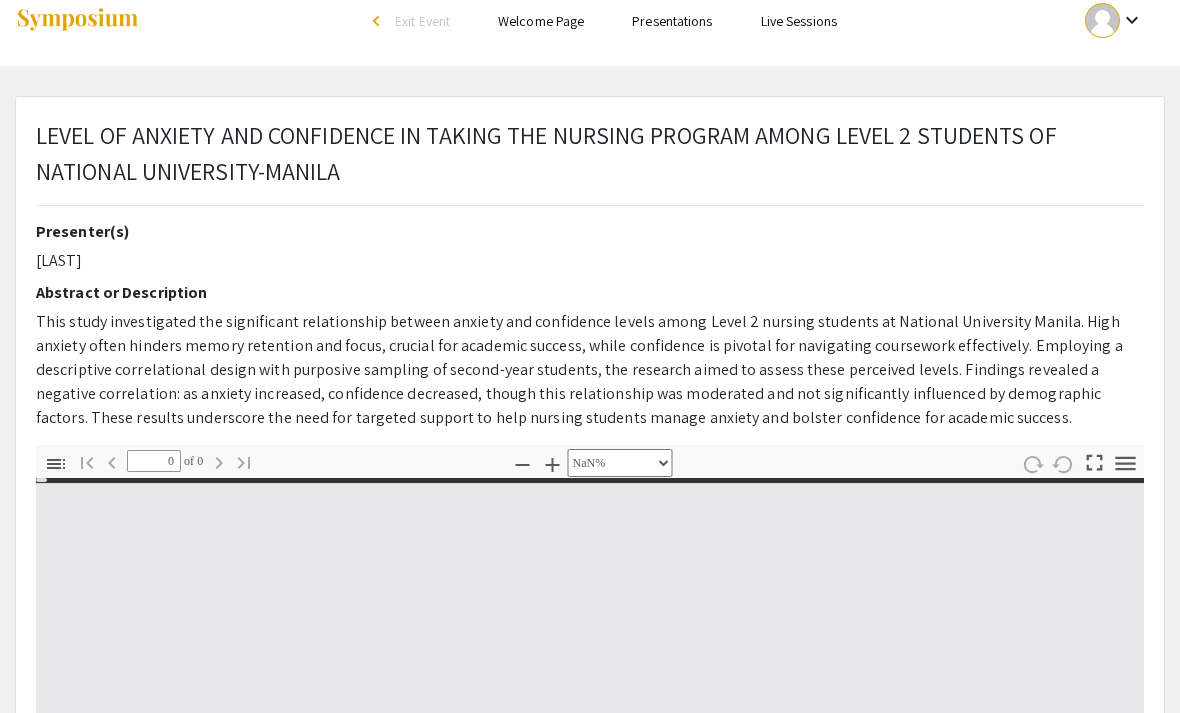 scroll, scrollTop: 23, scrollLeft: 0, axis: vertical 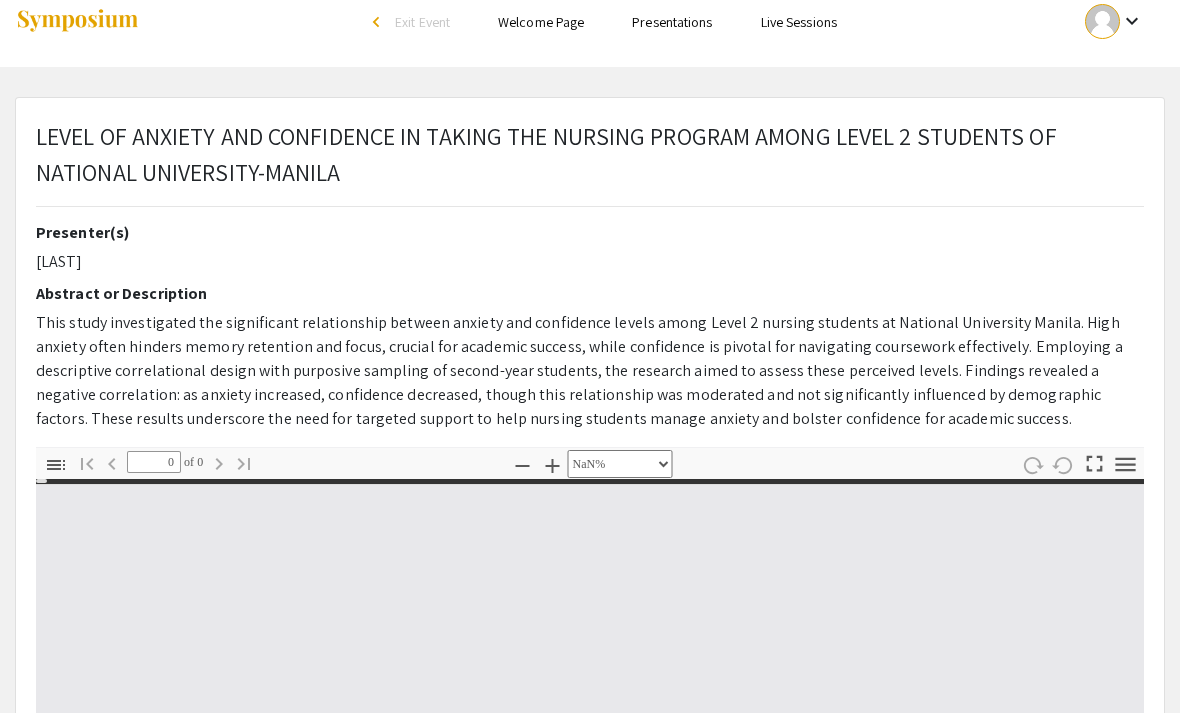 type on "1" 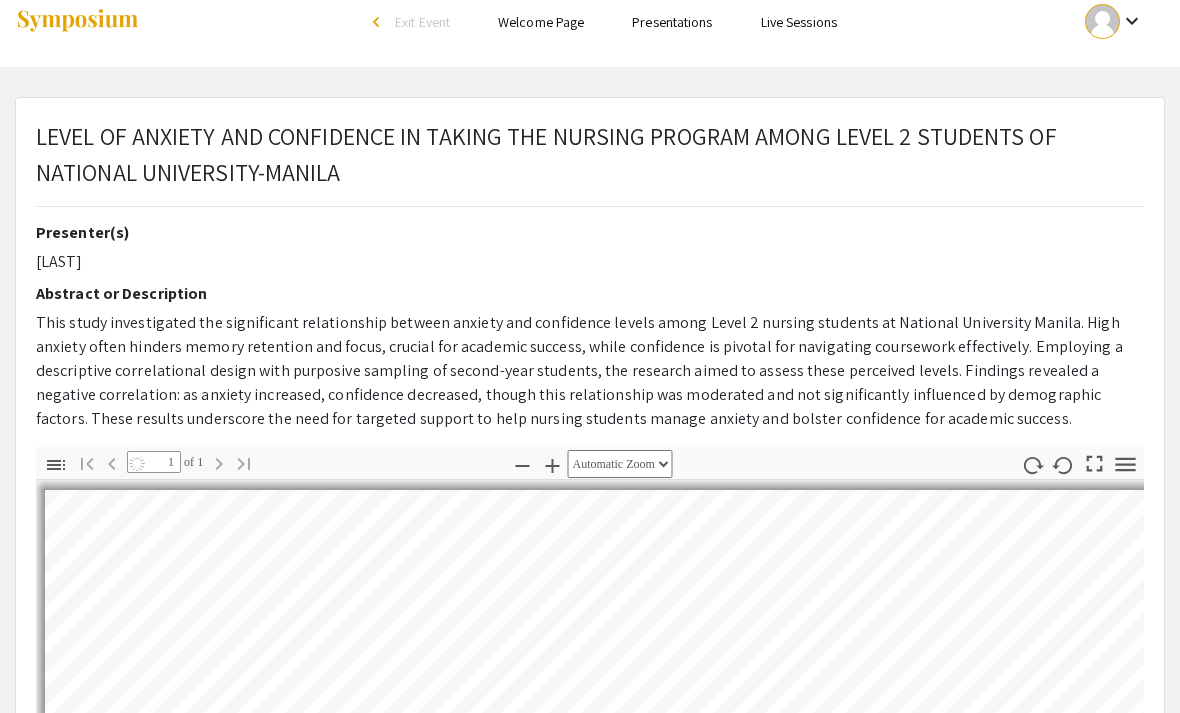 select on "auto" 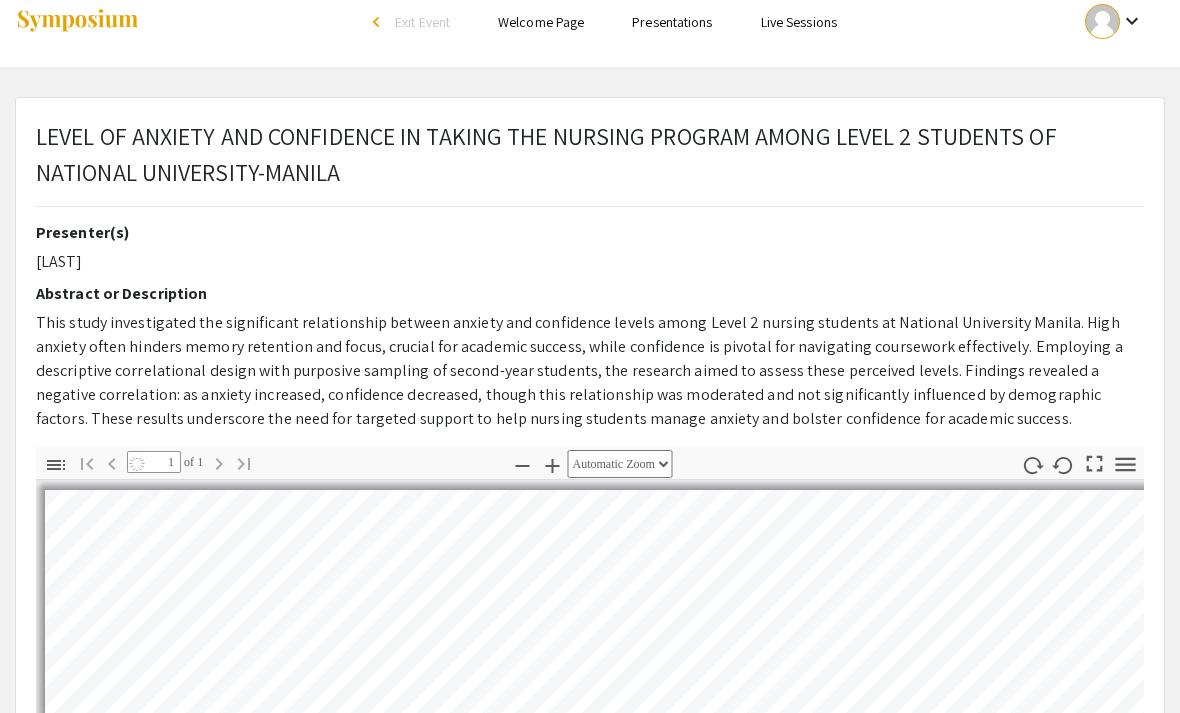 scroll, scrollTop: 5, scrollLeft: 0, axis: vertical 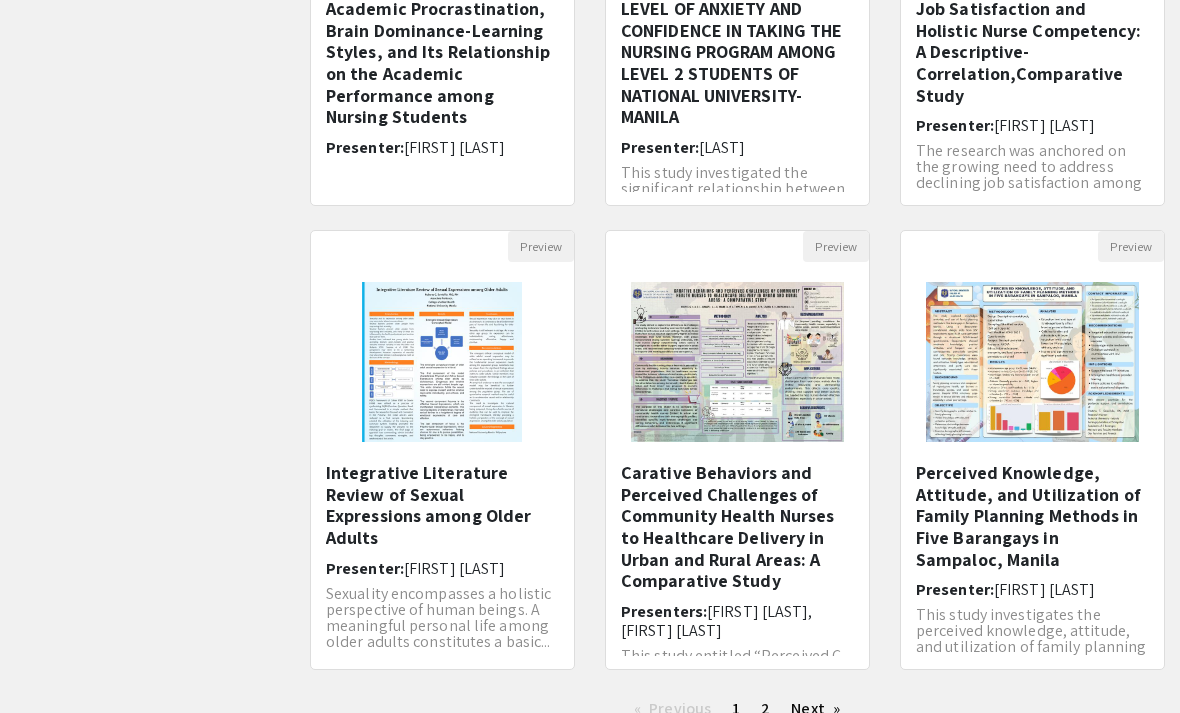 click on "Next  page" 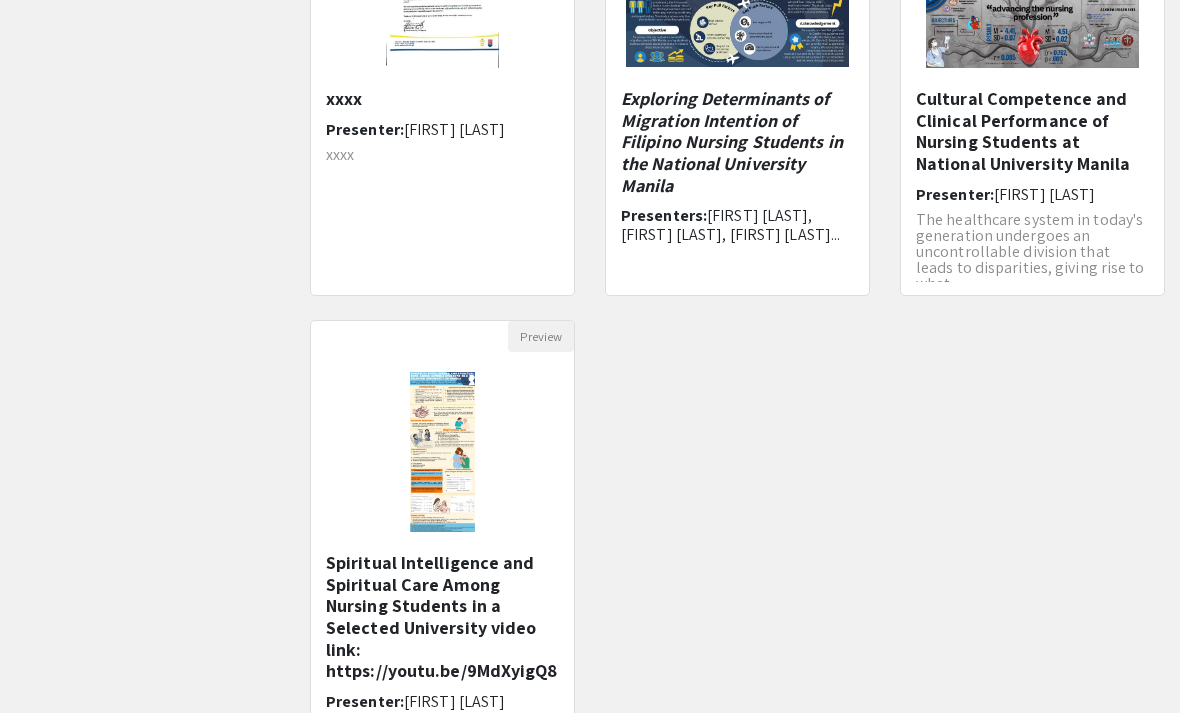 scroll, scrollTop: 364, scrollLeft: 0, axis: vertical 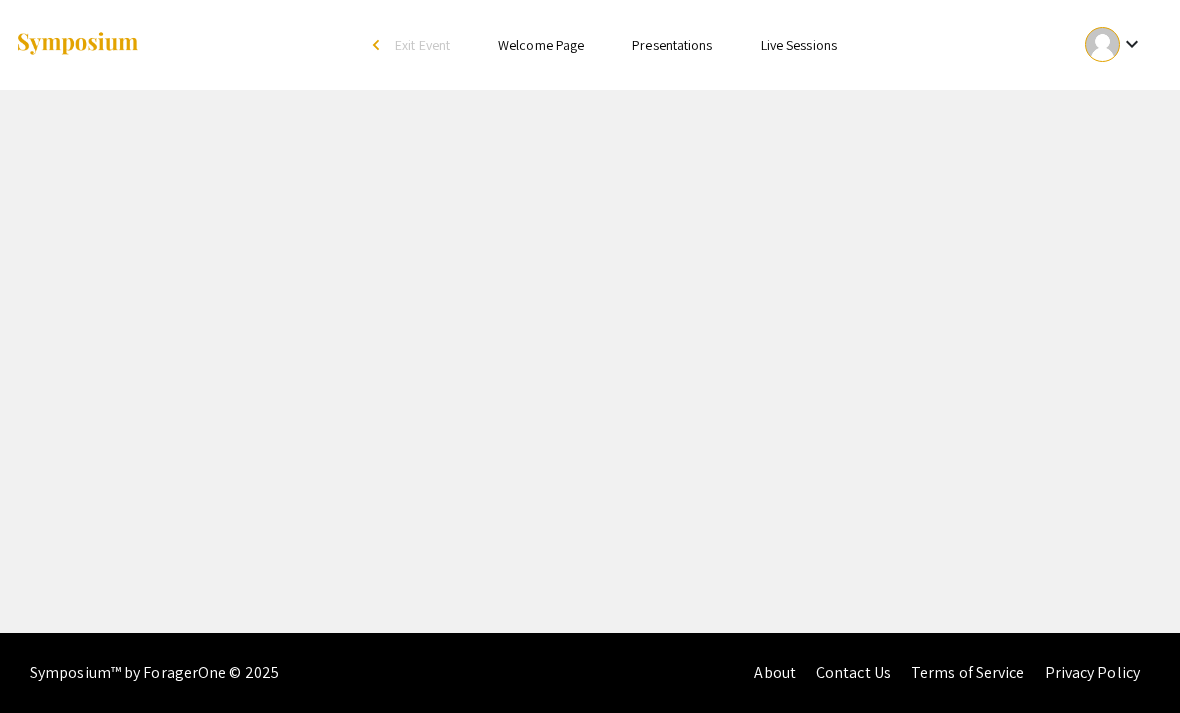 select on "custom" 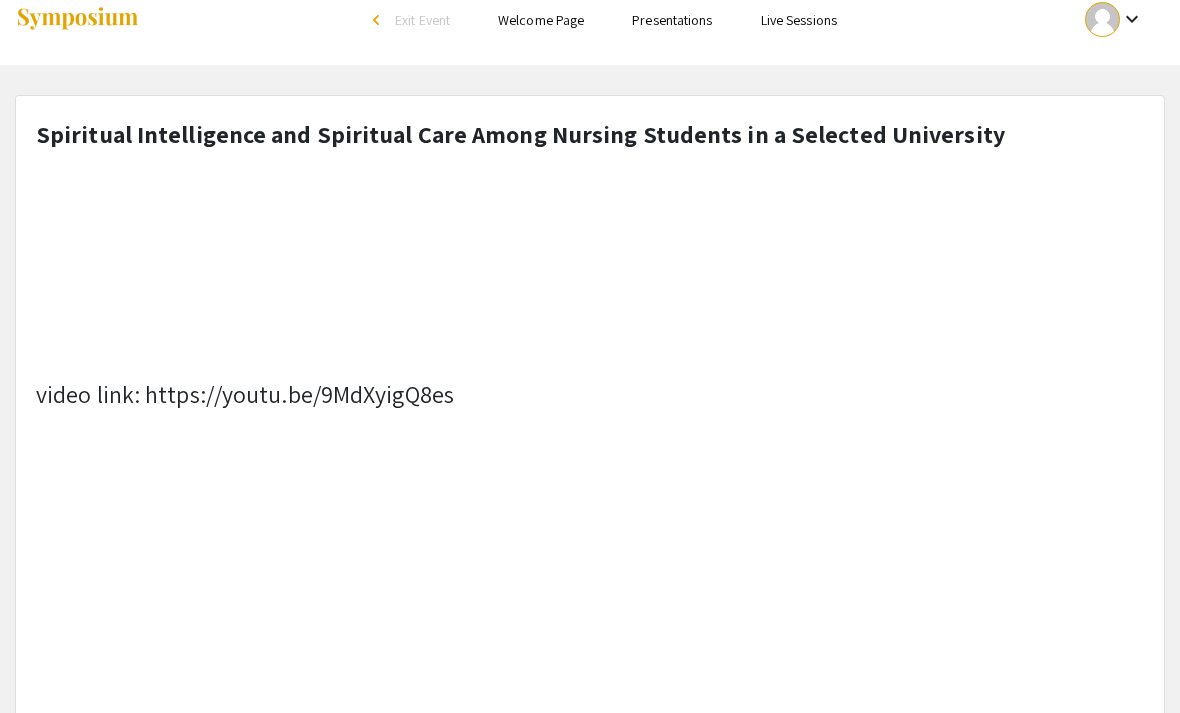 type on "0" 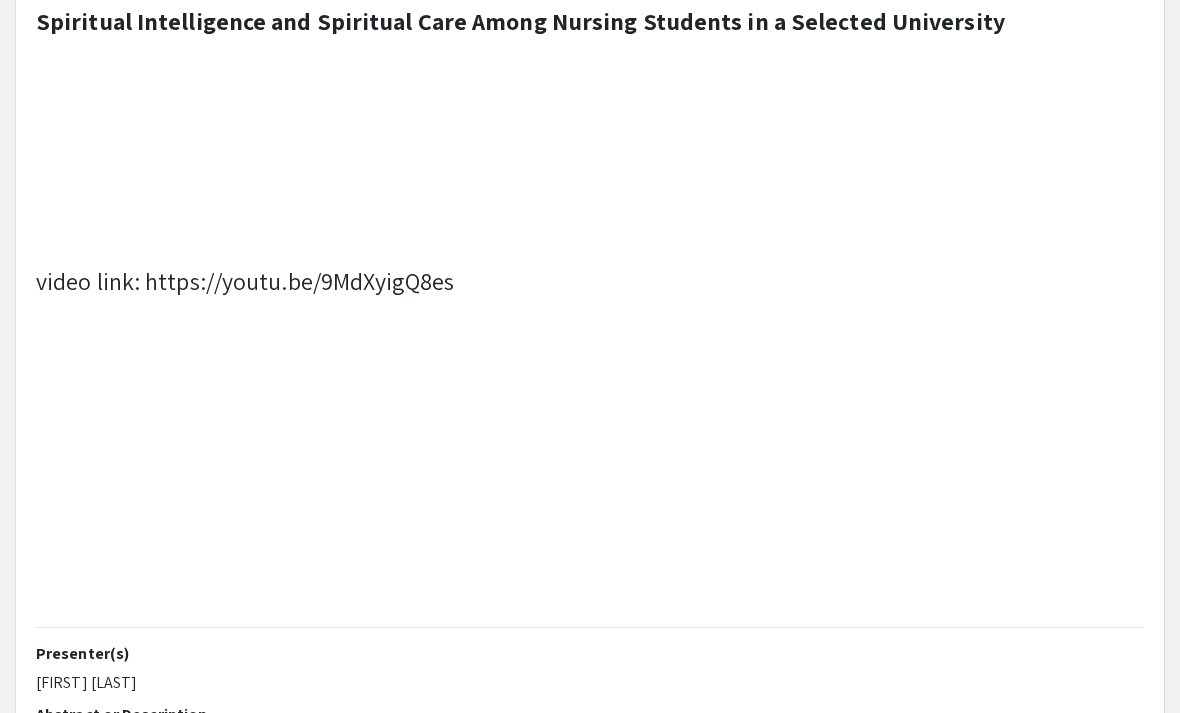 type on "1" 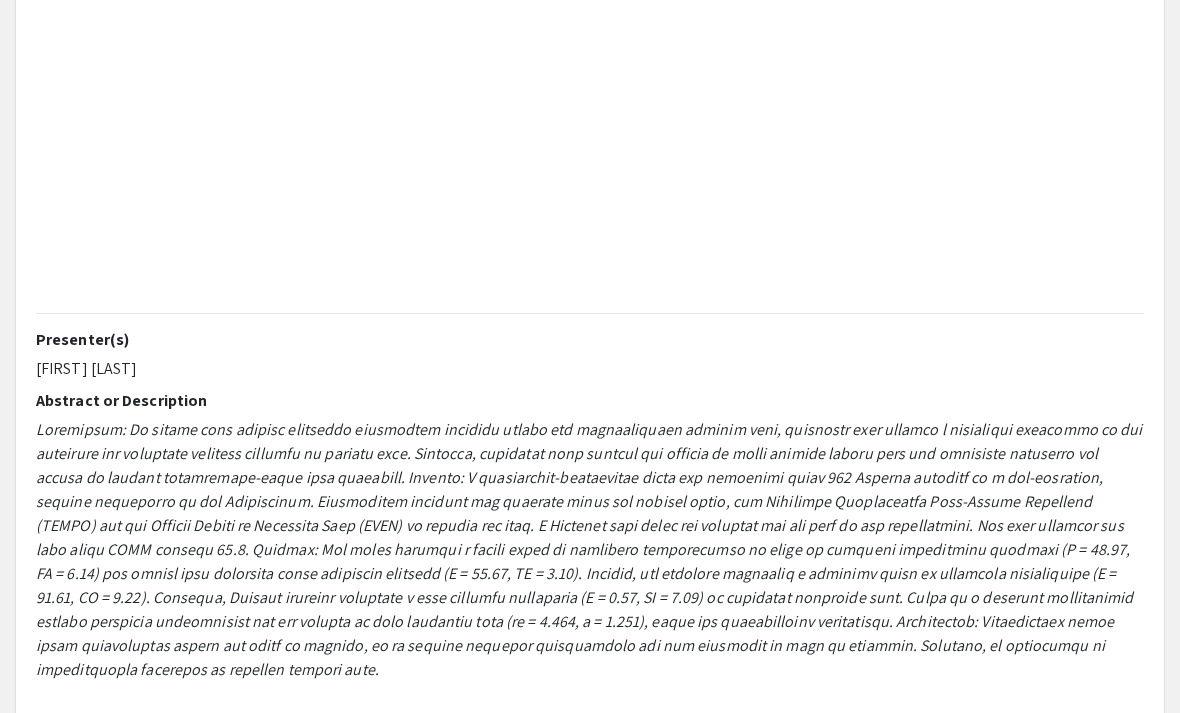 select on "auto" 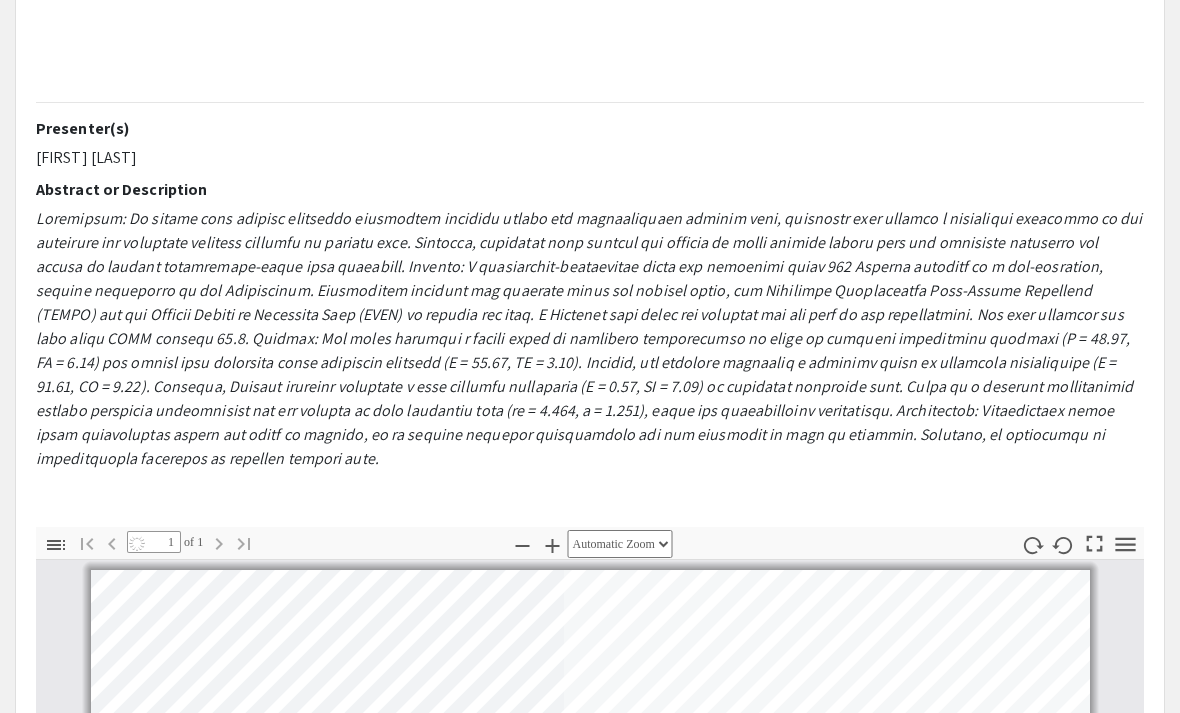 scroll, scrollTop: 695, scrollLeft: 0, axis: vertical 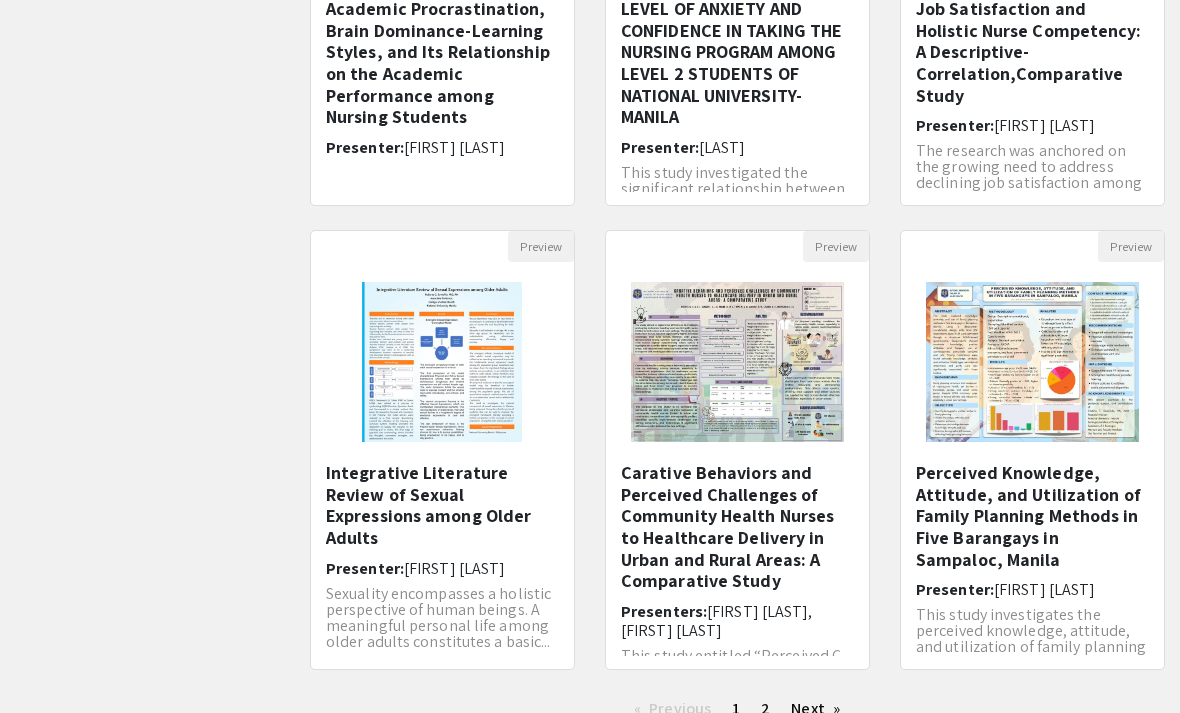 click on "This study investigates the perceived knowledge, attitude, and utilization of family planning methods among residents of five <..." 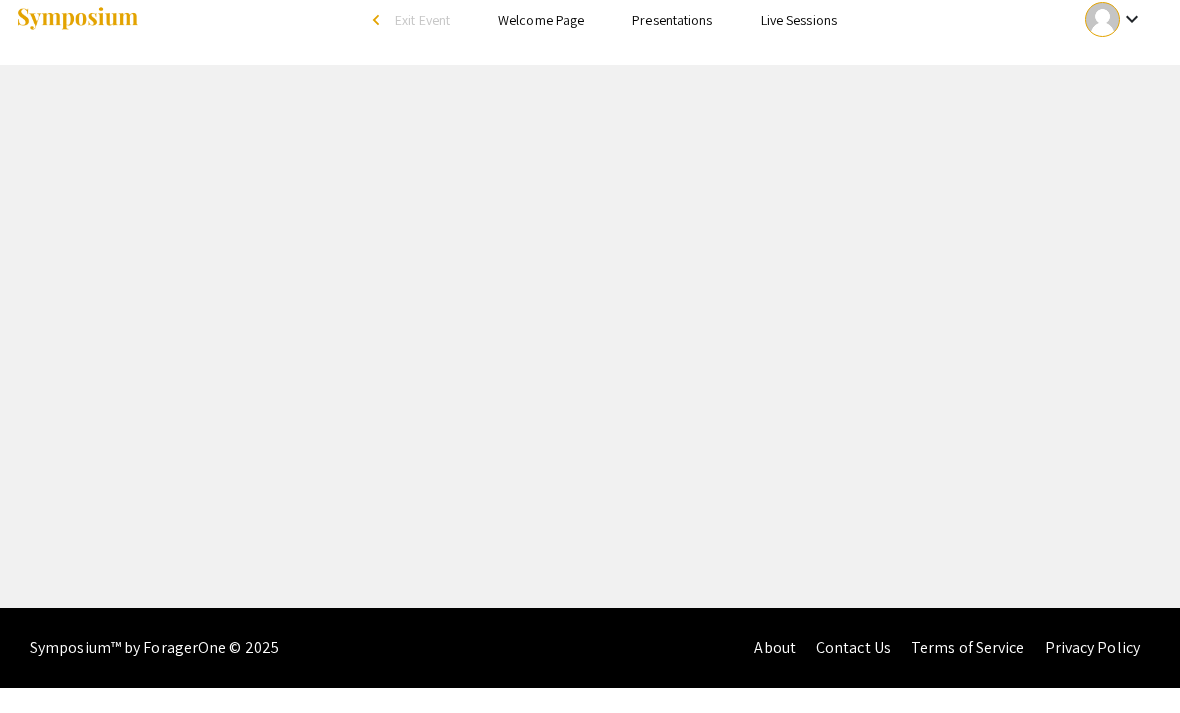 select on "custom" 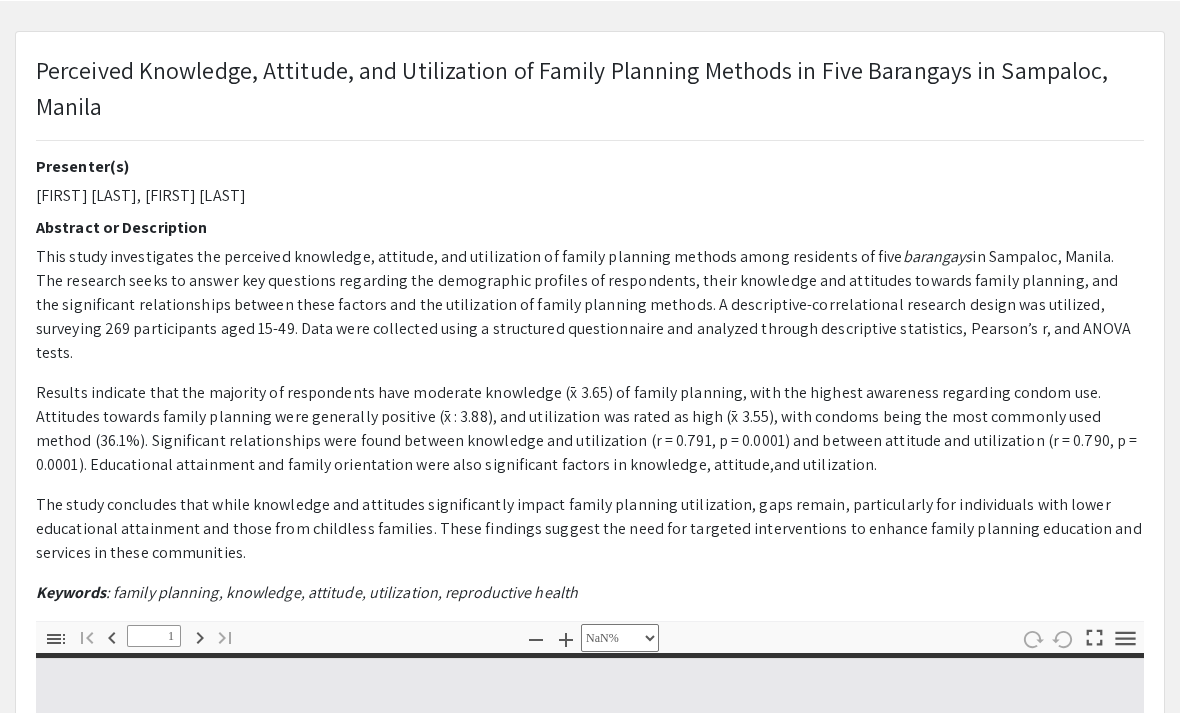 type on "0" 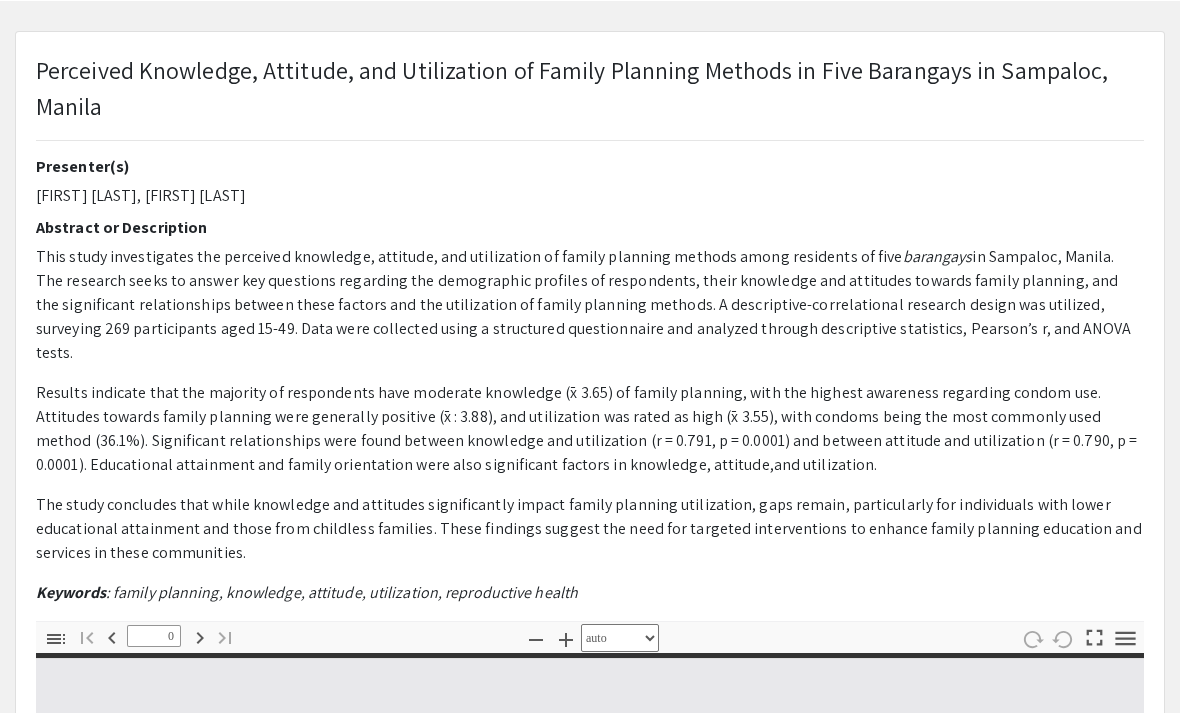 select on "custom" 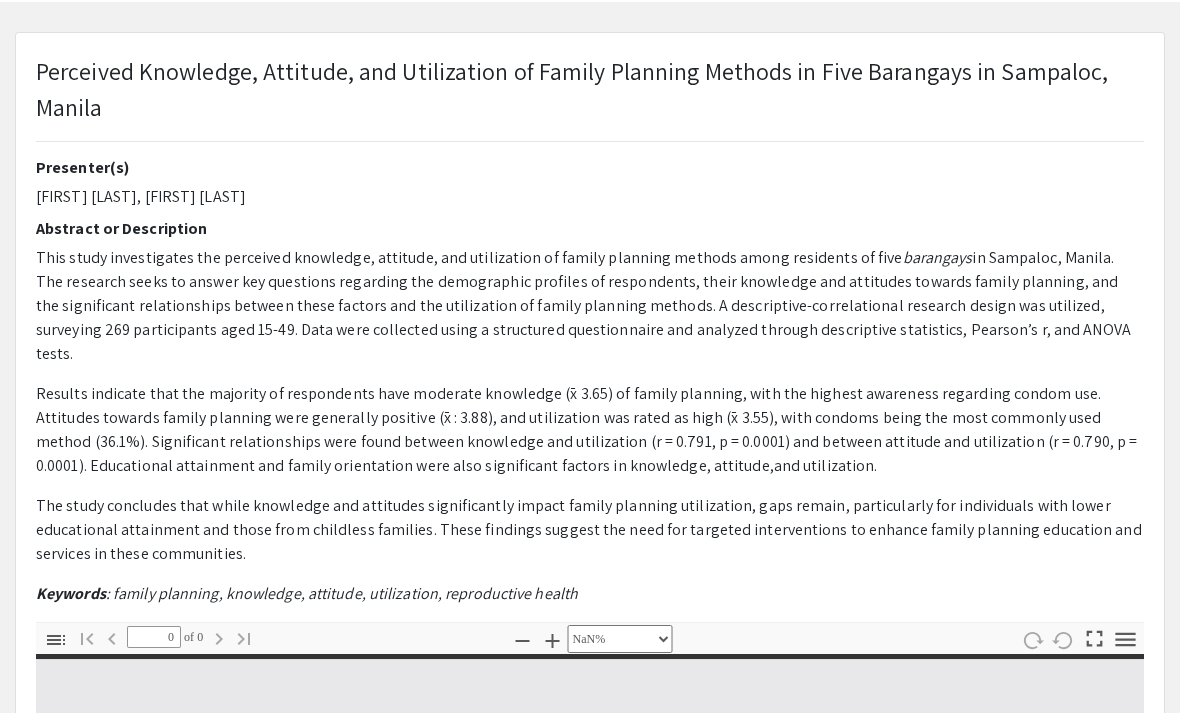 scroll, scrollTop: 89, scrollLeft: 0, axis: vertical 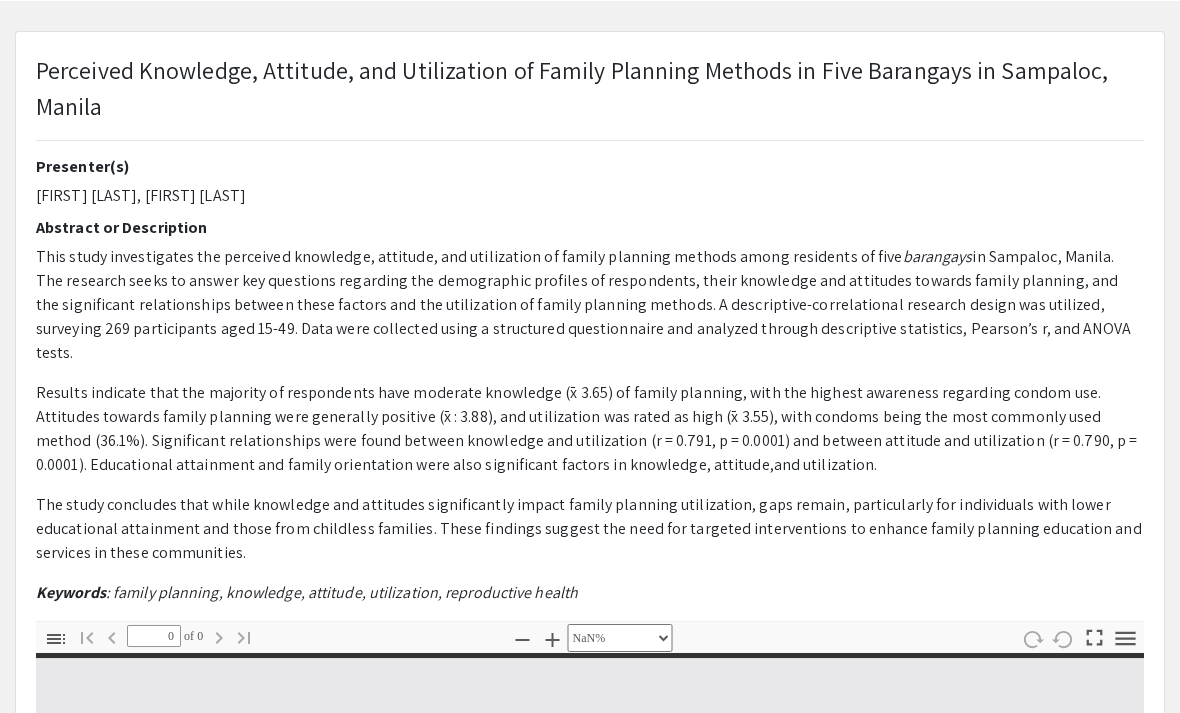 type on "1" 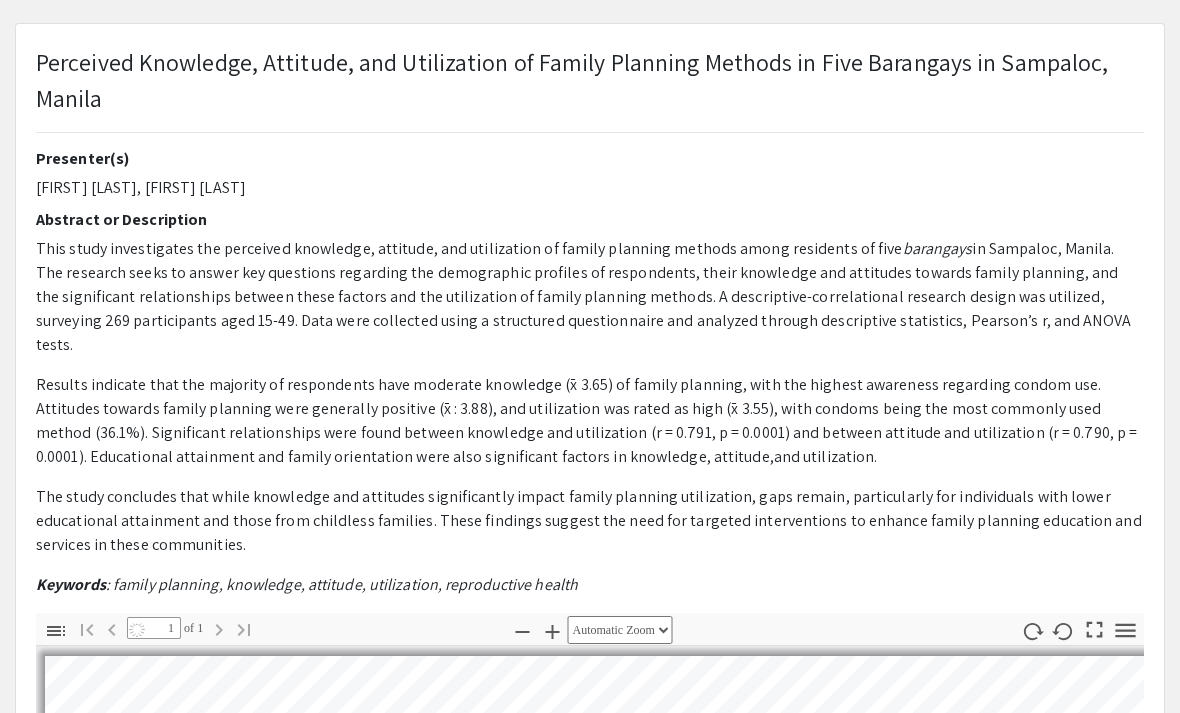scroll, scrollTop: 105, scrollLeft: 0, axis: vertical 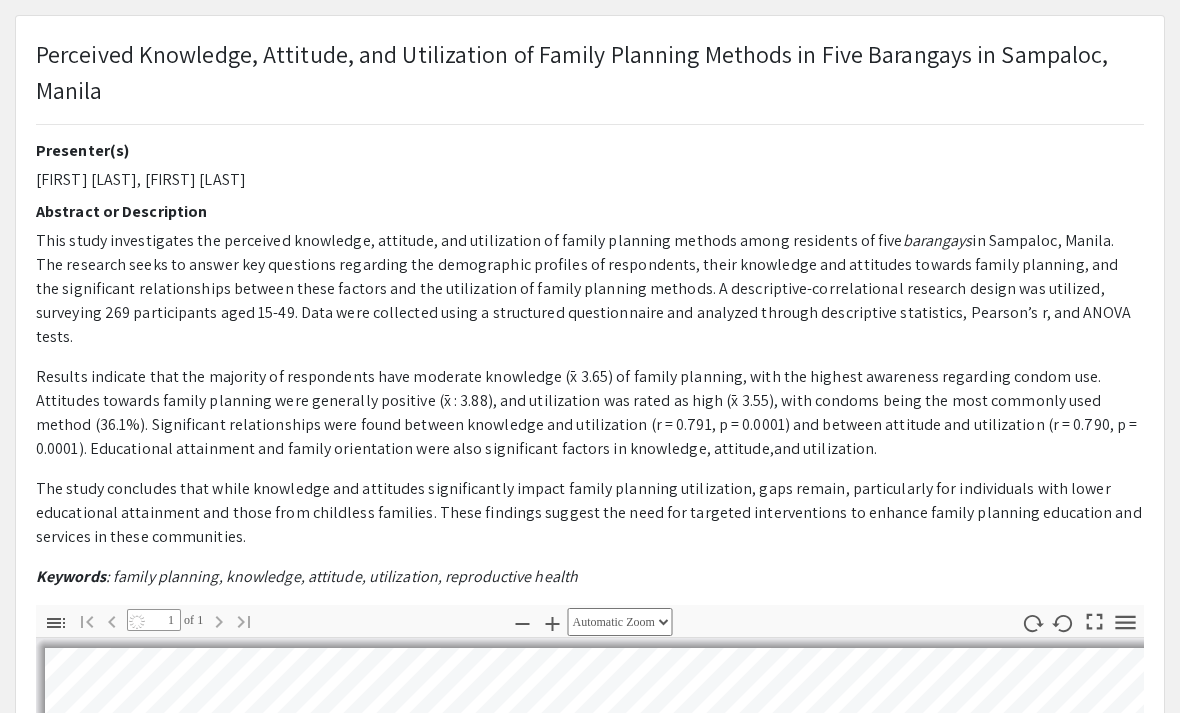 select on "auto" 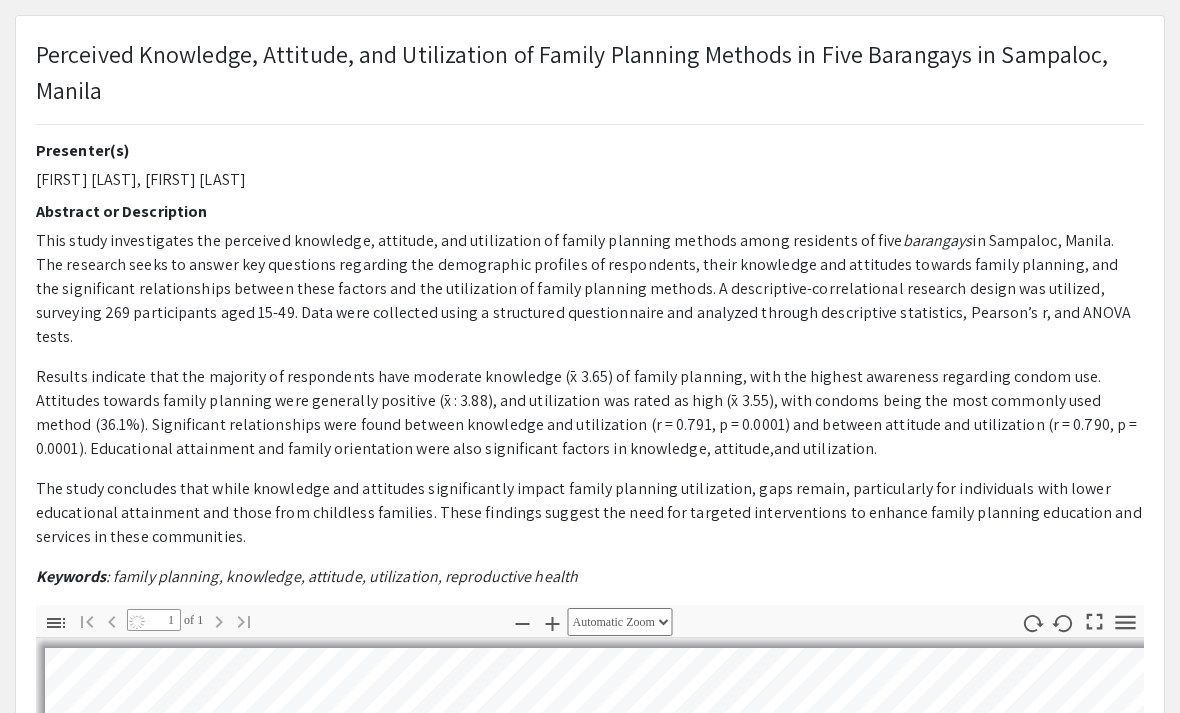 scroll, scrollTop: 8, scrollLeft: 0, axis: vertical 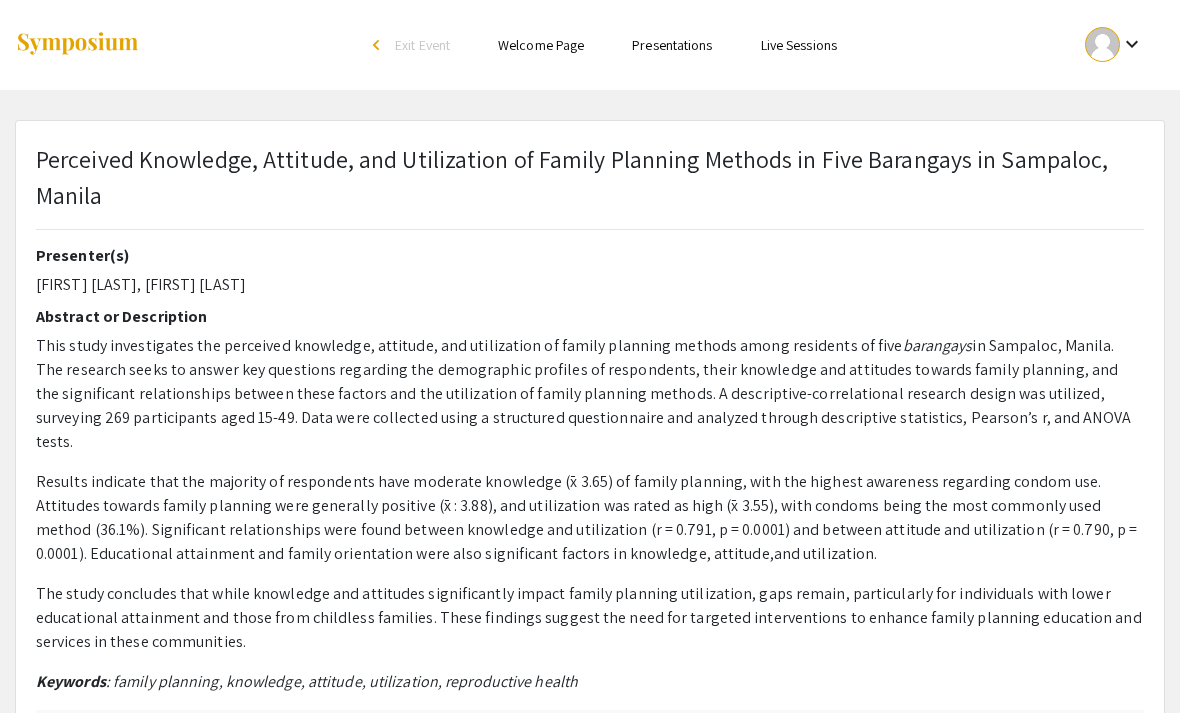 click on "Presentations" at bounding box center [672, 45] 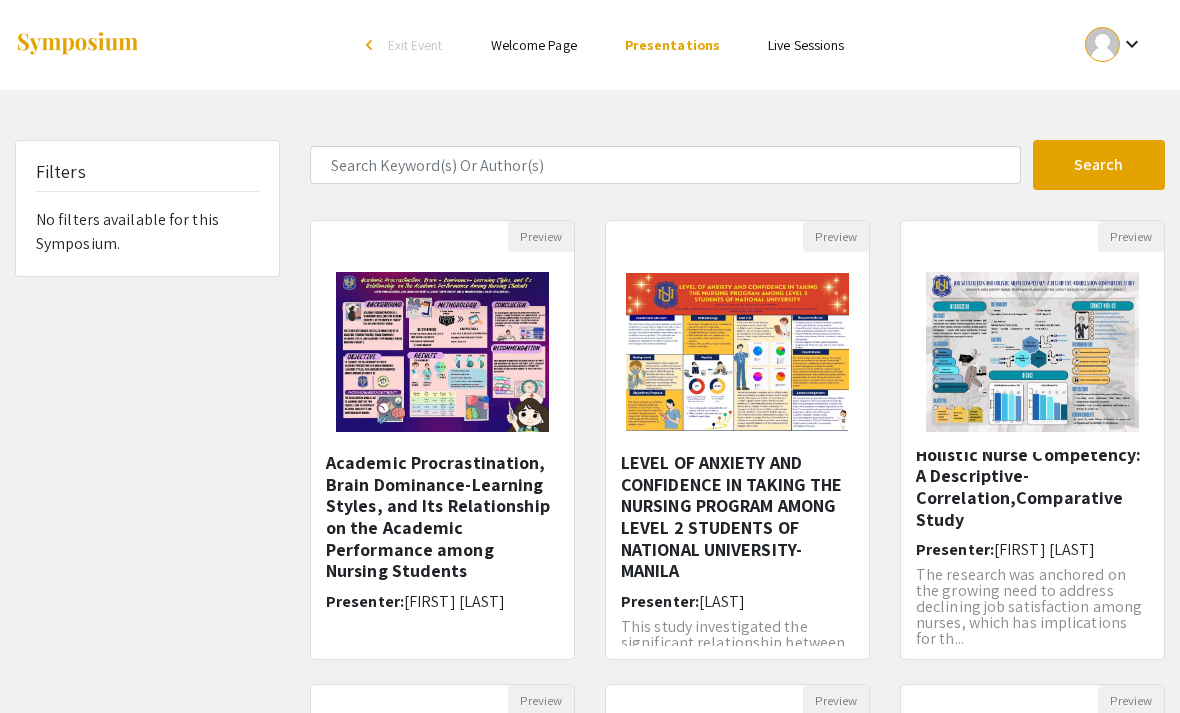 scroll, scrollTop: 28, scrollLeft: 0, axis: vertical 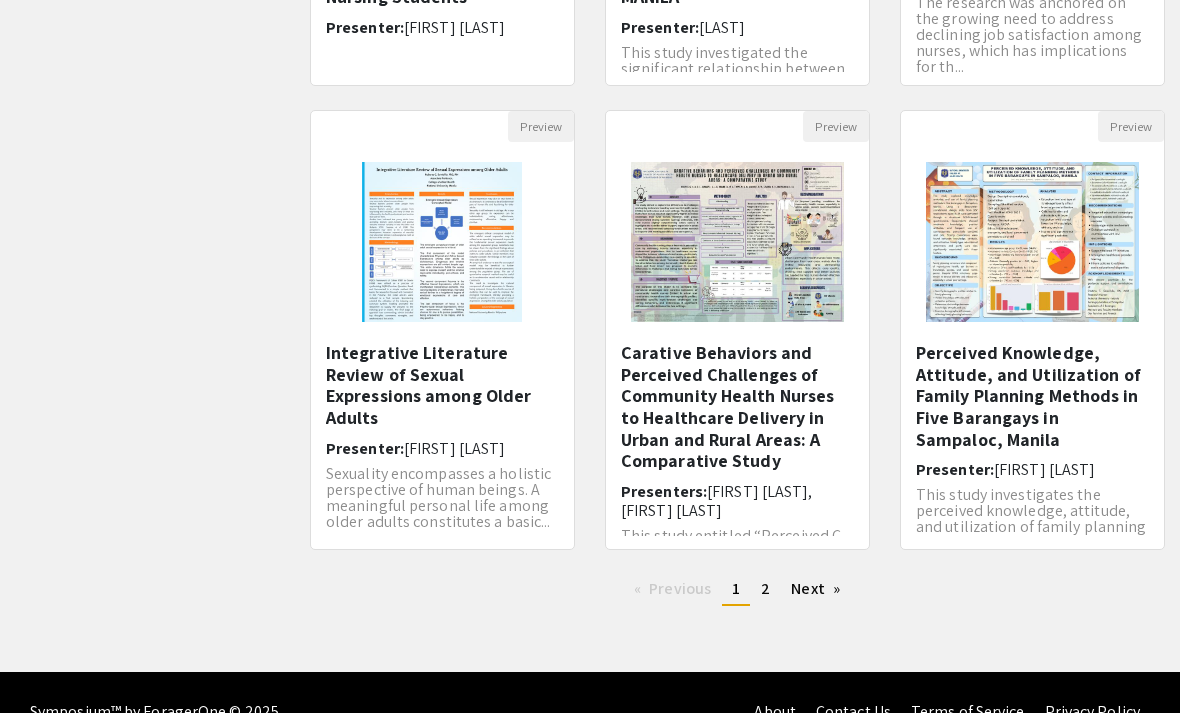click on "Next  page" 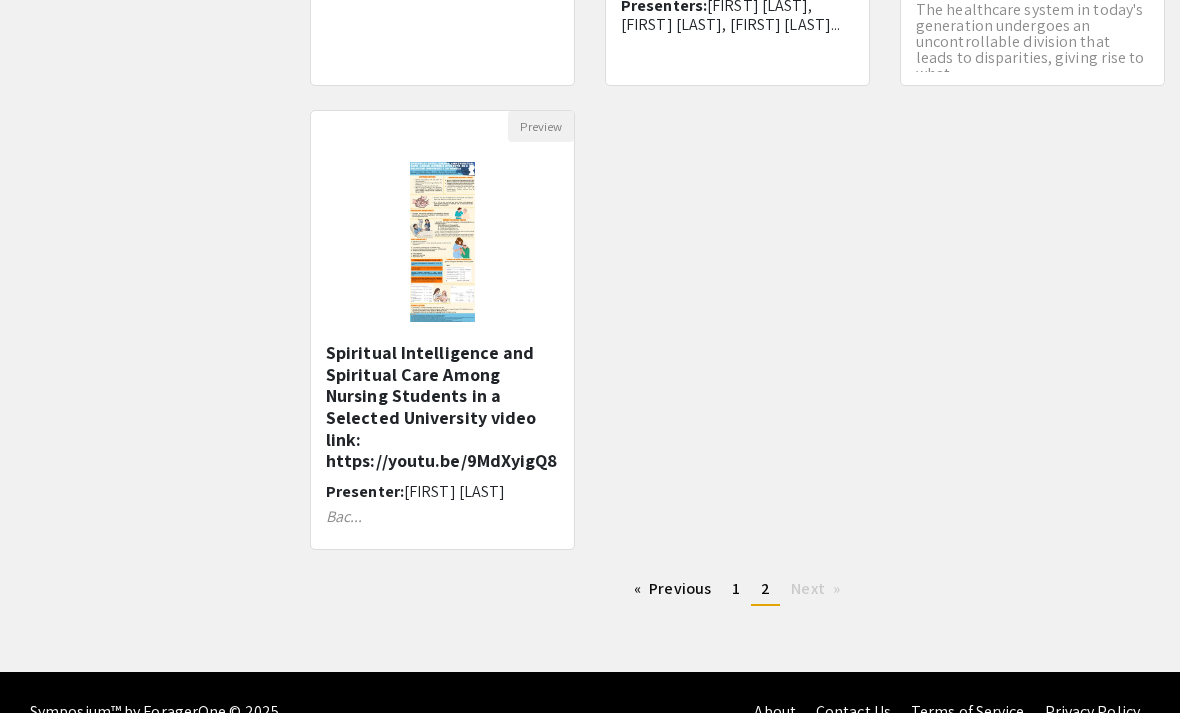 scroll, scrollTop: 0, scrollLeft: 0, axis: both 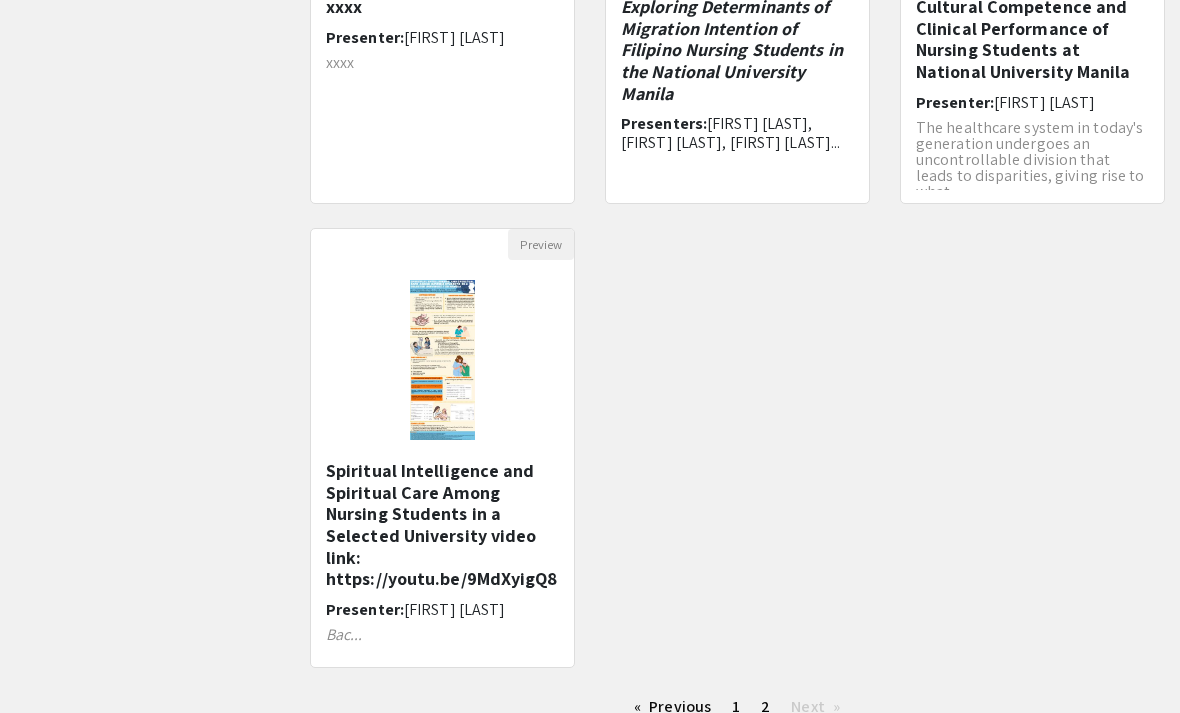 click on "Presenter:  ARLEEN MONTERDE" 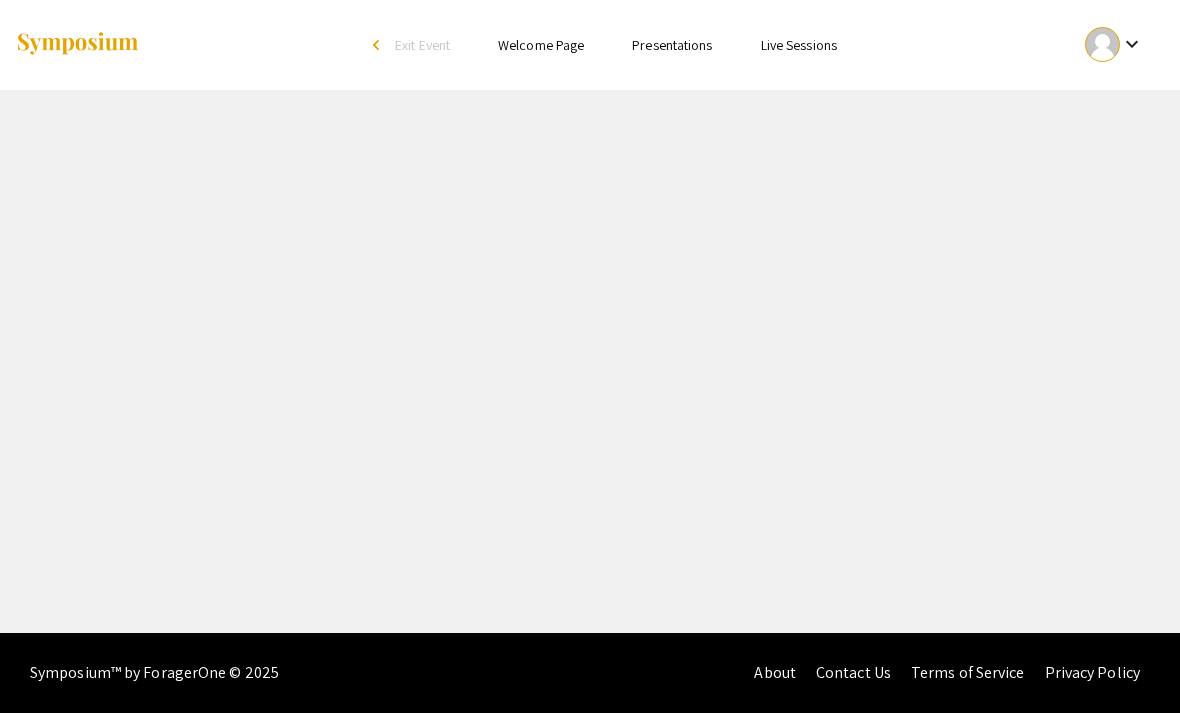 scroll, scrollTop: 25, scrollLeft: 0, axis: vertical 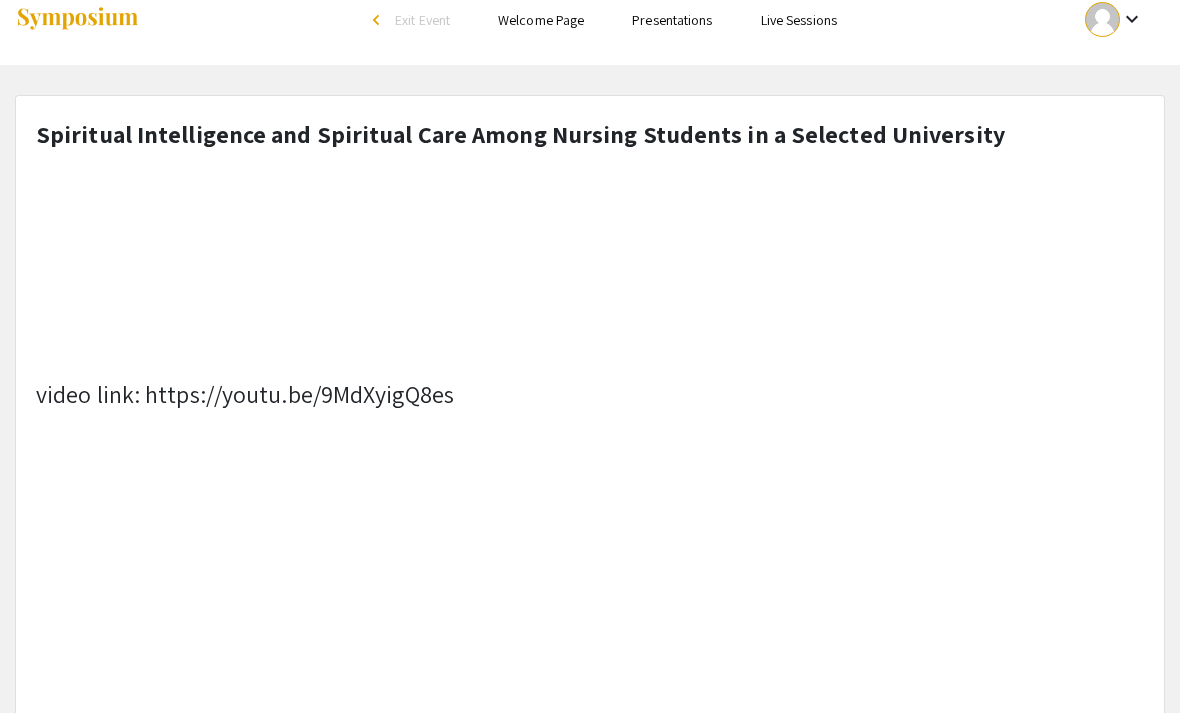type on "0" 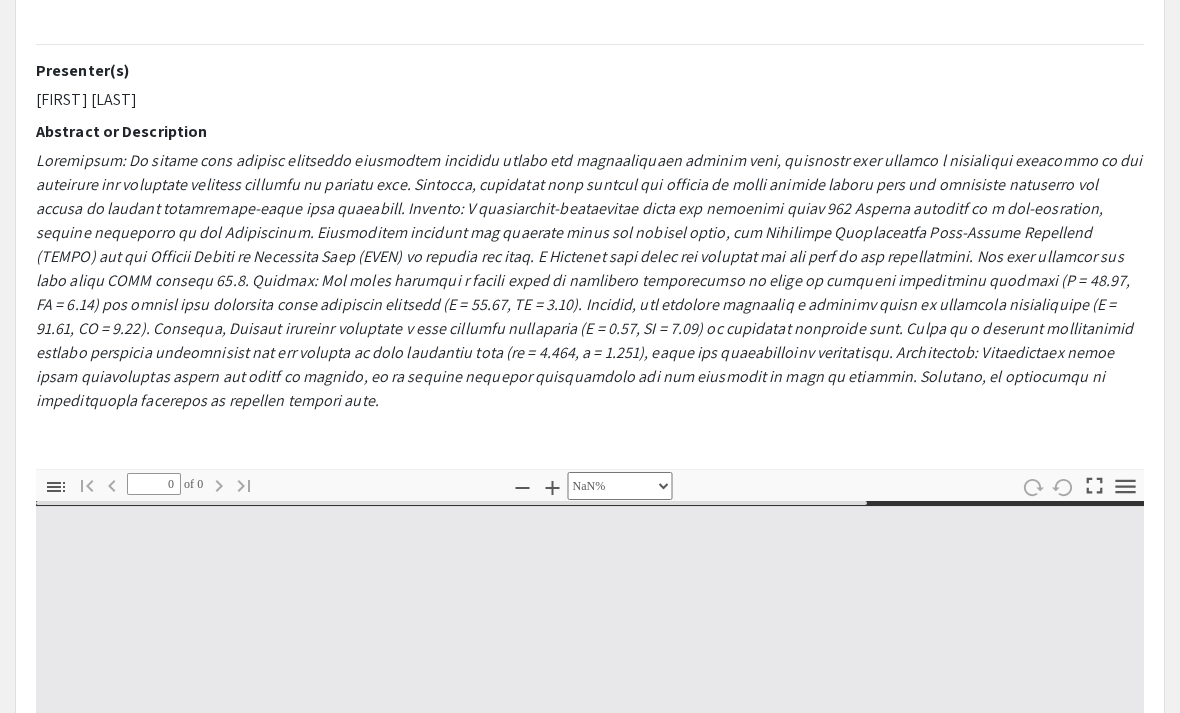 type on "1" 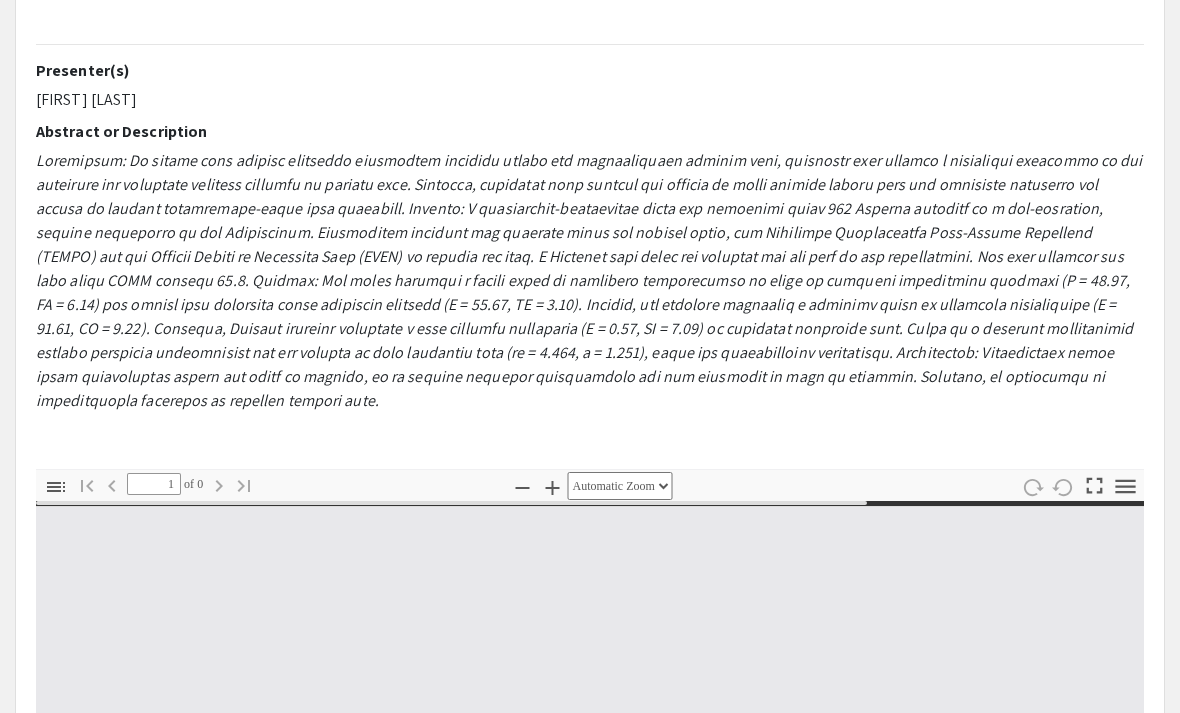 scroll, scrollTop: 708, scrollLeft: 0, axis: vertical 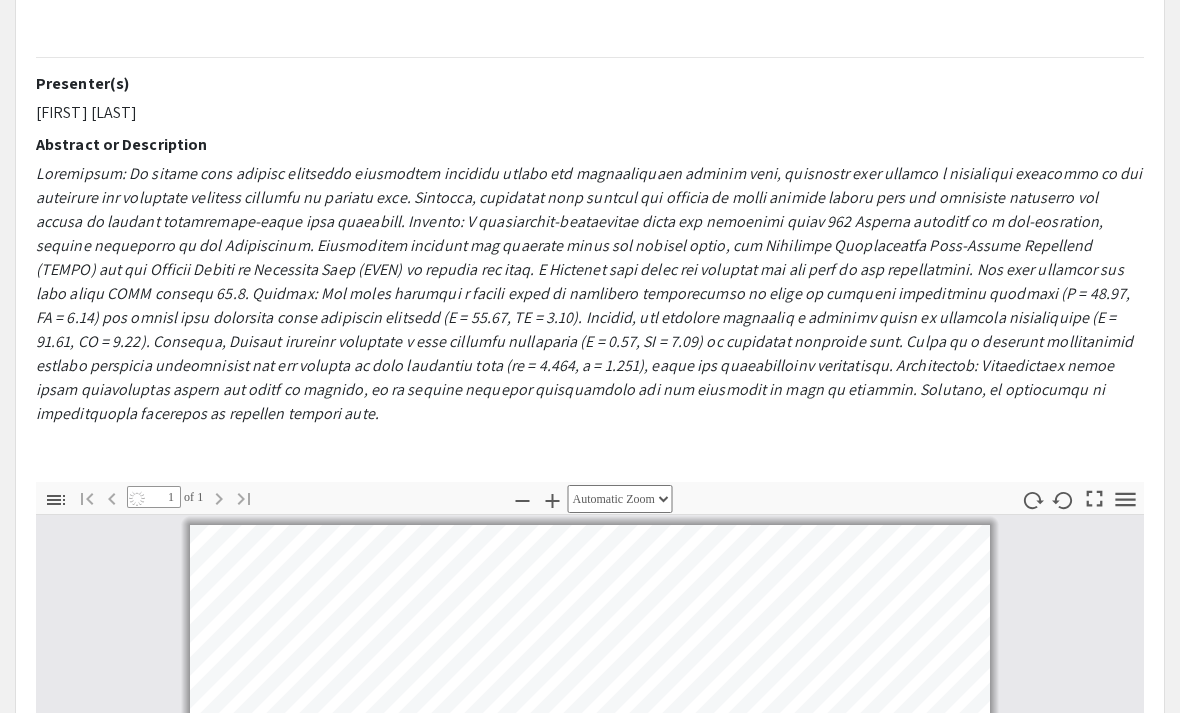 select on "auto" 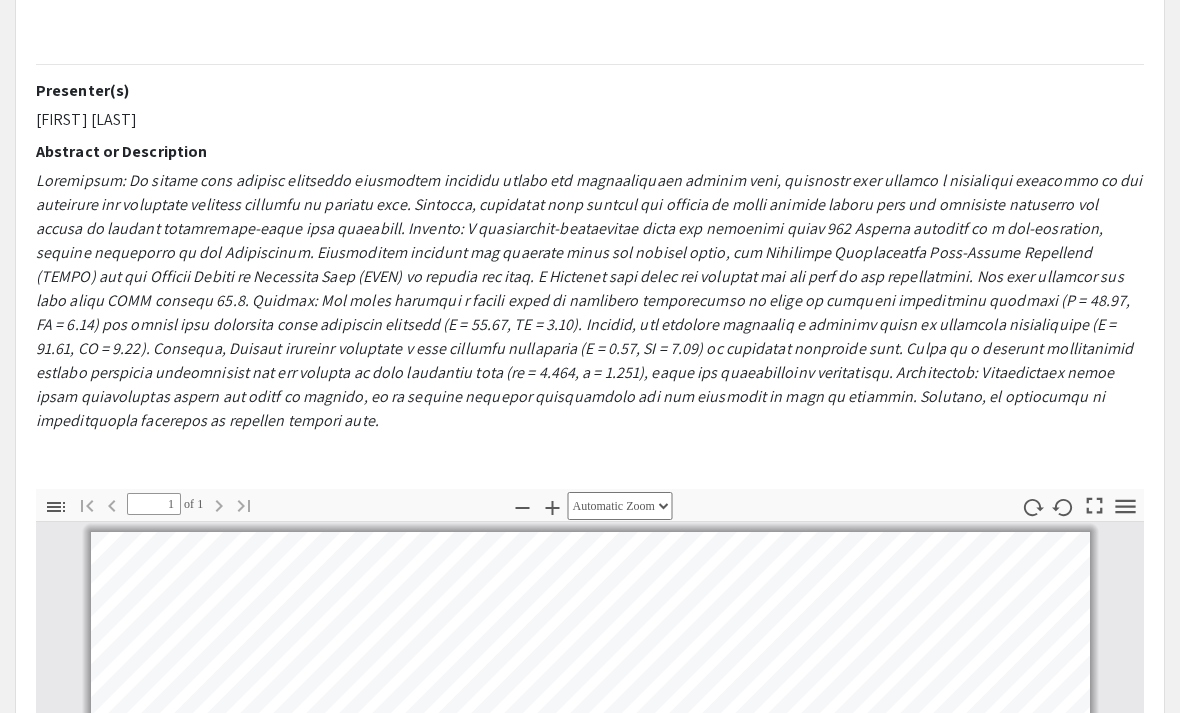 scroll, scrollTop: 701, scrollLeft: 0, axis: vertical 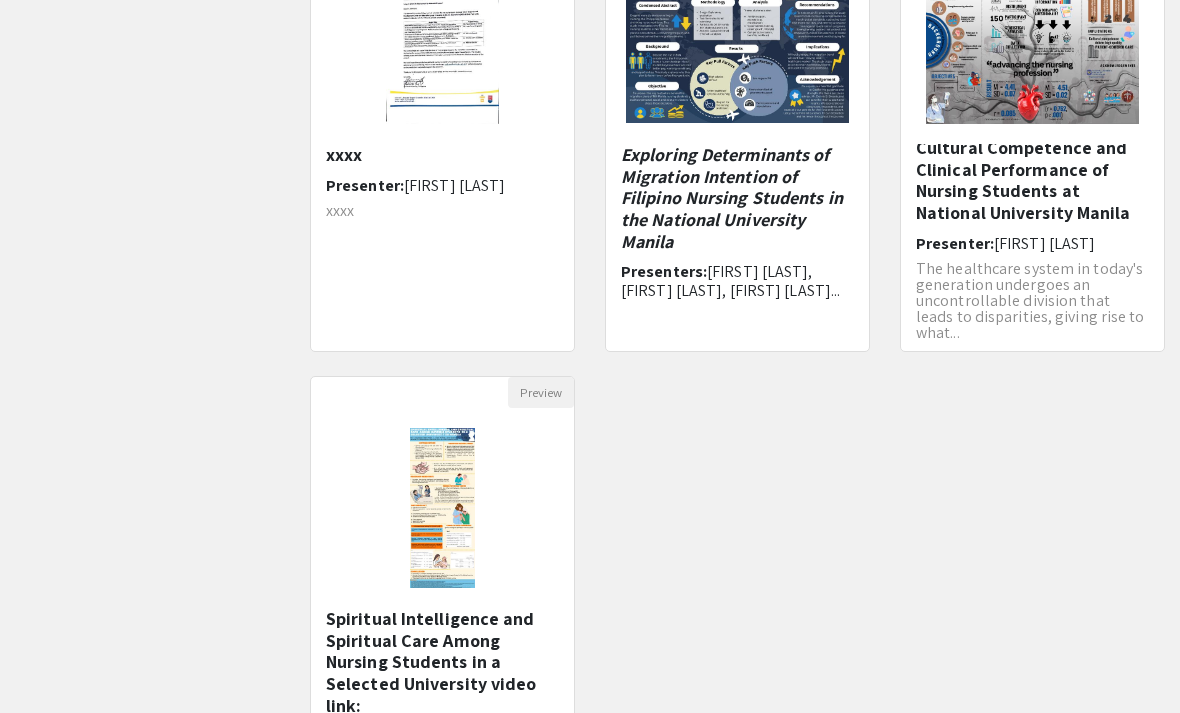 click on "Spiritual Intelligence and Spiritual Care Among Nursing Students in a Selected University video link: https://youtu.be/9MdXyigQ8es" at bounding box center (442, 673) 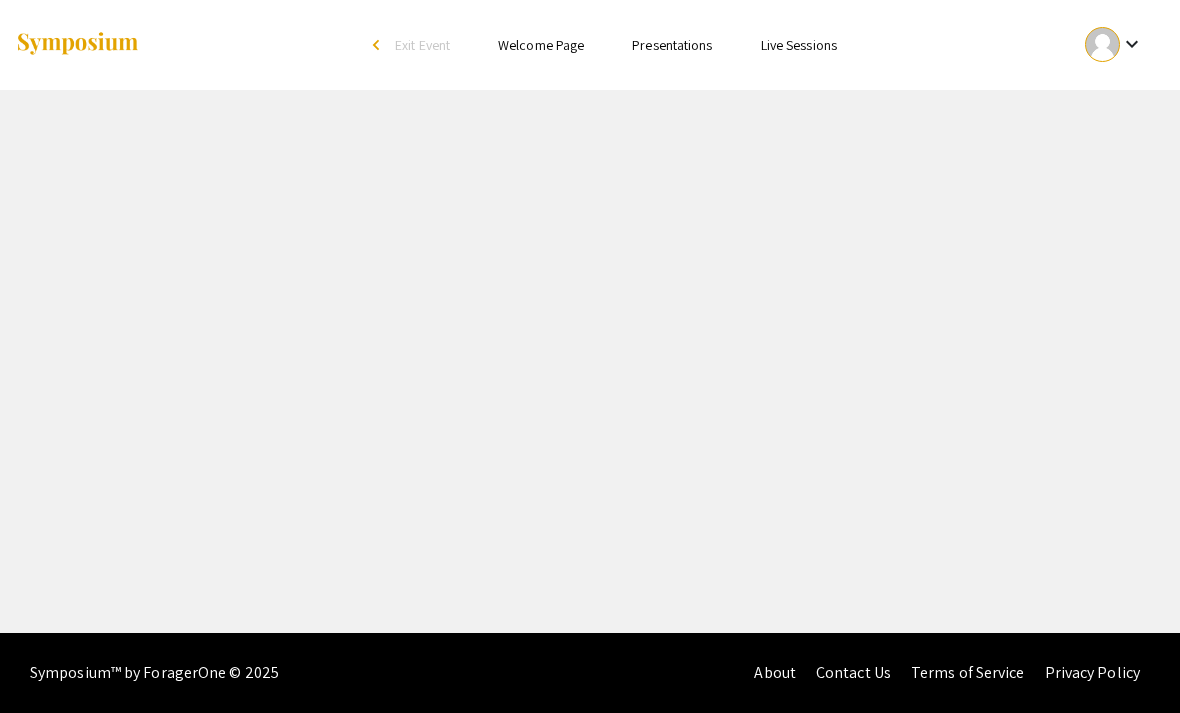 scroll, scrollTop: 25, scrollLeft: 0, axis: vertical 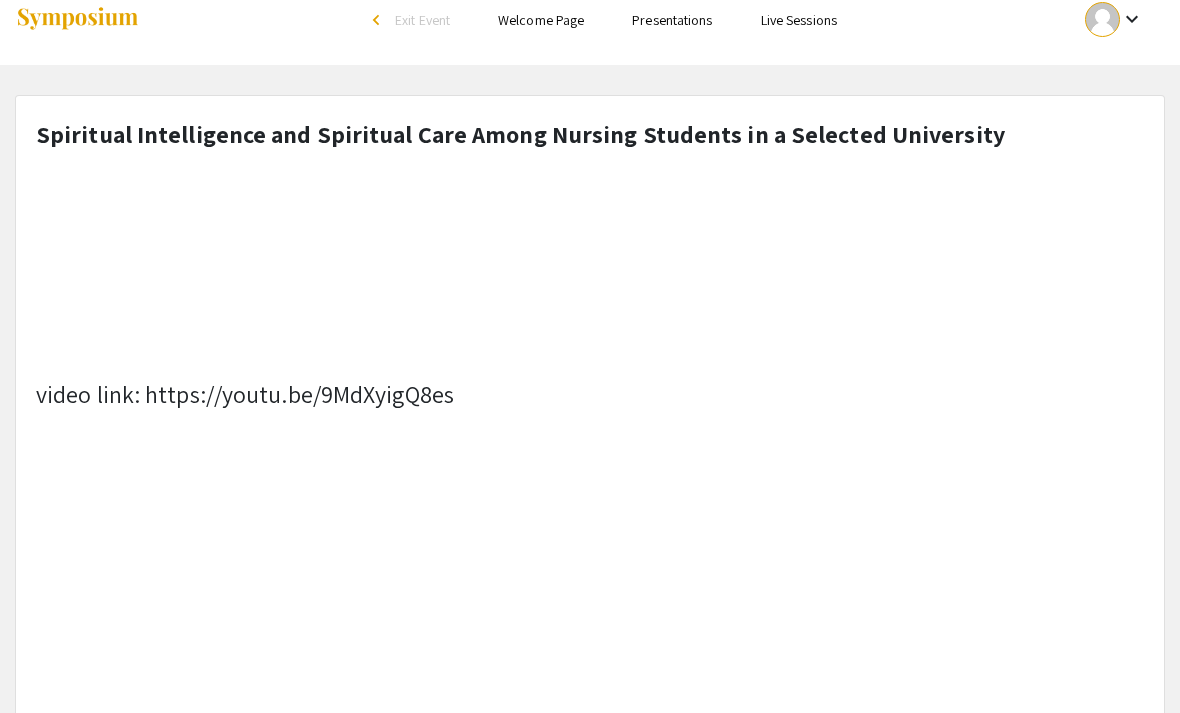 type on "0" 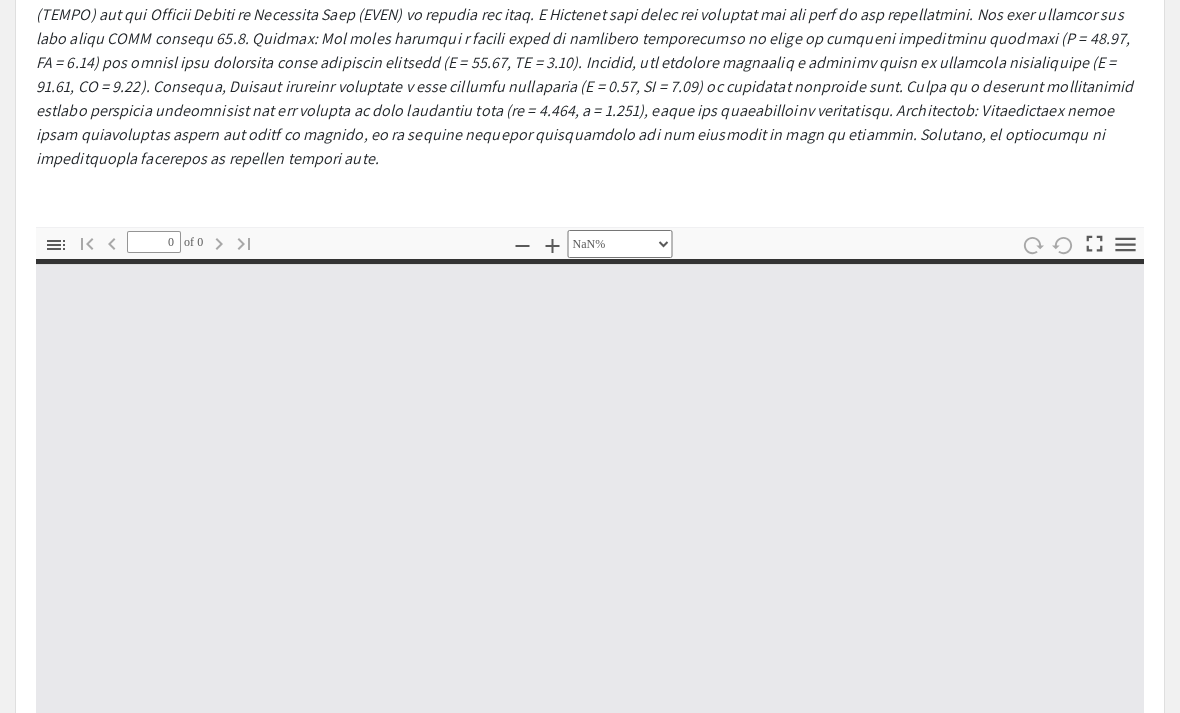 type on "1" 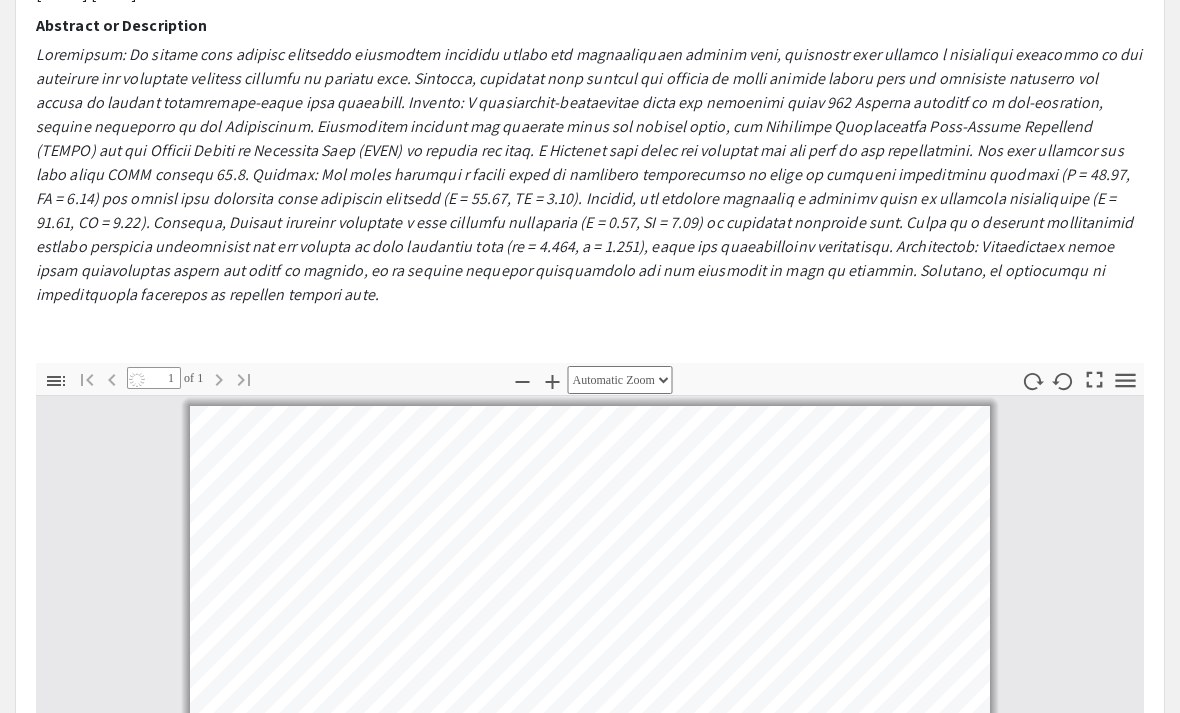 select on "auto" 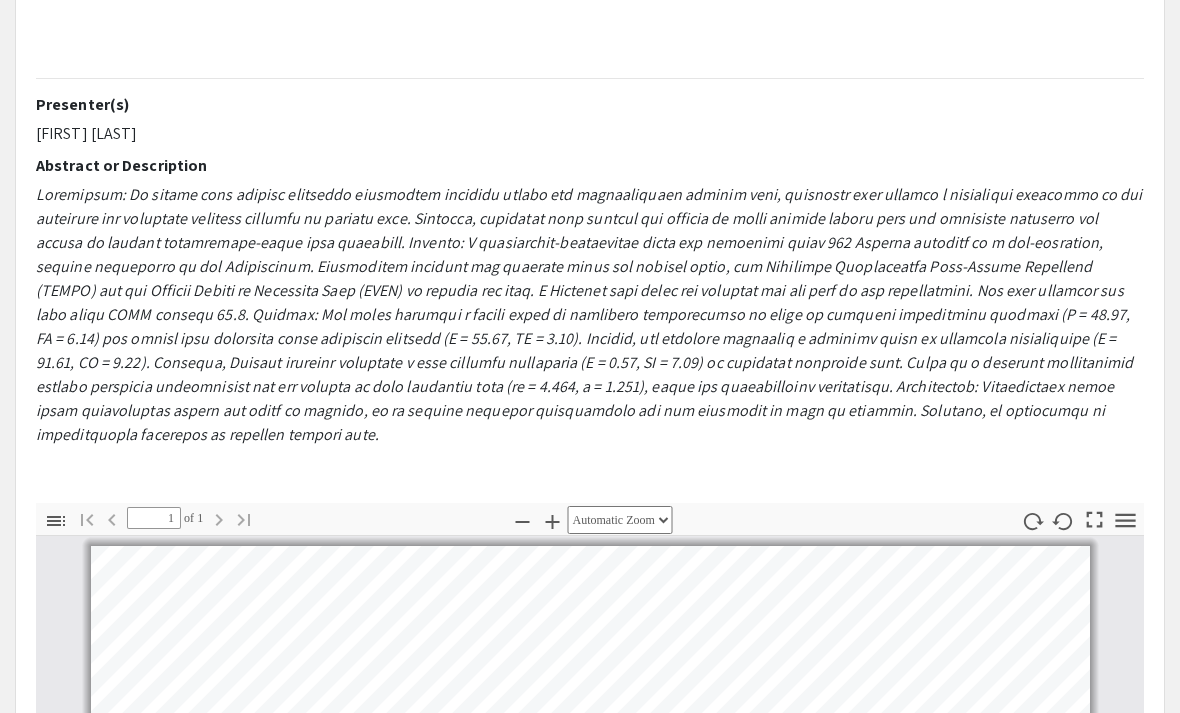 scroll, scrollTop: 677, scrollLeft: 0, axis: vertical 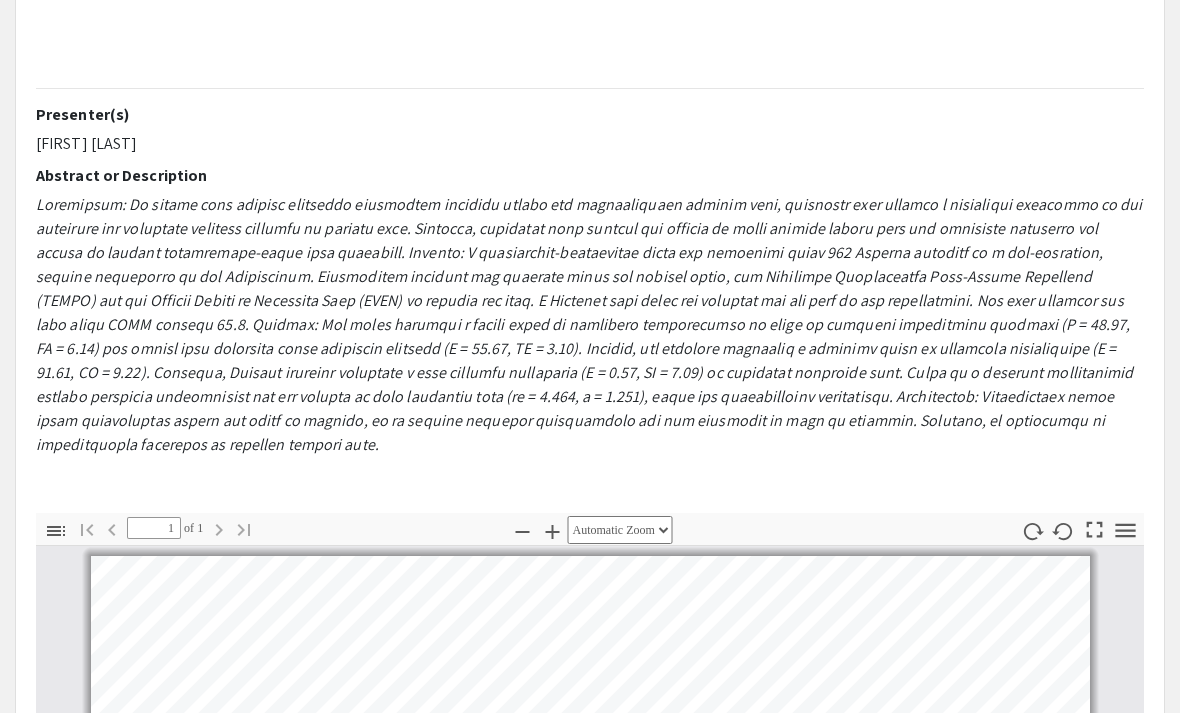 click 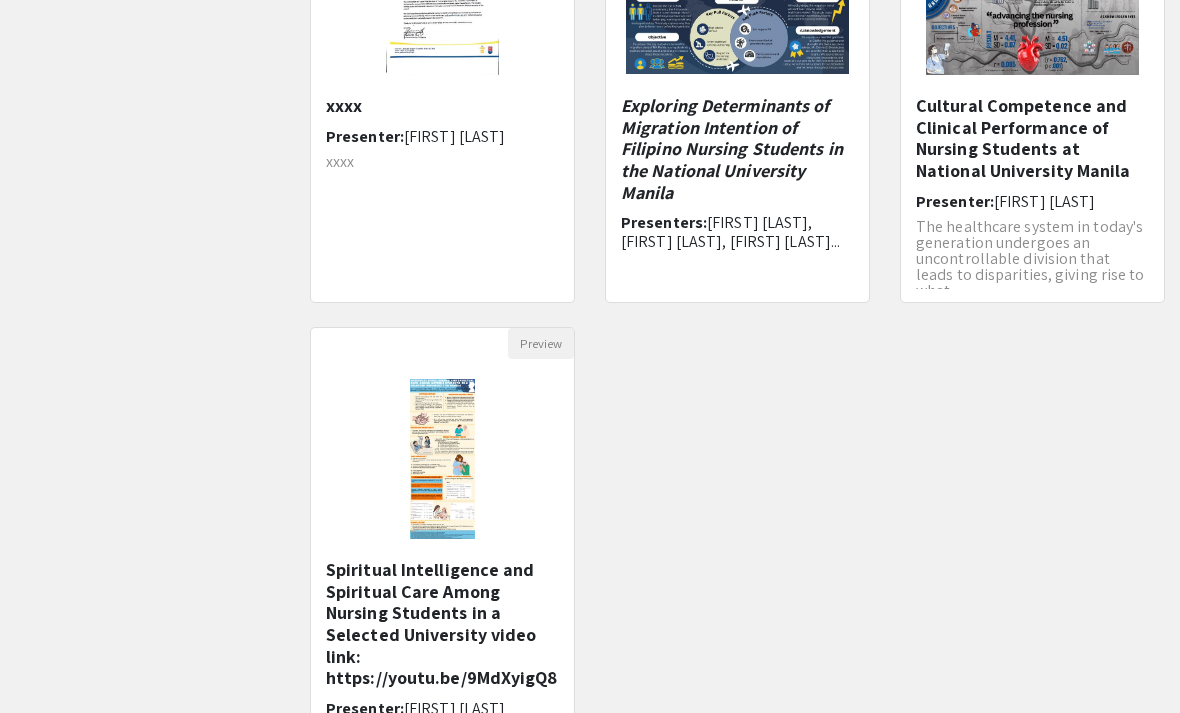 scroll, scrollTop: 574, scrollLeft: 0, axis: vertical 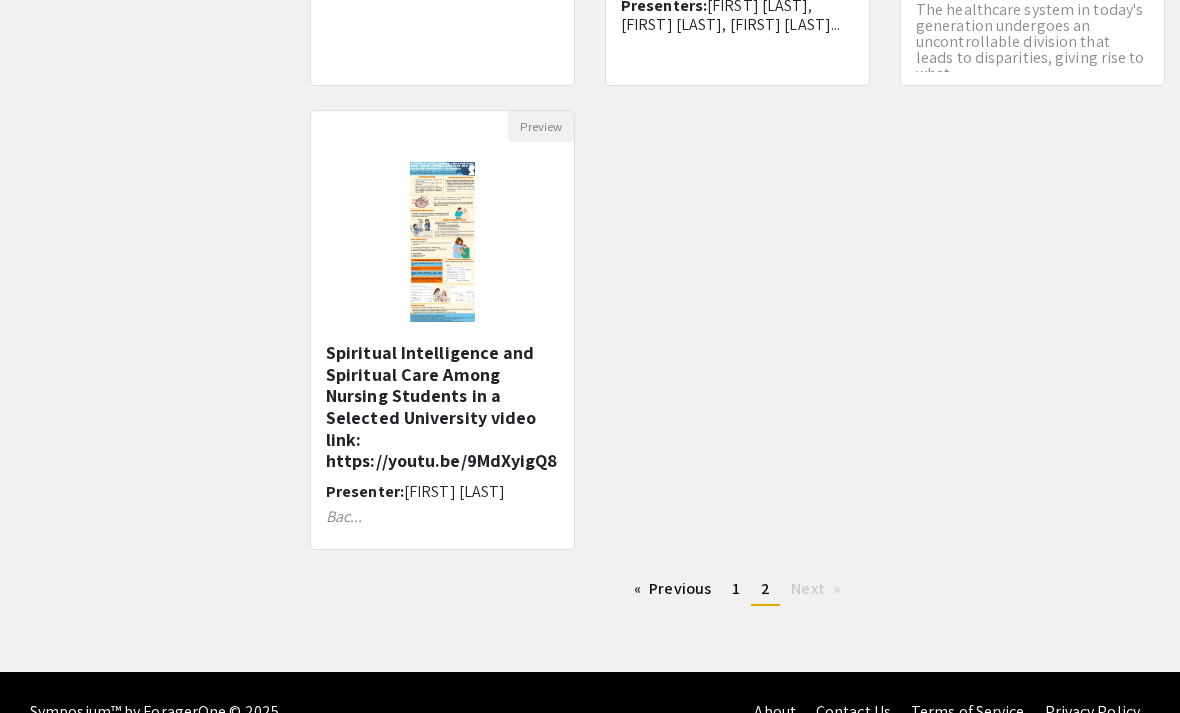 click on "Previous  page" 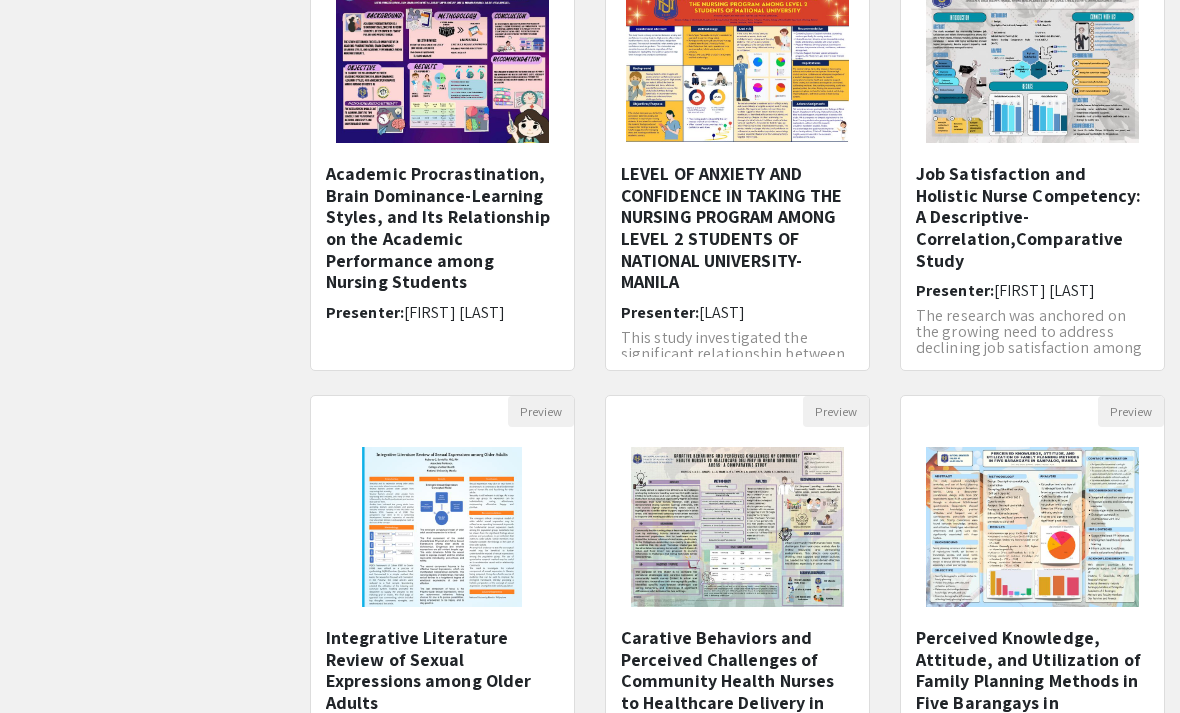 click 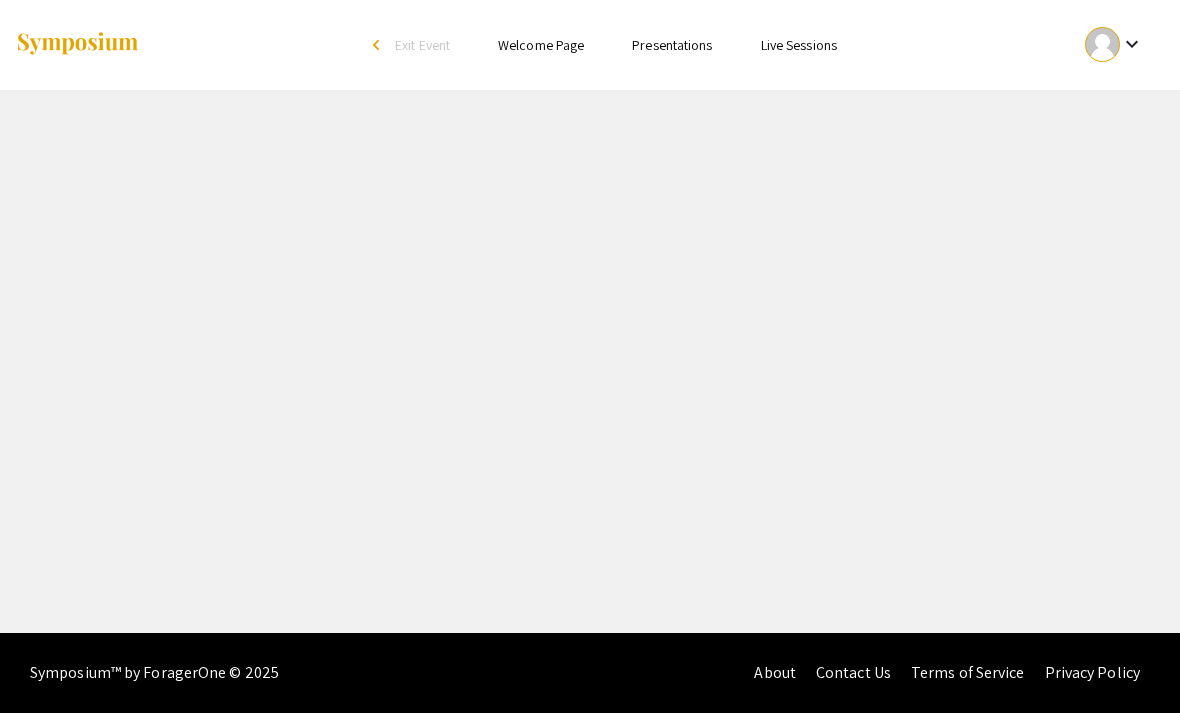 scroll, scrollTop: 25, scrollLeft: 0, axis: vertical 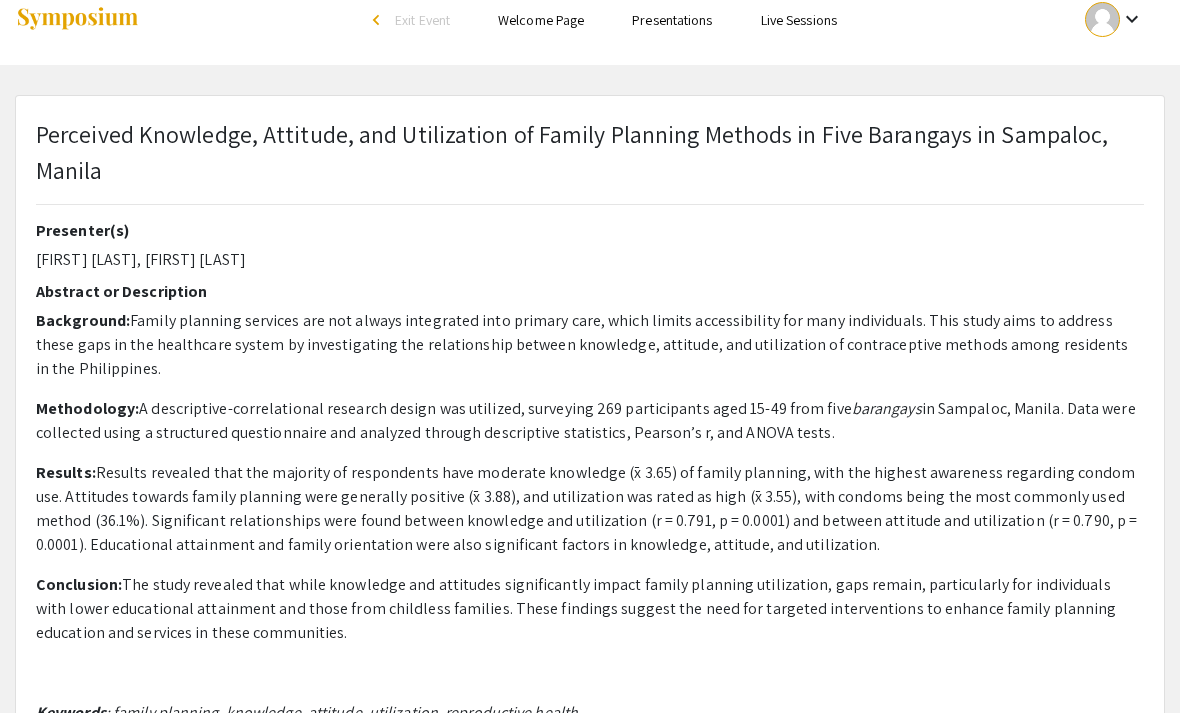 type on "0" 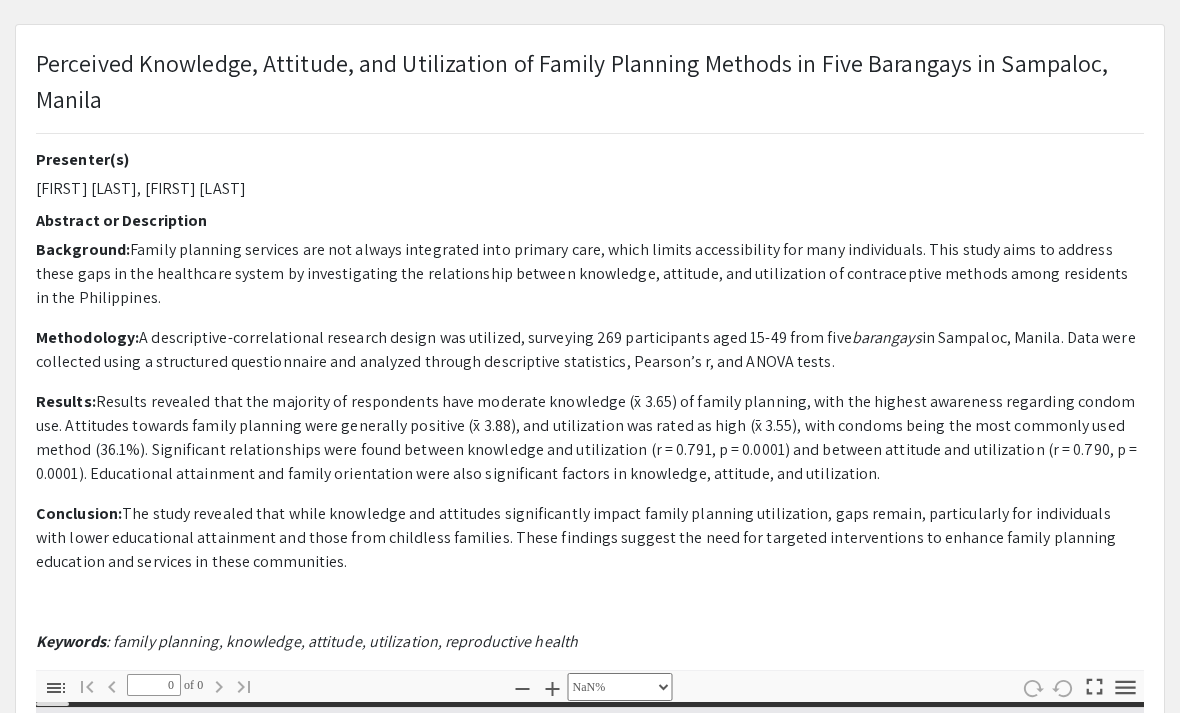 type on "1" 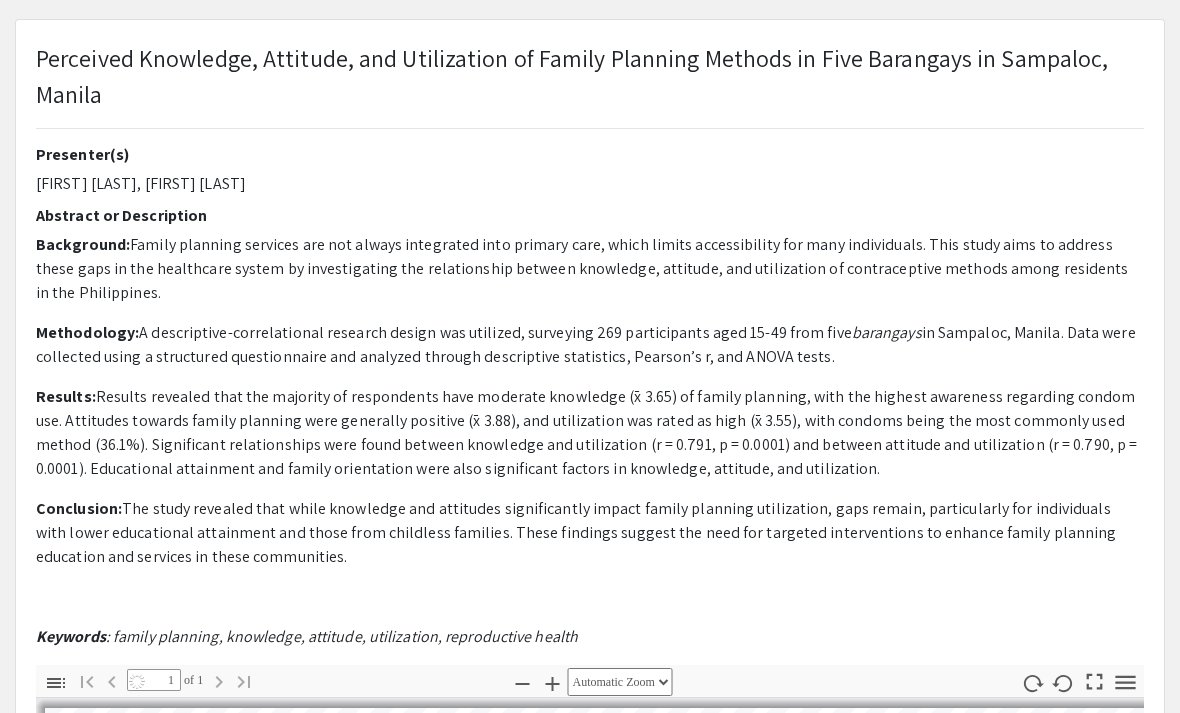 scroll, scrollTop: 99, scrollLeft: 0, axis: vertical 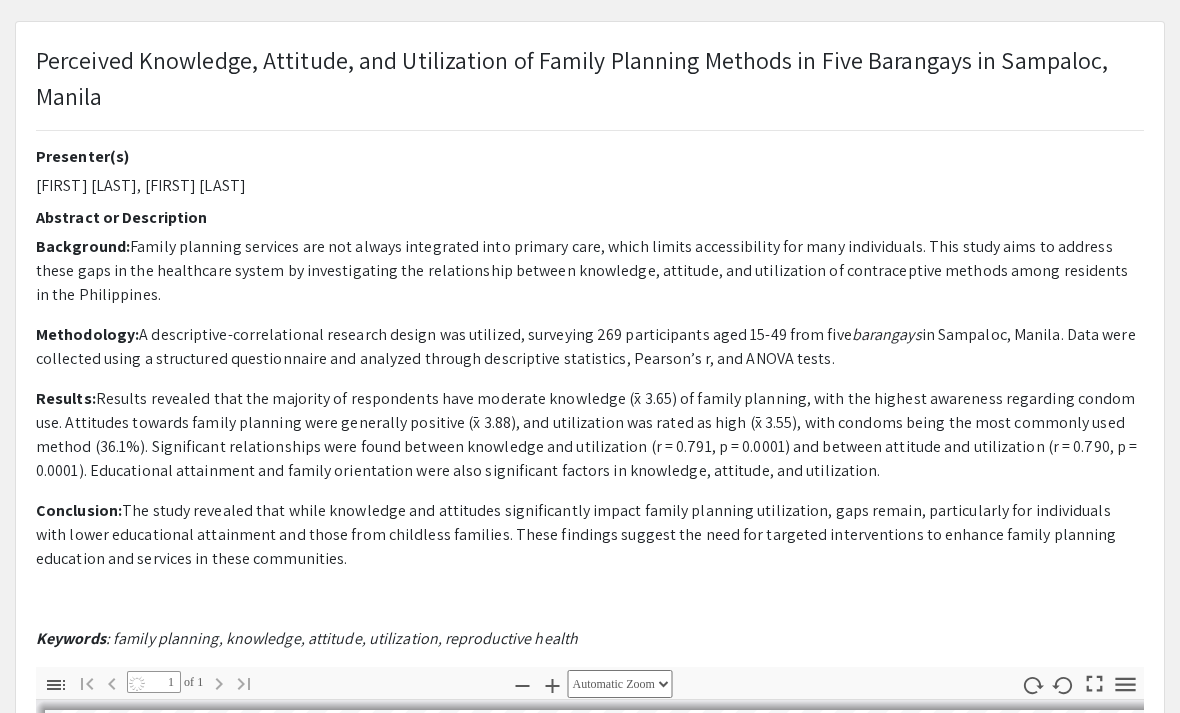 select on "auto" 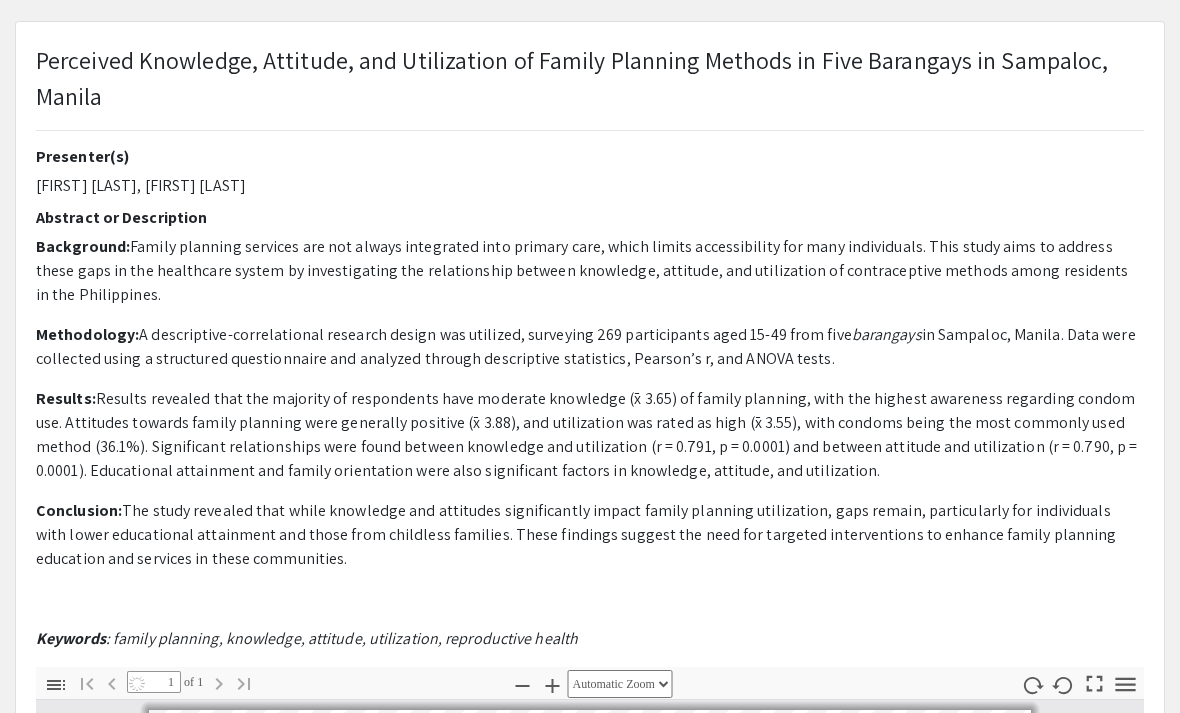 scroll, scrollTop: 8, scrollLeft: 0, axis: vertical 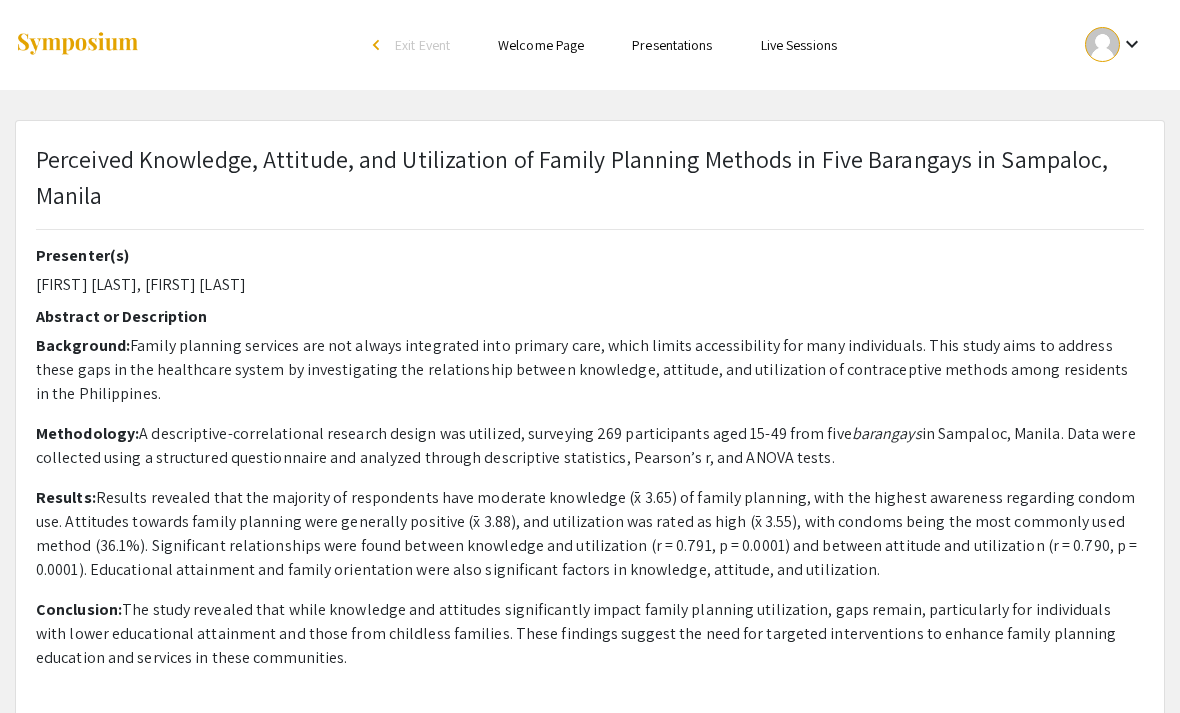 click on "Presentations" at bounding box center (672, 45) 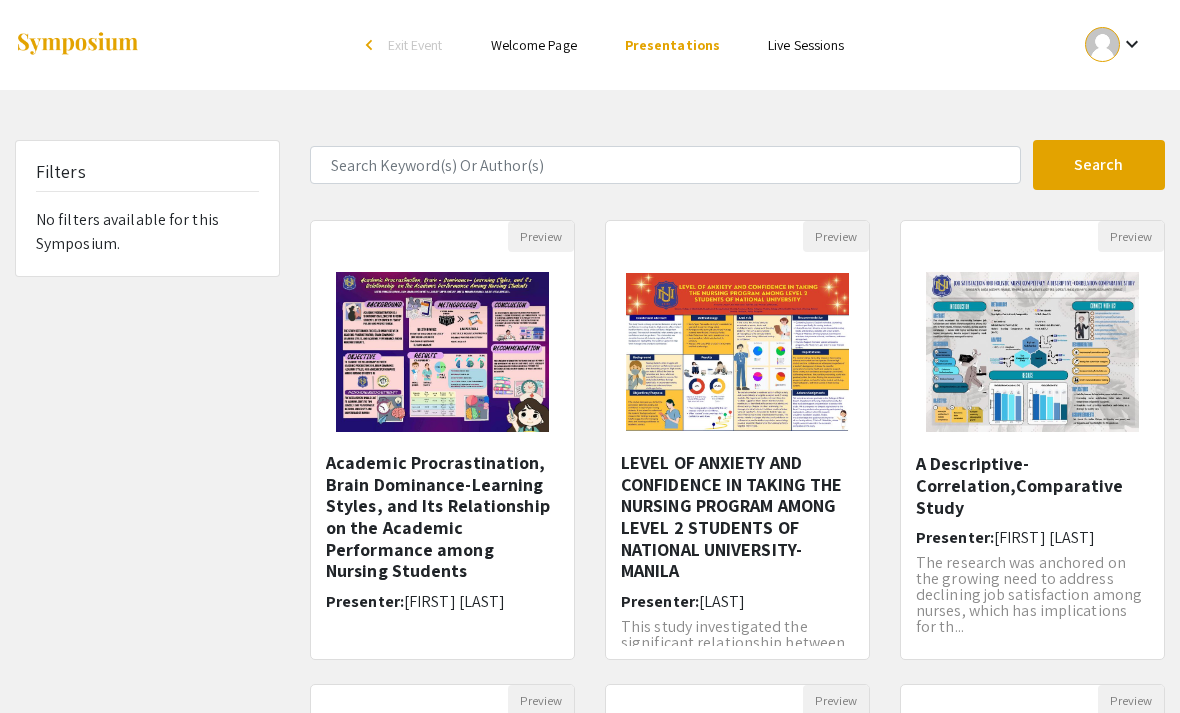 scroll, scrollTop: 33, scrollLeft: 0, axis: vertical 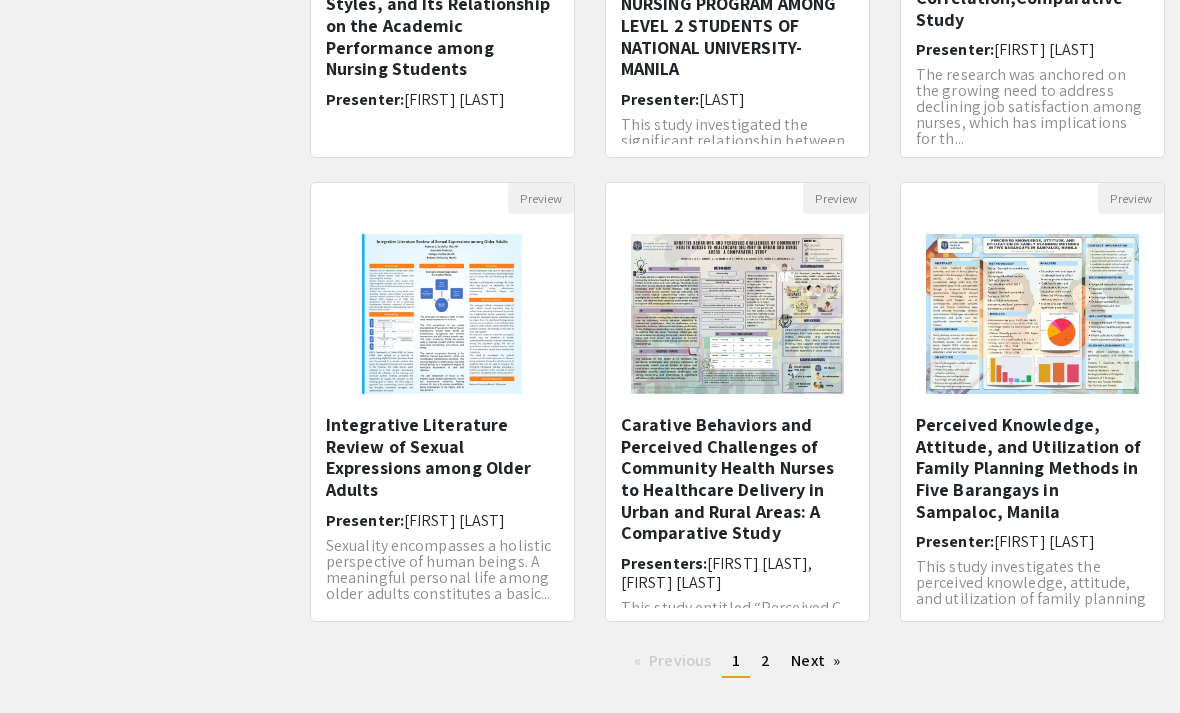 click on "Perceived Knowledge, Attitude, and Utilization of Family Planning Methods in Five Barangays in Sampaloc, Manila" at bounding box center [1032, 468] 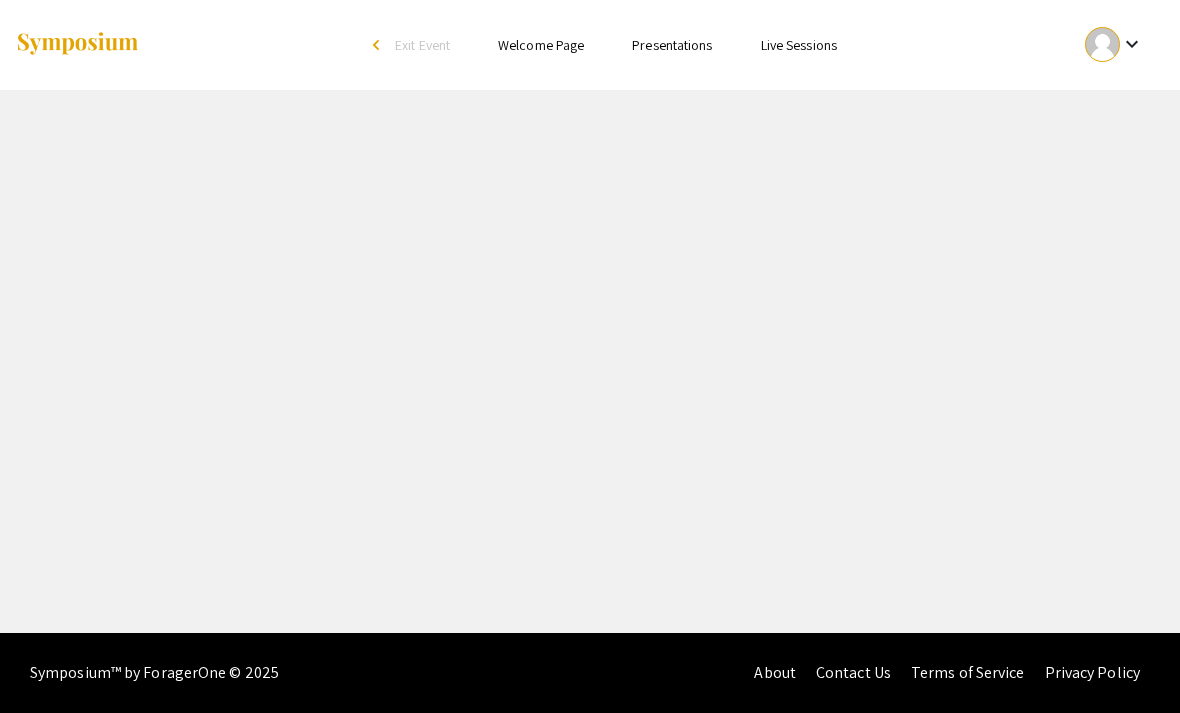scroll, scrollTop: 25, scrollLeft: 0, axis: vertical 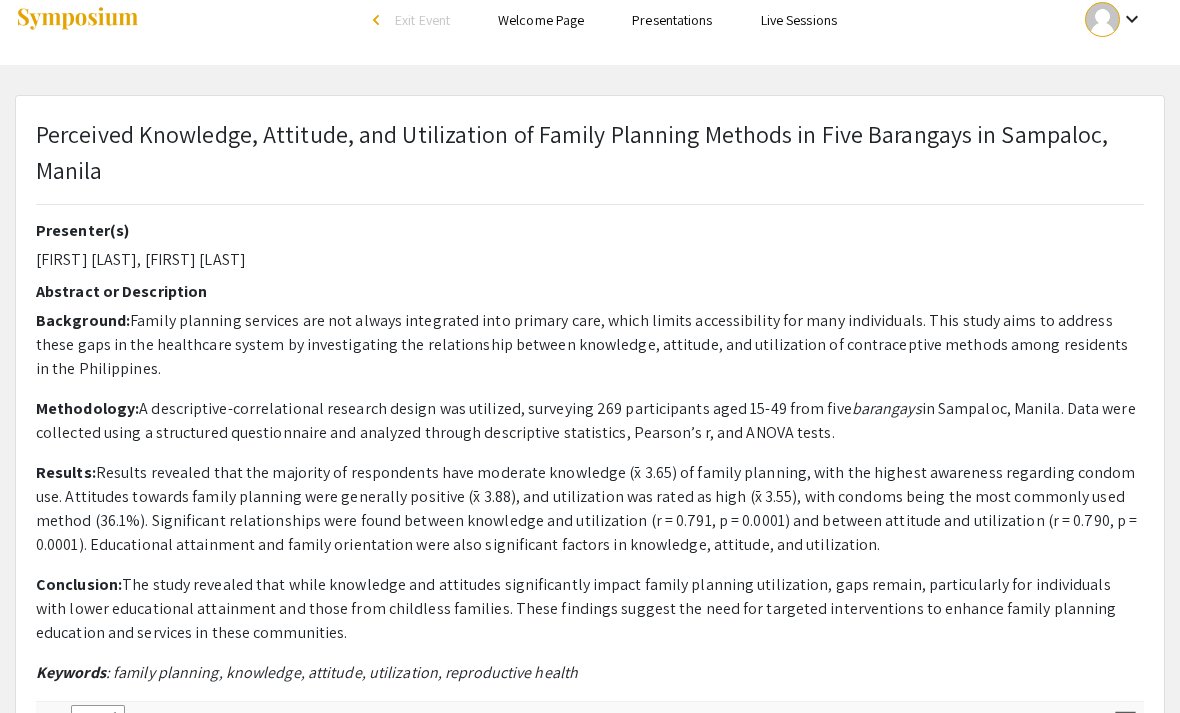 type on "0" 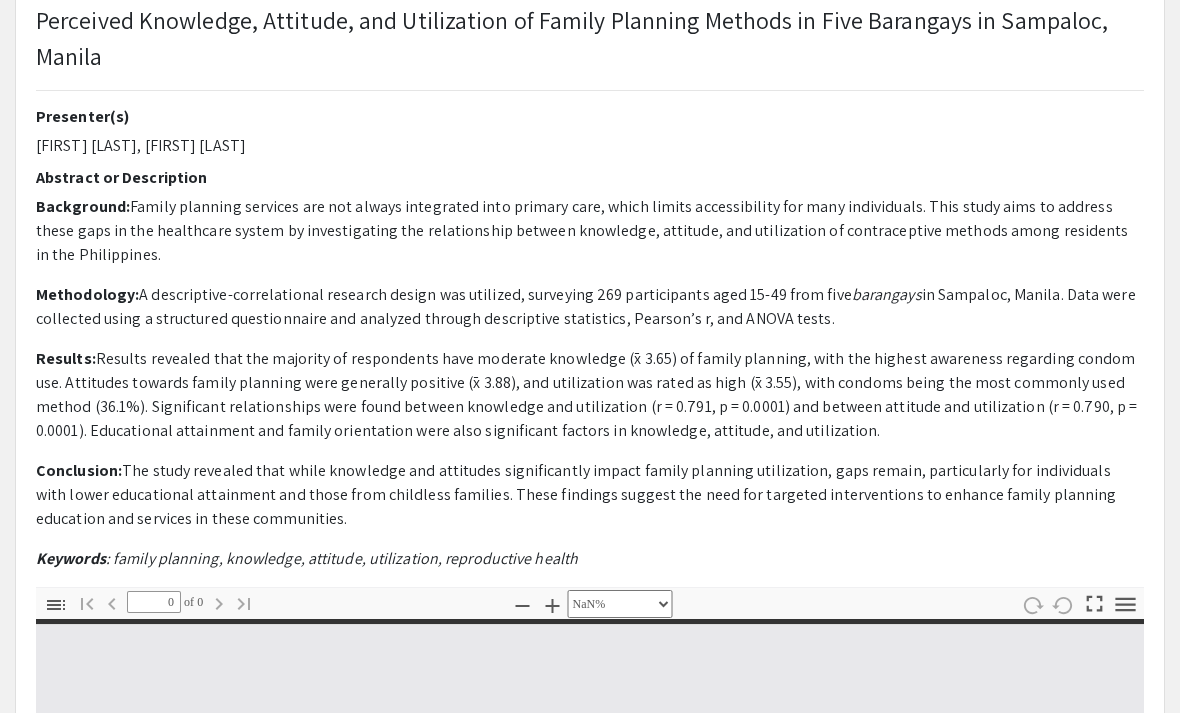 select on "auto" 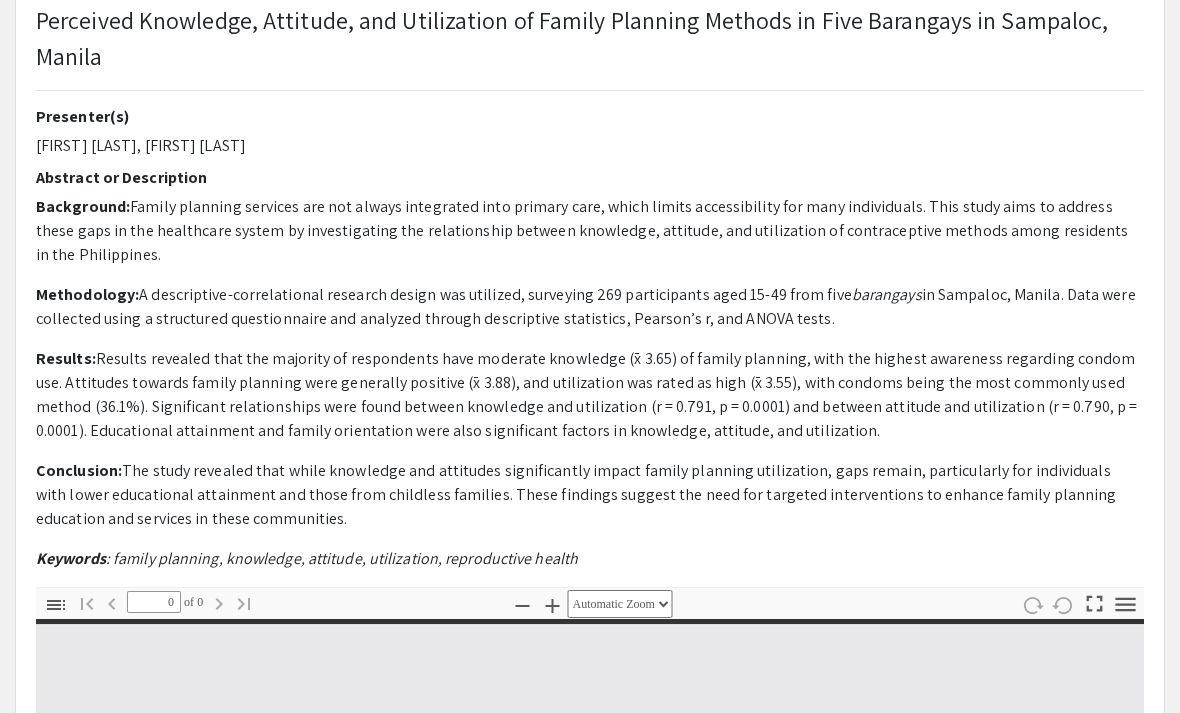 type on "1" 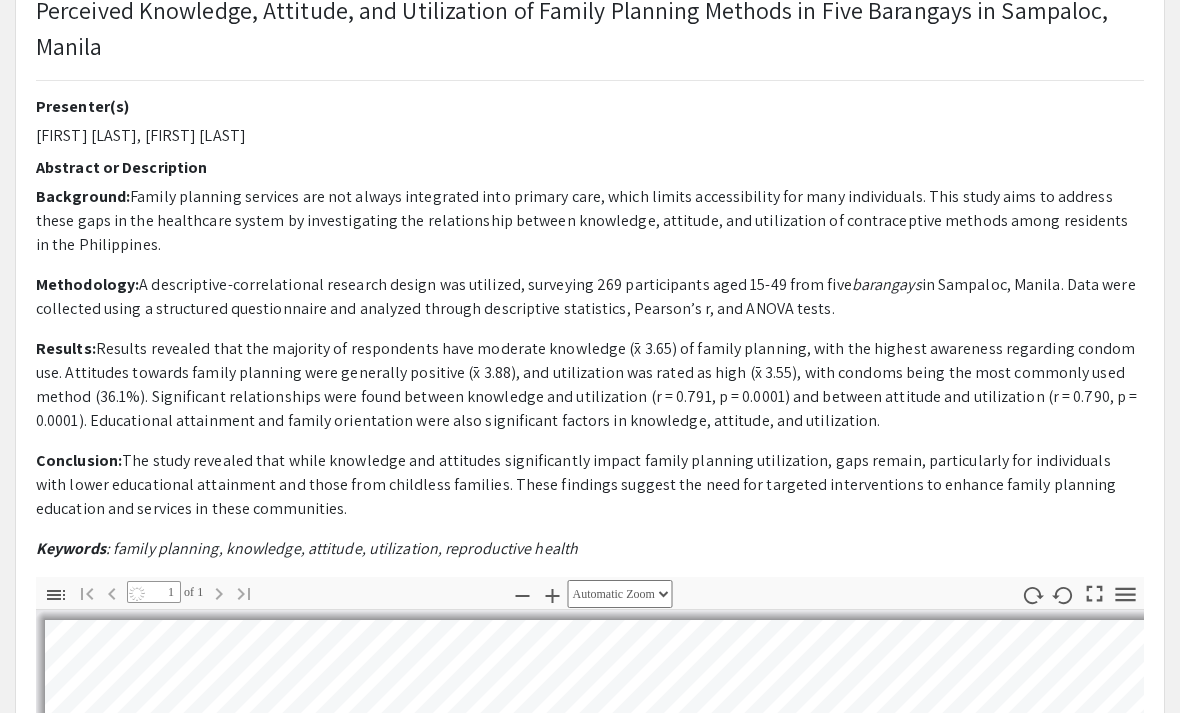 scroll, scrollTop: 147, scrollLeft: 0, axis: vertical 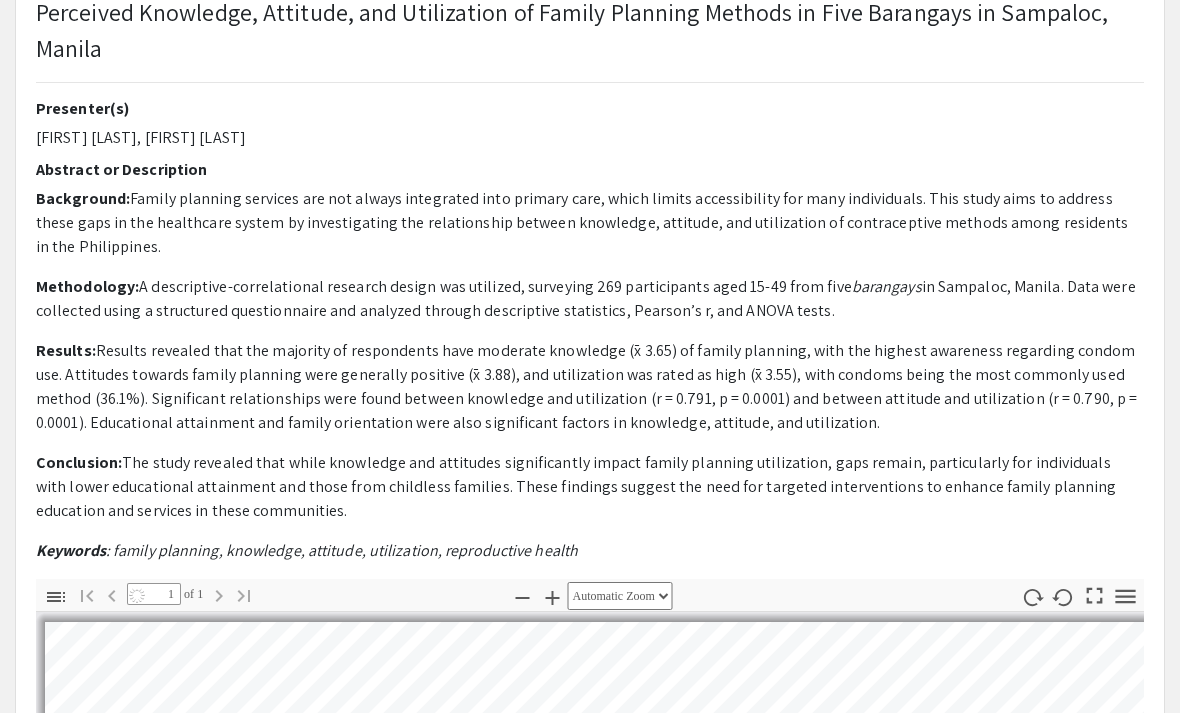select on "auto" 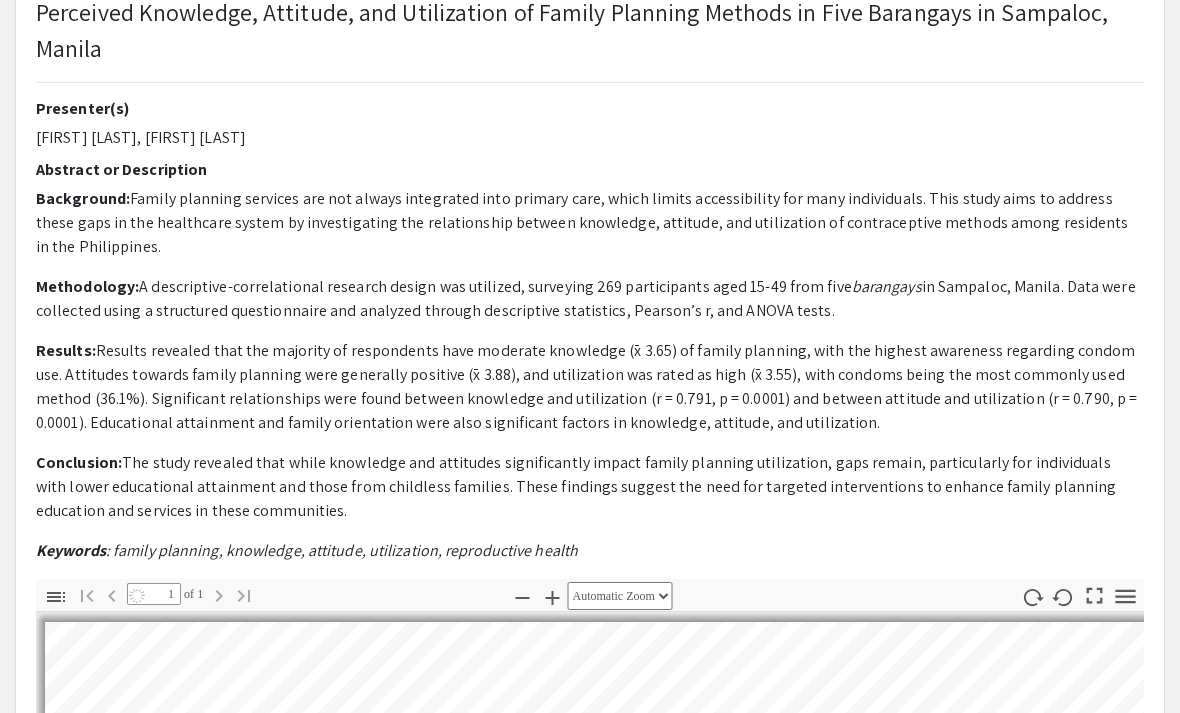 scroll, scrollTop: 8, scrollLeft: 0, axis: vertical 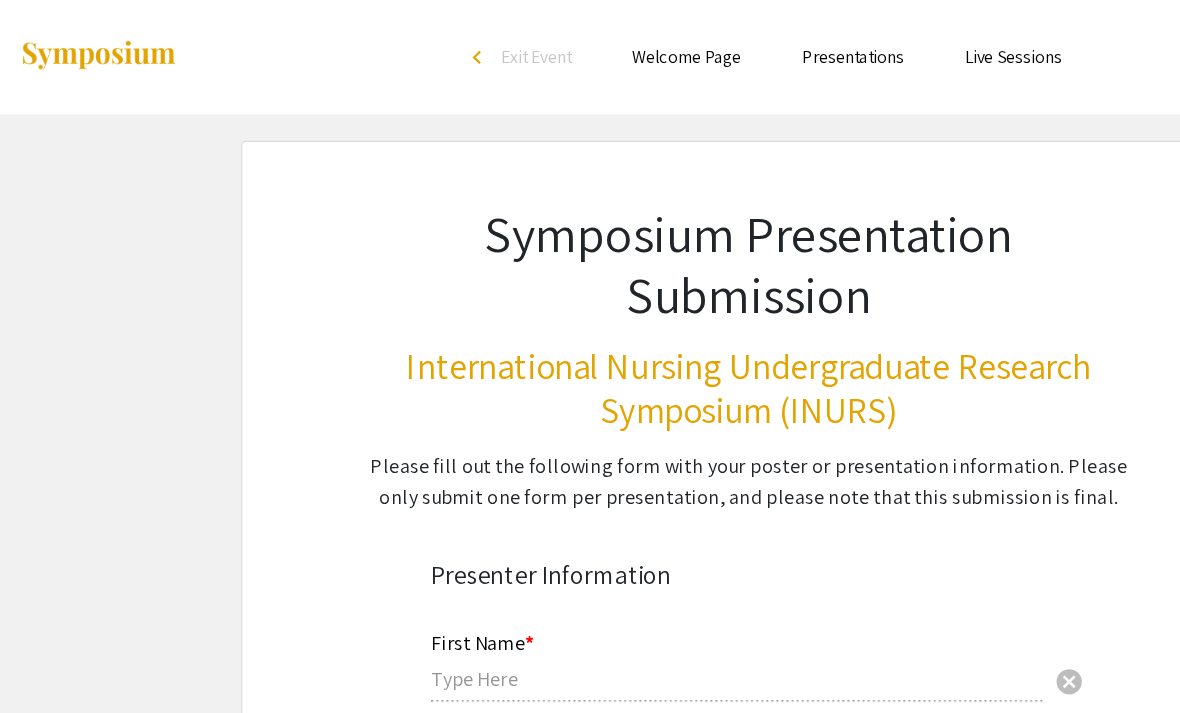 type on "[FIRST] [LAST]" 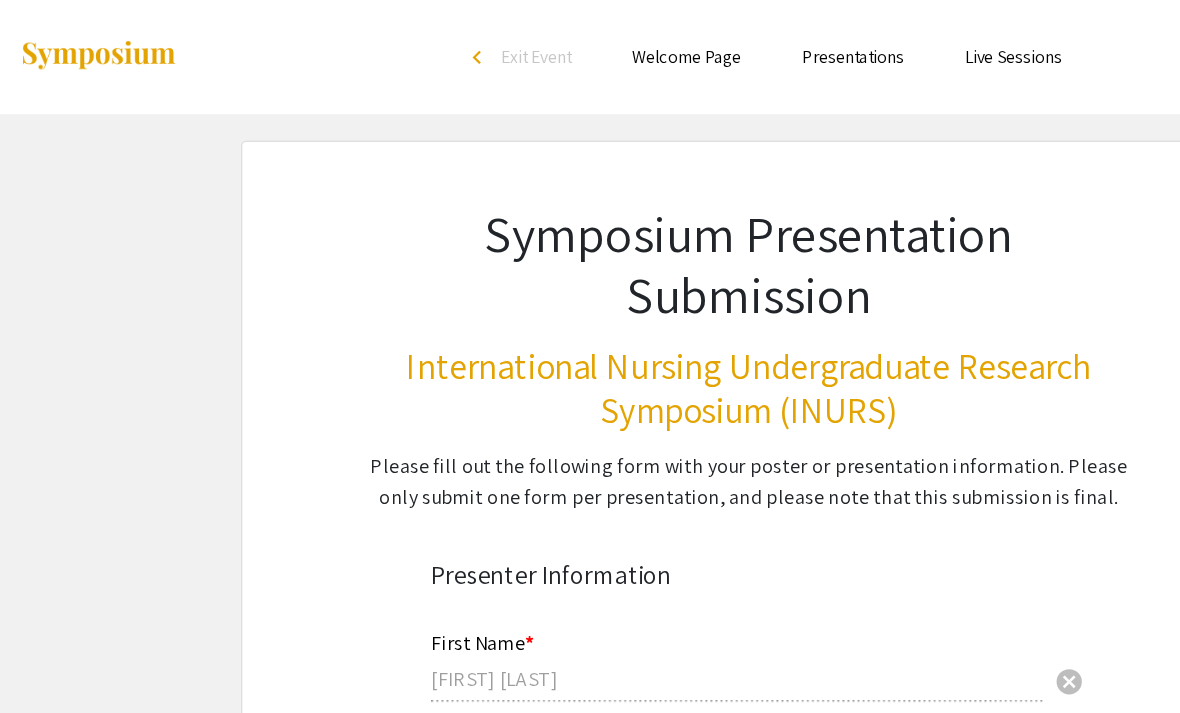 scroll, scrollTop: 0, scrollLeft: 0, axis: both 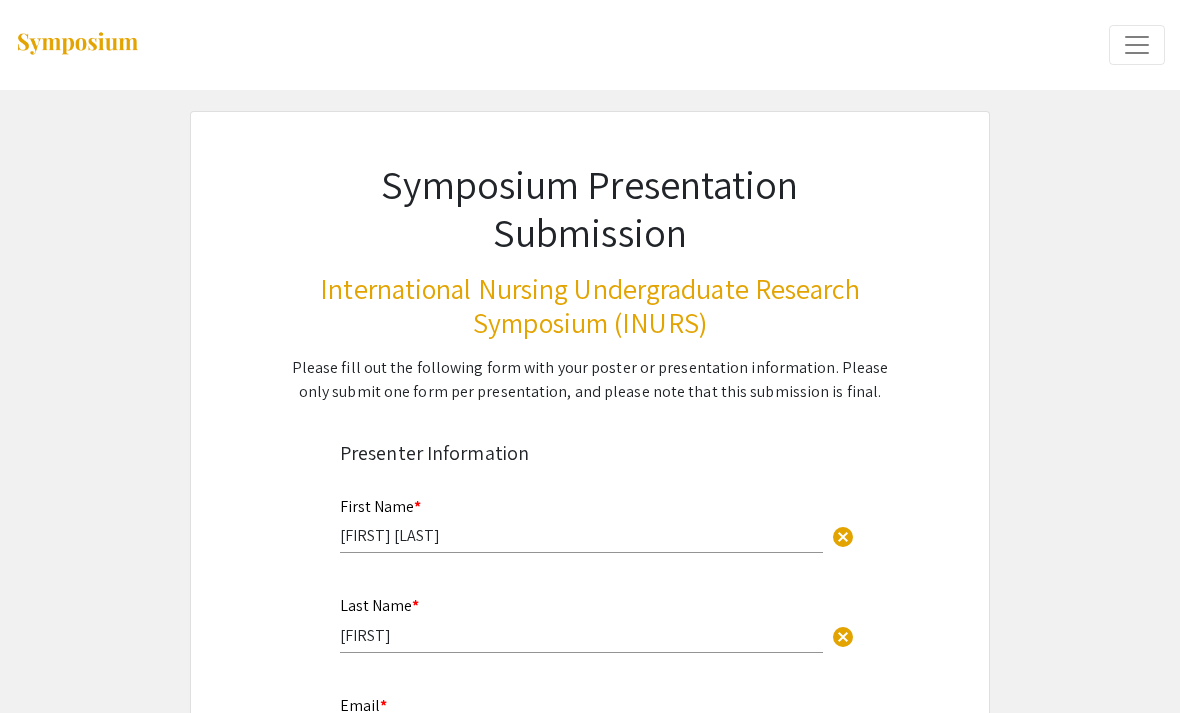 click at bounding box center [1137, 45] 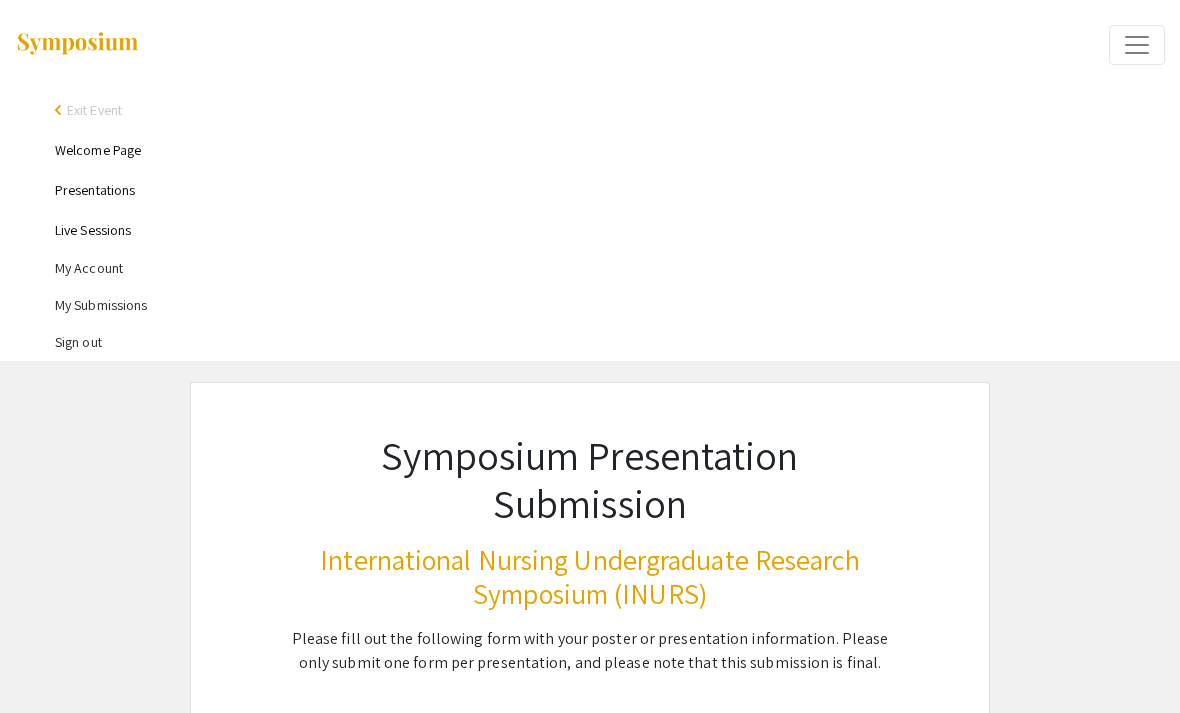 click on "My Submissions" at bounding box center [610, 305] 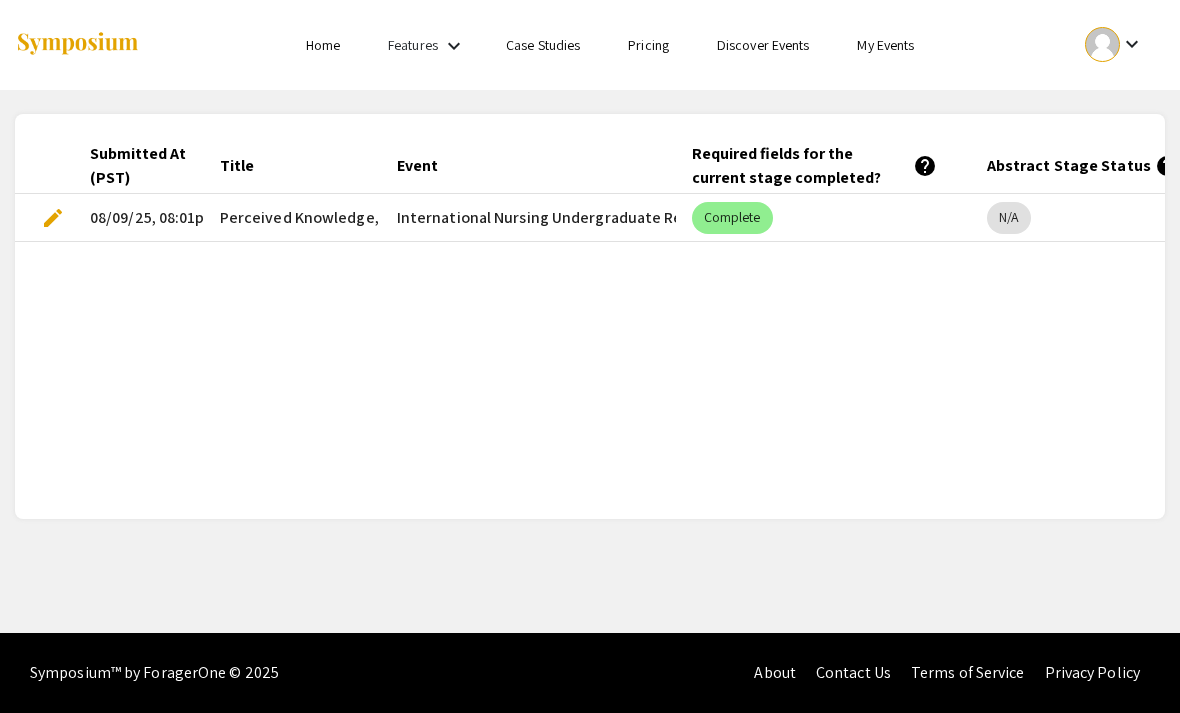 scroll, scrollTop: 0, scrollLeft: 0, axis: both 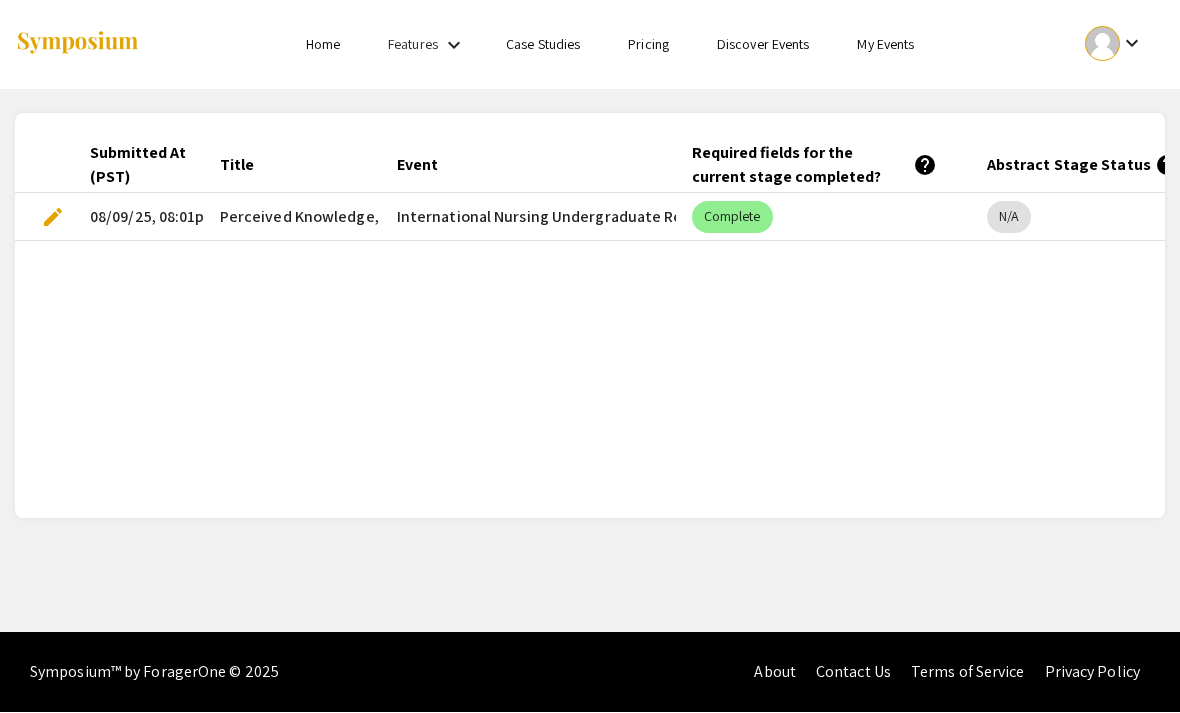 click on "edit" at bounding box center (53, 218) 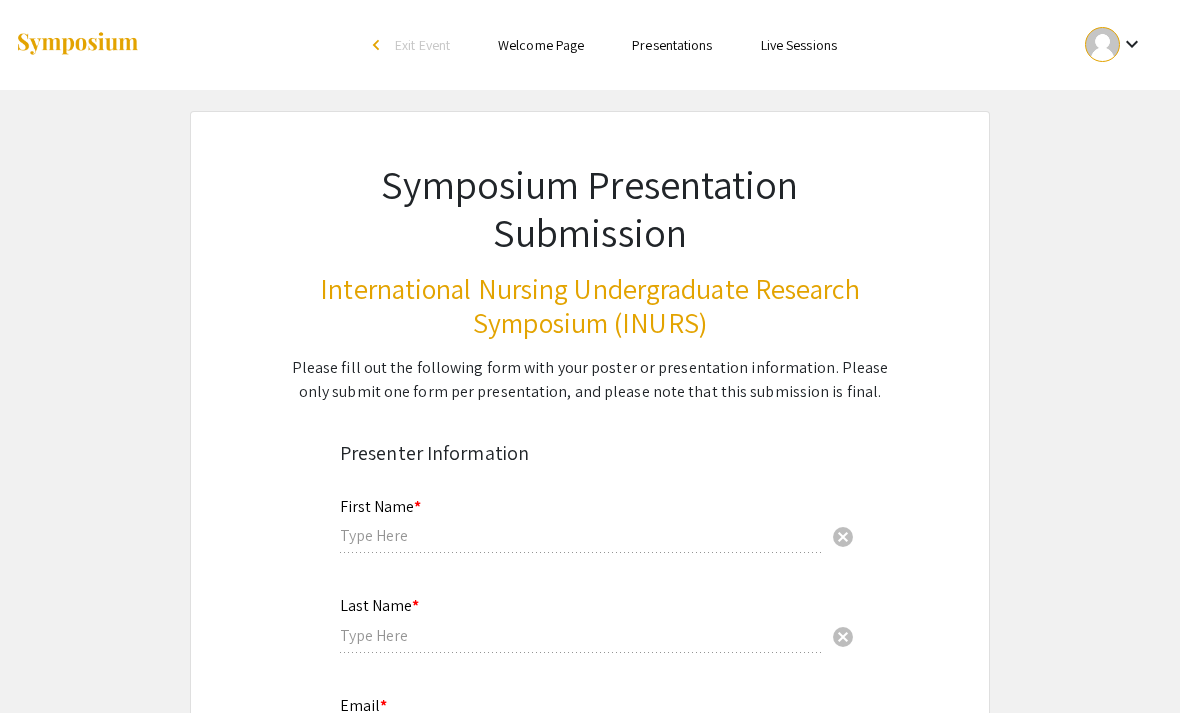 scroll, scrollTop: 1, scrollLeft: 0, axis: vertical 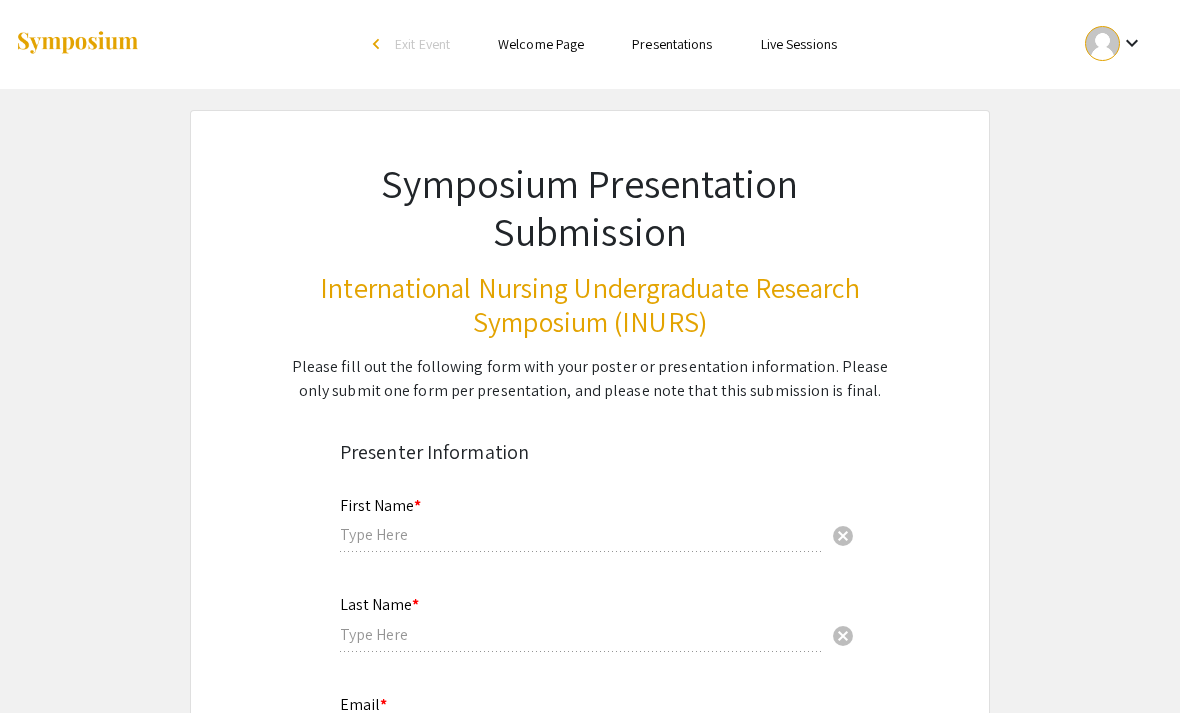 type on "[FIRST] [LAST]" 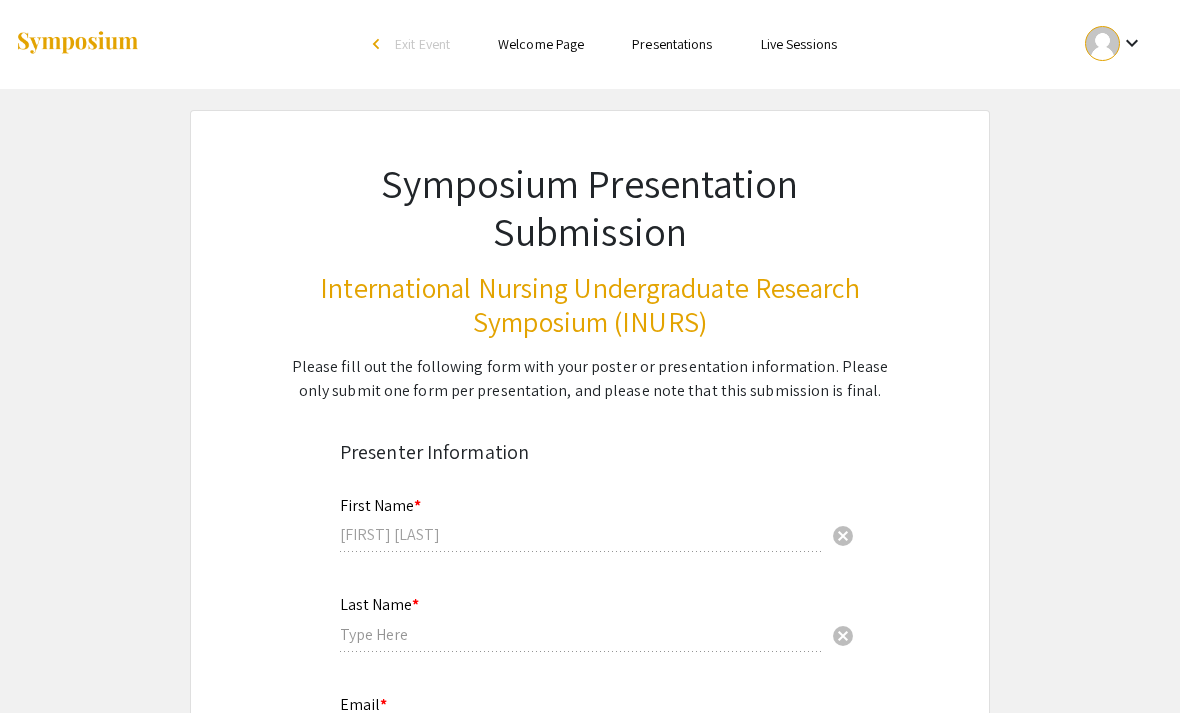 type on "[FIRST]" 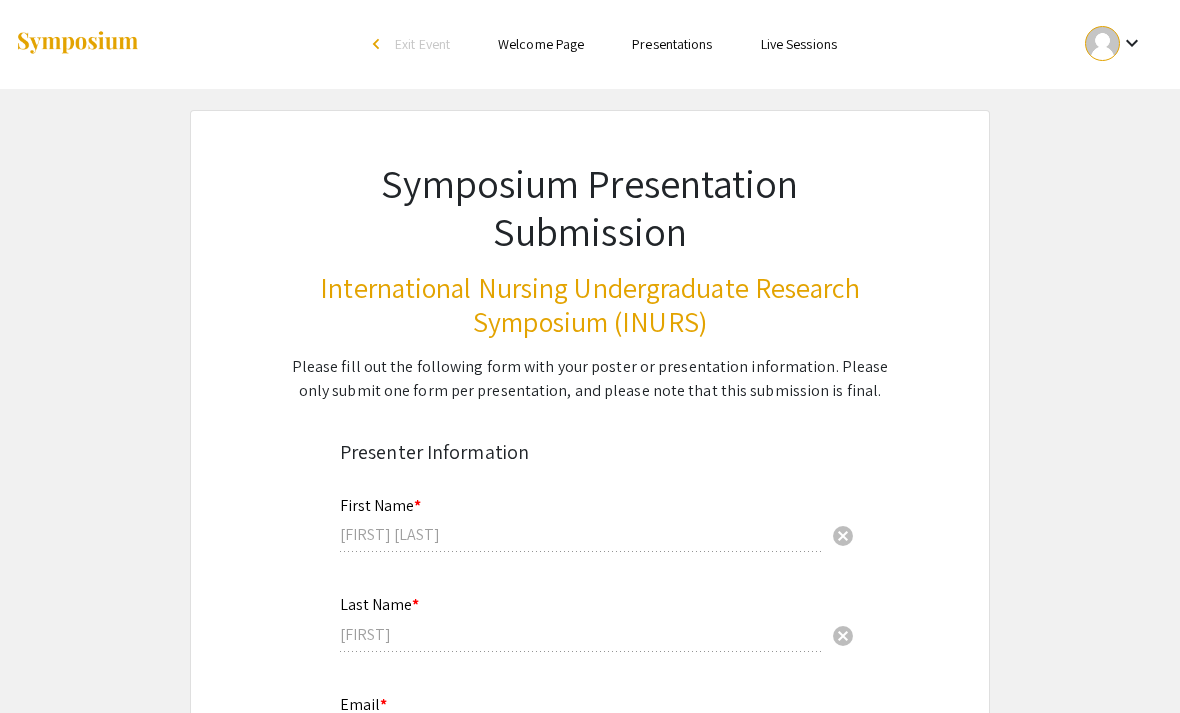 select on "custom" 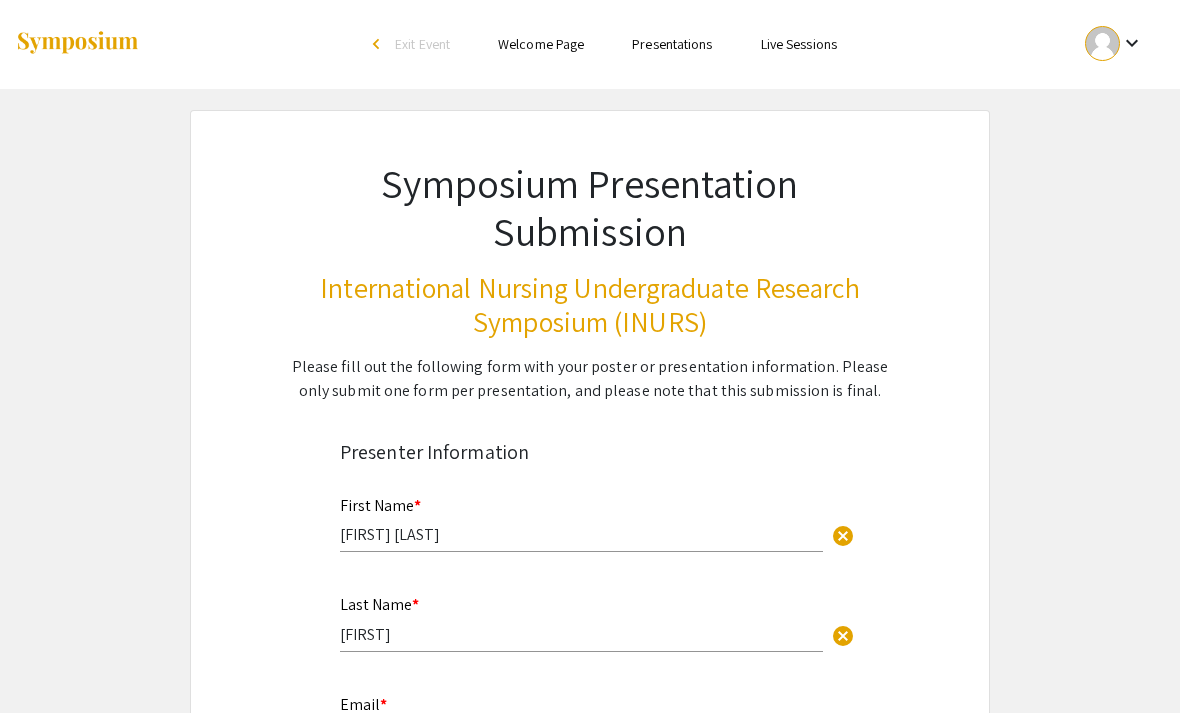 type on "0" 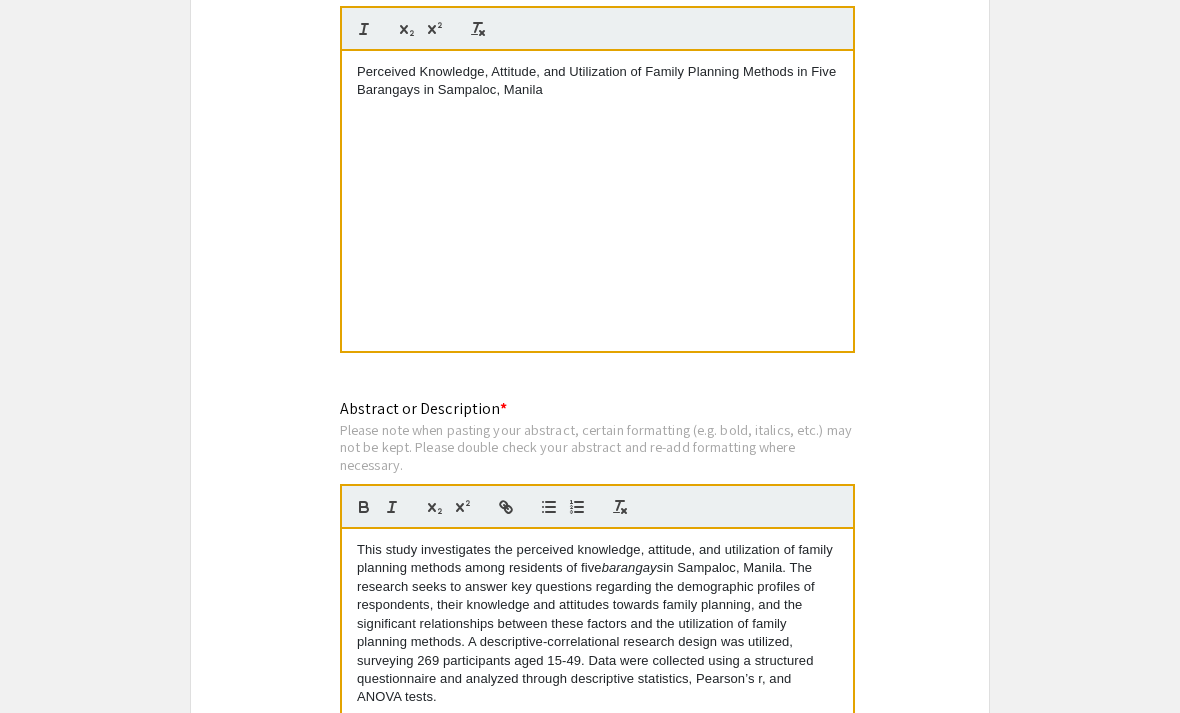 type on "1" 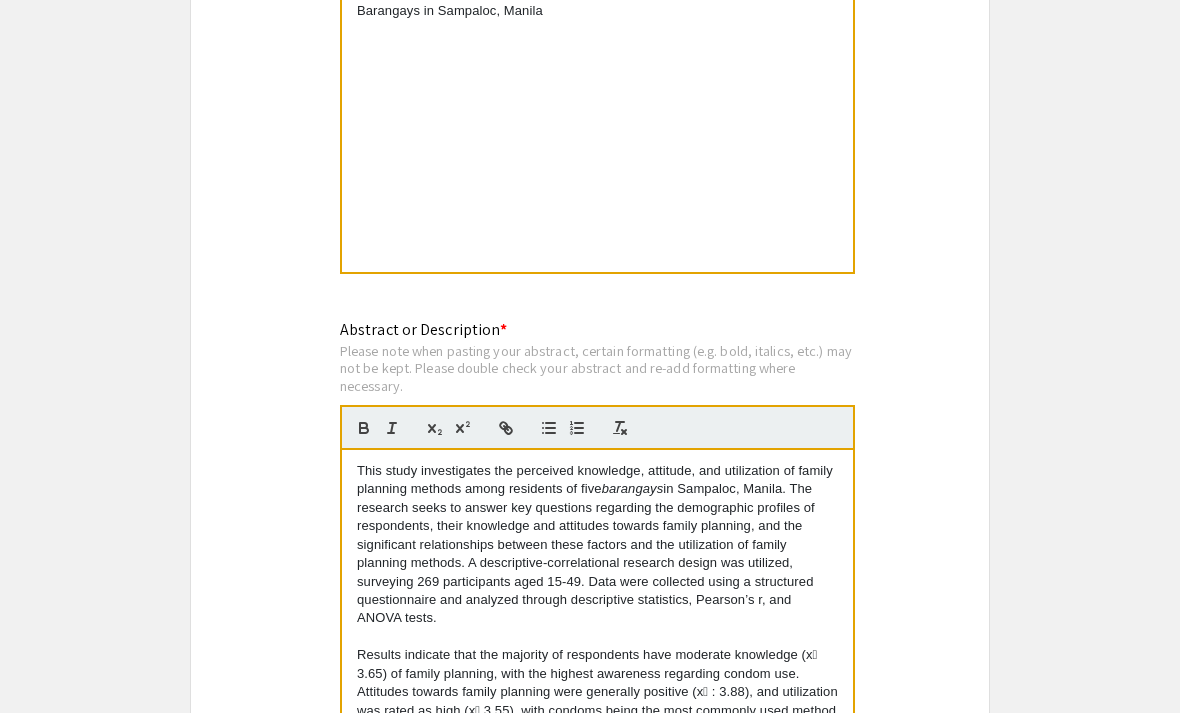 scroll, scrollTop: 1272, scrollLeft: 0, axis: vertical 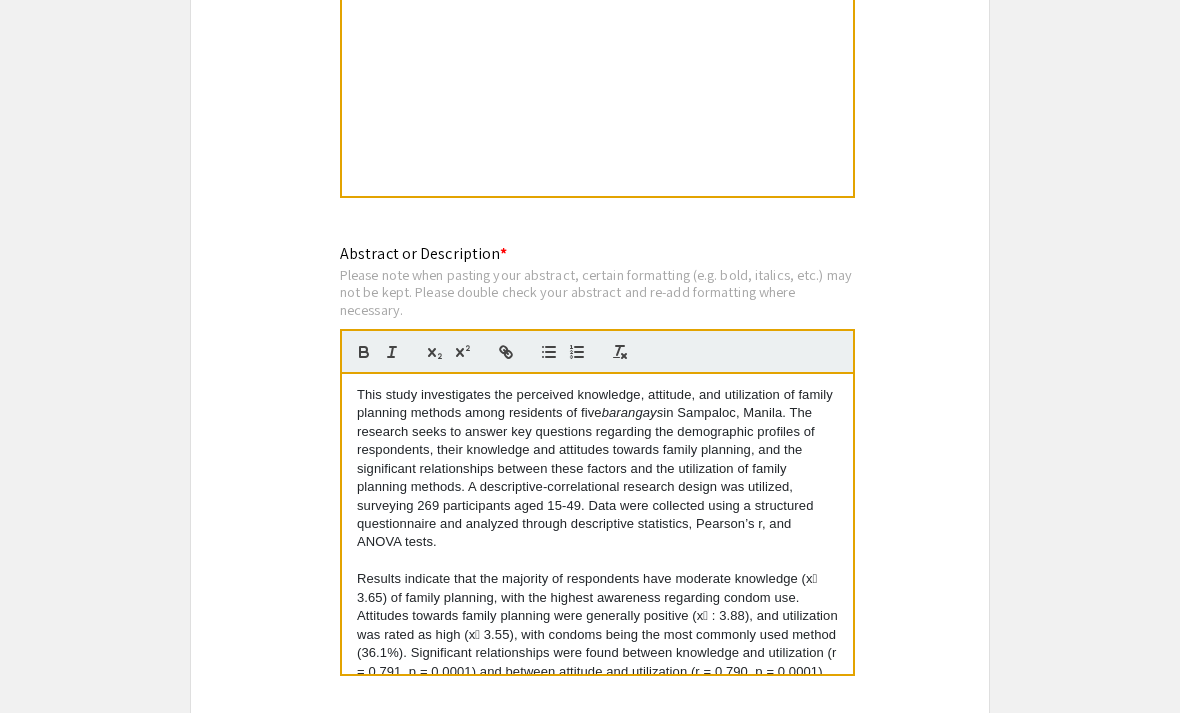 click at bounding box center [597, 562] 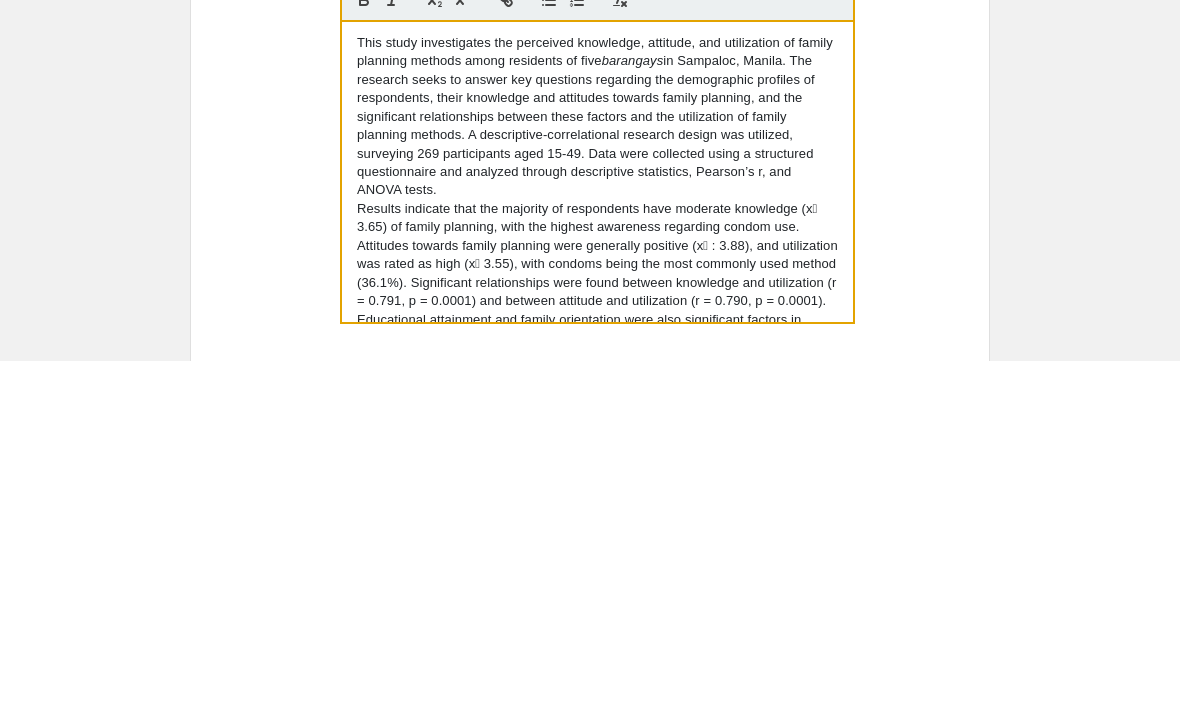select on "auto" 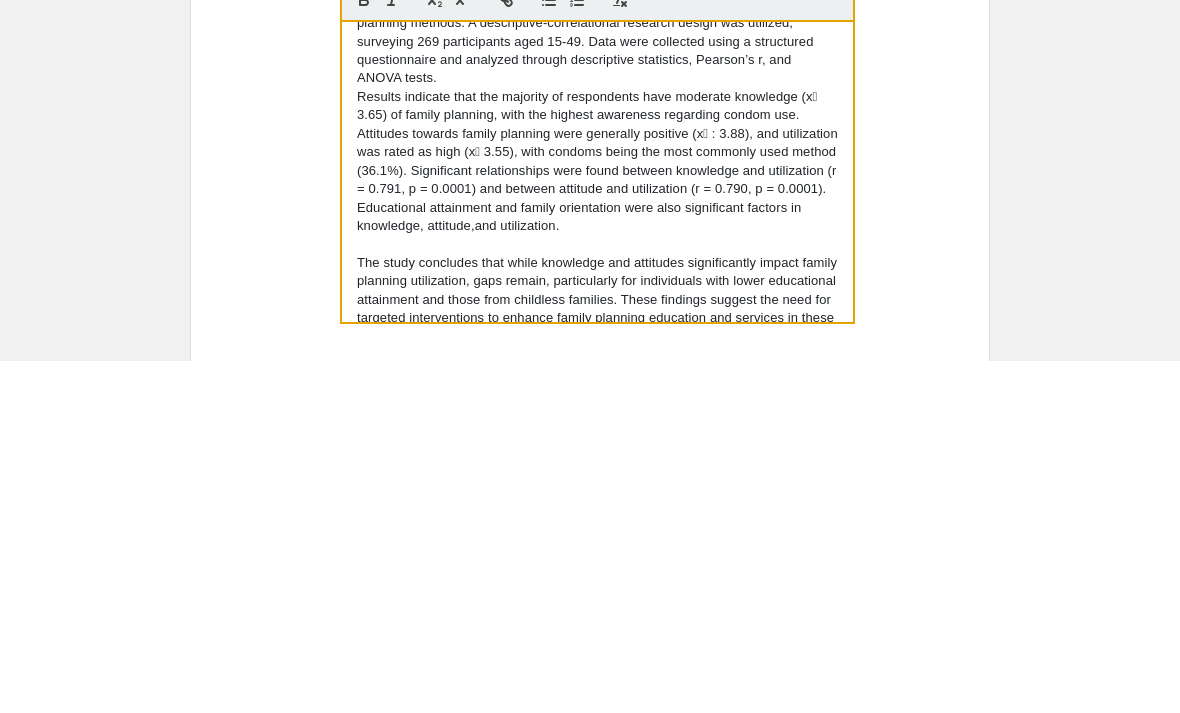 scroll, scrollTop: 111, scrollLeft: 0, axis: vertical 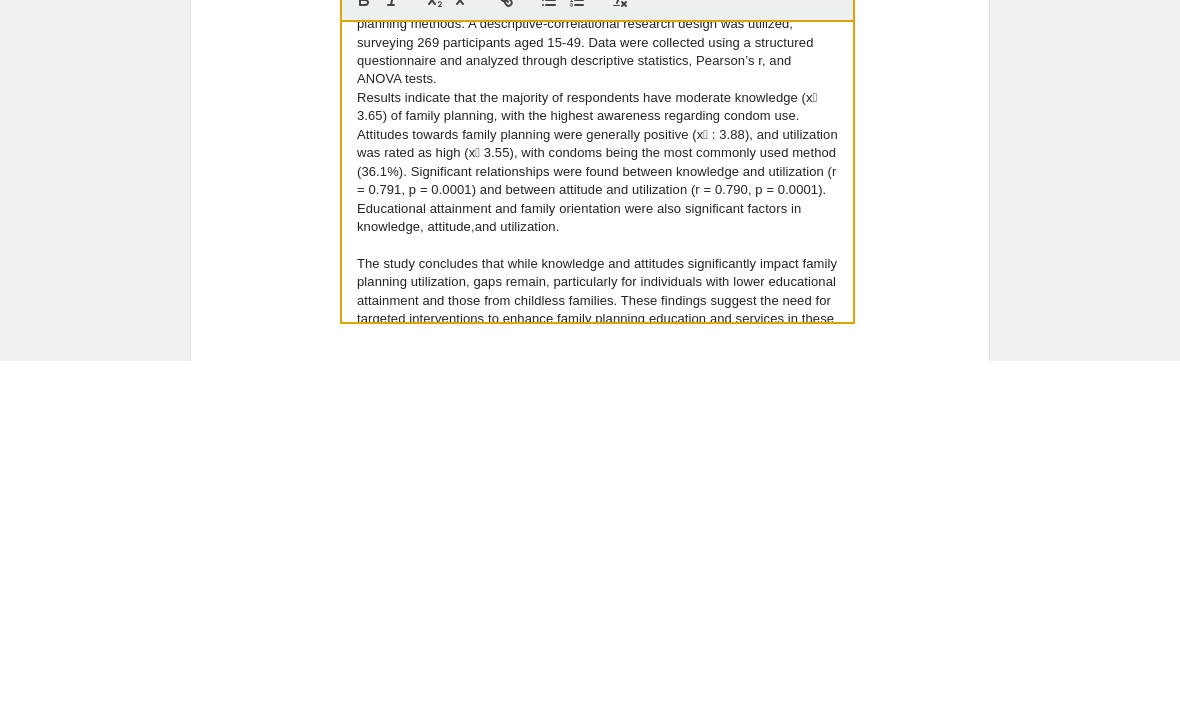 click at bounding box center (597, 599) 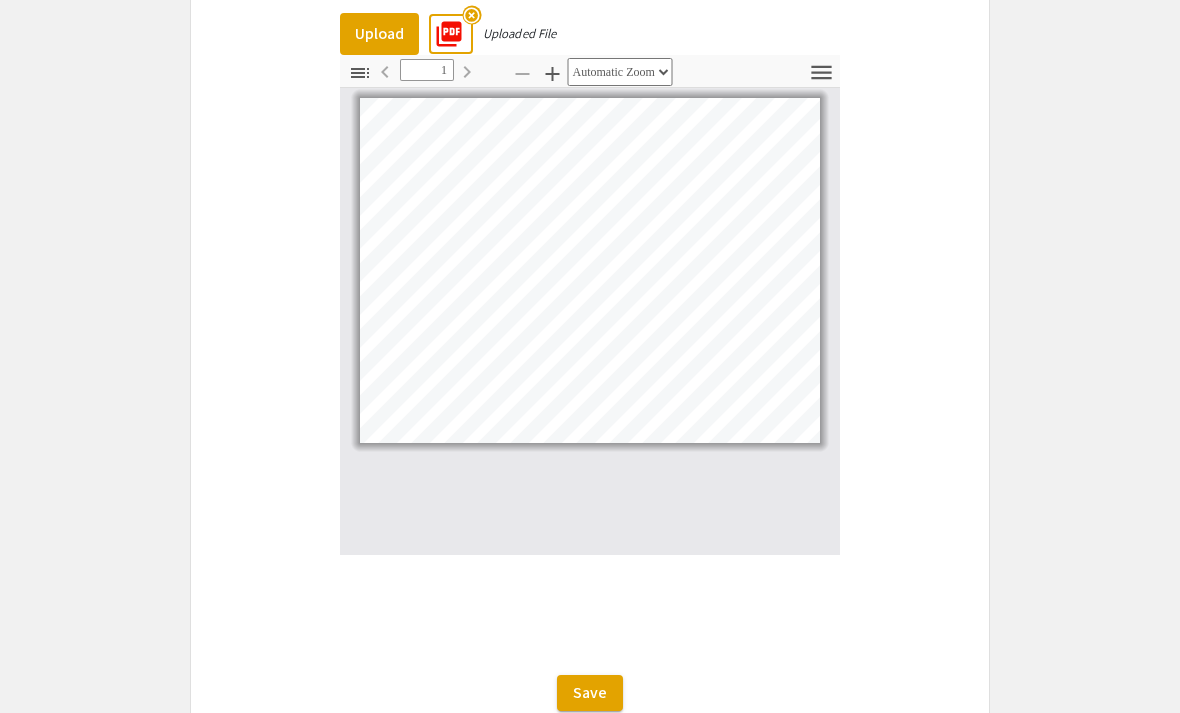 scroll, scrollTop: 2446, scrollLeft: 0, axis: vertical 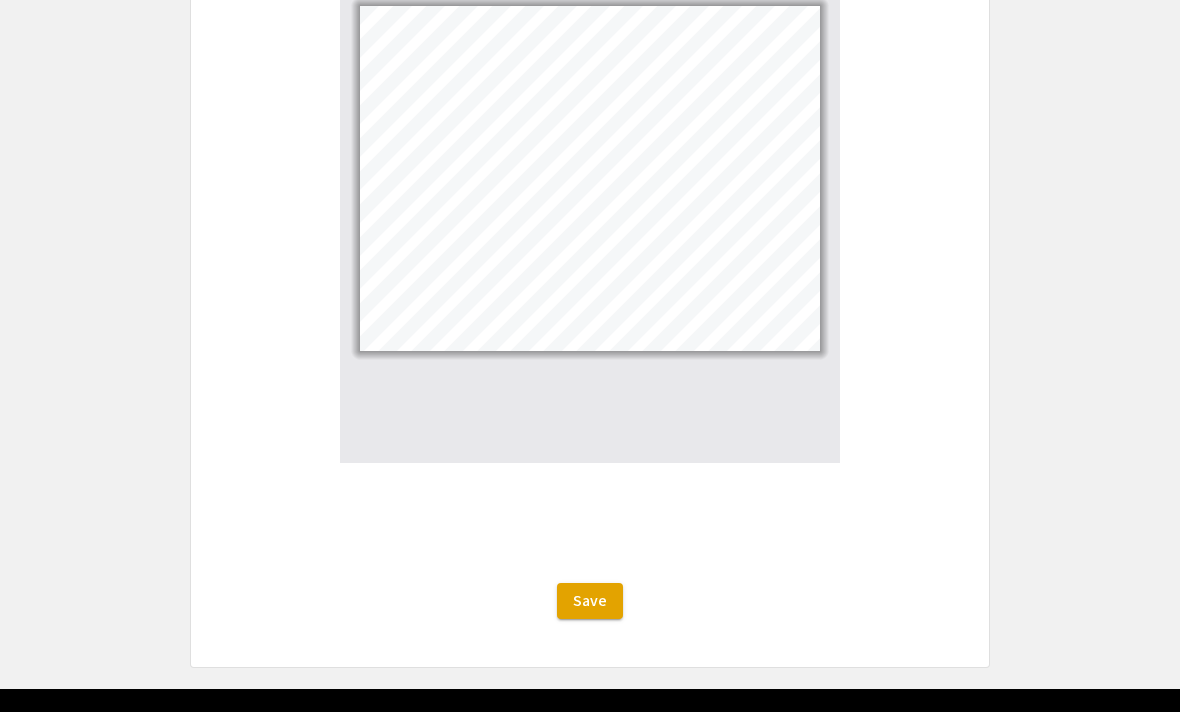 click on "Save" 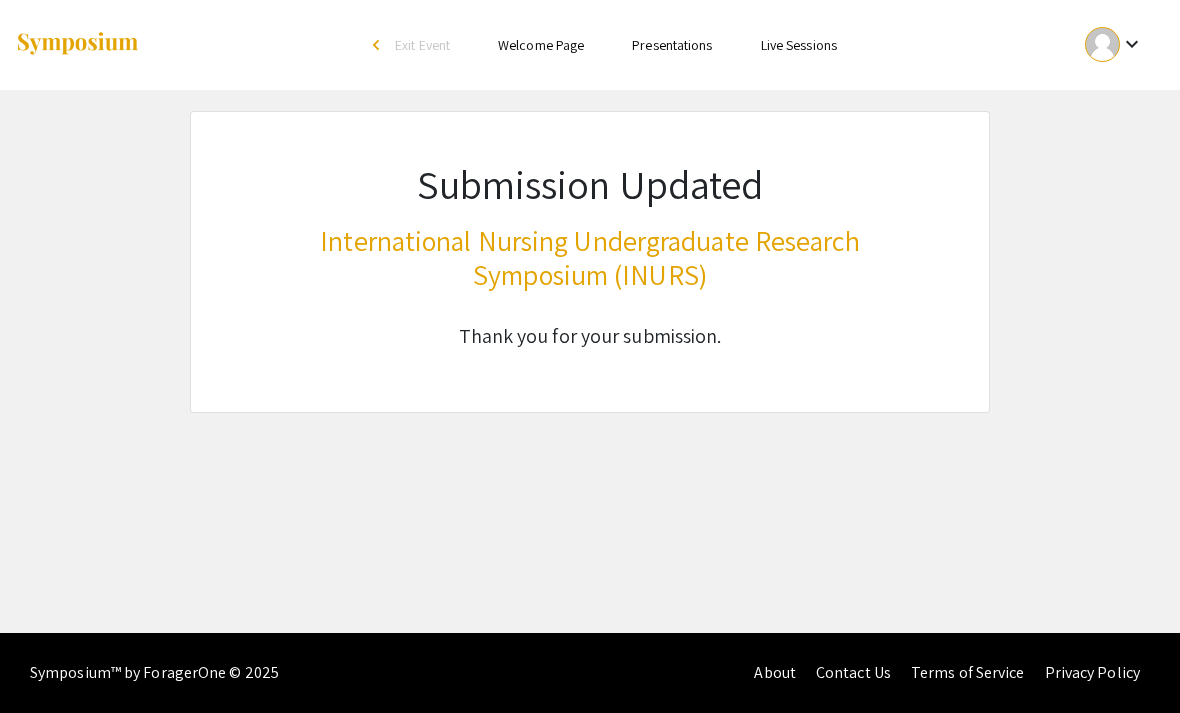 scroll, scrollTop: 0, scrollLeft: 0, axis: both 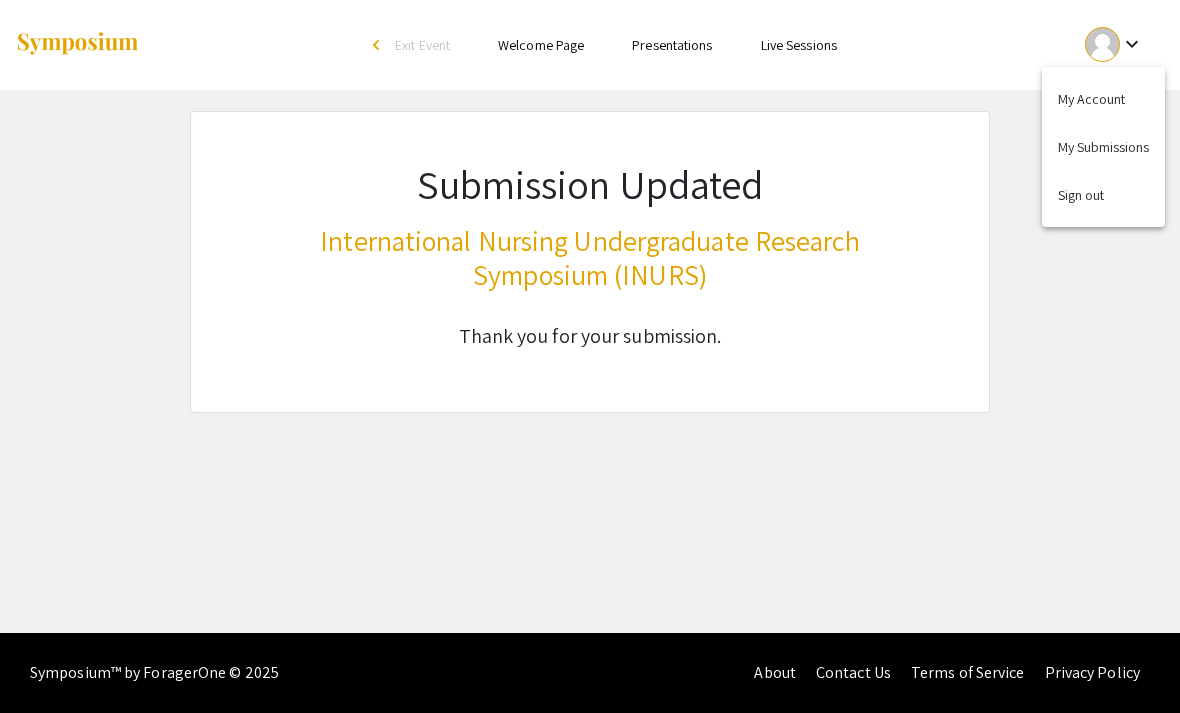 click on "My Submissions" at bounding box center [1103, 147] 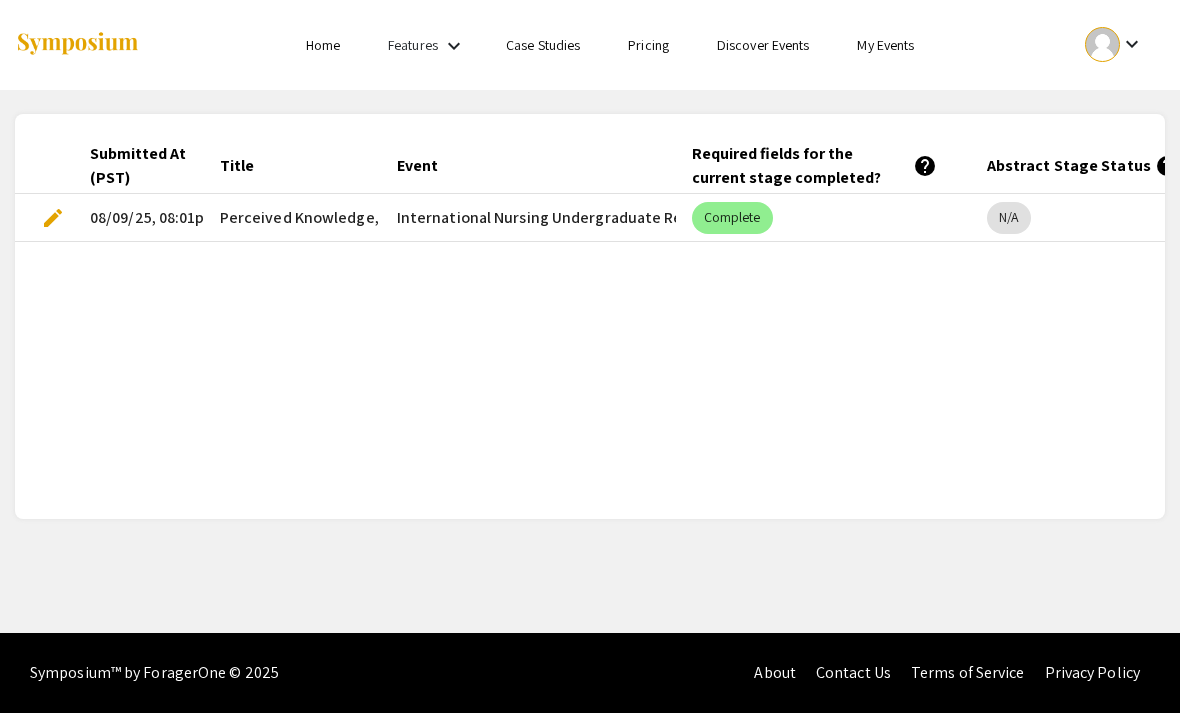click on "08/09/25, 08:01pm" at bounding box center (139, 218) 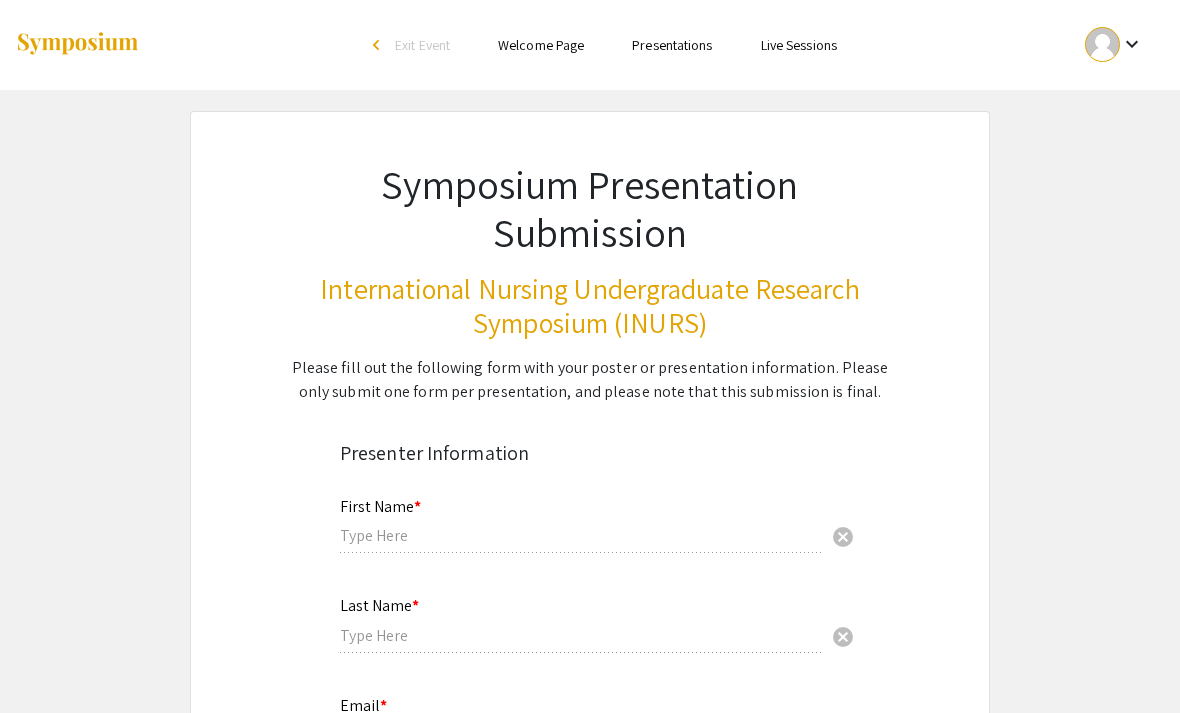 type on "[FIRST] [LAST]" 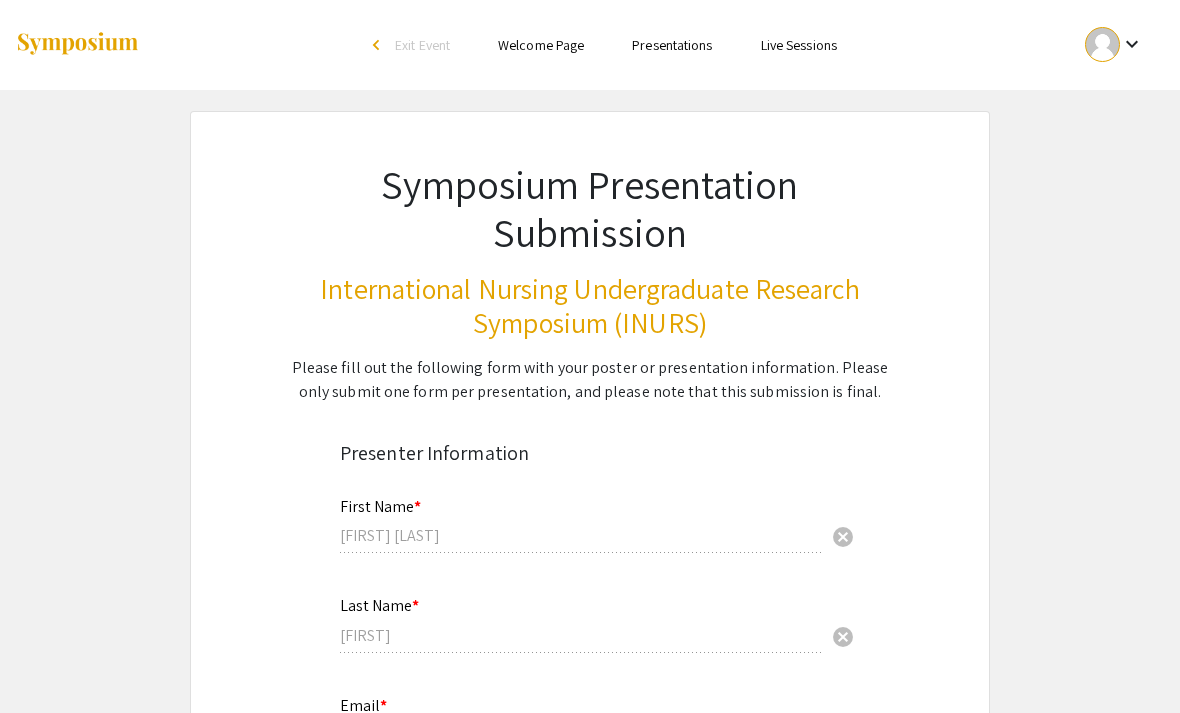 select on "custom" 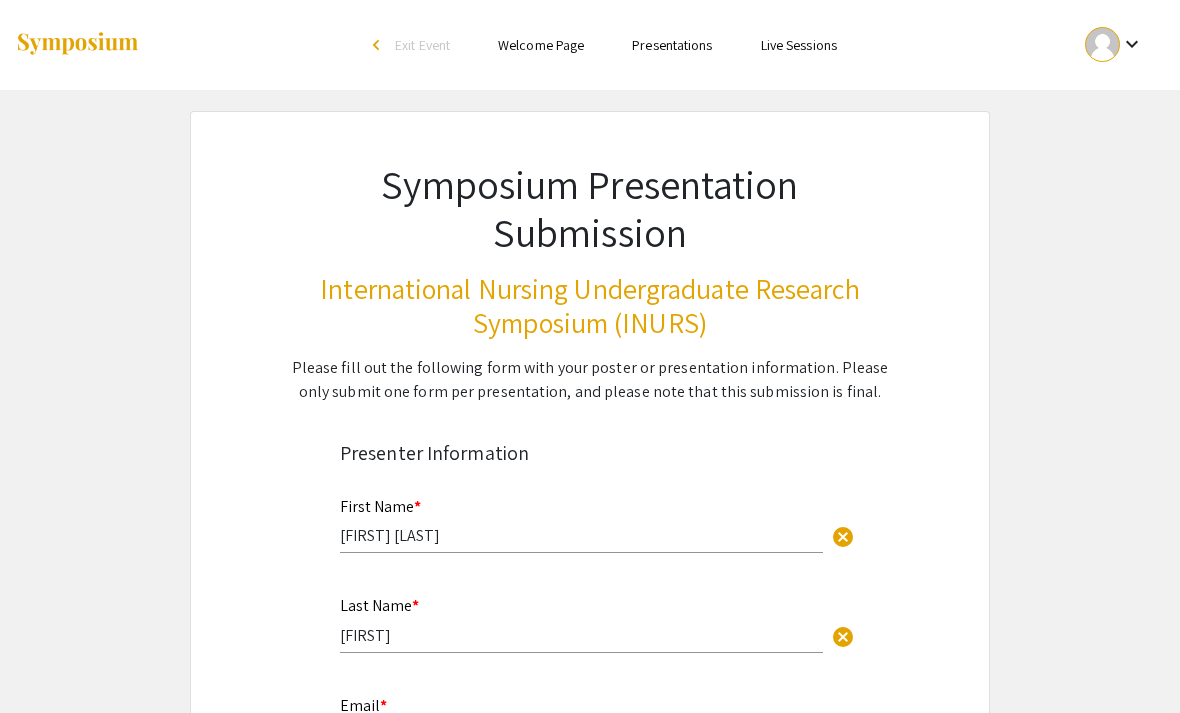 type on "0" 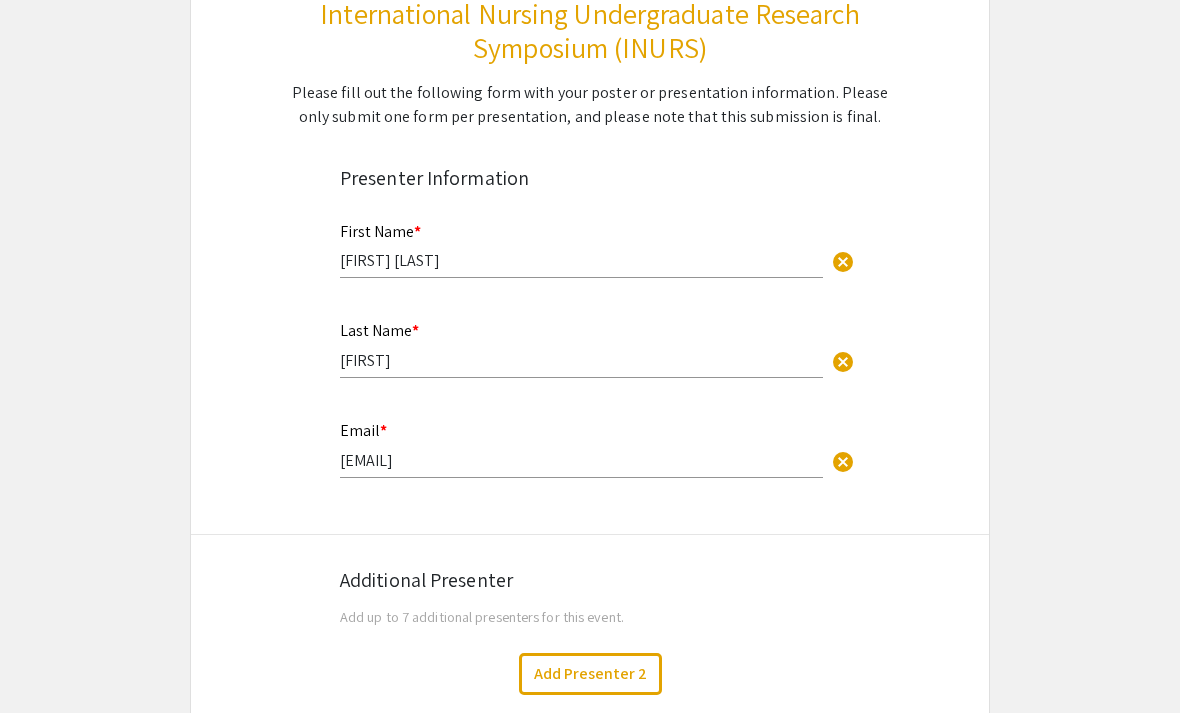 select on "auto" 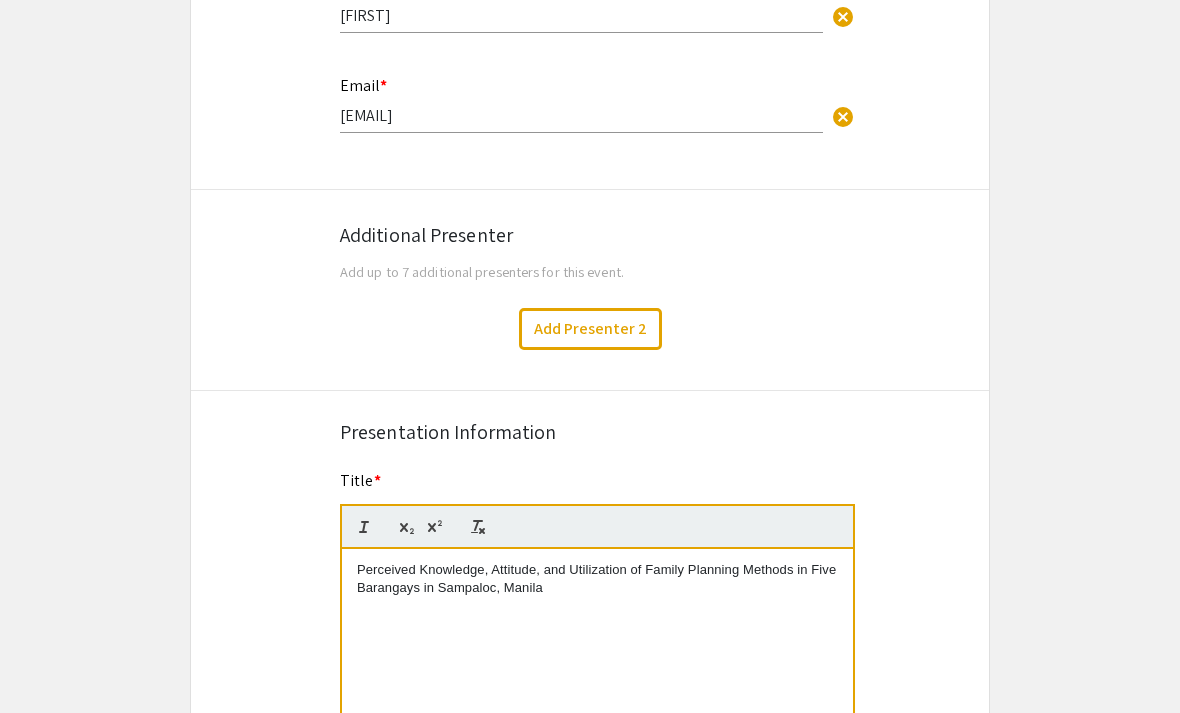click on "Add Presenter 2" 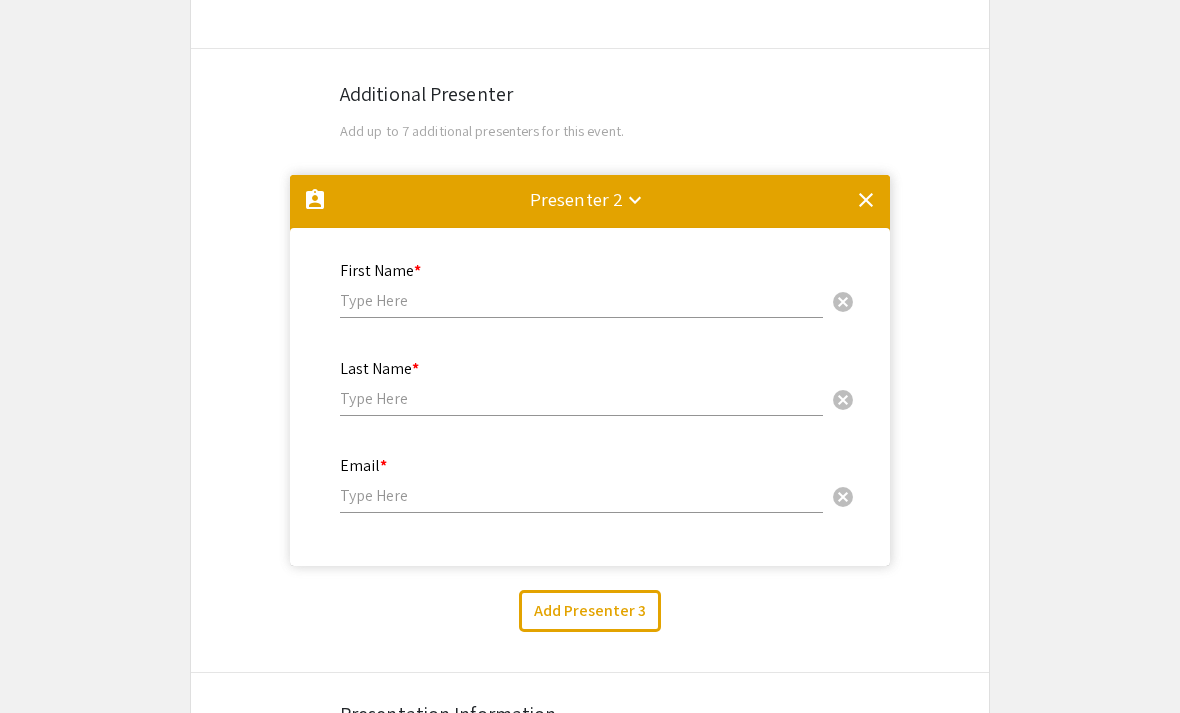 scroll, scrollTop: 729, scrollLeft: 0, axis: vertical 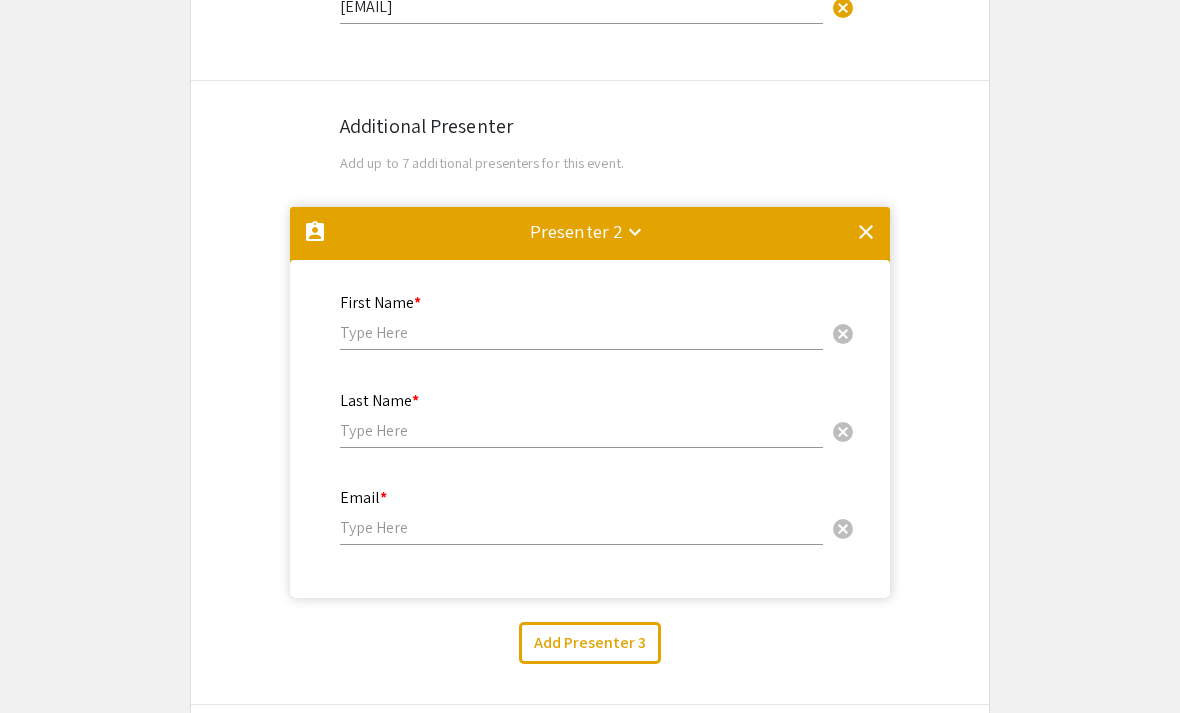 click at bounding box center [581, 332] 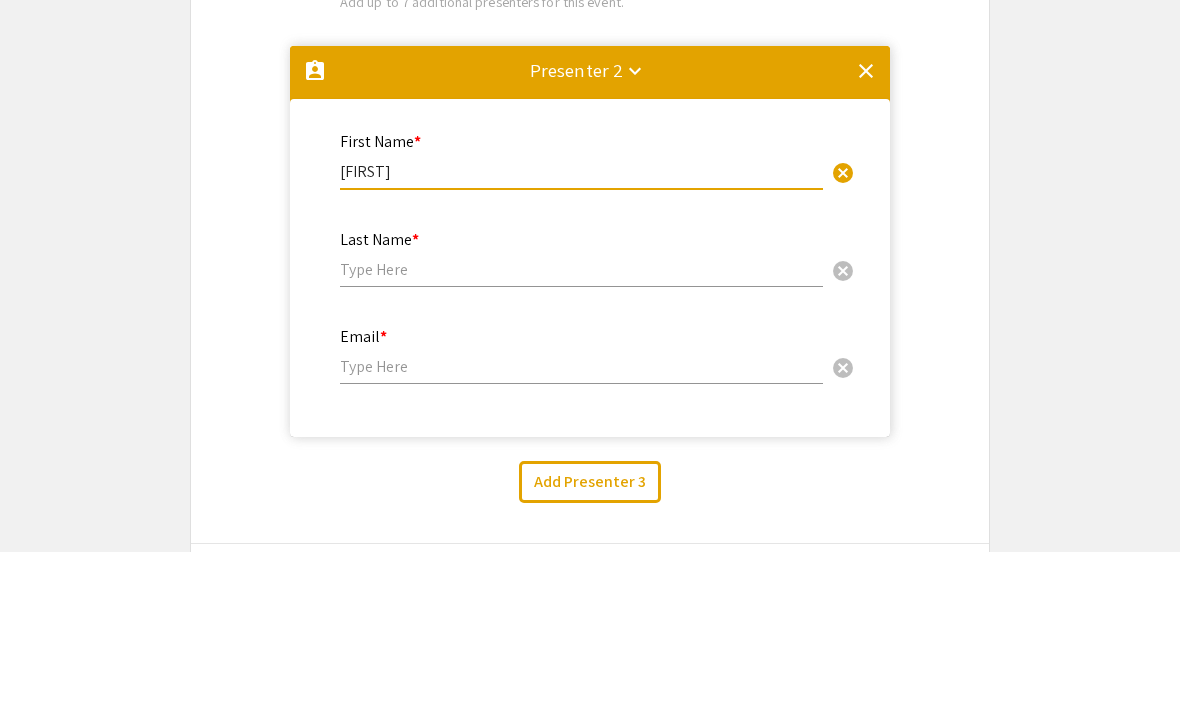 type on "[FIRST] [LAST]" 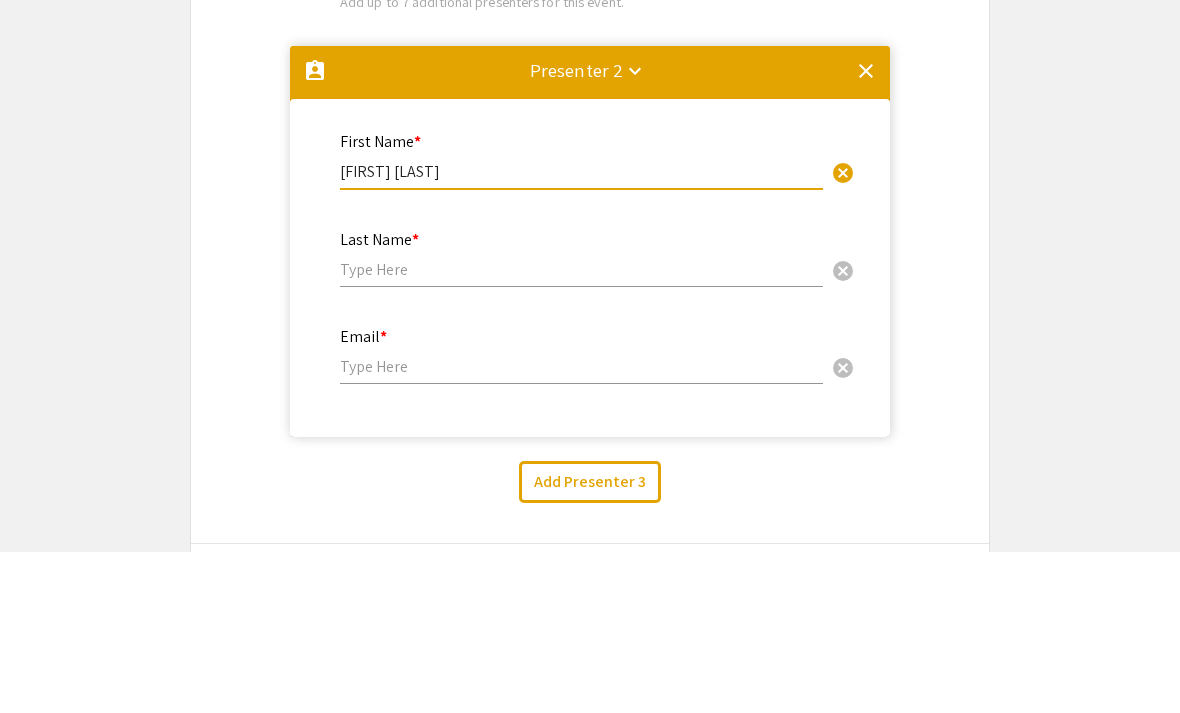 select on "auto" 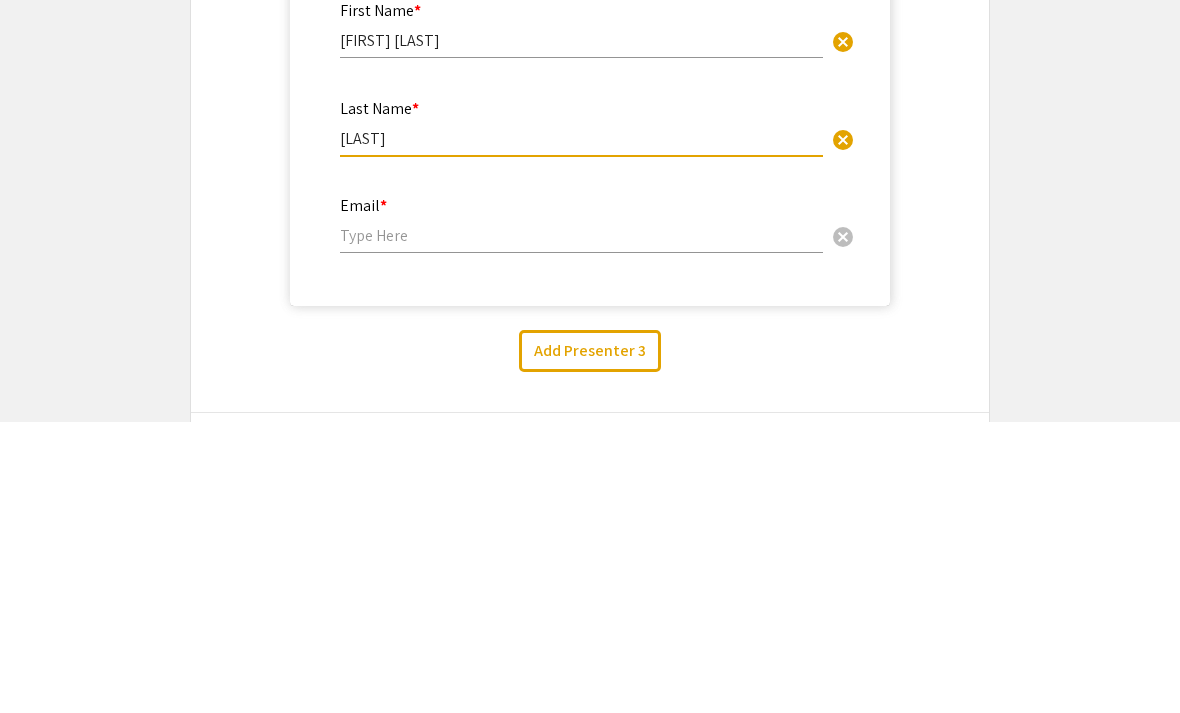 type on "[LAST]" 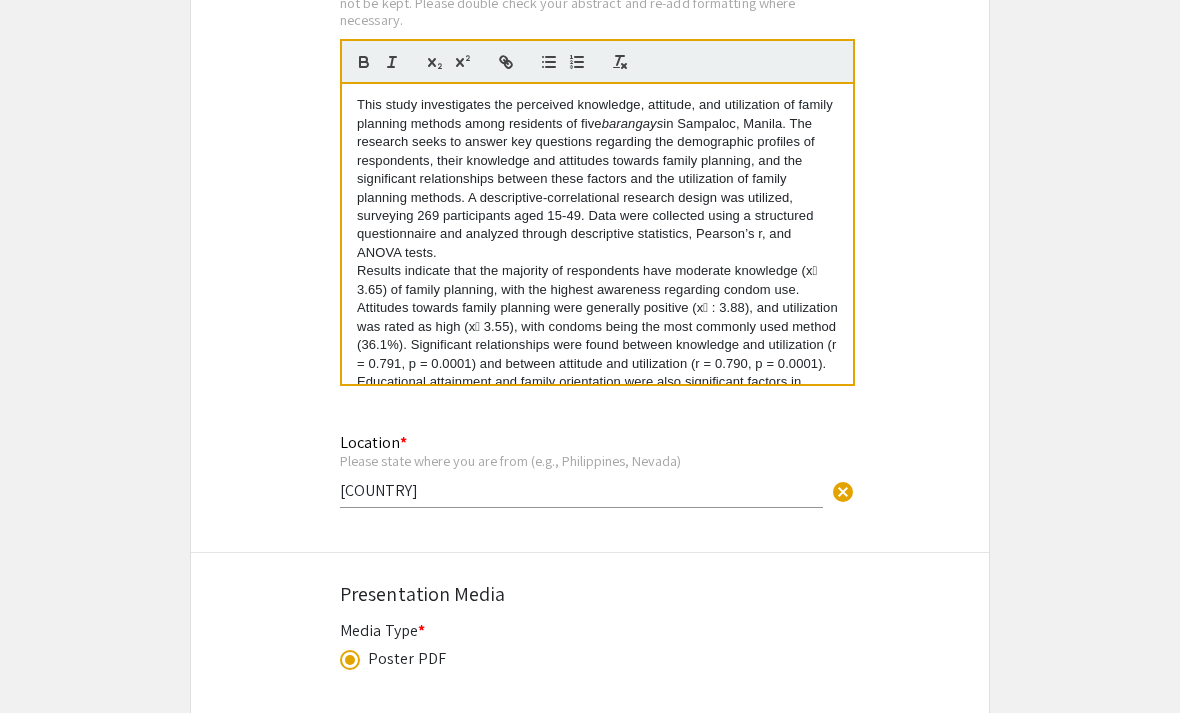 scroll, scrollTop: 1975, scrollLeft: 0, axis: vertical 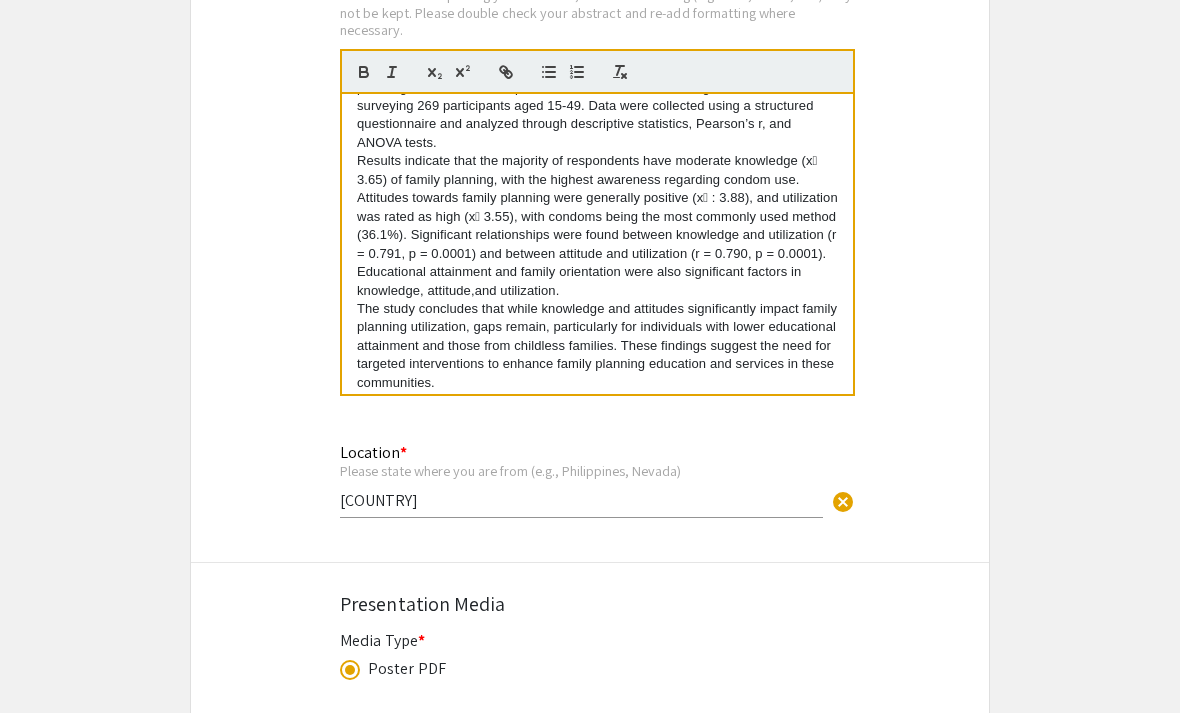 type on "[EMAIL]" 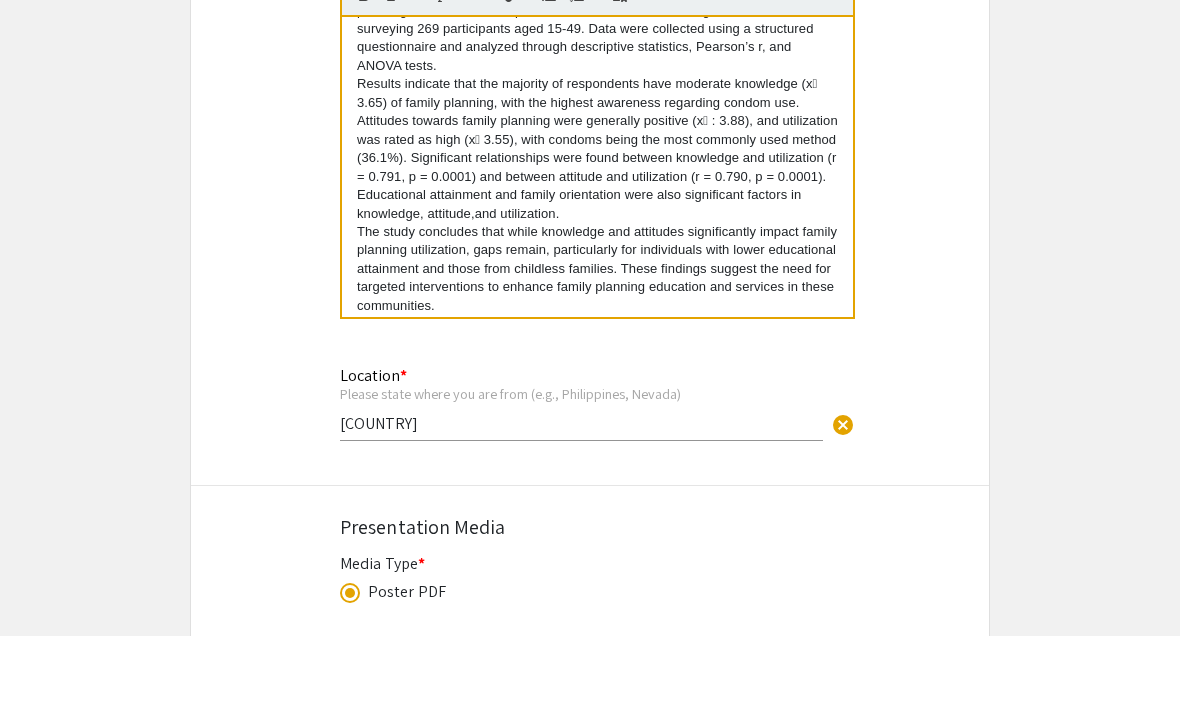 scroll, scrollTop: 125, scrollLeft: 0, axis: vertical 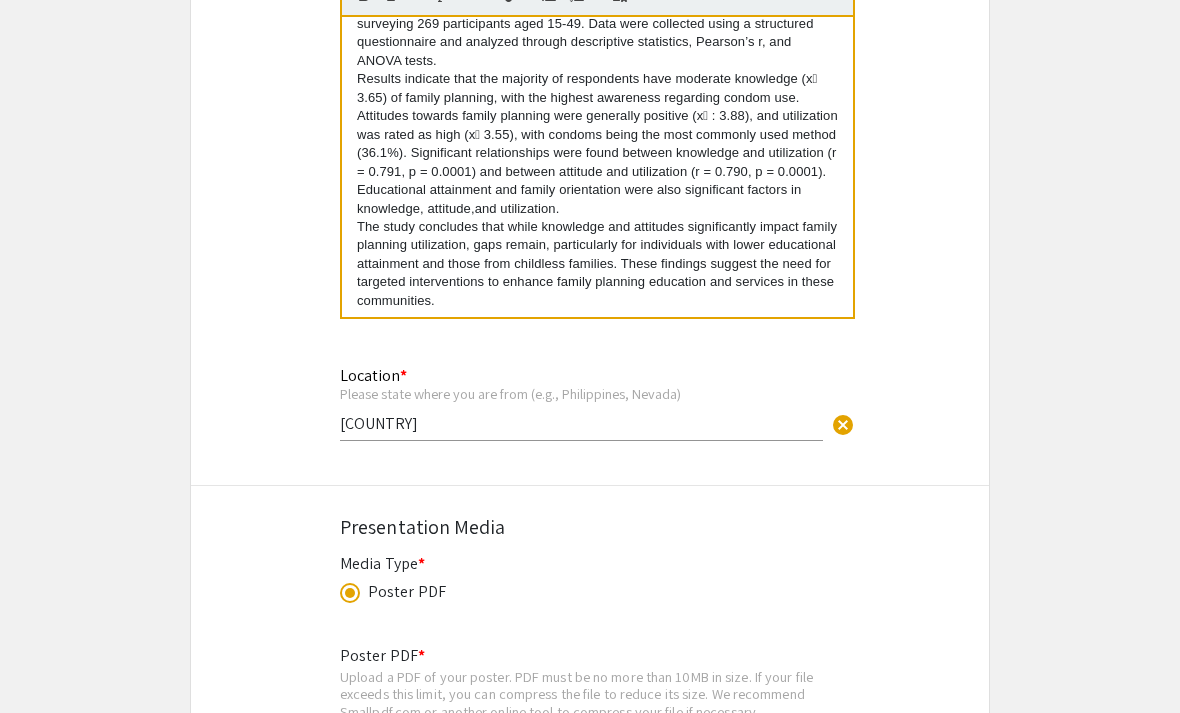 click at bounding box center [597, 319] 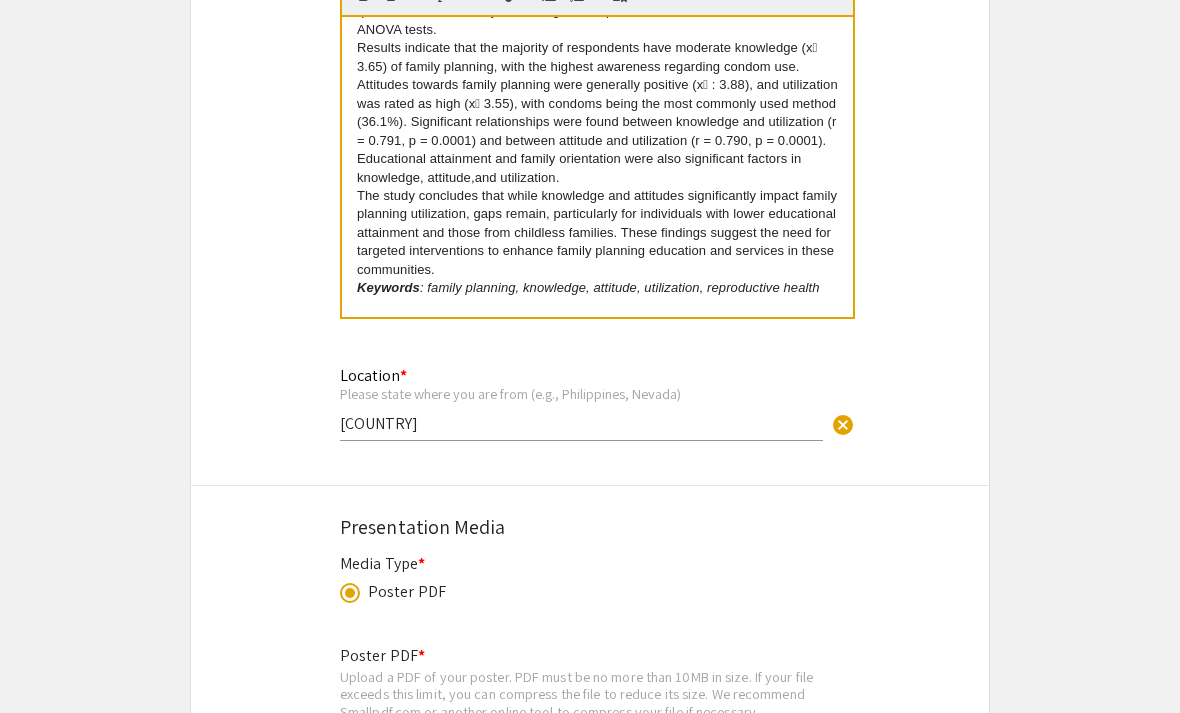 scroll, scrollTop: 138, scrollLeft: 0, axis: vertical 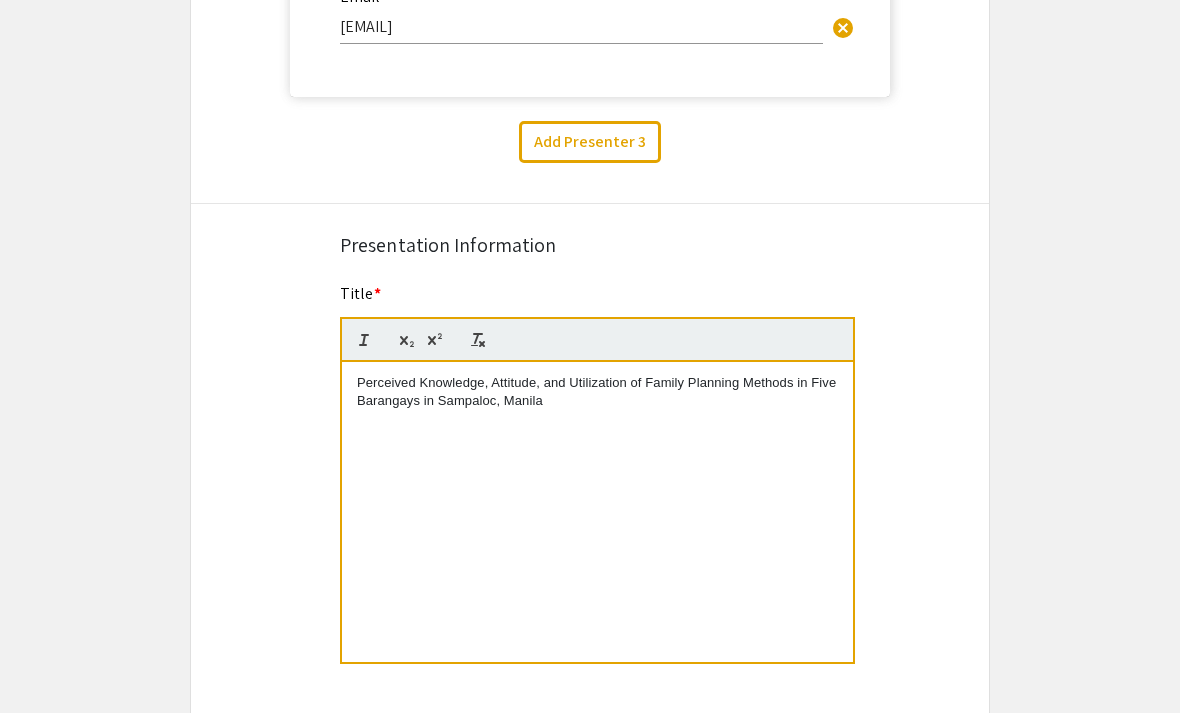 click on "Perceived Knowledge, Attitude, and Utilization of Family Planning Methods in Five Barangays in Sampaloc, Manila" at bounding box center [597, 392] 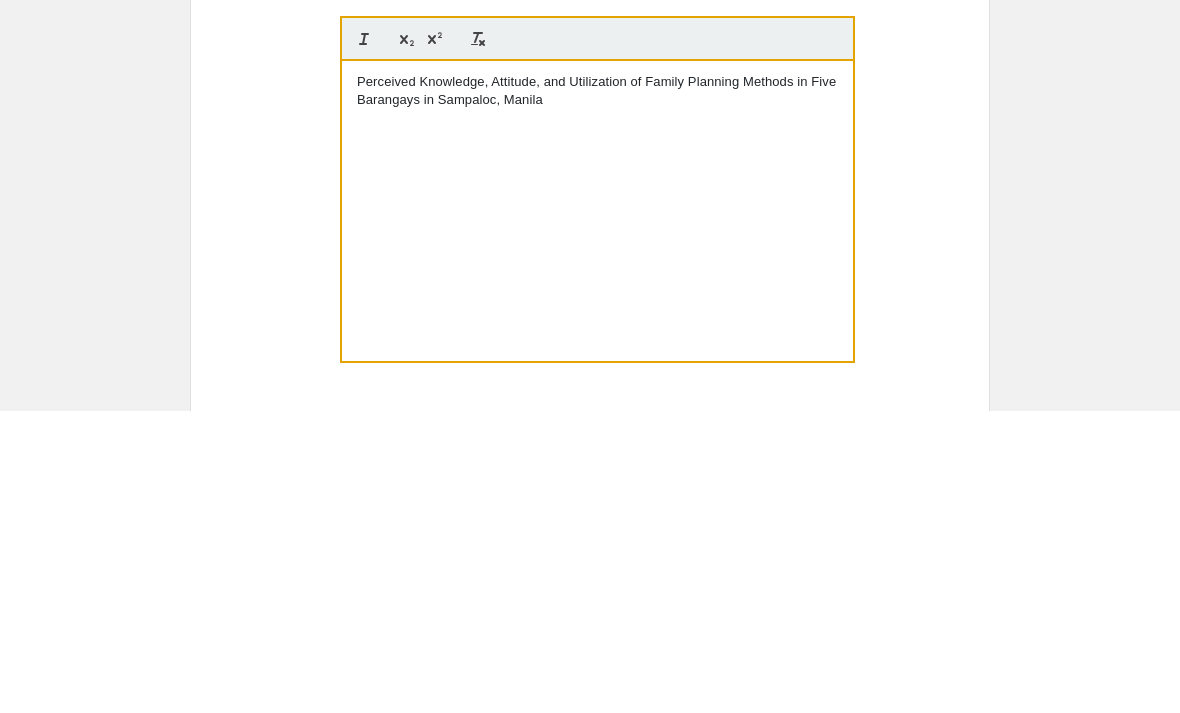 click on "Perceived Knowledge, Attitude, and Utilization of Family Planning Methods in Five Barangays in Sampaloc, Manila" at bounding box center [597, 393] 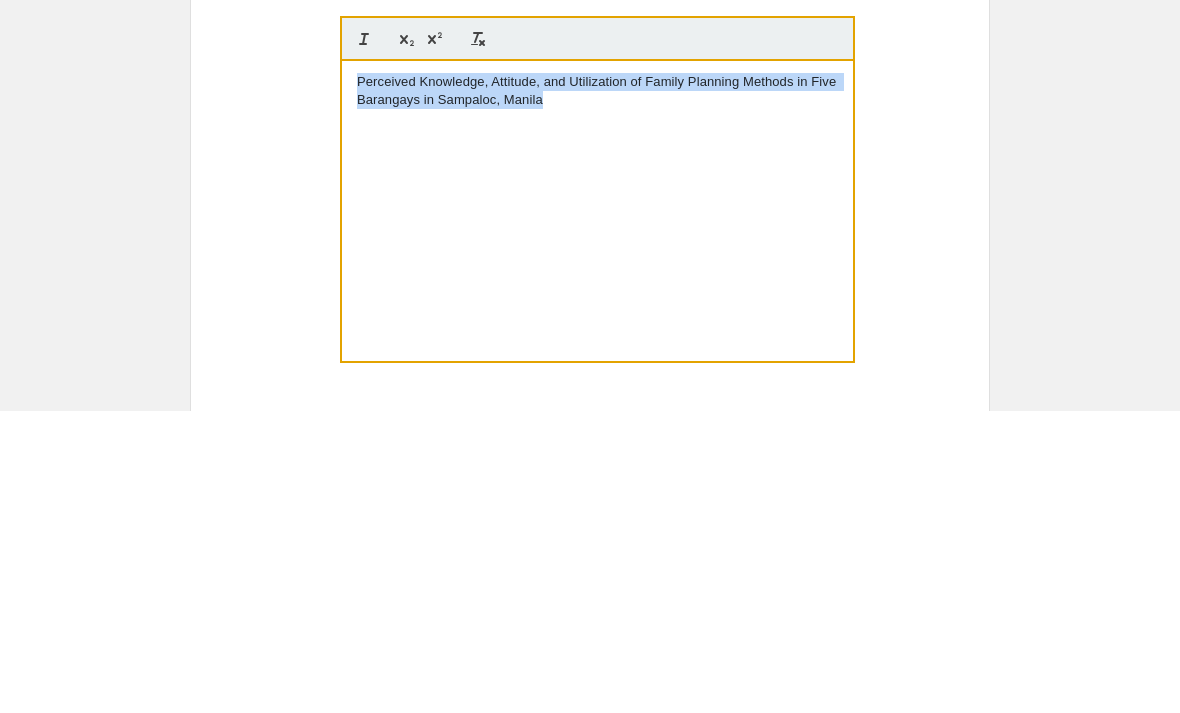 copy on "Perceived Knowledge, Attitude, and Utilization of Family Planning Methods in Five Barangays in Sampaloc, Manila" 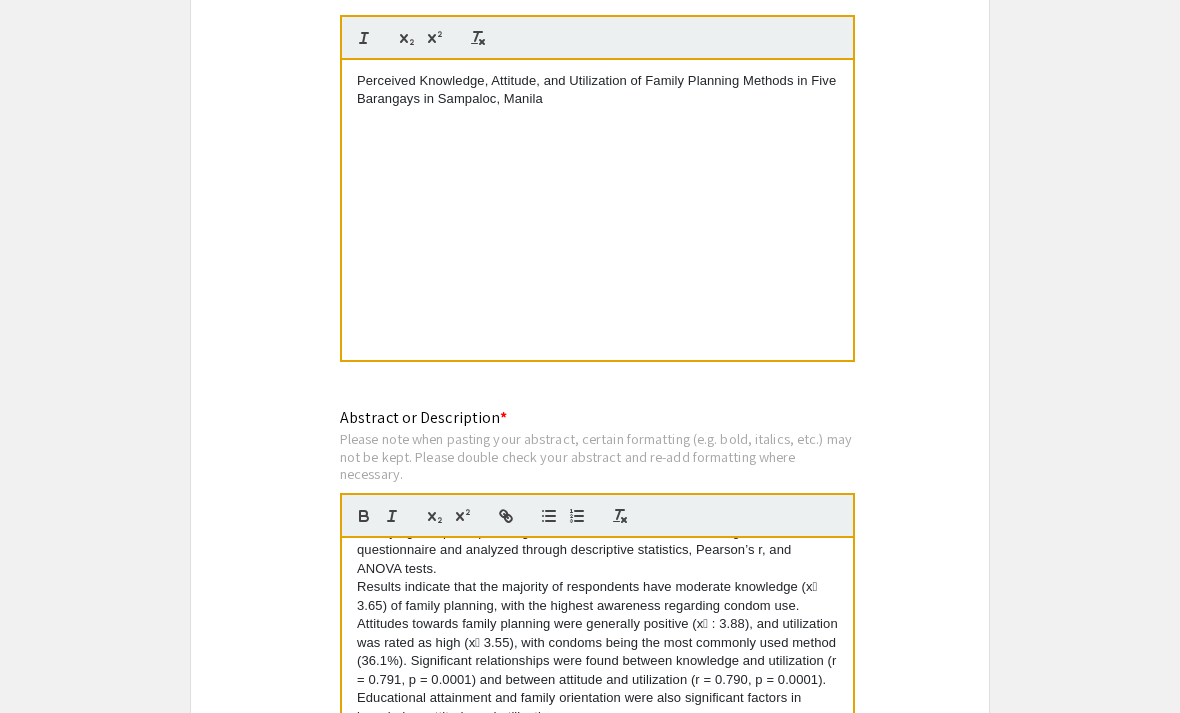 click on "Perceived Knowledge, Attitude, and Utilization of Family Planning Methods in Five Barangays in Sampaloc, Manila" at bounding box center (597, 90) 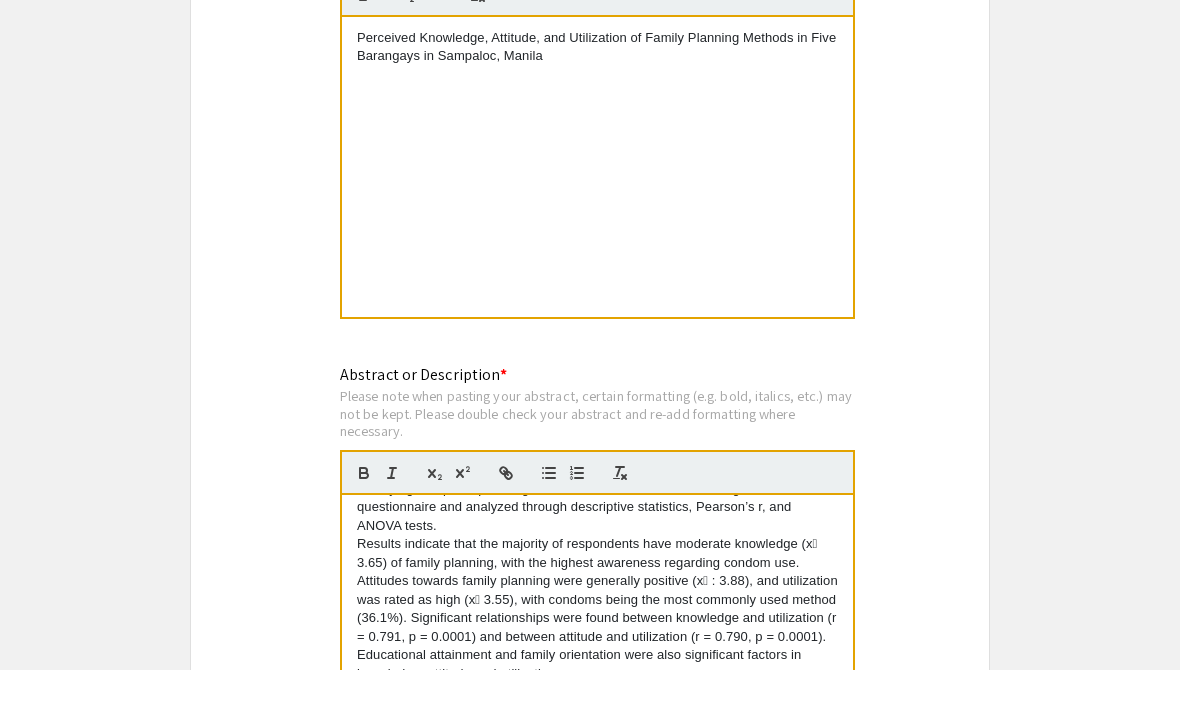 click on "Perceived Knowledge, Attitude, and Utilization of Family Planning Methods in Five Barangays in Sampaloc, Manila" at bounding box center (597, 91) 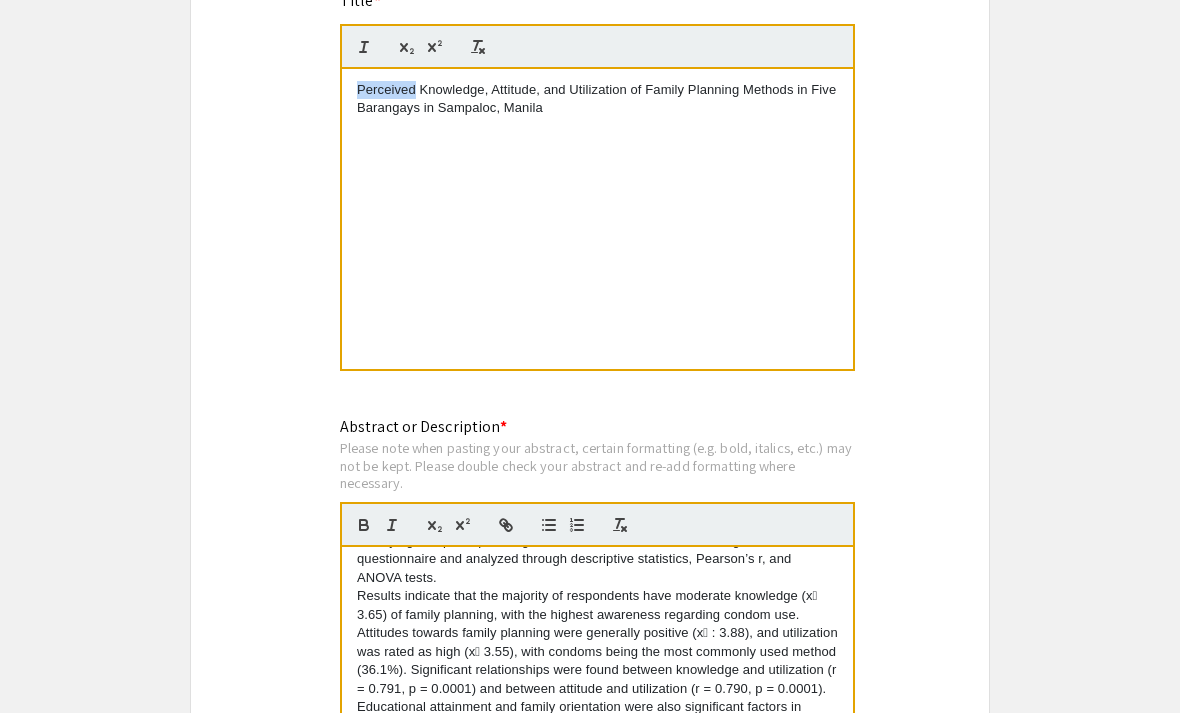 scroll, scrollTop: 1510, scrollLeft: 0, axis: vertical 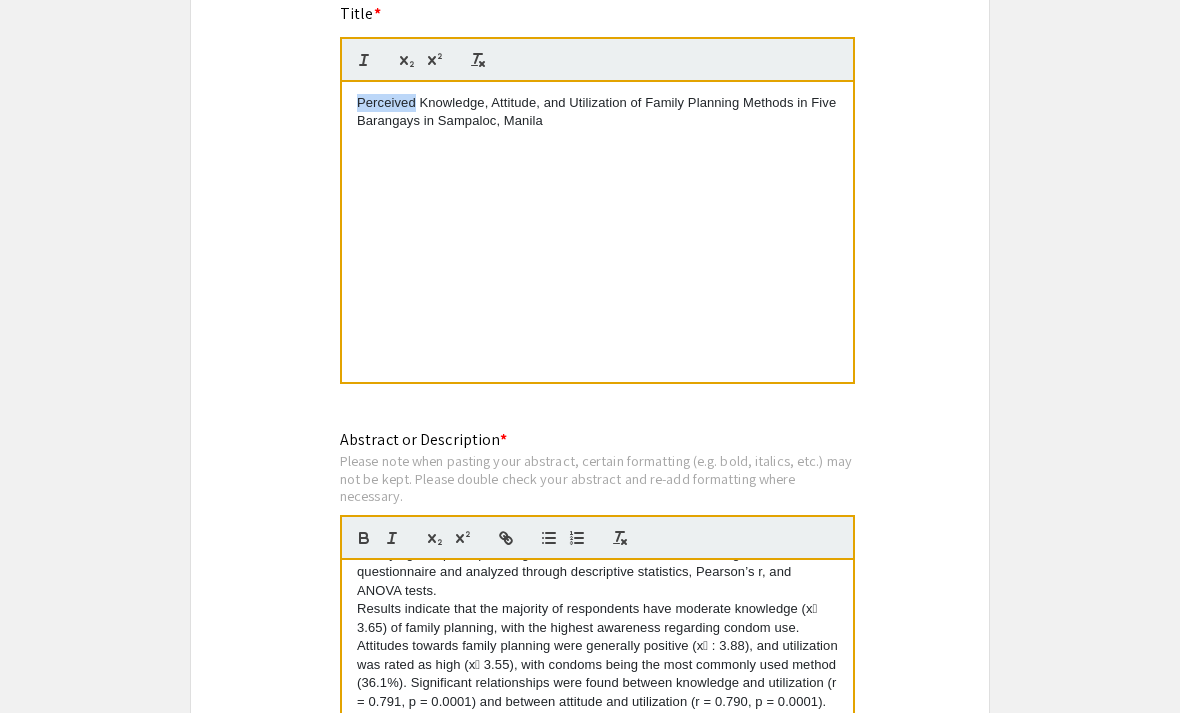 click 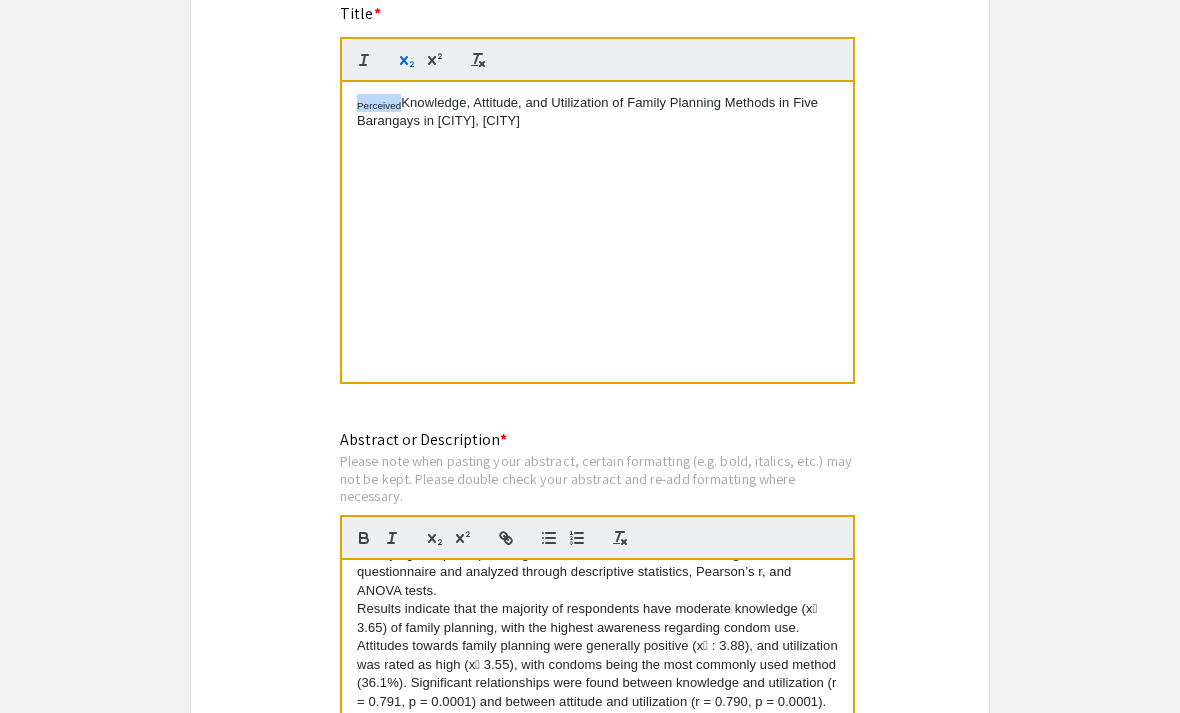 click 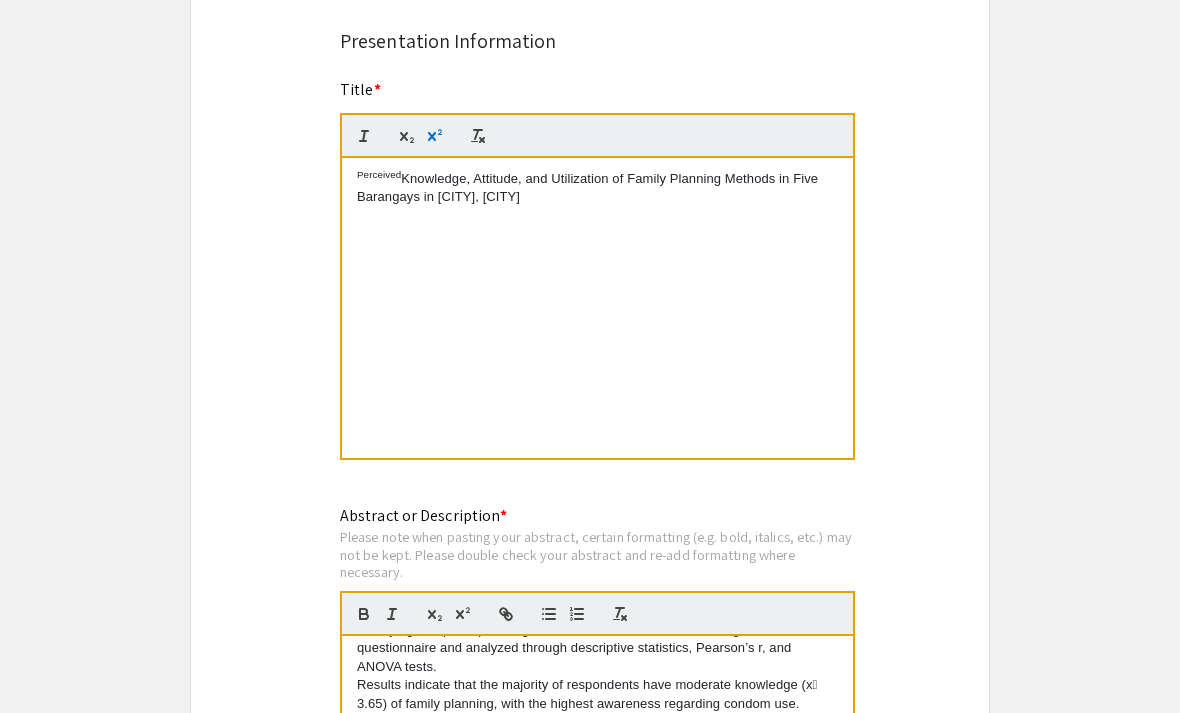 scroll, scrollTop: 1425, scrollLeft: 0, axis: vertical 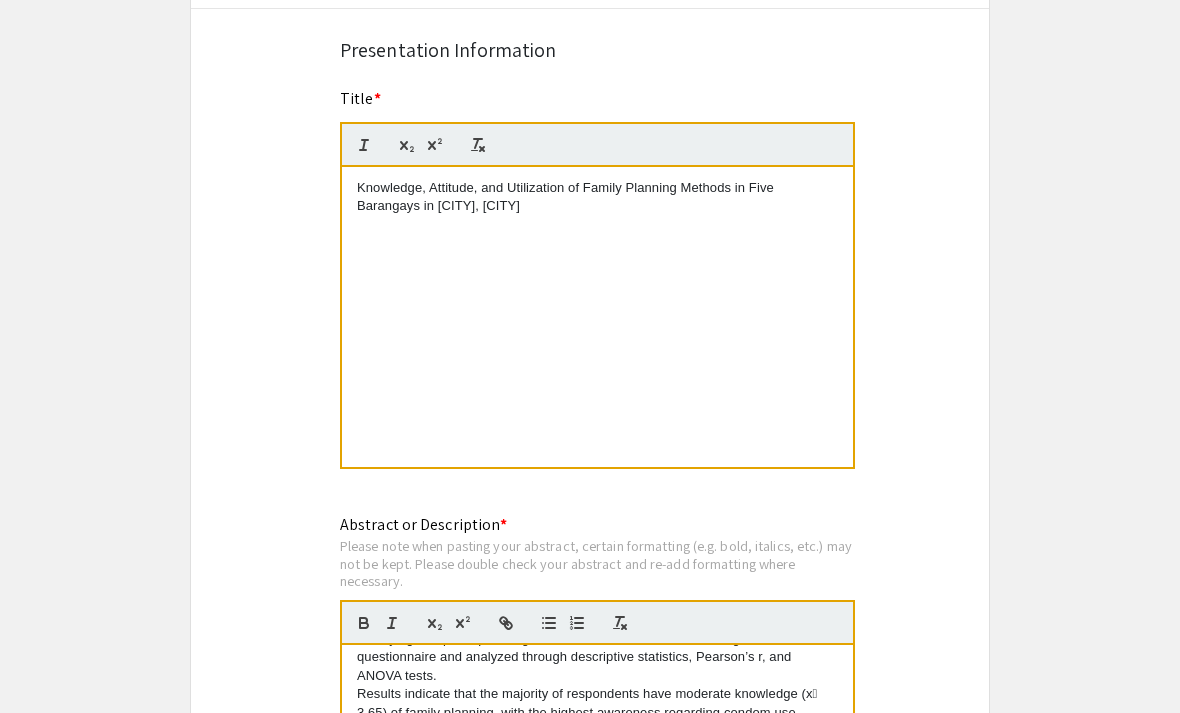 type 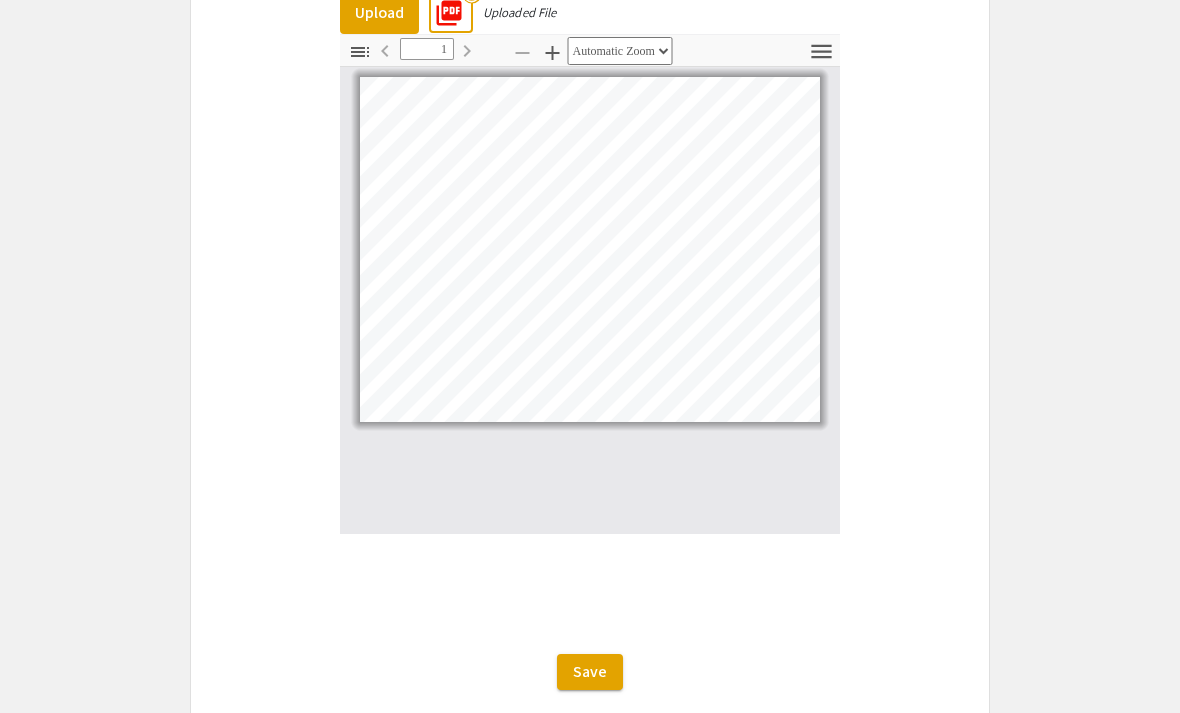 scroll, scrollTop: 2817, scrollLeft: 0, axis: vertical 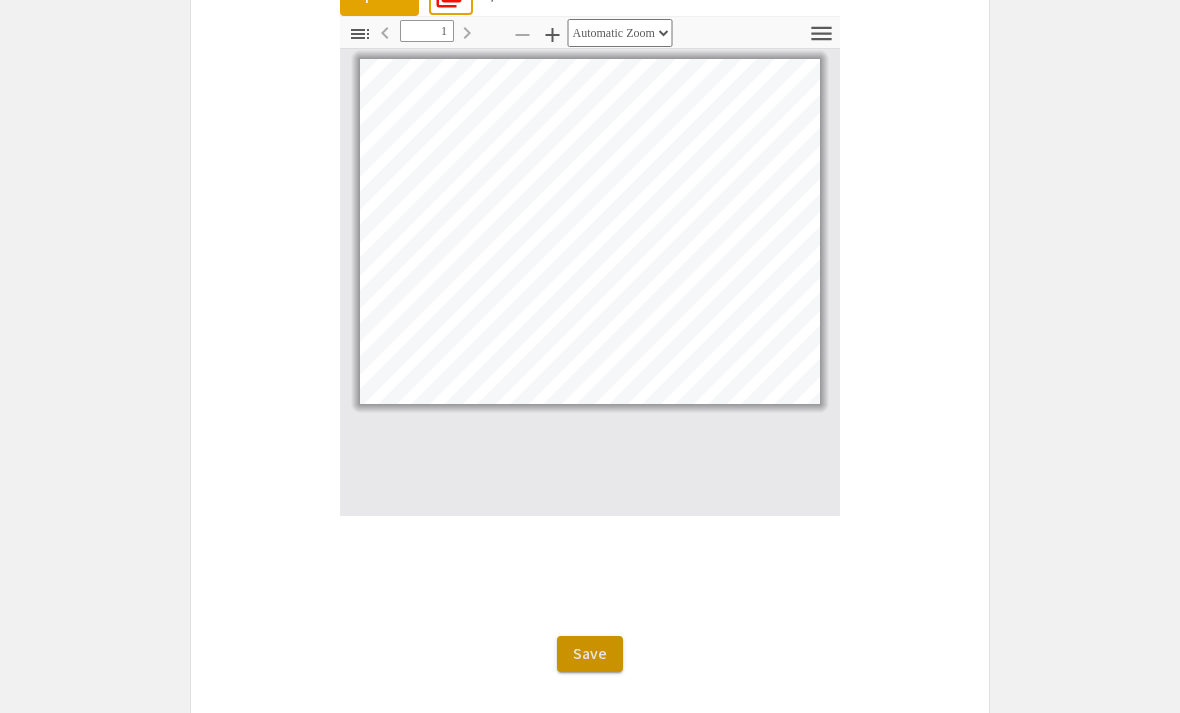 click on "Save" 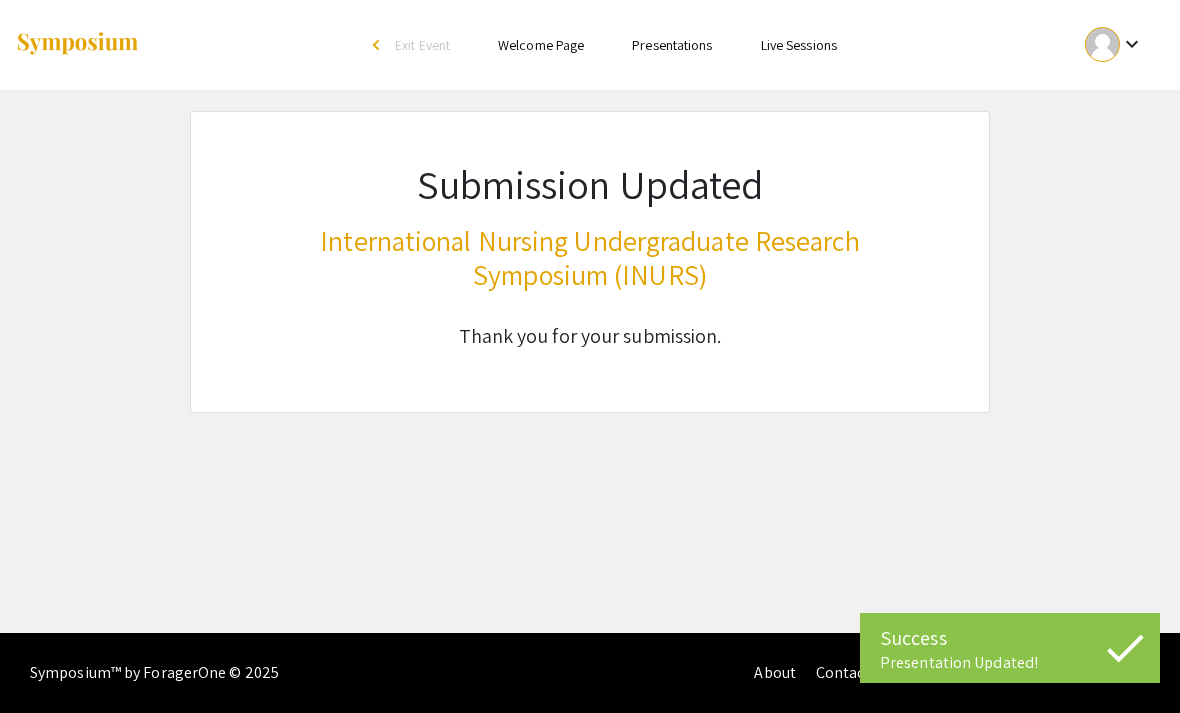 scroll, scrollTop: 0, scrollLeft: 0, axis: both 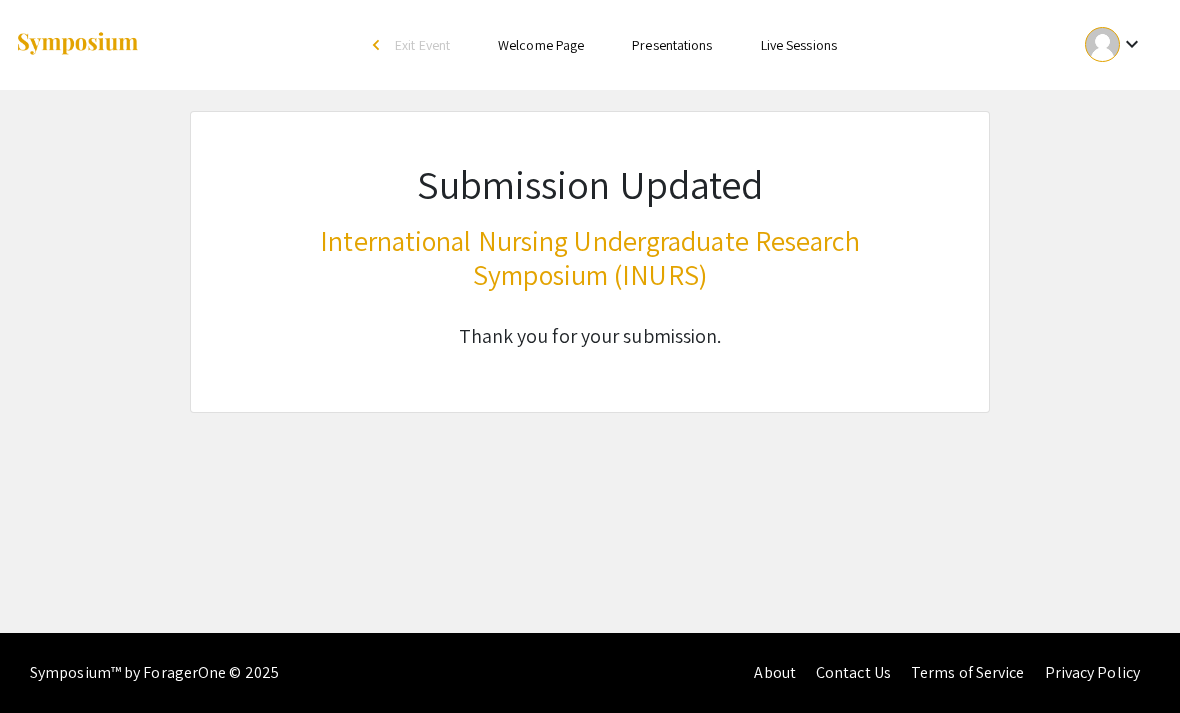 click on "keyboard_arrow_down" at bounding box center (1132, 44) 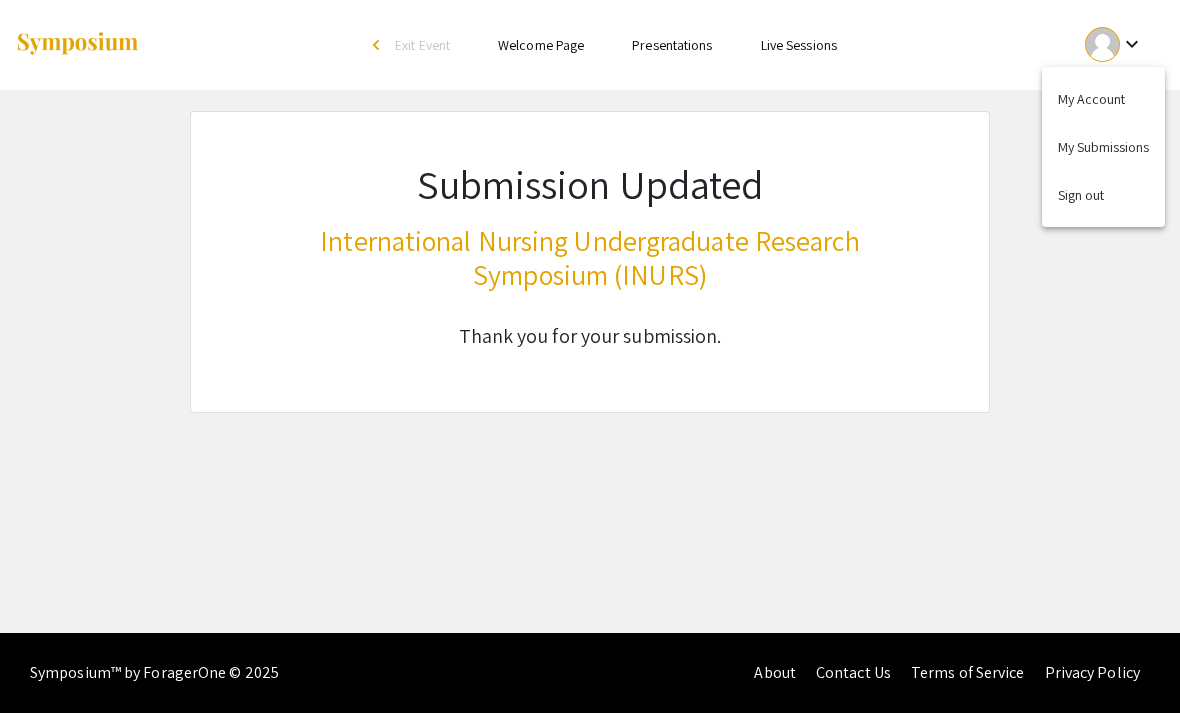 click on "My Submissions" at bounding box center [1103, 147] 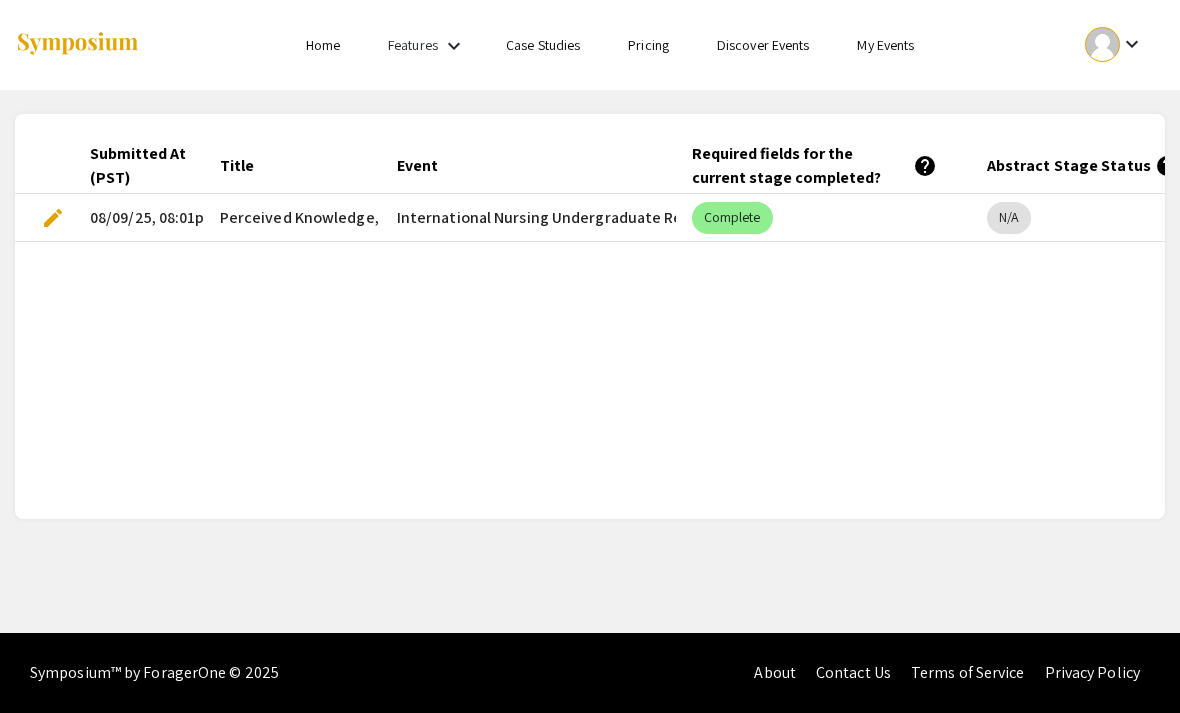 click on "edit" at bounding box center (53, 218) 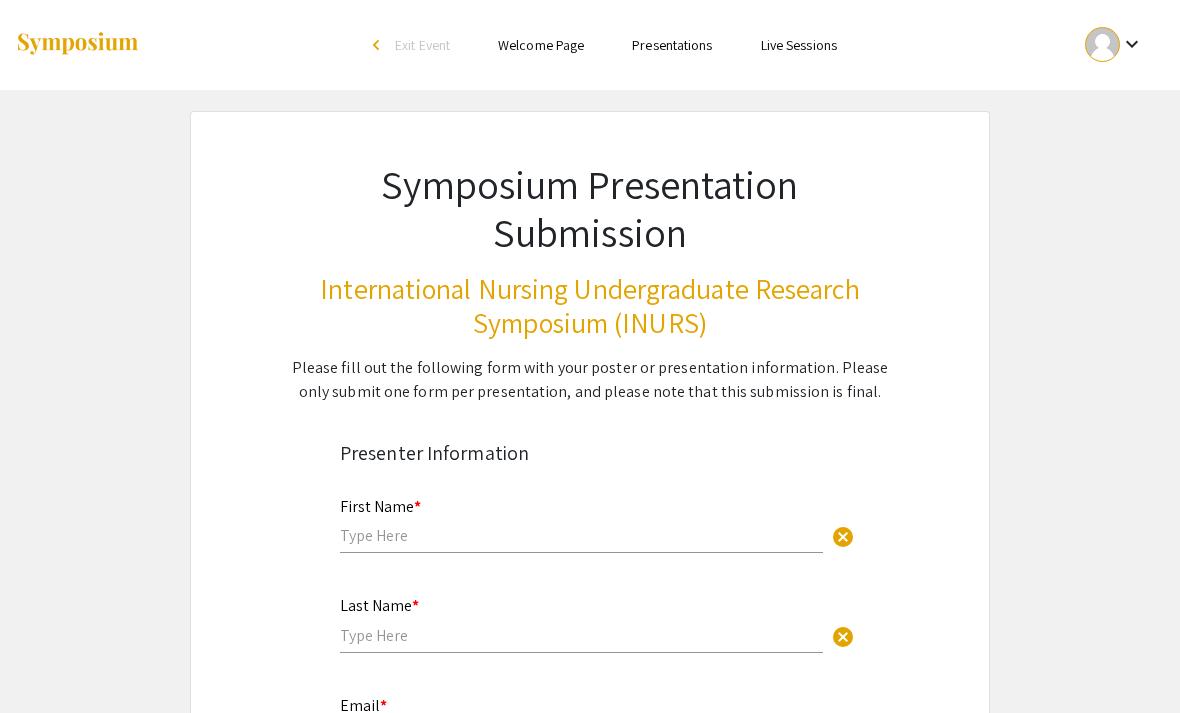 type on "Charlene Mae" 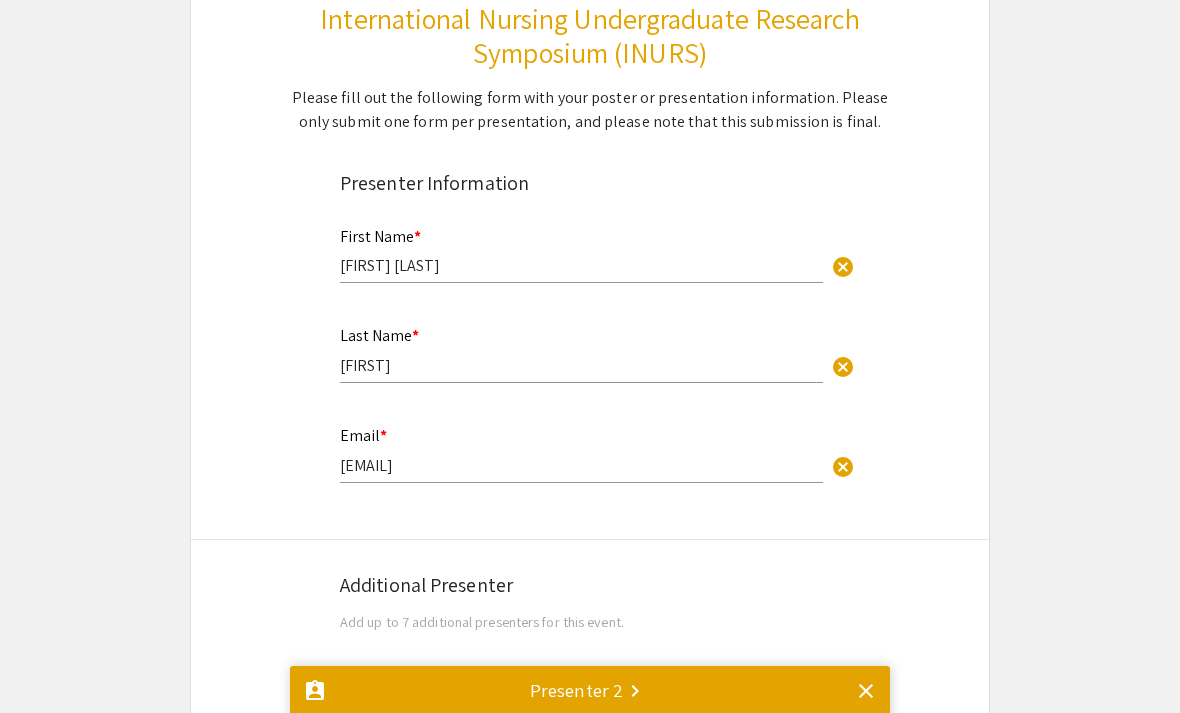 type on "0" 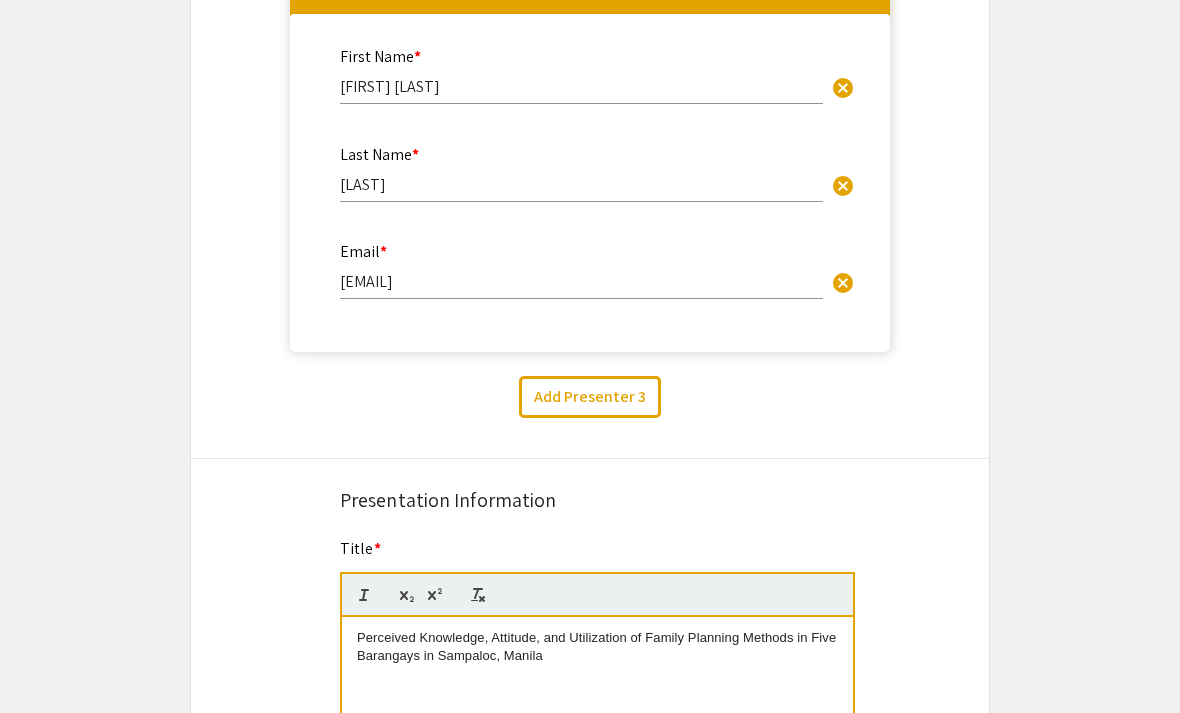type on "1" 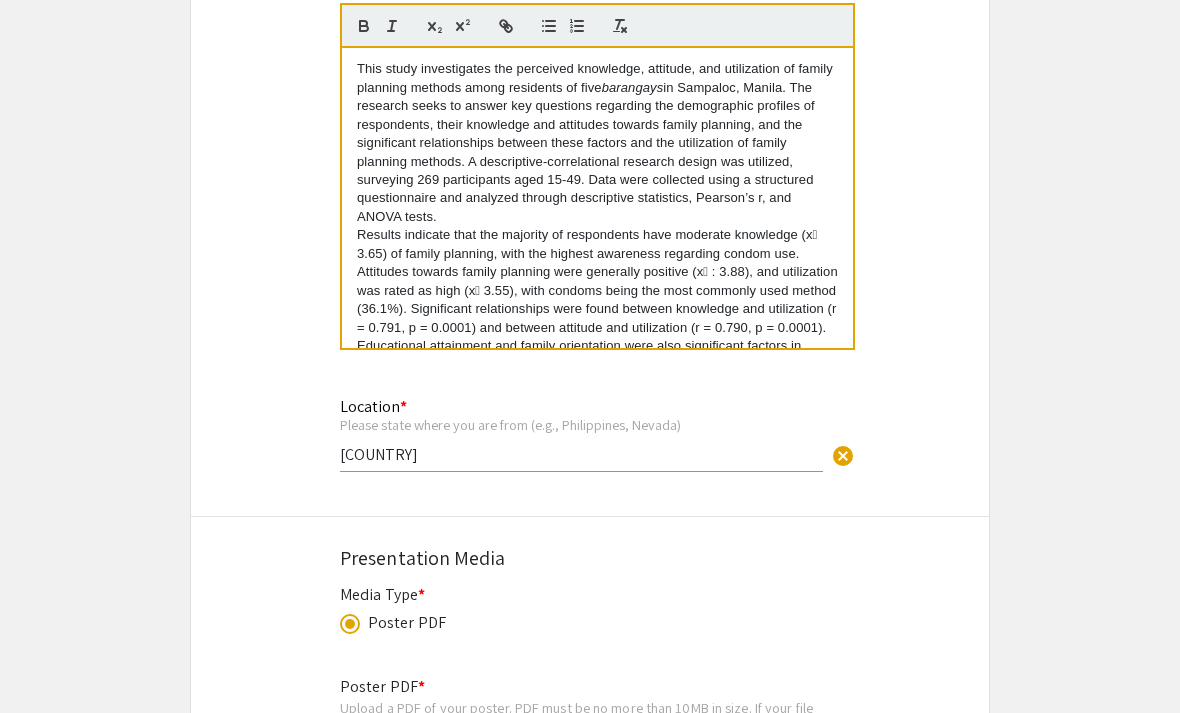 scroll, scrollTop: 2021, scrollLeft: 0, axis: vertical 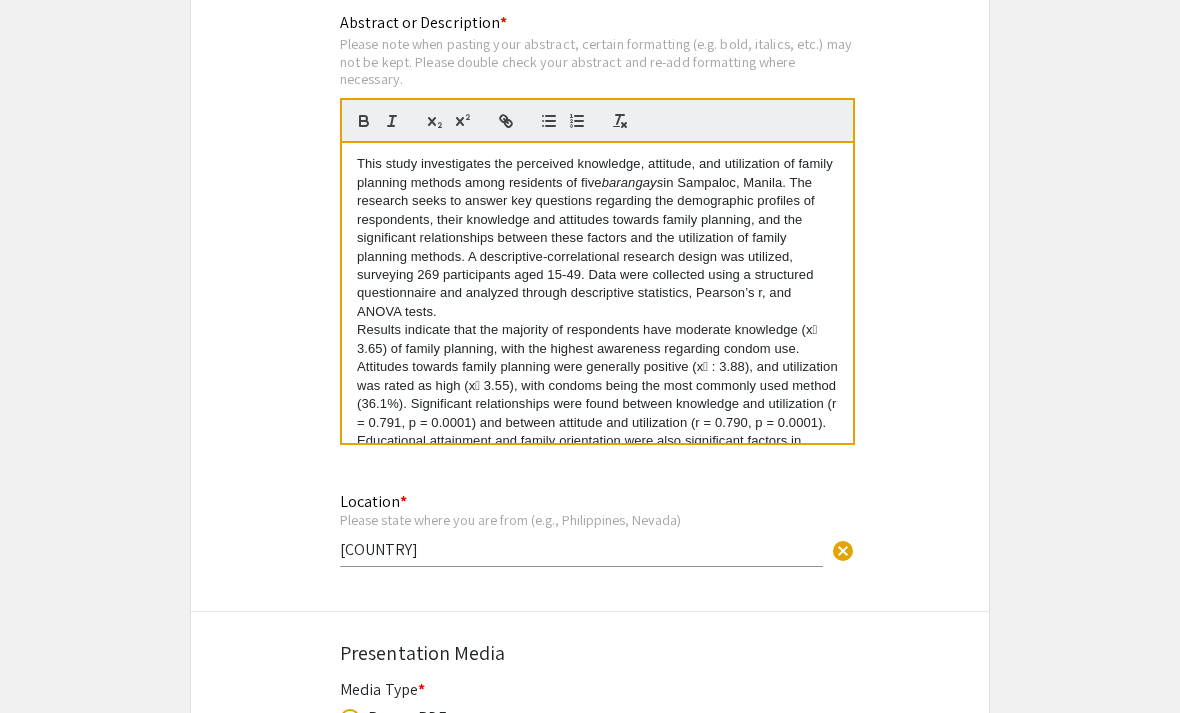 click on "This study investigates the perceived knowledge, attitude, and utilization of family planning methods among residents of five  barangays  in Sampaloc, Manila. The research seeks to answer key questions regarding the demographic profiles of respondents, their knowledge and attitudes towards family planning, and the significant relationships between these factors and the utilization of family planning methods. A descriptive-correlational research design was utilized, surveying 269 participants aged 15-49. Data were collected using a structured questionnaire and analyzed through descriptive statistics, Pearson’s r, and ANOVA tests." at bounding box center [597, 238] 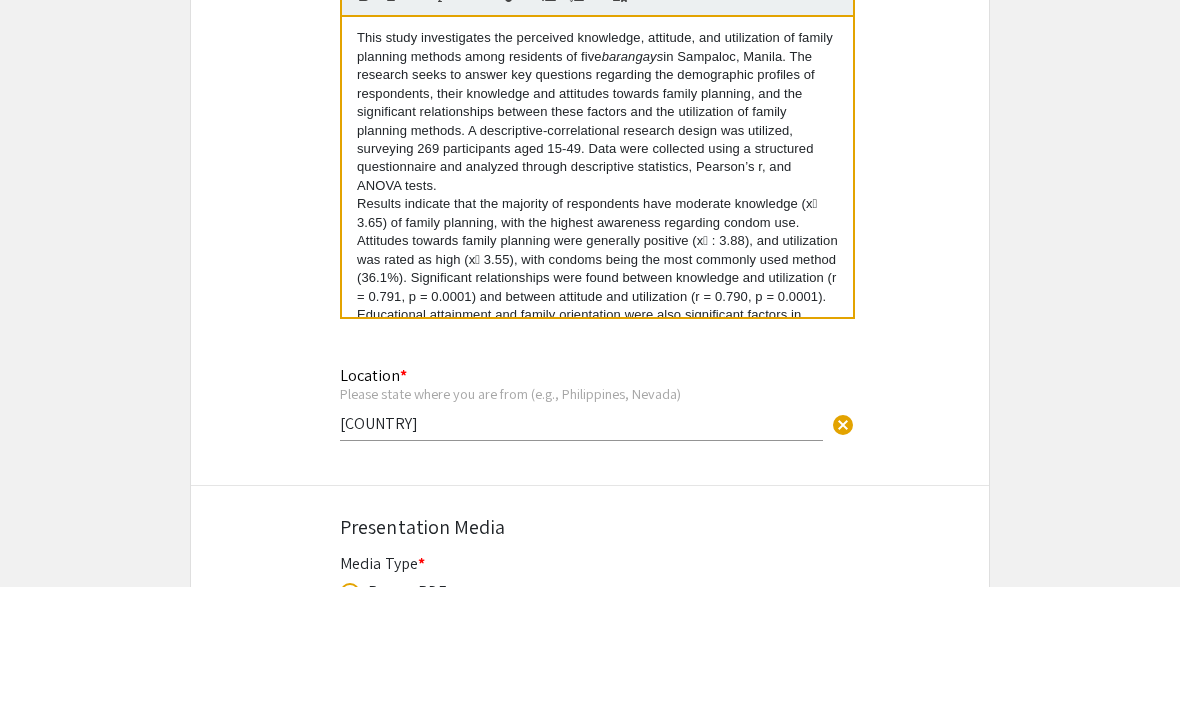 click on "This study investigates the perceived knowledge, attitude, and utilization of family planning methods among residents of five  barangays  in Sampaloc, Manila. The research seeks to answer key questions regarding the demographic profiles of respondents, their knowledge and attitudes towards family planning, and the significant relationships between these factors and the utilization of family planning methods. A descriptive-correlational research design was utilized, surveying 269 participants aged 15-49. Data were collected using a structured questionnaire and analyzed through descriptive statistics, Pearson’s r, and ANOVA tests." at bounding box center (597, 238) 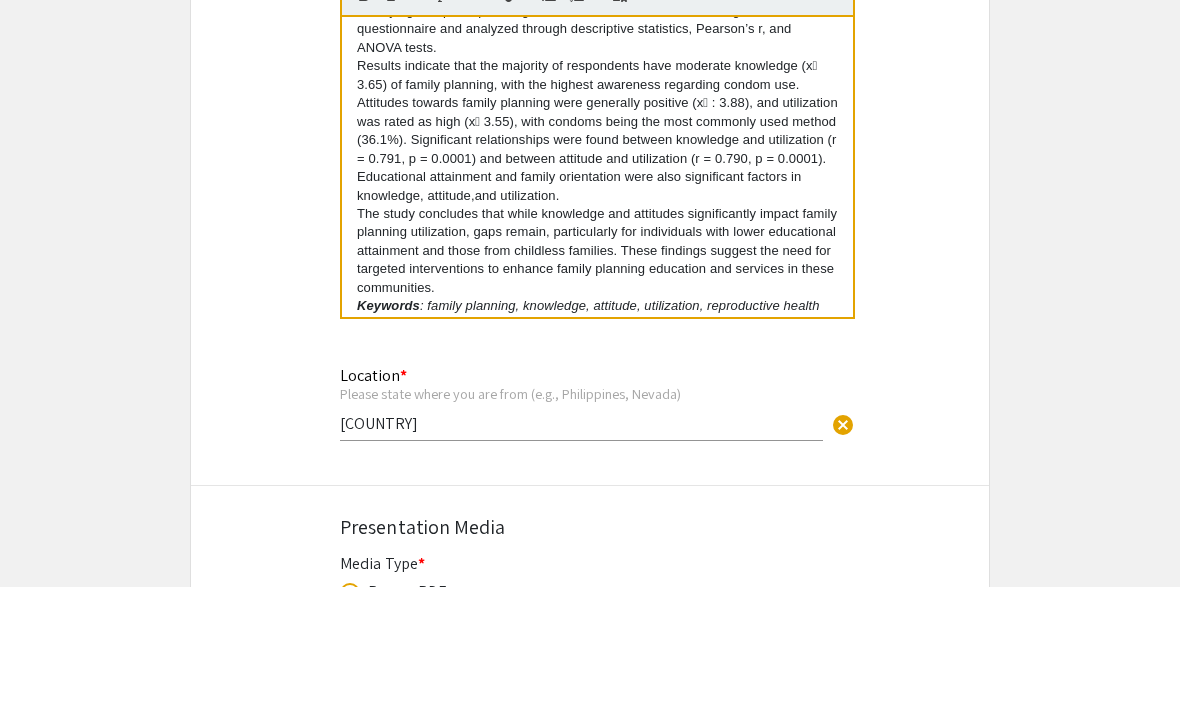 scroll, scrollTop: 0, scrollLeft: 0, axis: both 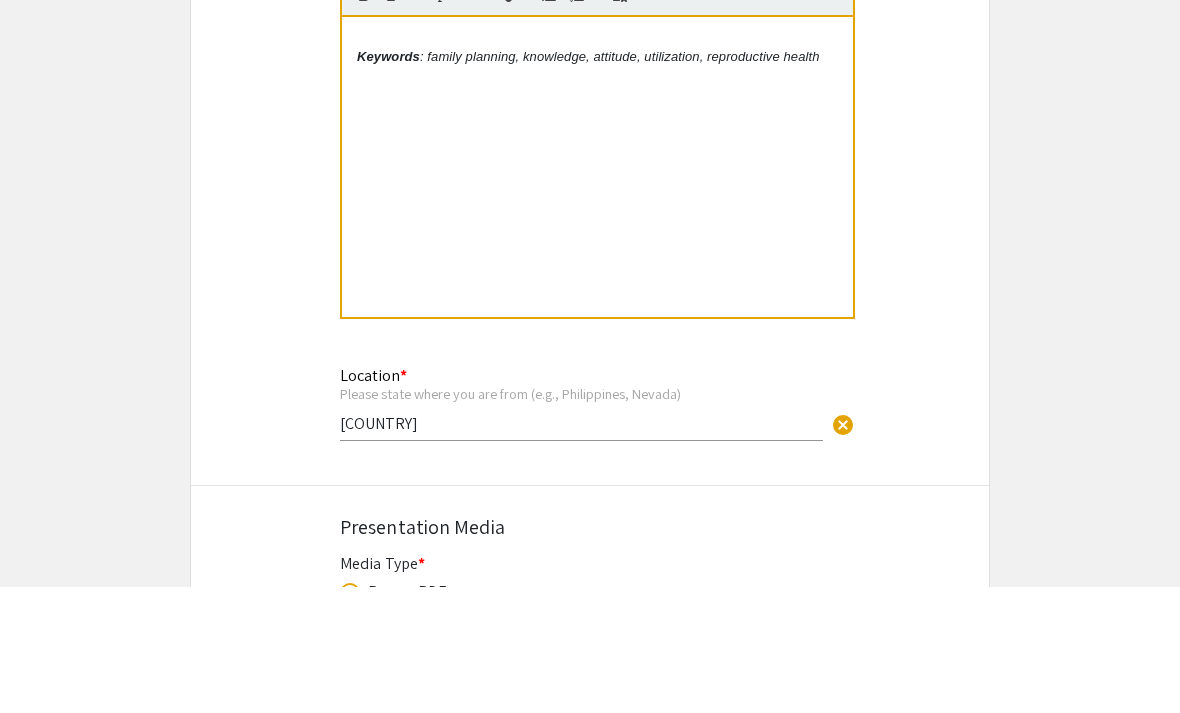 click at bounding box center [597, 164] 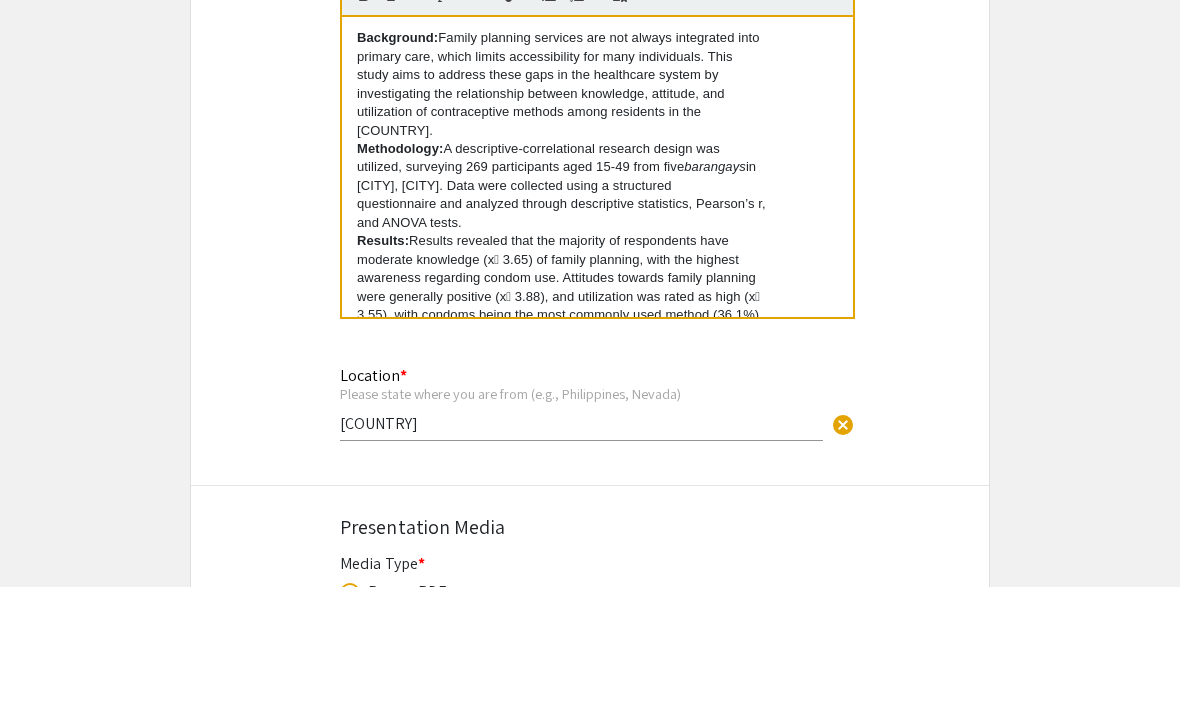 scroll, scrollTop: 19, scrollLeft: 0, axis: vertical 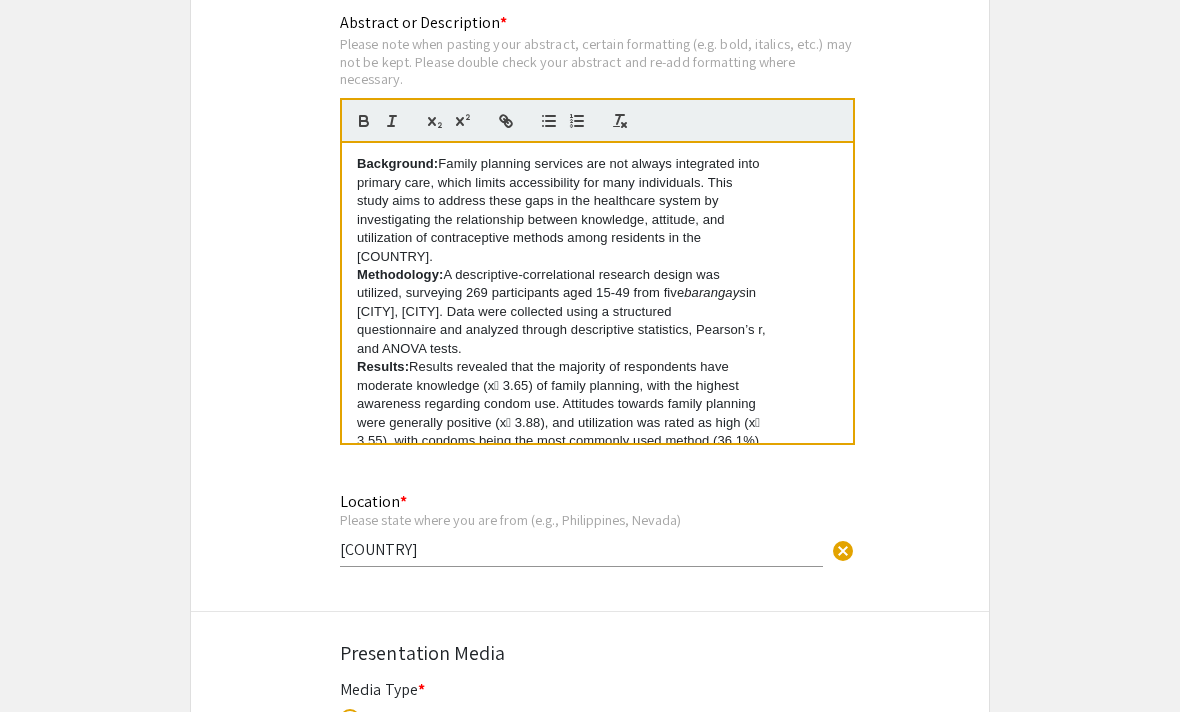 click on "primary care, which limits accessibility for many individuals. This" at bounding box center (597, 184) 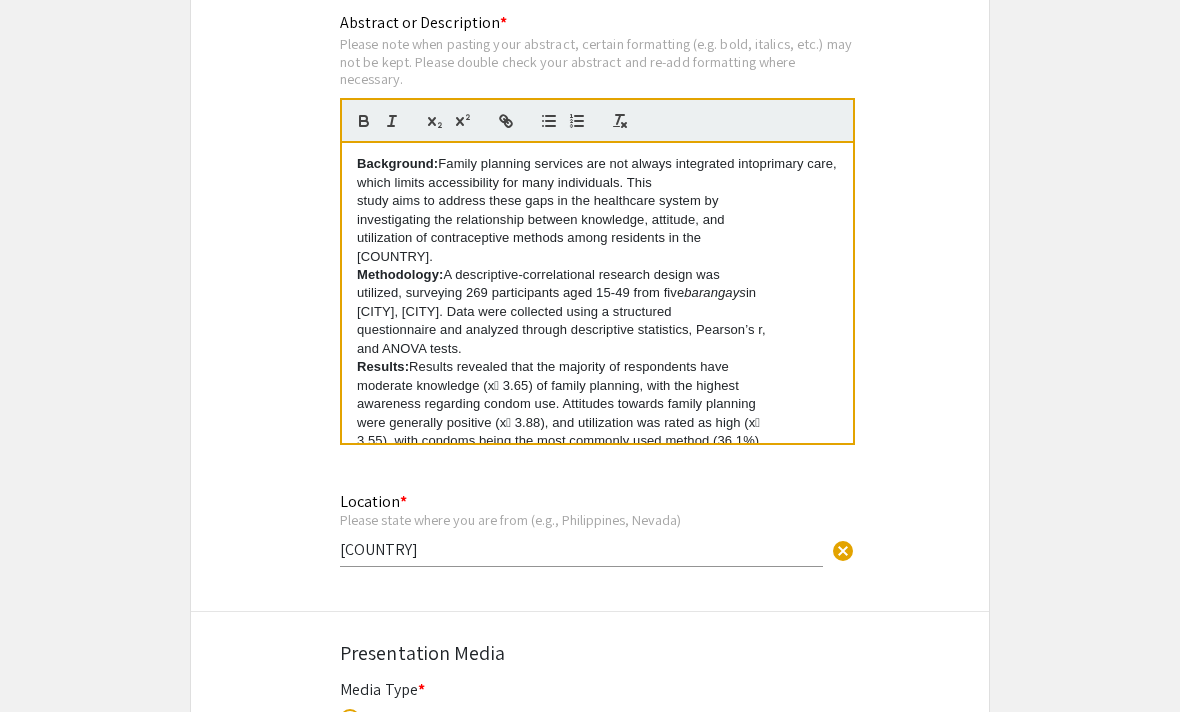 type 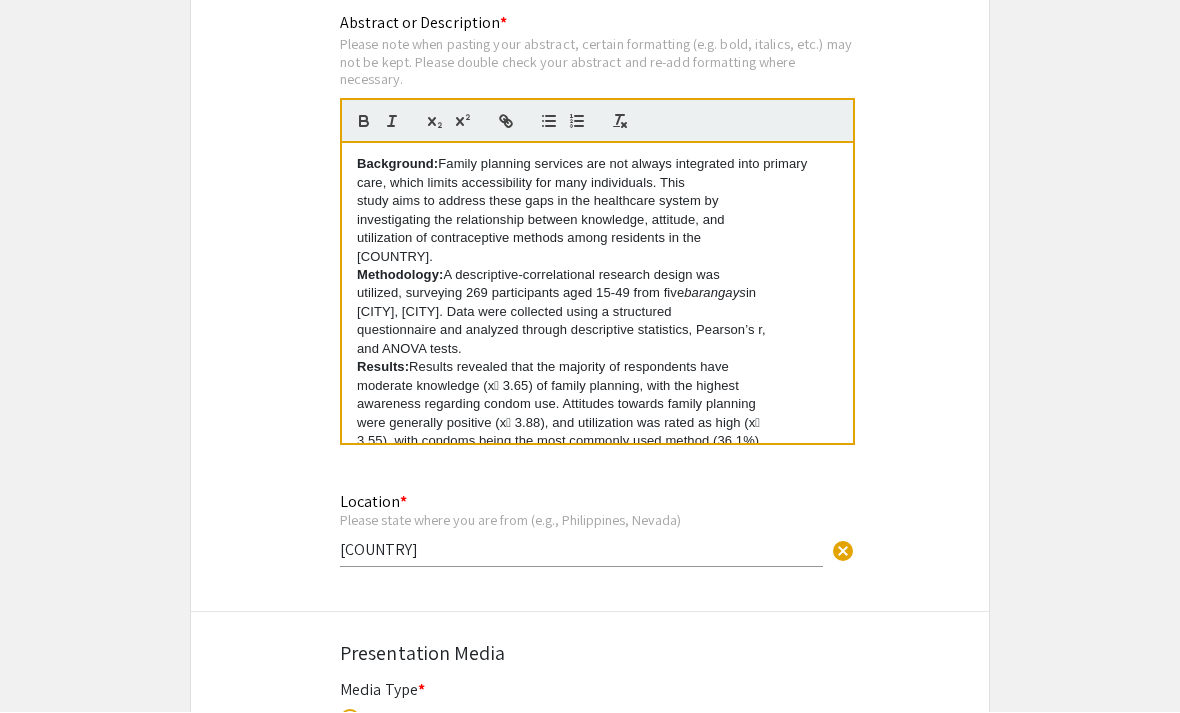click on "Background:  Family planning services are not always integrated into primary care, which limits accessibility for many individuals. This study aims to address these gaps in the healthcare system by investigating the relationship between knowledge, attitude, and utilization of contraceptive methods among residents in the Philippines. Methodology:  A descriptive-correlational research design was utilized, surveying 269 participants aged 15-49 from five  barangays  in Sampaloc, Manila. Data were collected using a structured questionnaire and analyzed through descriptive statistics, Pearson’s r, and ANOVA tests. Results:  Results revealed that the majority of respondents have moderate knowledge (x̄ 3.65) of family planning, with the highest awareness regarding condom use. Attitudes towards family planning were generally positive (x̄ 3.88), and utilization was rated as high (x̄ 3.55), with condoms being the most commonly used method (36.1%). Significant relationships were found between knowledge and Keywords" at bounding box center (597, 294) 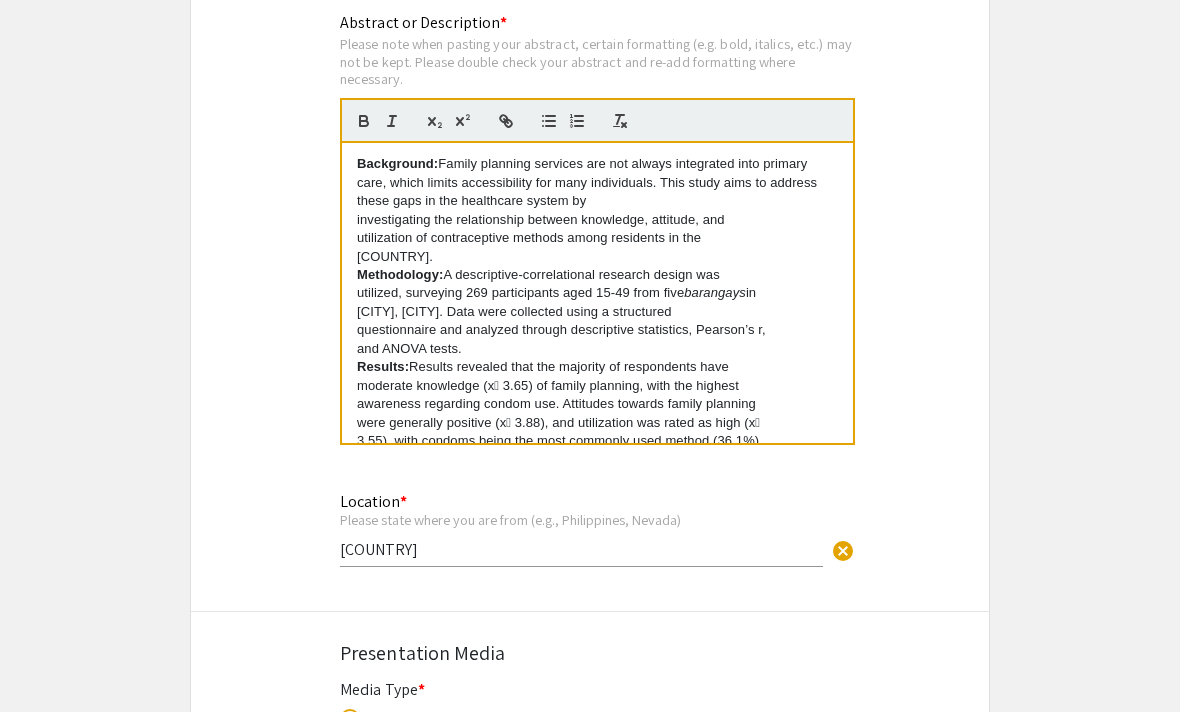 click on "Background:  Family planning services are not always integrated into primary care, which limits accessibility for many individuals. This study aims to address these gaps in the healthcare system by investigating the relationship between knowledge, attitude, and utilization of contraceptive methods among residents in the Philippines. Methodology:  A descriptive-correlational research design was utilized, surveying 269 participants aged 15-49 from five  barangays  in Sampaloc, Manila. Data were collected using a structured questionnaire and analyzed through descriptive statistics, Pearson’s r, and ANOVA tests. Results:  Results revealed that the majority of respondents have moderate knowledge (x̄ 3.65) of family planning, with the highest awareness regarding condom use. Attitudes towards family planning were generally positive (x̄ 3.88), and utilization was rated as high (x̄ 3.55), with condoms being the most commonly used method (36.1%). Significant relationships were found between knowledge and Keywords" at bounding box center (597, 294) 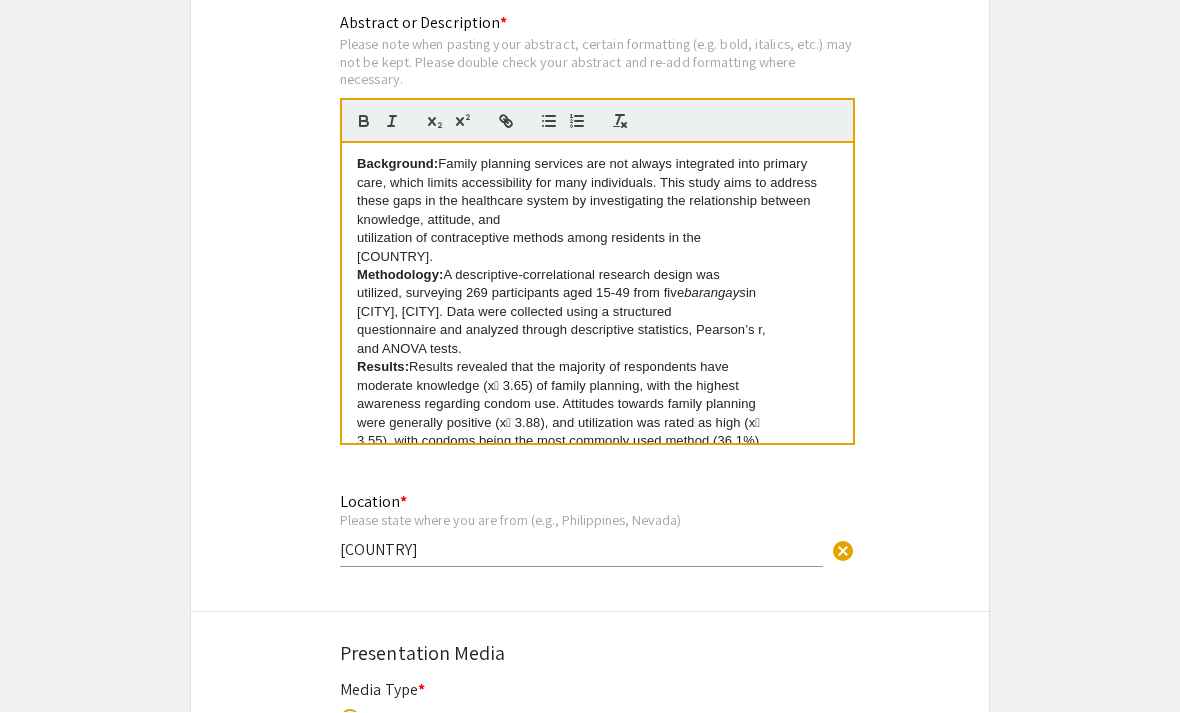 click on "Background:  Family planning services are not always integrated into primary care, which limits accessibility for many individuals. This study aims to address these gaps in the healthcare system by investigating the relationship between knowledge, attitude, and utilization of contraceptive methods among residents in the Philippines. Methodology:  A descriptive-correlational research design was utilized, surveying 269 participants aged 15-49 from five  barangays  in Sampaloc, Manila. Data were collected using a structured questionnaire and analyzed through descriptive statistics, Pearson’s r, and ANOVA tests. Results:  Results revealed that the majority of respondents have moderate knowledge (x̄ 3.65) of family planning, with the highest awareness regarding condom use. Attitudes towards family planning were generally positive (x̄ 3.88), and utilization was rated as high (x̄ 3.55), with condoms being the most commonly used method (36.1%). Significant relationships were found between knowledge and Keywords" at bounding box center [597, 294] 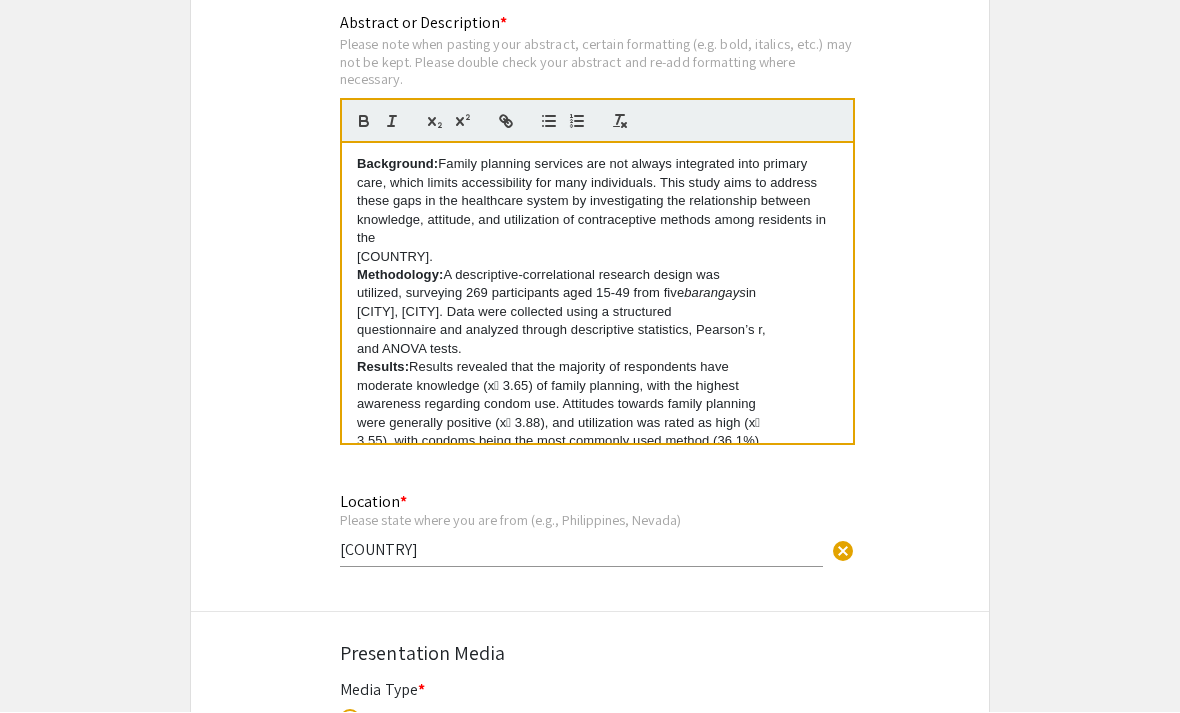 click on "Background:  Family planning services are not always integrated into primary care, which limits accessibility for many individuals. This study aims to address these gaps in the healthcare system by investigating the relationship between knowledge, attitude, and utilization of contraceptive methods among residents in the Philippines. Methodology:  A descriptive-correlational research design was utilized, surveying 269 participants aged 15-49 from five  barangays  in Sampaloc, Manila. Data were collected using a structured questionnaire and analyzed through descriptive statistics, Pearson’s r, and ANOVA tests. Results:  Results revealed that the majority of respondents have moderate knowledge (x̄ 3.65) of family planning, with the highest awareness regarding condom use. Attitudes towards family planning were generally positive (x̄ 3.88), and utilization was rated as high (x̄ 3.55), with condoms being the most commonly used method (36.1%). Significant relationships were found between knowledge and Keywords" at bounding box center [597, 294] 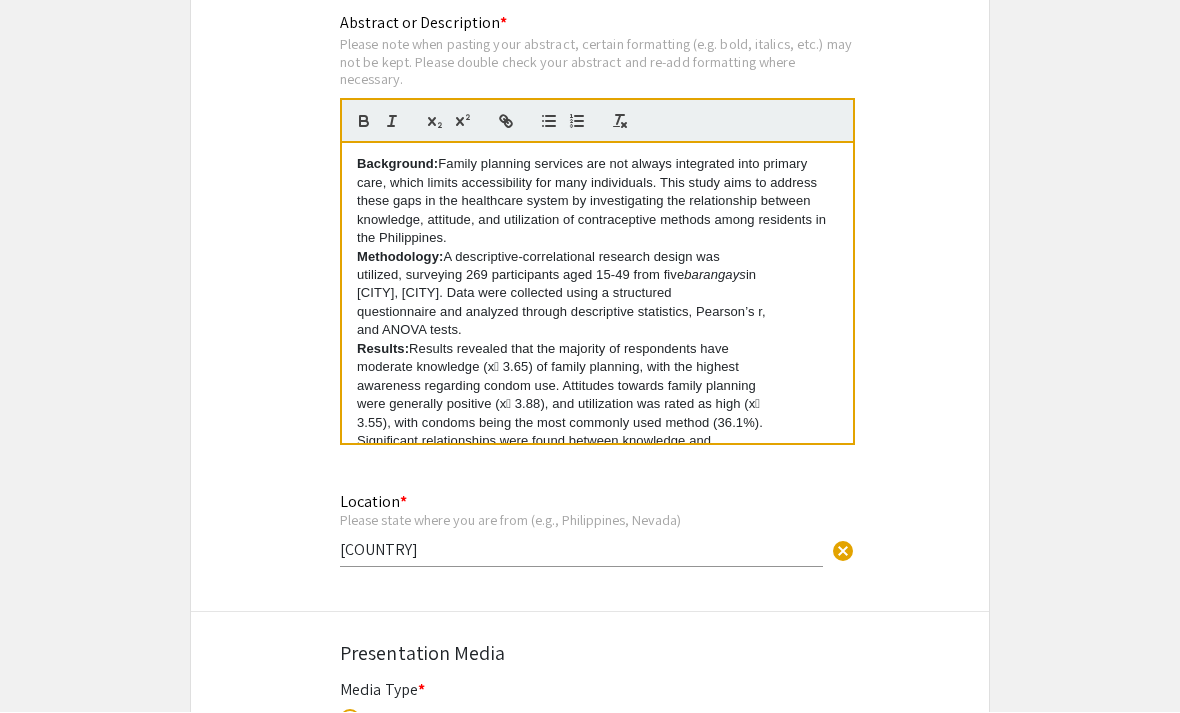 click on "Background:  Family planning services are not always integrated into primary care, which limits accessibility for many individuals. This study aims to address these gaps in the healthcare system by investigating the relationship between knowledge, attitude, and utilization of contraceptive methods among residents in the Philippines. Methodology:  A descriptive-correlational research design was utilized, surveying 269 participants aged 15-49 from five  barangays  in Sampaloc, Manila. Data were collected using a structured questionnaire and analyzed through descriptive statistics, Pearson’s r, and ANOVA tests. Results:  Results revealed that the majority of respondents have moderate knowledge (x̄ 3.65) of family planning, with the highest awareness regarding condom use. Attitudes towards family planning were generally positive (x̄ 3.88), and utilization was rated as high (x̄ 3.55), with condoms being the most commonly used method (36.1%). Significant relationships were found between knowledge and Keywords" at bounding box center [597, 294] 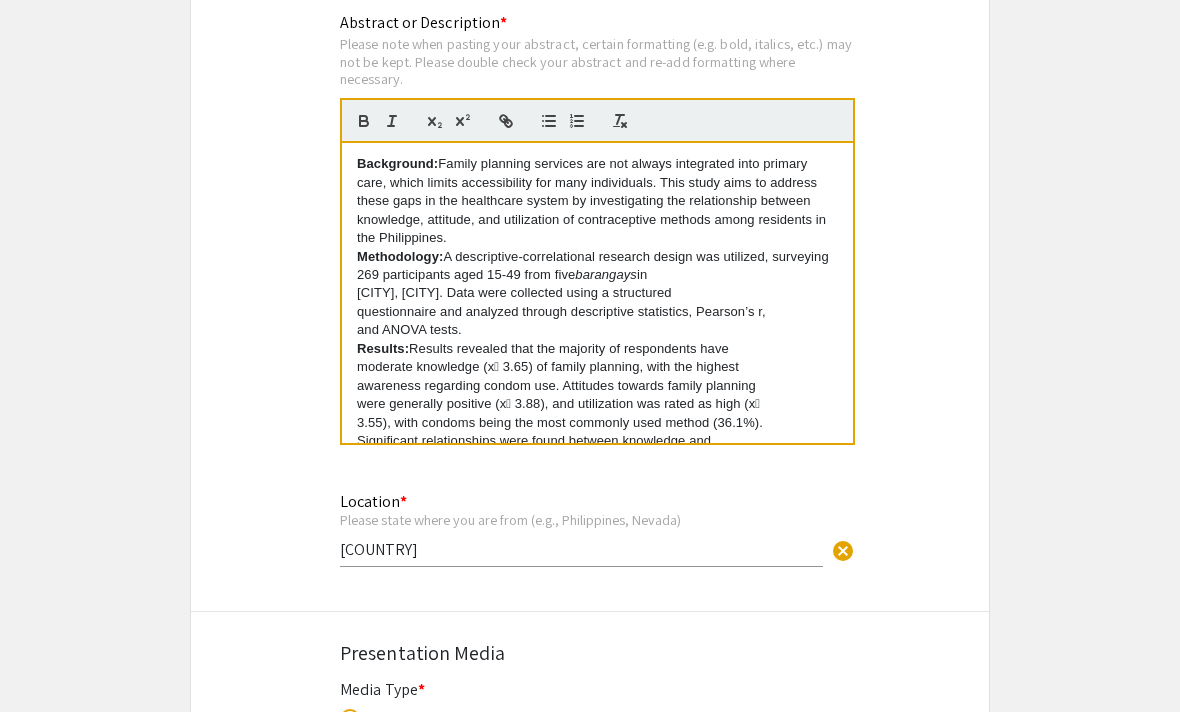 click on "Background:  Family planning services are not always integrated into primary care, which limits accessibility for many individuals. This study aims to address these gaps in the healthcare system by investigating the relationship between knowledge, attitude, and utilization of contraceptive methods among residents in the Philippines. Methodology:  A descriptive-correlational research design was utilized, surveying 269 participants aged 15-49 from five  barangays  in Sampaloc, Manila. Data were collected using a structured questionnaire and analyzed through descriptive statistics, Pearson’s r, and ANOVA tests. Results:  Results revealed that the majority of respondents have moderate knowledge (x̄ 3.65) of family planning, with the highest awareness regarding condom use. Attitudes towards family planning were generally positive (x̄ 3.88), and utilization was rated as high (x̄ 3.55), with condoms being the most commonly used method (36.1%). Significant relationships were found between knowledge and Keywords" at bounding box center (597, 294) 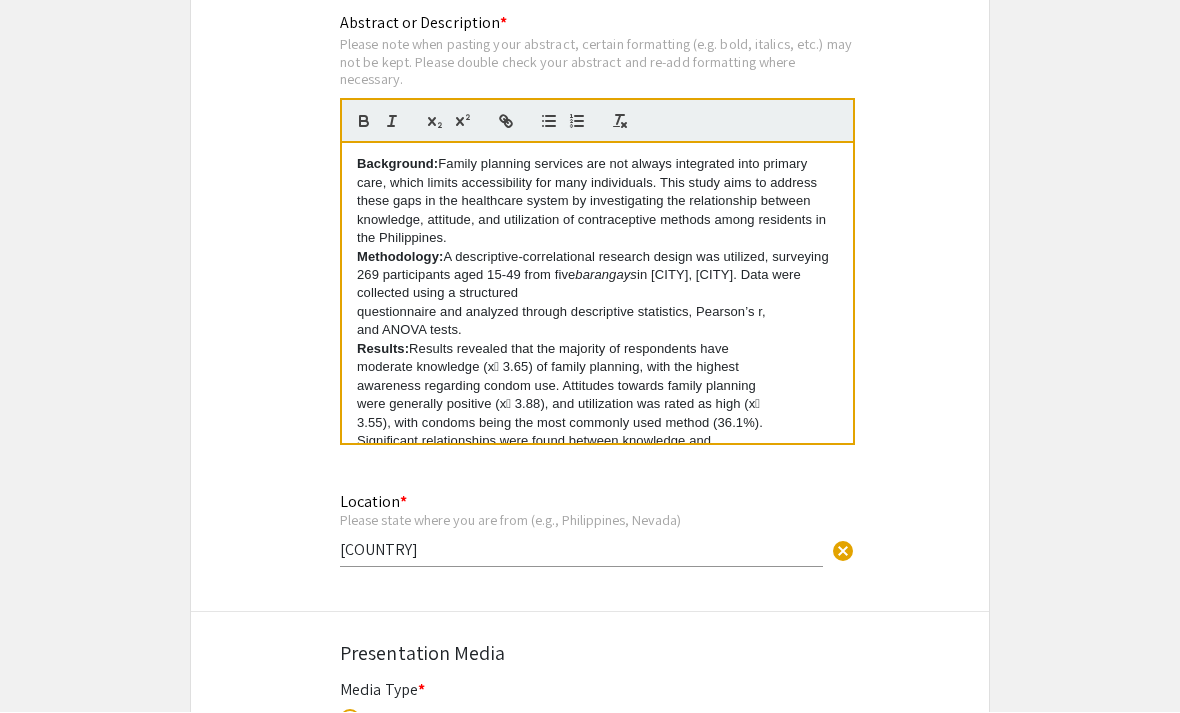 click on "Background:  Family planning services are not always integrated into primary care, which limits accessibility for many individuals. This study aims to address these gaps in the healthcare system by investigating the relationship between knowledge, attitude, and utilization of contraceptive methods among residents in the Philippines. Methodology:  A descriptive-correlational research design was utilized, surveying 269 participants aged 15-49 from five  barangays  in Sampaloc, Manila. Data were collected using a structured questionnaire and analyzed through descriptive statistics, Pearson’s r, and ANOVA tests. Results:  Results revealed that the majority of respondents have moderate knowledge (x̄ 3.65) of family planning, with the highest awareness regarding condom use. Attitudes towards family planning were generally positive (x̄ 3.88), and utilization was rated as high (x̄ 3.55), with condoms being the most commonly used method (36.1%). Significant relationships were found between knowledge and Keywords" at bounding box center (597, 294) 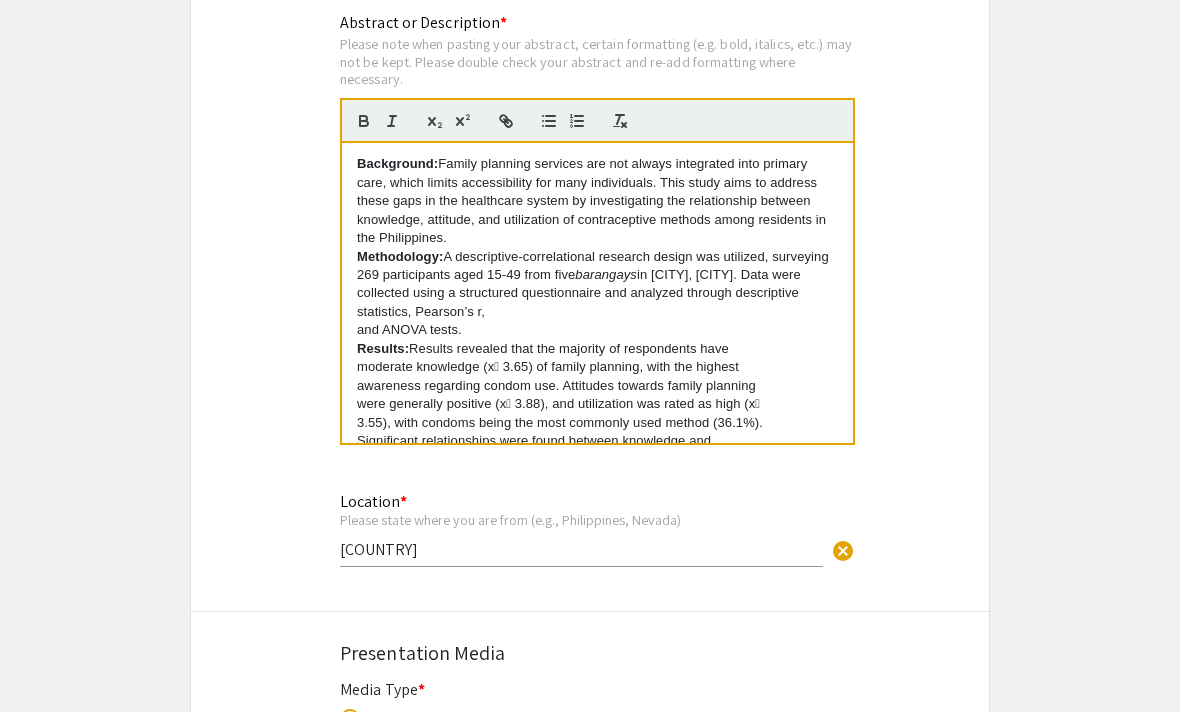 click on "Background:  Family planning services are not always integrated into primary care, which limits accessibility for many individuals. This study aims to address these gaps in the healthcare system by investigating the relationship between knowledge, attitude, and utilization of contraceptive methods among residents in the Philippines. Methodology:  A descriptive-correlational research design was utilized, surveying 269 participants aged 15-49 from five  barangays  in Sampaloc, Manila. Data were collected using a structured questionnaire and analyzed through descriptive statistics, Pearson’s r, and ANOVA tests. Results:  Results revealed that the majority of respondents have moderate knowledge (x̄ 3.65) of family planning, with the highest awareness regarding condom use. Attitudes towards family planning were generally positive (x̄ 3.88), and utilization was rated as high (x̄ 3.55), with condoms being the most commonly used method (36.1%). Significant relationships were found between knowledge and Keywords" at bounding box center [597, 294] 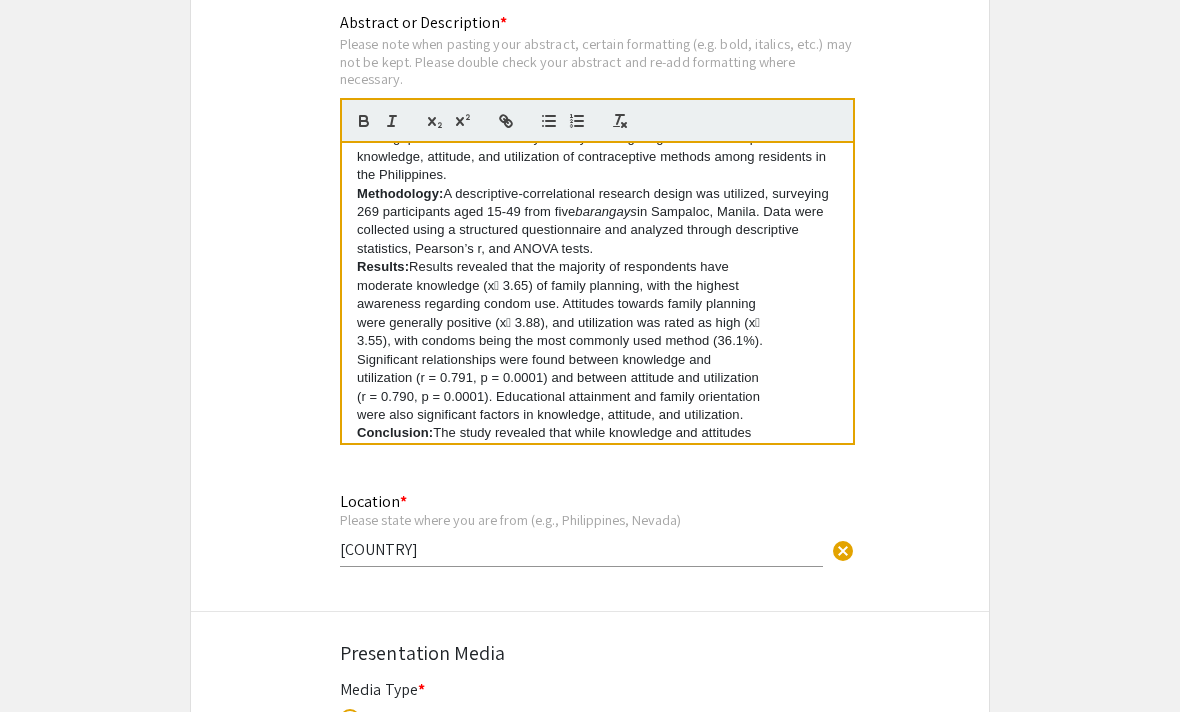 scroll, scrollTop: 86, scrollLeft: 0, axis: vertical 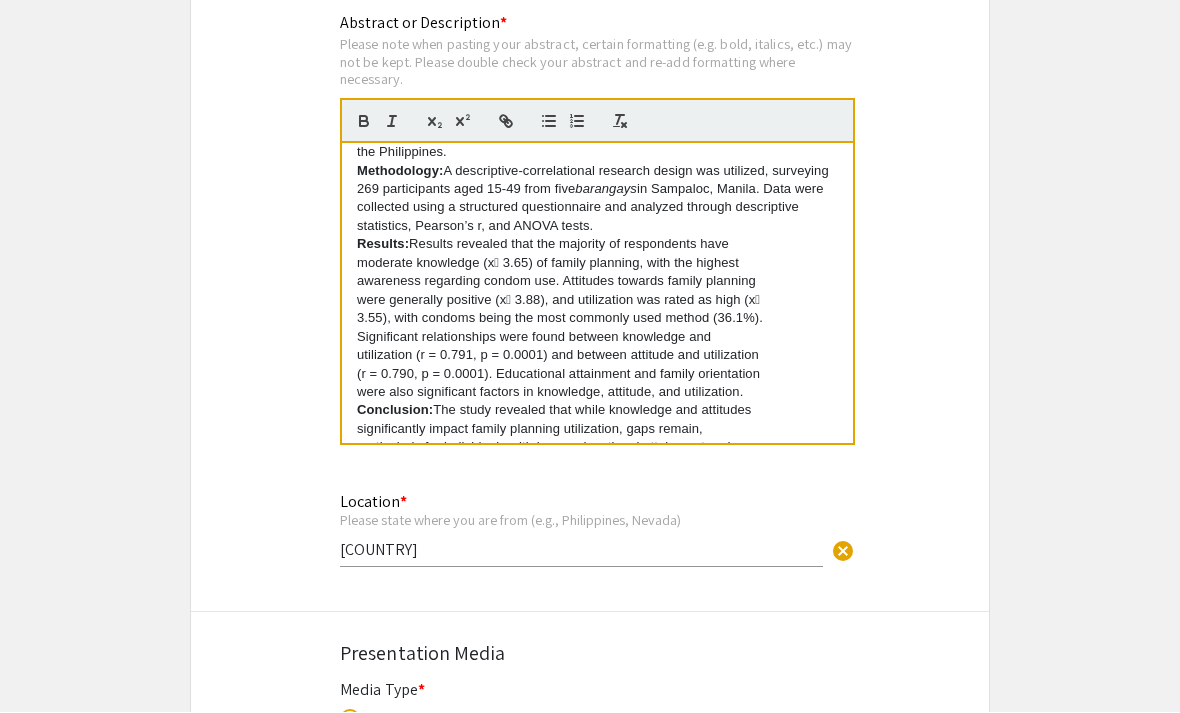 click on "Background:  Family planning services are not always integrated into primary care, which limits accessibility for many individuals. This study aims to address these gaps in the healthcare system by investigating the relationship between knowledge, attitude, and utilization of contraceptive methods among residents in the Philippines. Methodology:  A descriptive-correlational research design was utilized, surveying 269 participants aged 15-49 from five  barangays  in Sampaloc, Manila. Data were collected using a structured questionnaire and analyzed through descriptive statistics, Pearson’s r, and ANOVA tests. Results:  Results revealed that the majority of respondents have moderate knowledge (x̄ 3.65) of family planning, with the highest awareness regarding condom use. Attitudes towards family planning were generally positive (x̄ 3.88), and utilization was rated as high (x̄ 3.55), with condoms being the most commonly used method (36.1%). Significant relationships were found between knowledge and Keywords" at bounding box center [597, 294] 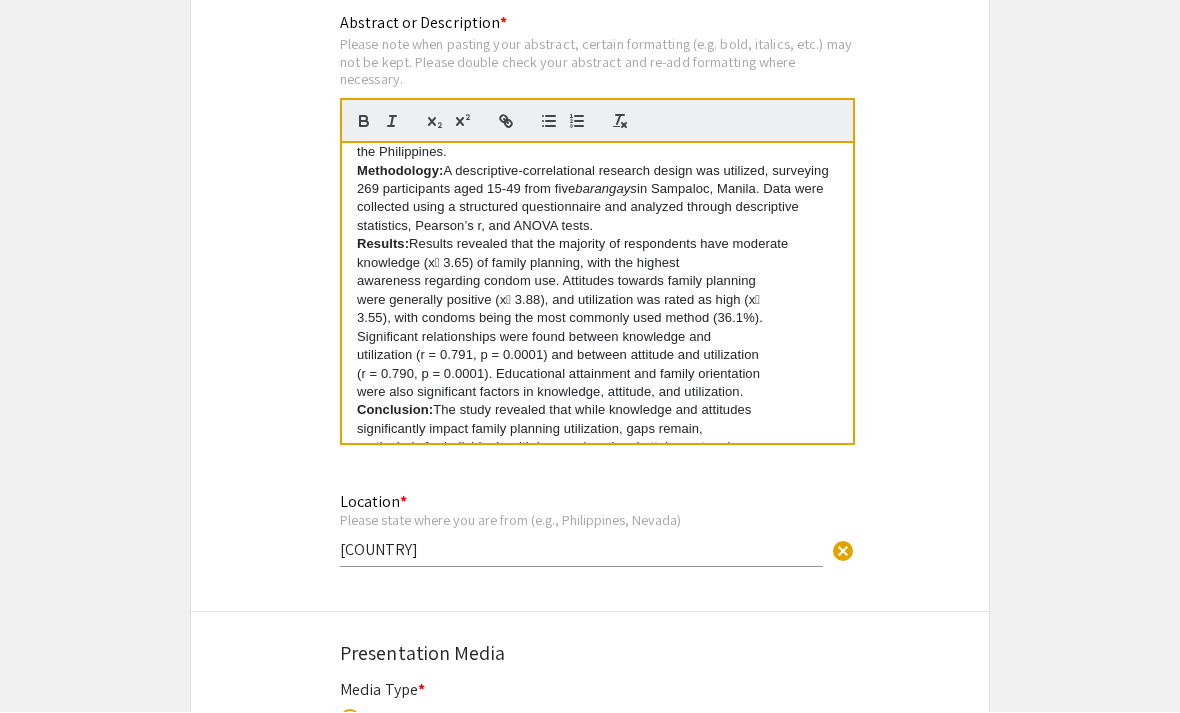 click on "awareness regarding condom use. Attitudes towards family planning" at bounding box center (597, 282) 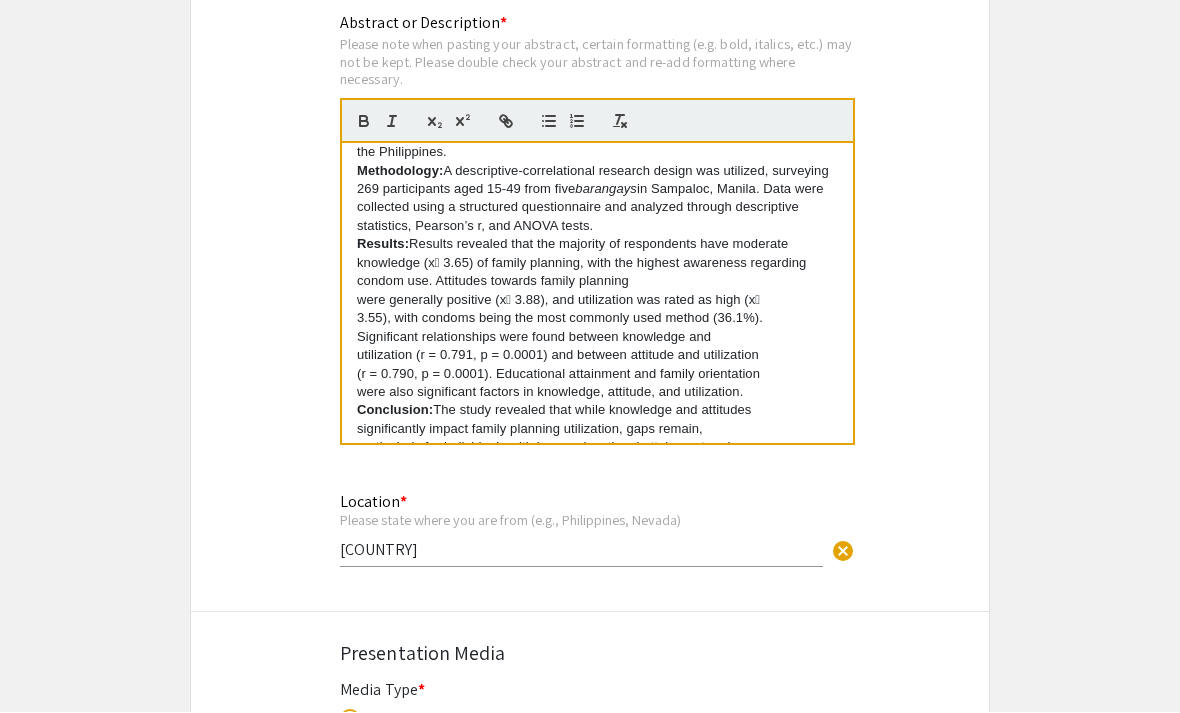 click on "Background:  Family planning services are not always integrated into primary care, which limits accessibility for many individuals. This study aims to address these gaps in the healthcare system by investigating the relationship between knowledge, attitude, and utilization of contraceptive methods among residents in the Philippines. Methodology:  A descriptive-correlational research design was utilized, surveying 269 participants aged 15-49 from five  barangays  in Sampaloc, Manila. Data were collected using a structured questionnaire and analyzed through descriptive statistics, Pearson’s r, and ANOVA tests. Results:  Results revealed that the majority of respondents have moderate knowledge (x̄ 3.65) of family planning, with the highest awareness regarding condom use. Attitudes towards family planning were generally positive (x̄ 3.88), and utilization was rated as high (x̄ 3.55), with condoms being the most commonly used method (36.1%). Significant relationships were found between knowledge and Keywords" at bounding box center [597, 294] 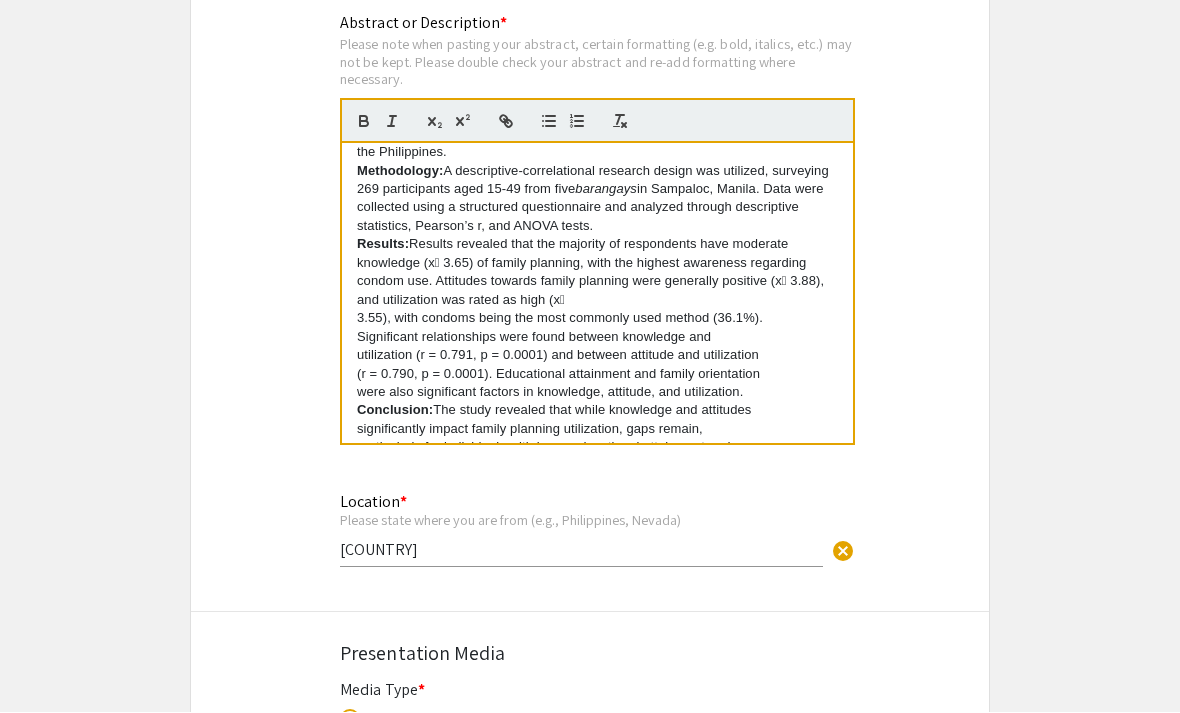 click on "Background:  Family planning services are not always integrated into primary care, which limits accessibility for many individuals. This study aims to address these gaps in the healthcare system by investigating the relationship between knowledge, attitude, and utilization of contraceptive methods among residents in the Philippines. Methodology:  A descriptive-correlational research design was utilized, surveying 269 participants aged 15-49 from five  barangays  in Sampaloc, Manila. Data were collected using a structured questionnaire and analyzed through descriptive statistics, Pearson’s r, and ANOVA tests. Results:  Results revealed that the majority of respondents have moderate knowledge (x̄ 3.65) of family planning, with the highest awareness regarding condom use. Attitudes towards family planning were generally positive (x̄ 3.88), and utilization was rated as high (x̄ 3.55), with condoms being the most commonly used method (36.1%). Significant relationships were found between knowledge and Keywords" at bounding box center [597, 294] 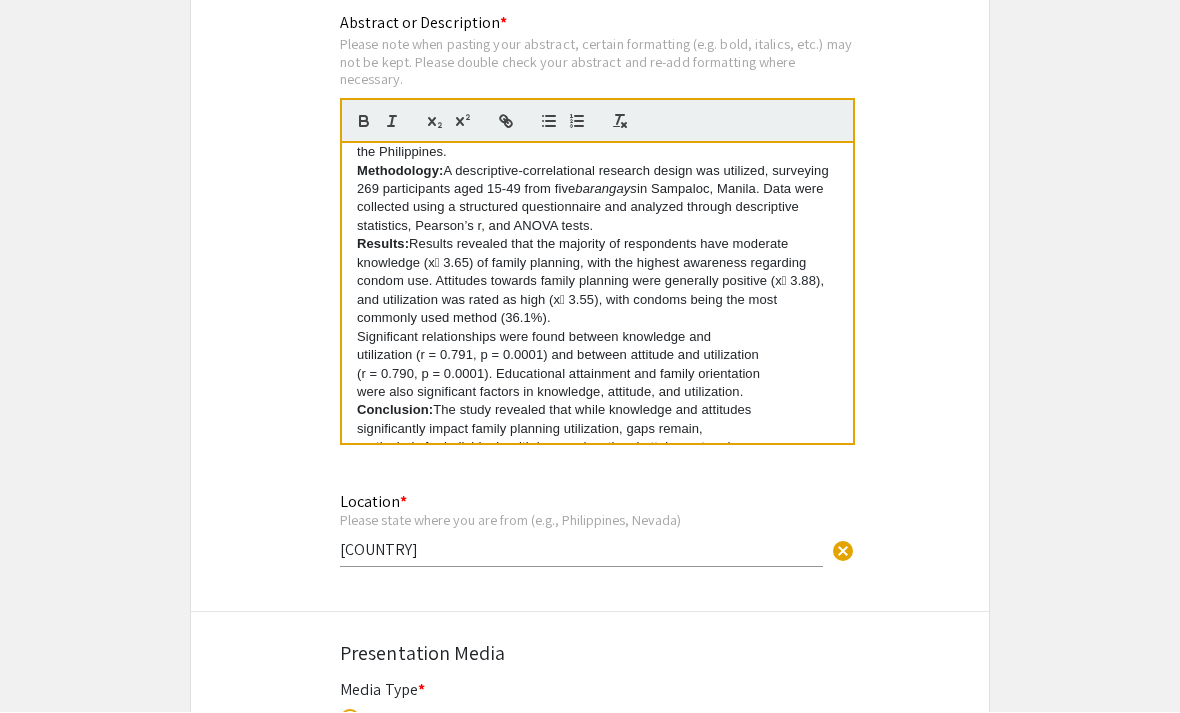 click on "Background:  Family planning services are not always integrated into primary care, which limits accessibility for many individuals. This study aims to address these gaps in the healthcare system by investigating the relationship between knowledge, attitude, and utilization of contraceptive methods among residents in the Philippines. Methodology:  A descriptive-correlational research design was utilized, surveying 269 participants aged 15-49 from five  barangays  in Sampaloc, Manila. Data were collected using a structured questionnaire and analyzed through descriptive statistics, Pearson’s r, and ANOVA tests. Results:  Results revealed that the majority of respondents have moderate knowledge (x̄ 3.65) of family planning, with the highest awareness regarding condom use. Attitudes towards family planning were generally positive (x̄ 3.88), and utilization was rated as high (x̄ 3.55), with condoms being the most commonly used method (36.1%). Significant relationships were found between knowledge and Keywords" at bounding box center [597, 294] 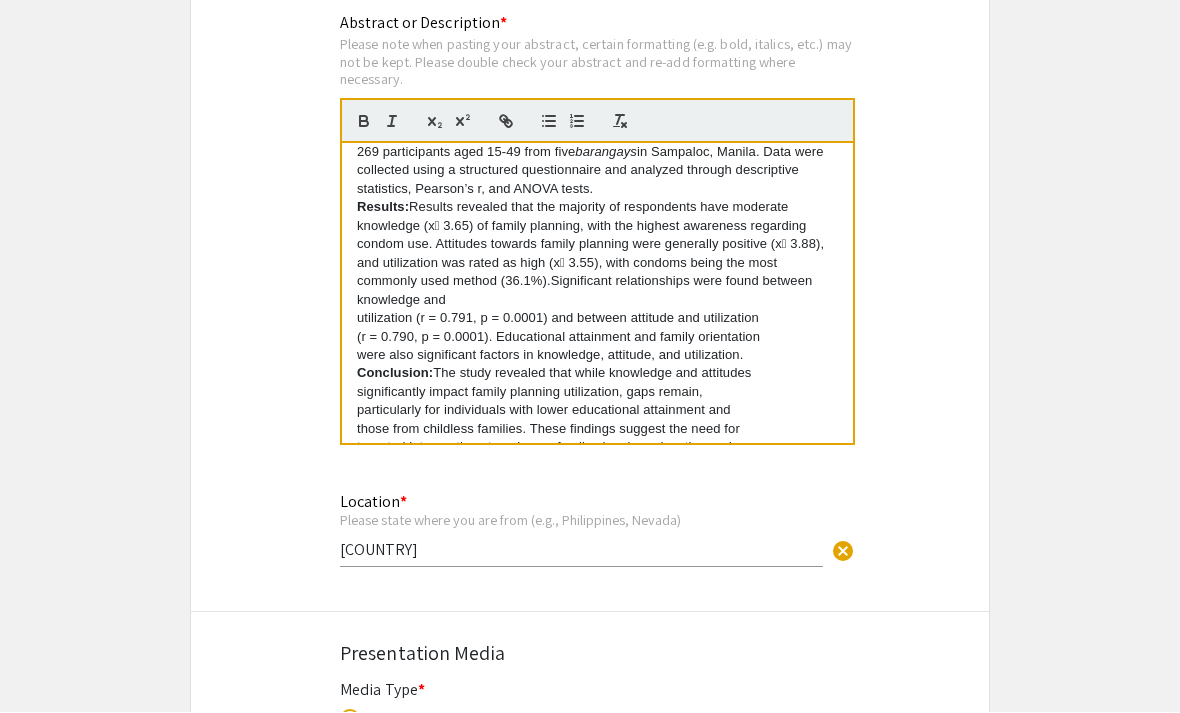 scroll, scrollTop: 132, scrollLeft: 0, axis: vertical 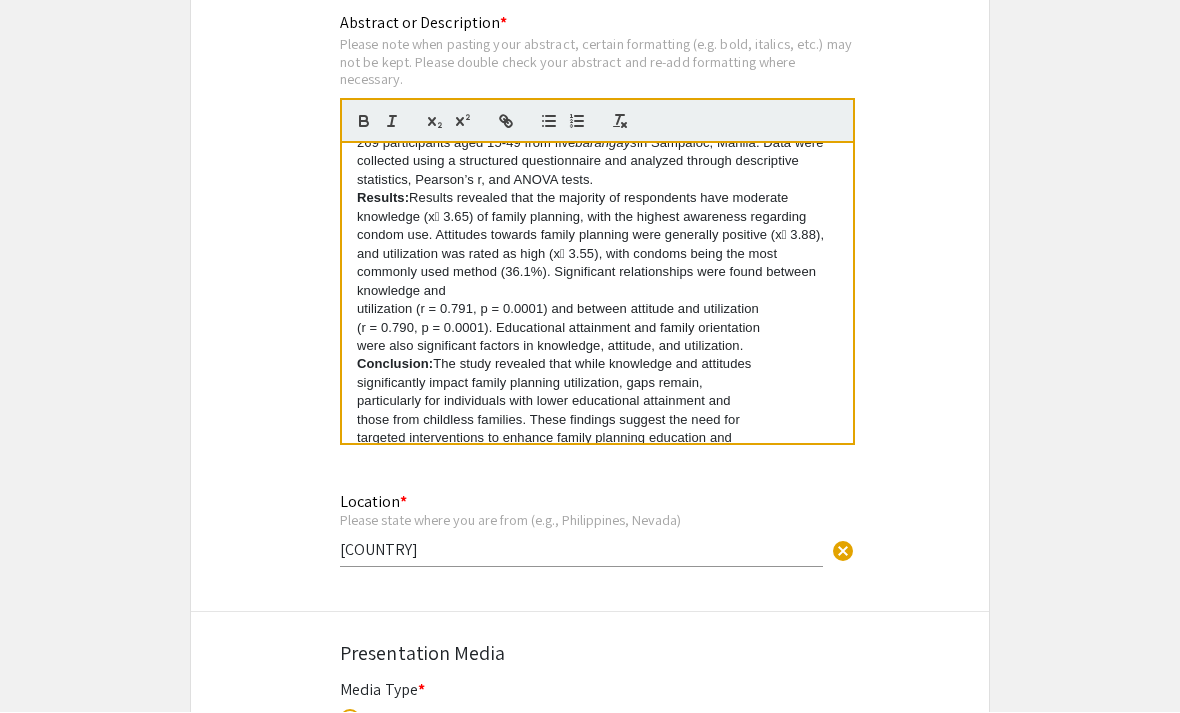 click on "utilization (r = 0.791, p = 0.0001) and between attitude and utilization" at bounding box center [597, 310] 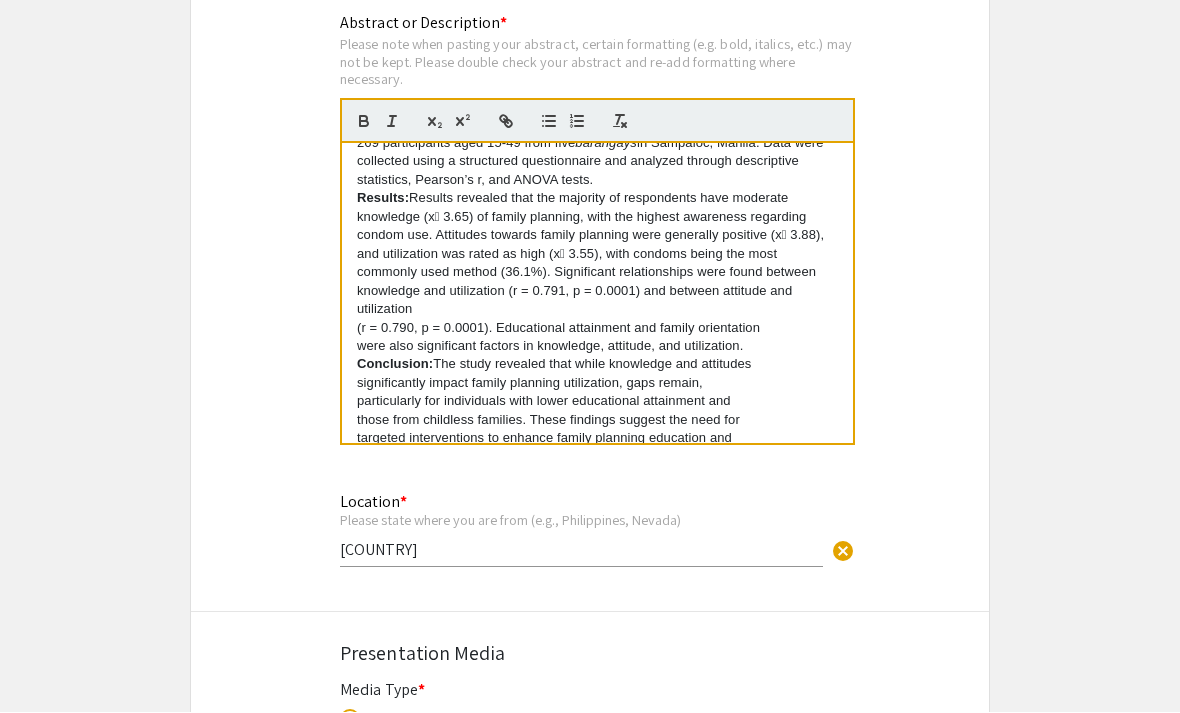 click on "Background:  Family planning services are not always integrated into primary care, which limits accessibility for many individuals. This study aims to address these gaps in the healthcare system by investigating the relationship between knowledge, attitude, and utilization of contraceptive methods among residents in the Philippines. Methodology:  A descriptive-correlational research design was utilized, surveying 269 participants aged 15-49 from five  barangays  in Sampaloc, Manila. Data were collected using a structured questionnaire and analyzed through descriptive statistics, Pearson’s r, and ANOVA tests. Results:  (r = 0.790, p = 0.0001). Educational attainment and family orientation were also significant factors in knowledge, attitude, and utilization. Conclusion:  The study revealed that while knowledge and attitudes significantly impact family planning utilization, gaps remain, particularly for individuals with lower educational attainment and services in these communities. Recommendation:  Keywords" at bounding box center [597, 294] 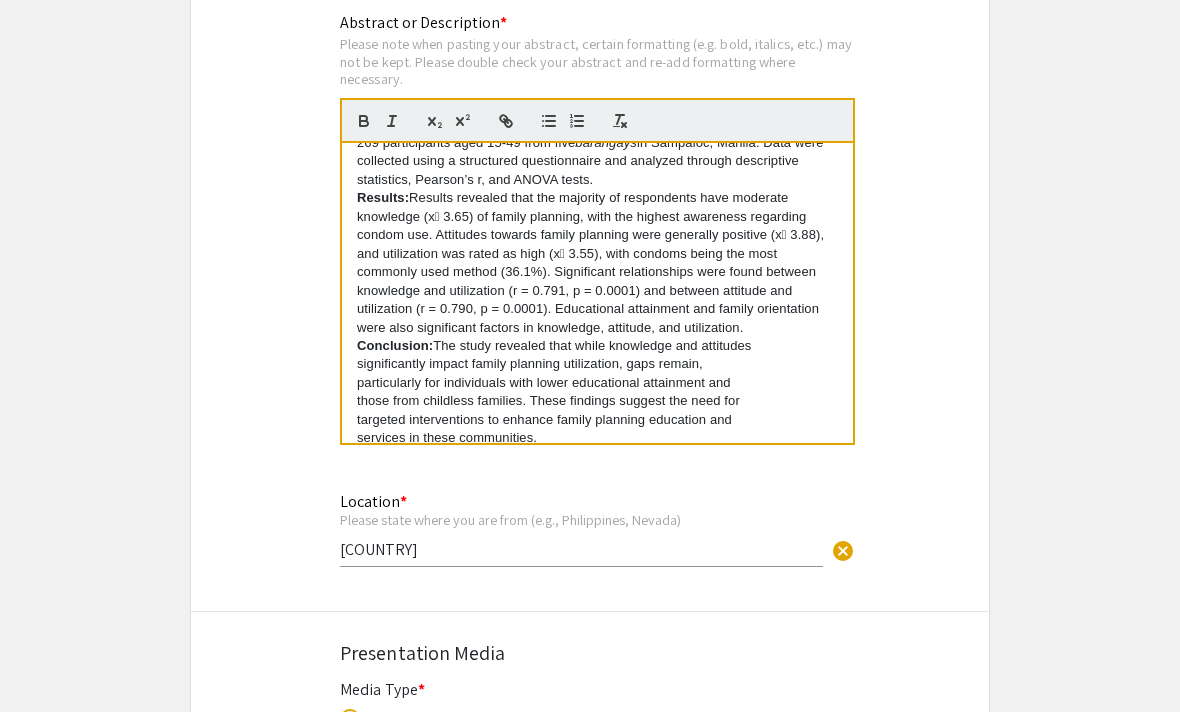 click on "Background:  Family planning services are not always integrated into primary care, which limits accessibility for many individuals. This study aims to address these gaps in the healthcare system by investigating the relationship between knowledge, attitude, and utilization of contraceptive methods among residents in the Philippines. Methodology:  A descriptive-correlational research design was utilized, surveying 269 participants aged 15-49 from five  barangays  in Sampaloc, Manila. Data were collected using a structured questionnaire and analyzed through descriptive statistics, Pearson’s r, and ANOVA tests. Results:  were also significant factors in knowledge, attitude, and utilization. Conclusion:  The study revealed that while knowledge and attitudes significantly impact family planning utilization, gaps remain, particularly for individuals with lower educational attainment and those from childless families. These findings suggest the need for services in these communities. Recommendation:  Keywords" at bounding box center (597, 294) 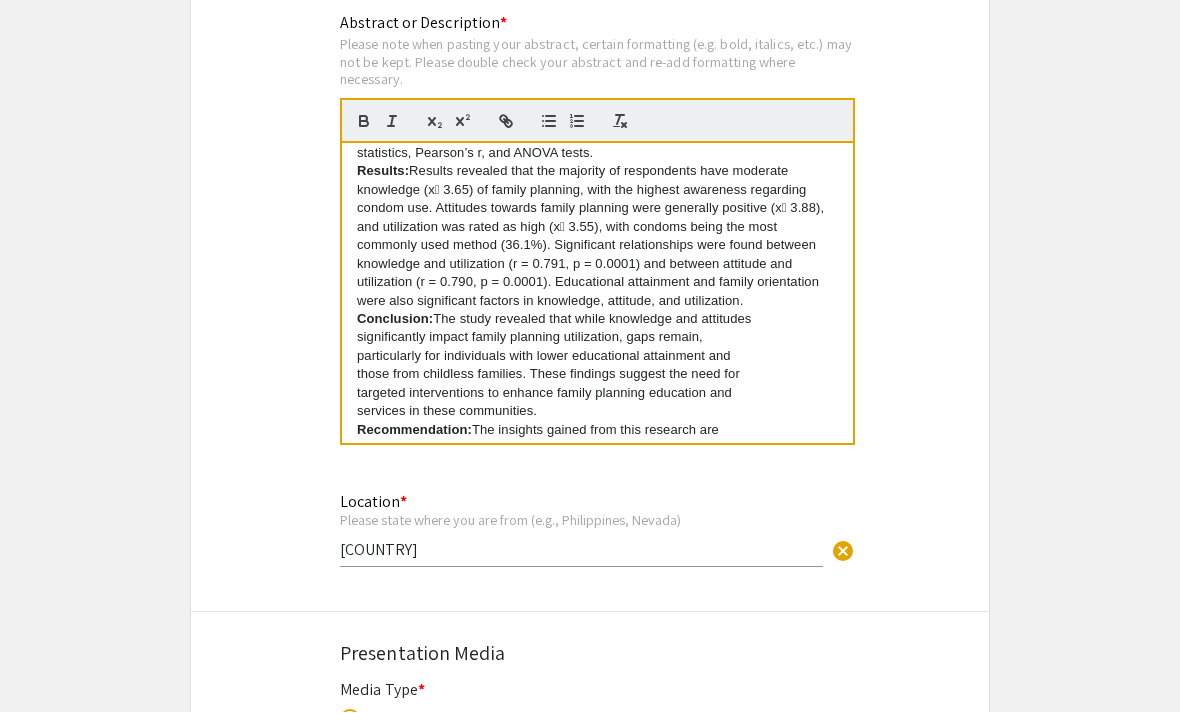 click on "Background:  Family planning services are not always integrated into primary care, which limits accessibility for many individuals. This study aims to address these gaps in the healthcare system by investigating the relationship between knowledge, attitude, and utilization of contraceptive methods among residents in the Philippines. Methodology:  A descriptive-correlational research design was utilized, surveying 269 participants aged 15-49 from five  barangays  in Sampaloc, Manila. Data were collected using a structured questionnaire and analyzed through descriptive statistics, Pearson’s r, and ANOVA tests. Results:  Conclusion:  The study revealed that while knowledge and attitudes significantly impact family planning utilization, gaps remain, particularly for individuals with lower educational attainment and those from childless families. These findings suggest the need for targeted interventions to enhance family planning education and services in these communities. Recommendation:  Keywords" at bounding box center (597, 294) 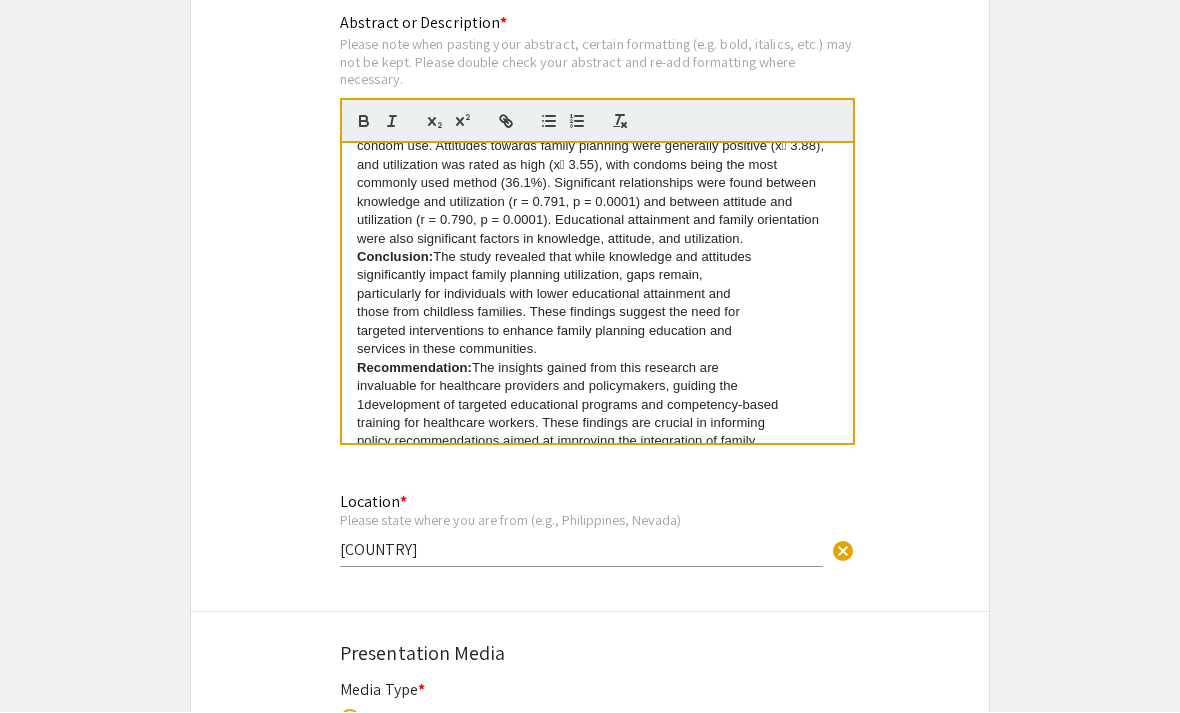 scroll, scrollTop: 239, scrollLeft: 0, axis: vertical 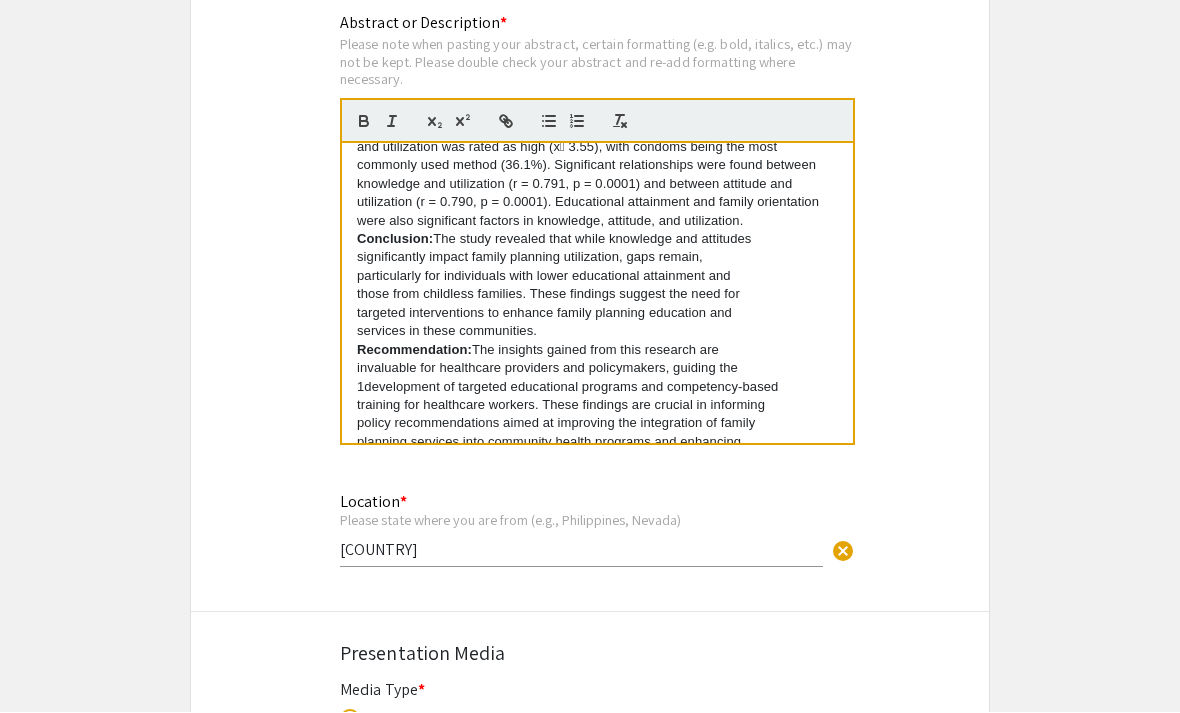 click on "significantly impact family planning utilization, gaps remain," at bounding box center [597, 258] 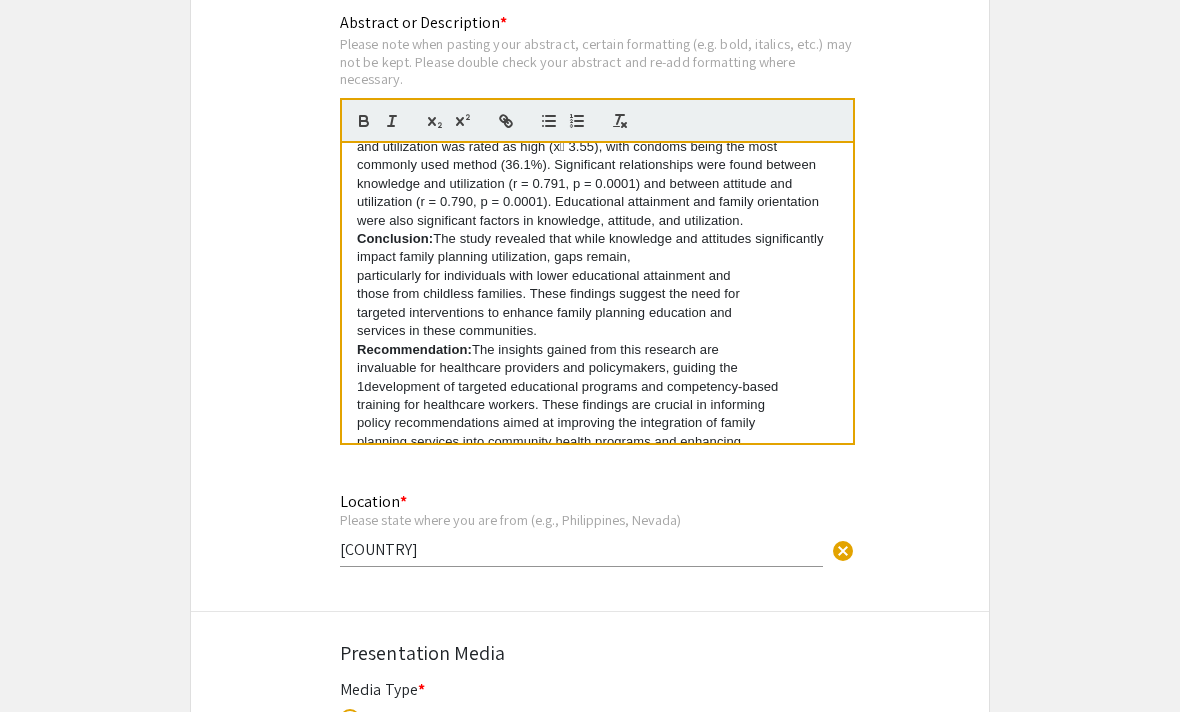 click on "particularly for individuals with lower educational attainment and" at bounding box center (597, 277) 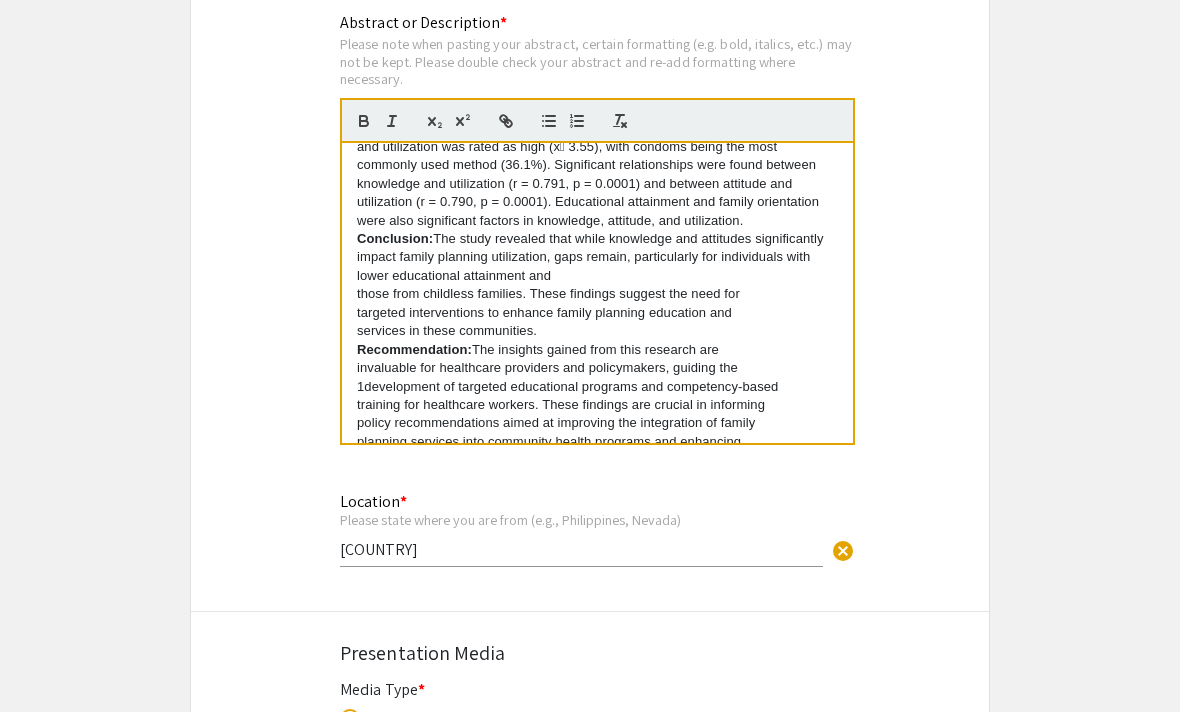 click on "those from childless families. These findings suggest the need for" at bounding box center (597, 295) 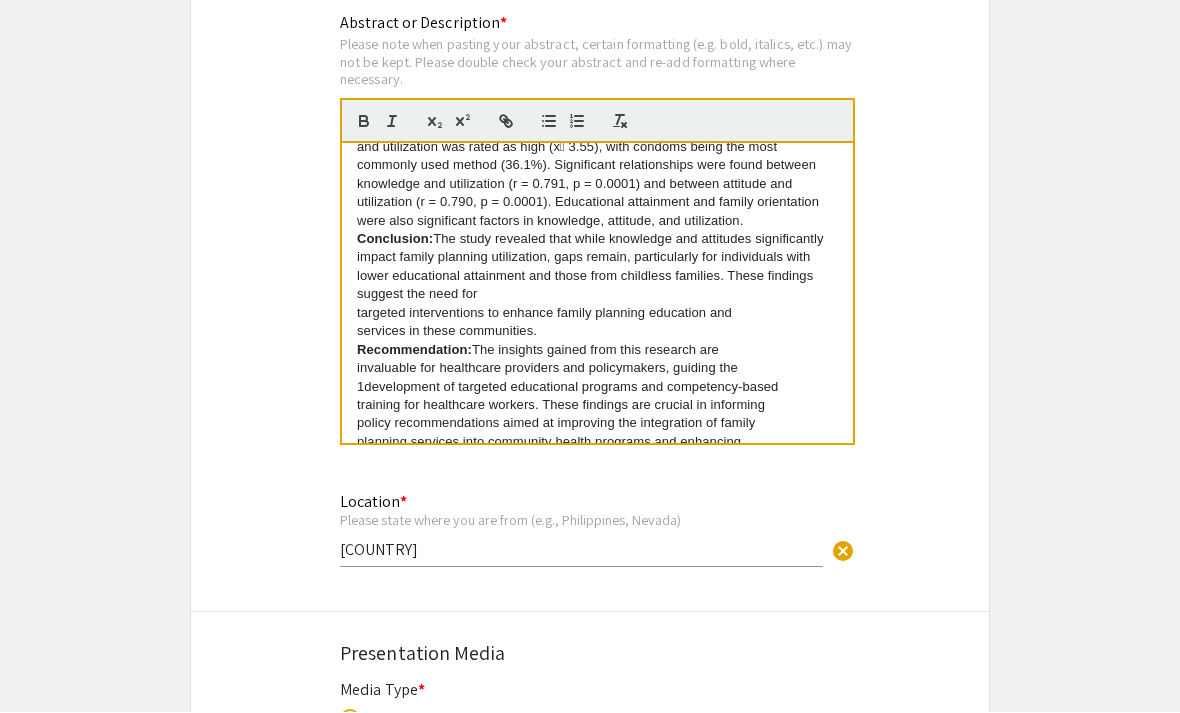 click on "targeted interventions to enhance family planning education and" at bounding box center [597, 314] 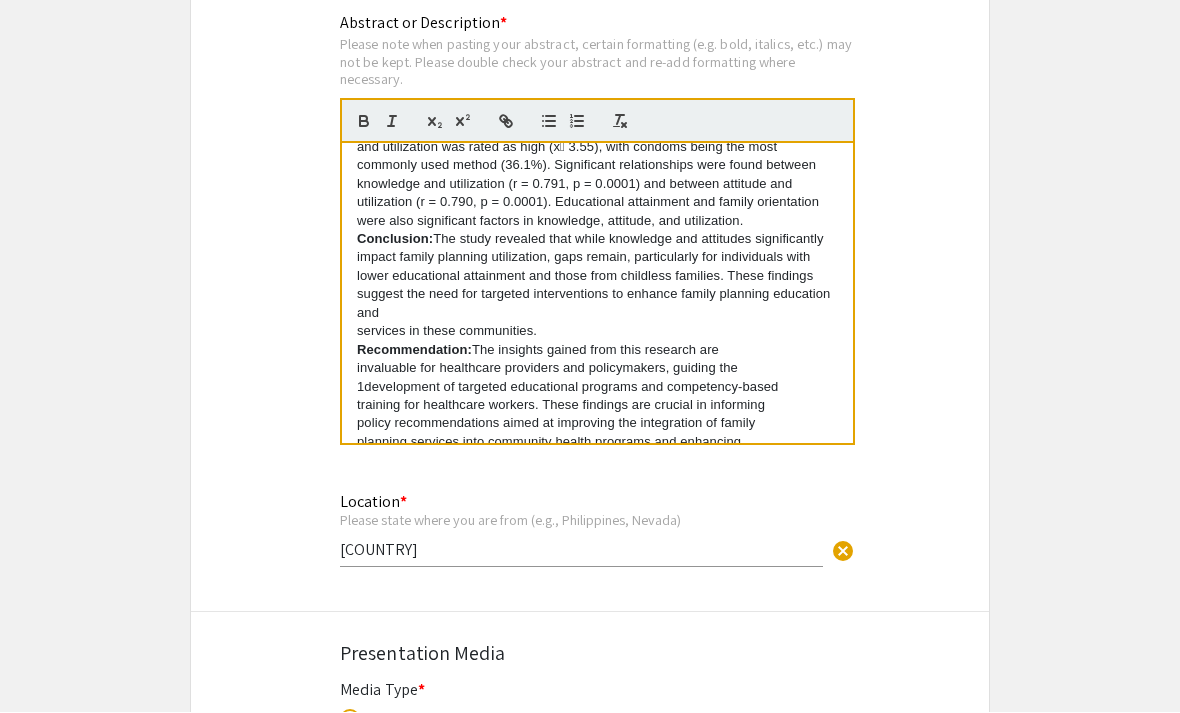click on "services in these communities." at bounding box center [597, 332] 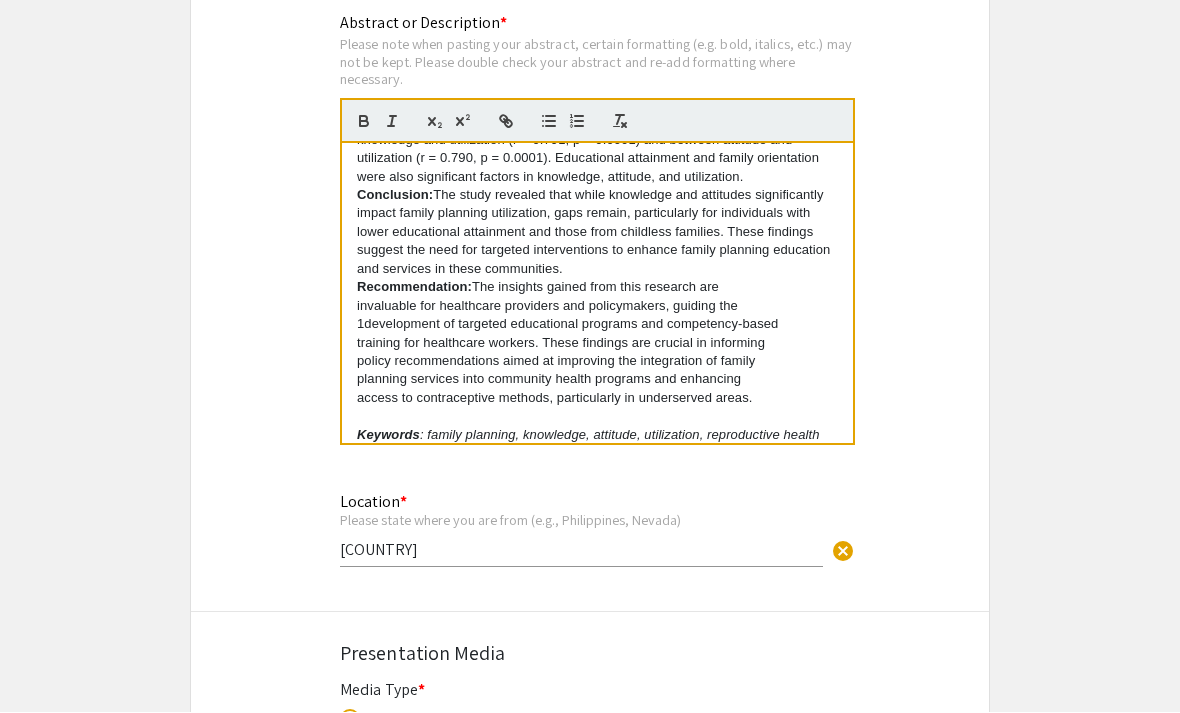 scroll, scrollTop: 282, scrollLeft: 0, axis: vertical 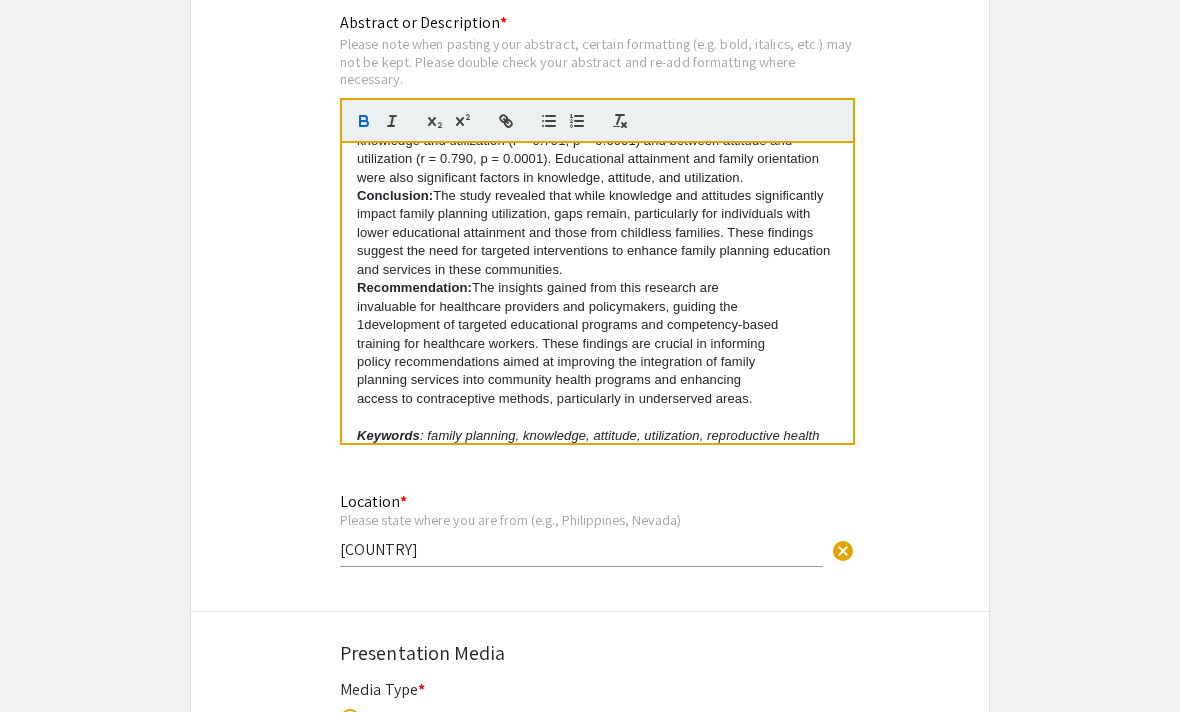 click on "Recommendation:" at bounding box center (414, 288) 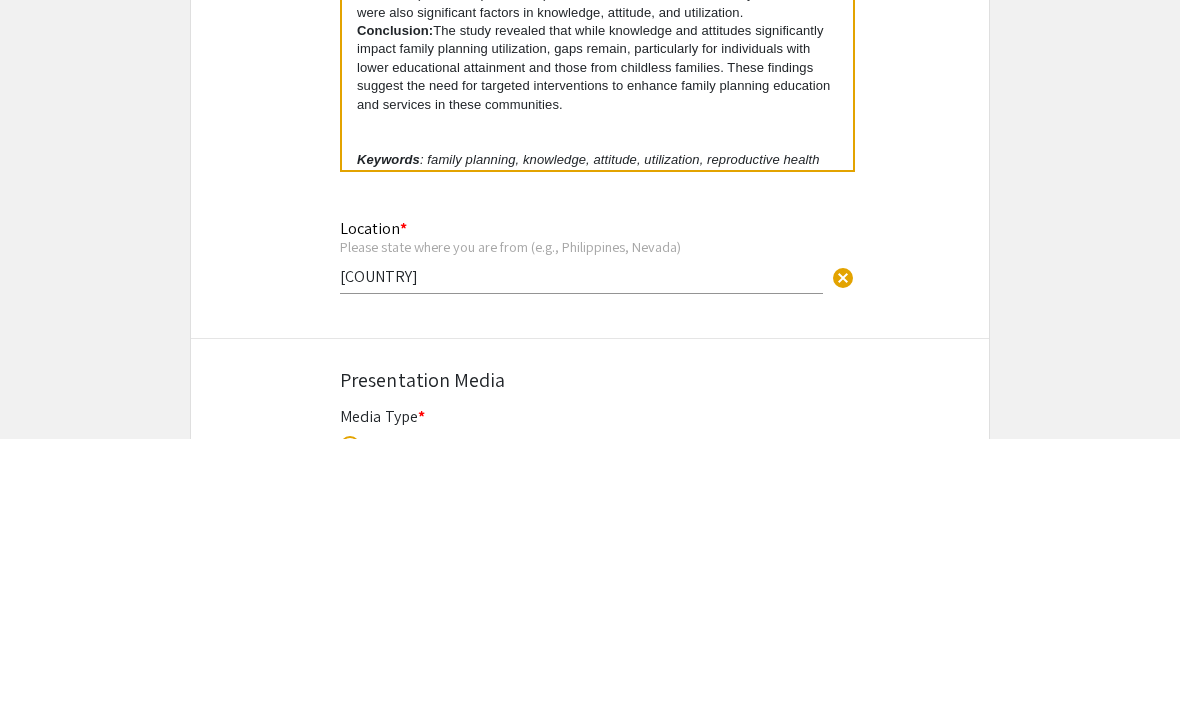 scroll, scrollTop: 156, scrollLeft: 0, axis: vertical 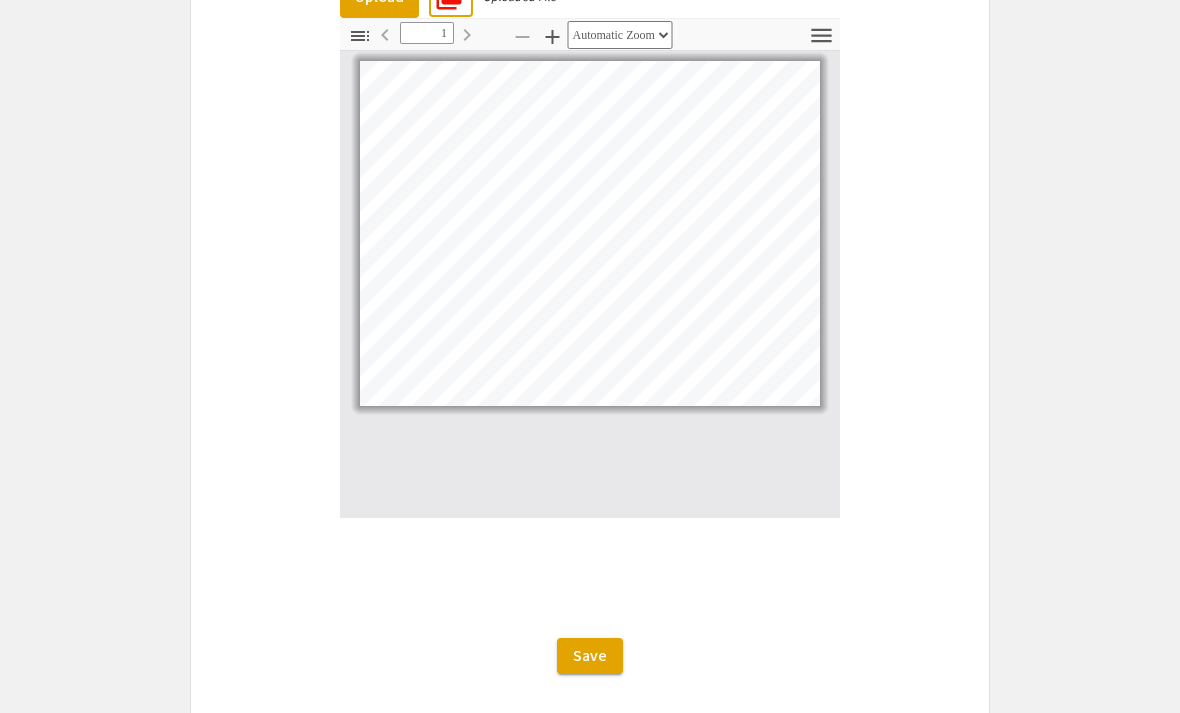 click on "Save" 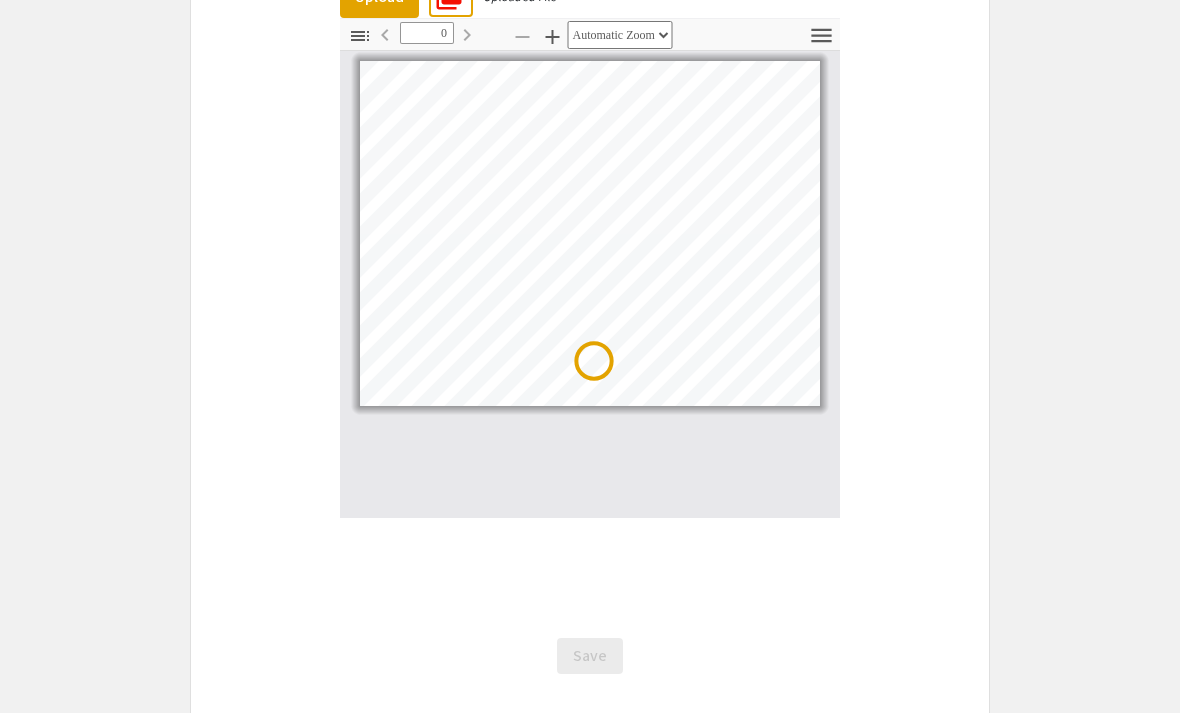 scroll, scrollTop: 0, scrollLeft: 0, axis: both 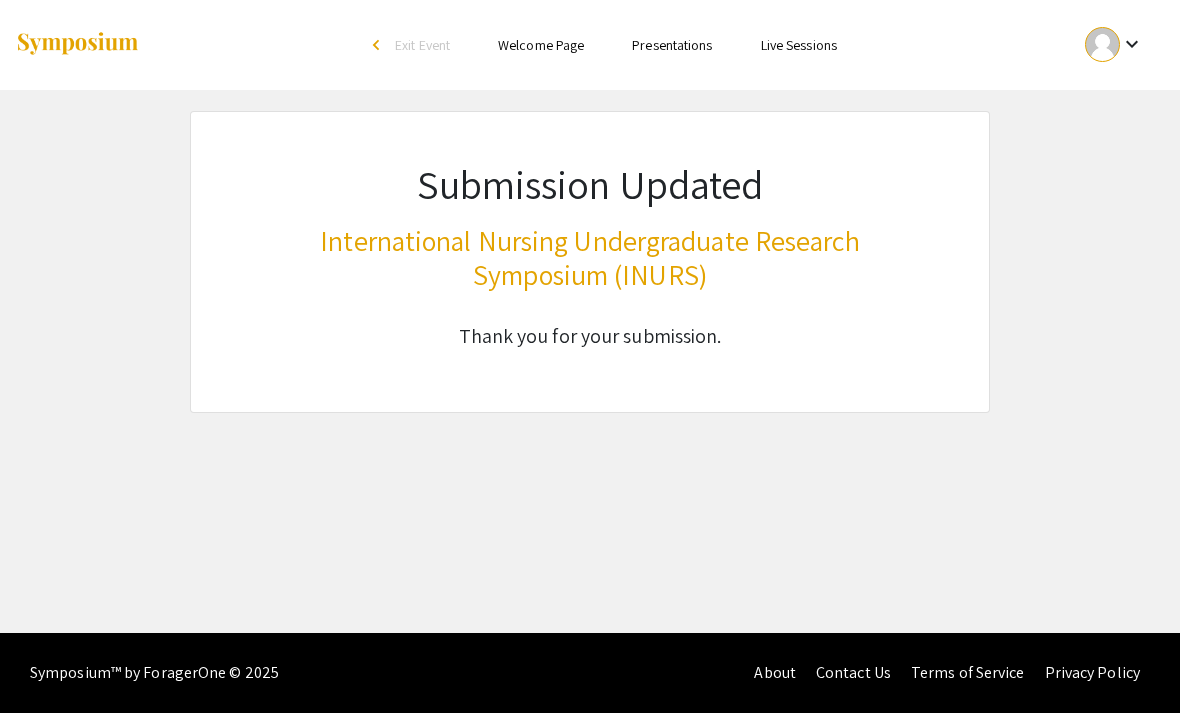 click at bounding box center (1102, 44) 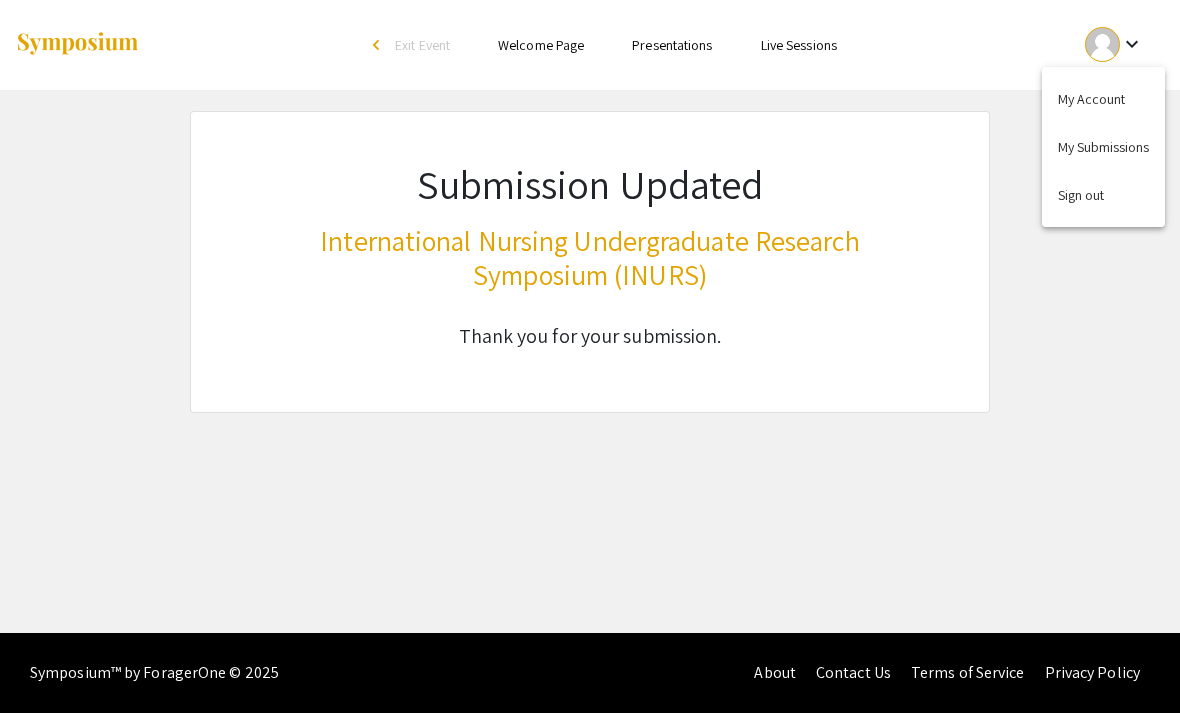 click on "My Submissions" at bounding box center [1103, 147] 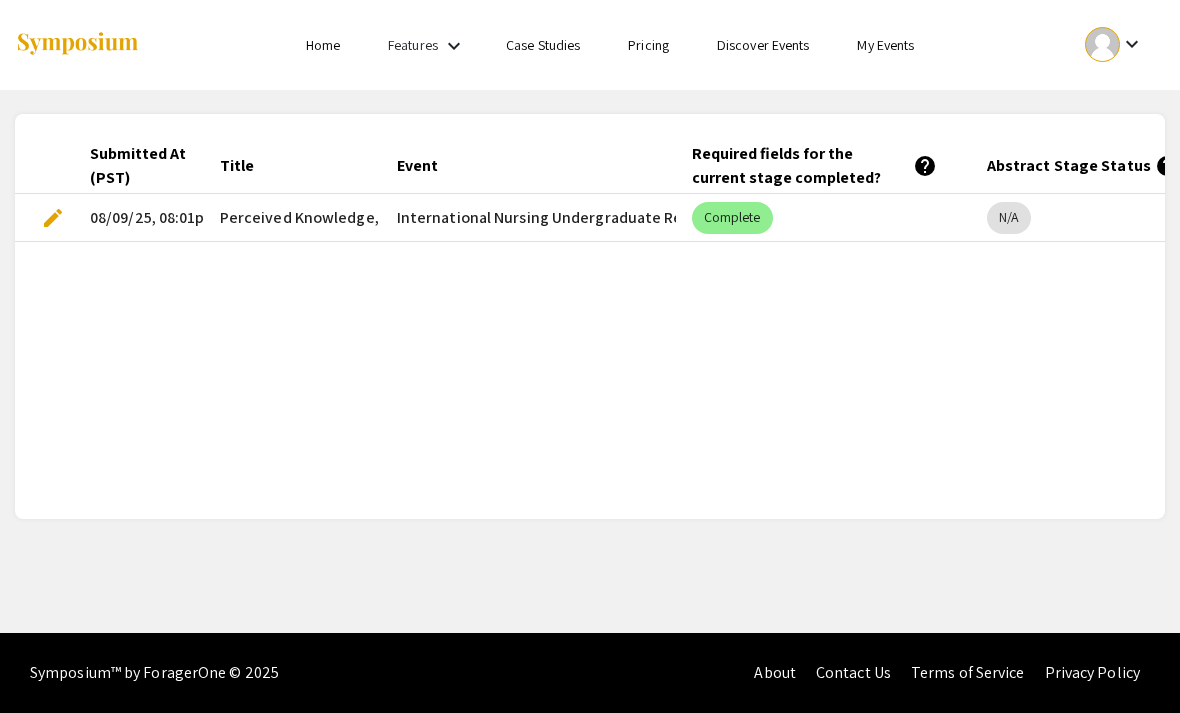 click on "edit" at bounding box center (53, 218) 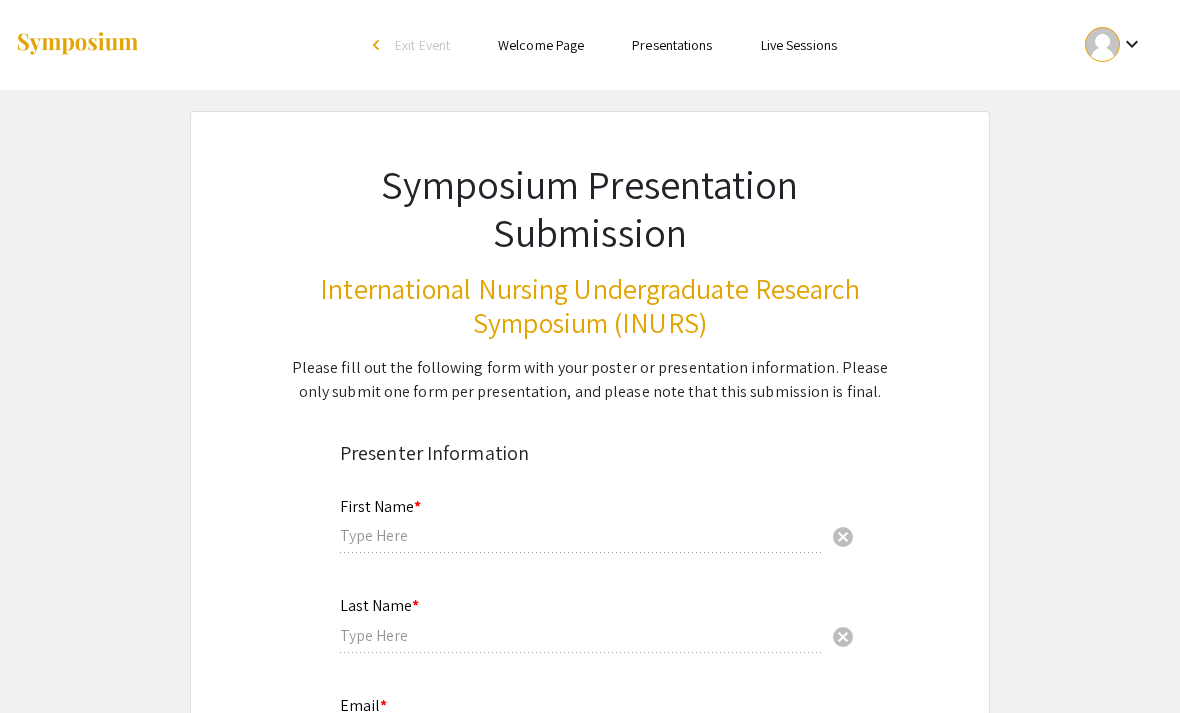 type on "[FIRST] [LAST]" 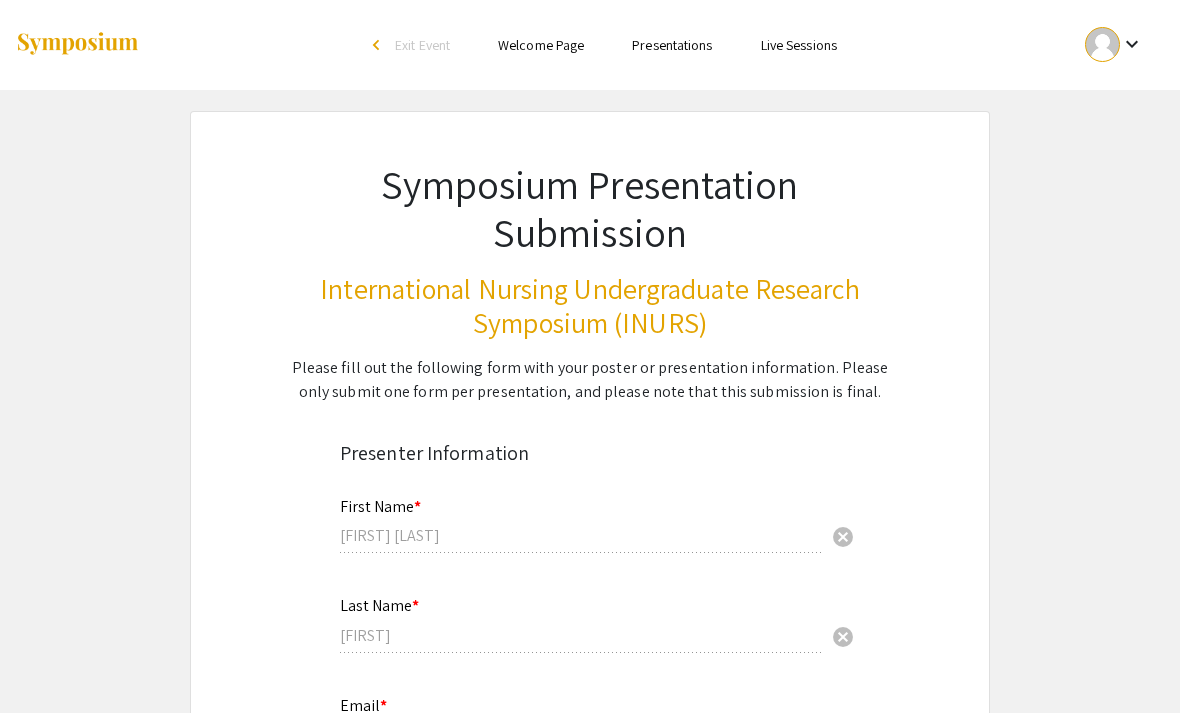 select on "custom" 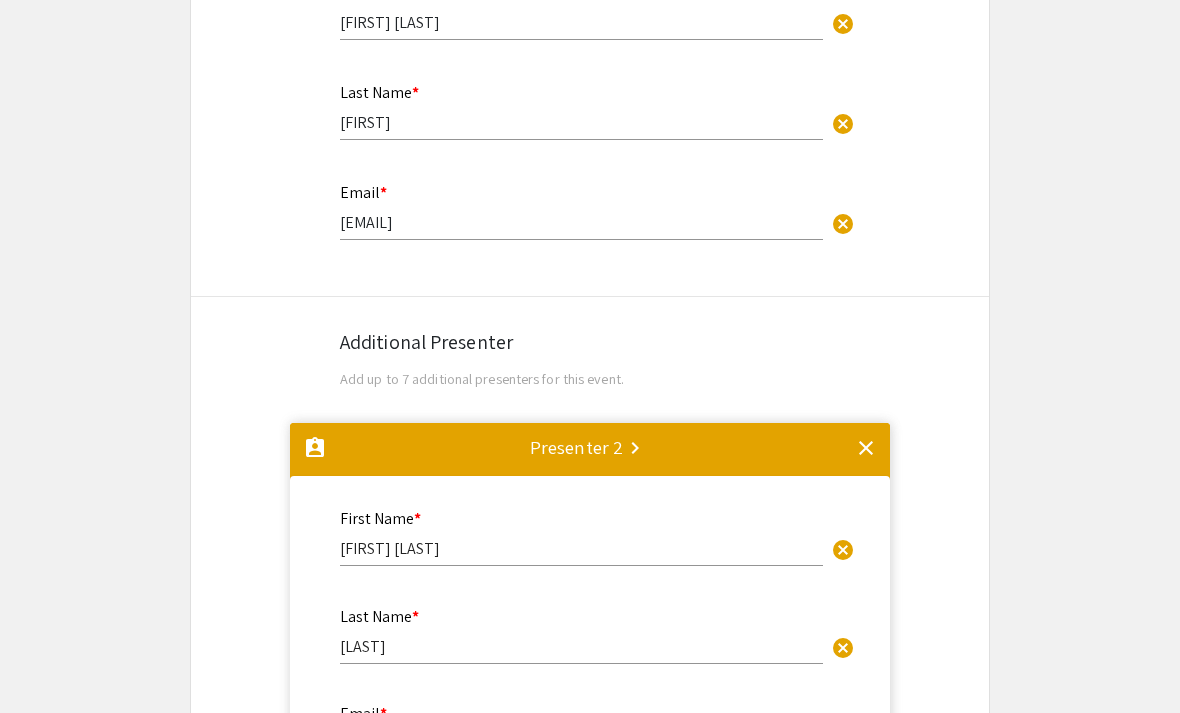 type on "0" 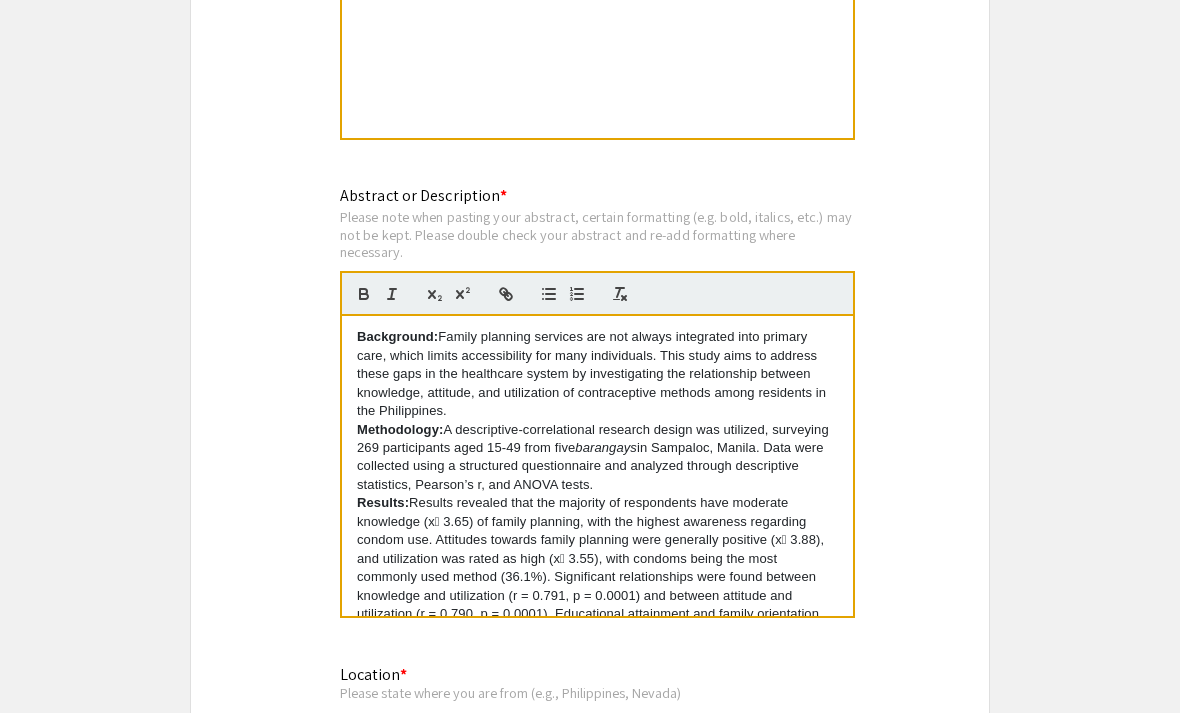 scroll, scrollTop: 1785, scrollLeft: 0, axis: vertical 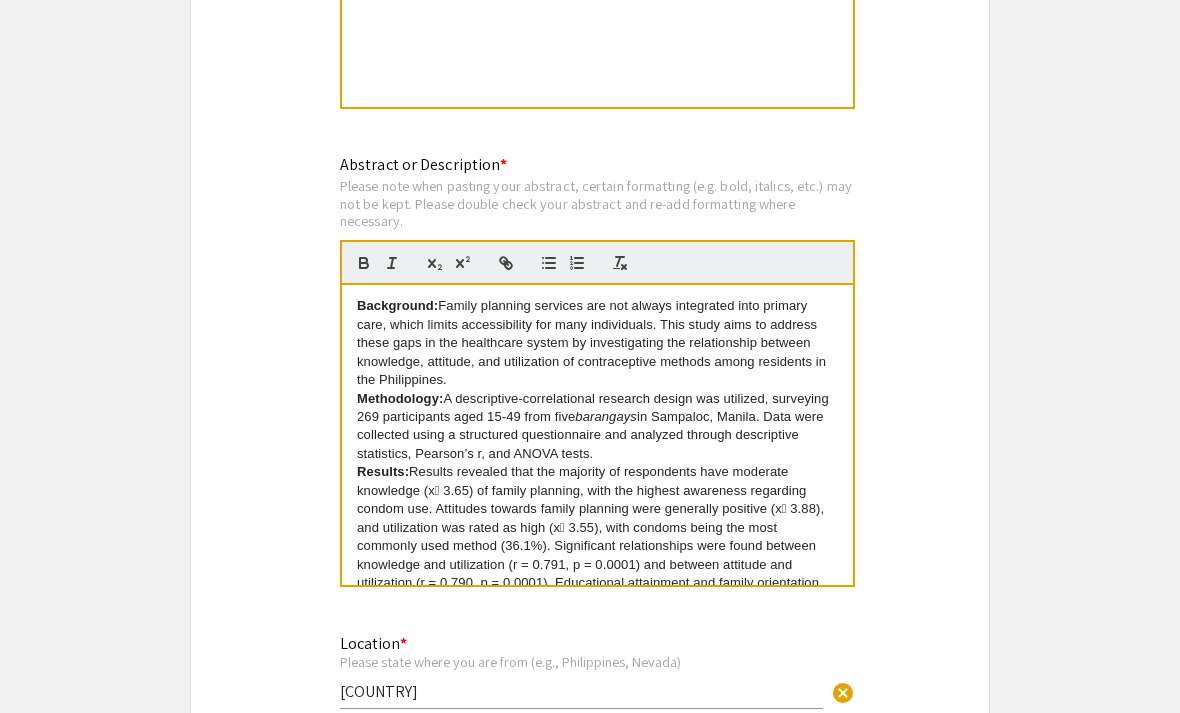 type on "1" 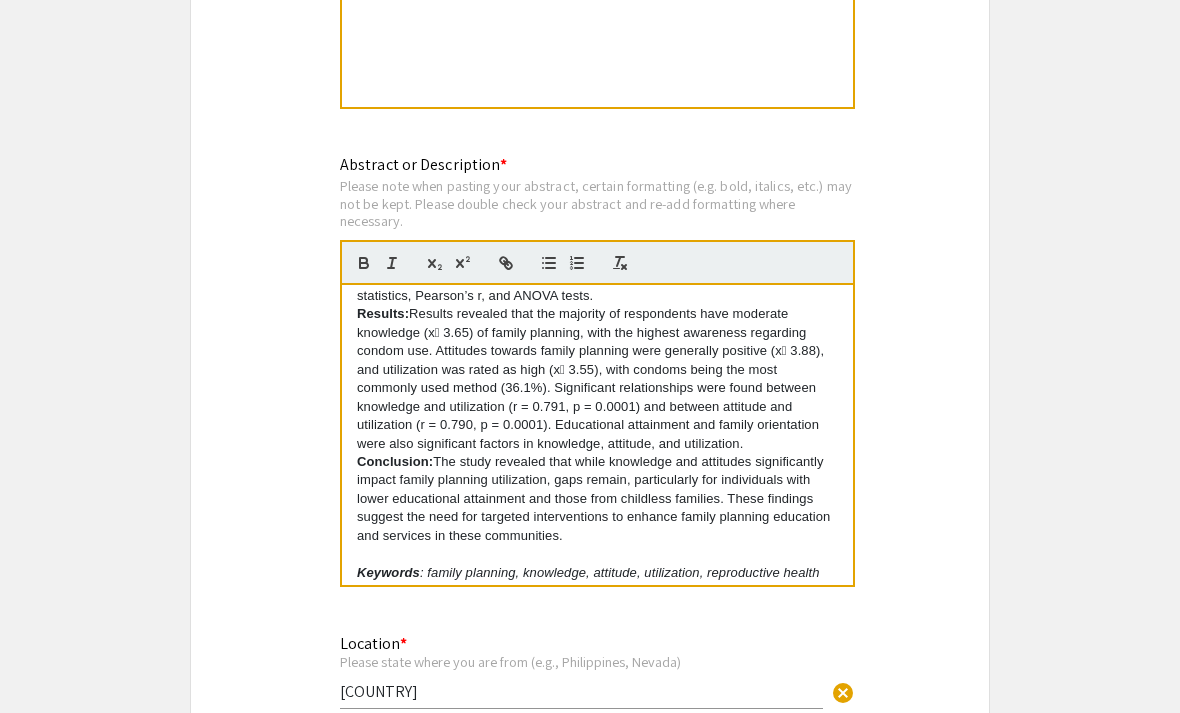 scroll, scrollTop: 156, scrollLeft: 0, axis: vertical 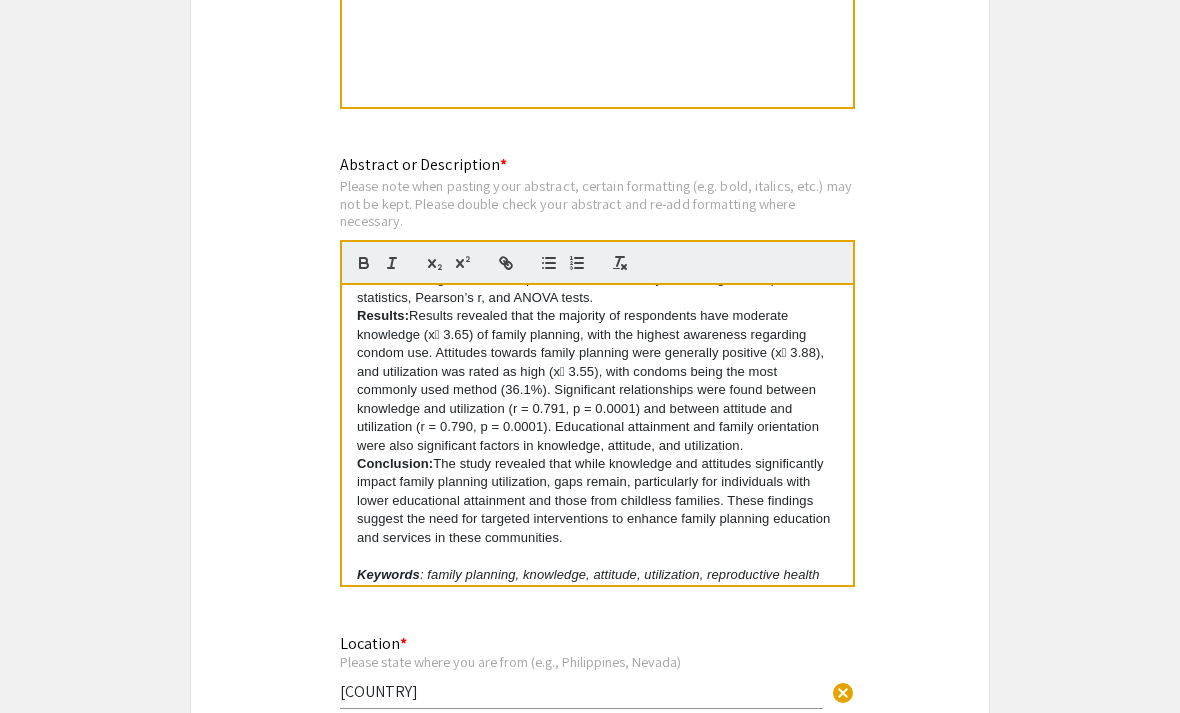 click on "Background:  Family planning services are not always integrated into primary care, which limits accessibility for many individuals. This study aims to address these gaps in the healthcare system by investigating the relationship between knowledge, attitude, and utilization of contraceptive methods among residents in the Philippines. Methodology:  A descriptive-correlational research design was utilized, surveying 269 participants aged 15-49 from five  barangays  in Sampaloc, Manila. Data were collected using a structured questionnaire and analyzed through descriptive statistics, Pearson’s r, and ANOVA tests. Results:  Conclusion:  The study revealed that while knowledge and attitudes significantly impact family planning utilization, gaps remain, particularly for individuals with lower educational attainment and those from childless families. These findings suggest the need for targeted interventions to enhance family planning education and services in these communities. Keywords" at bounding box center (597, 435) 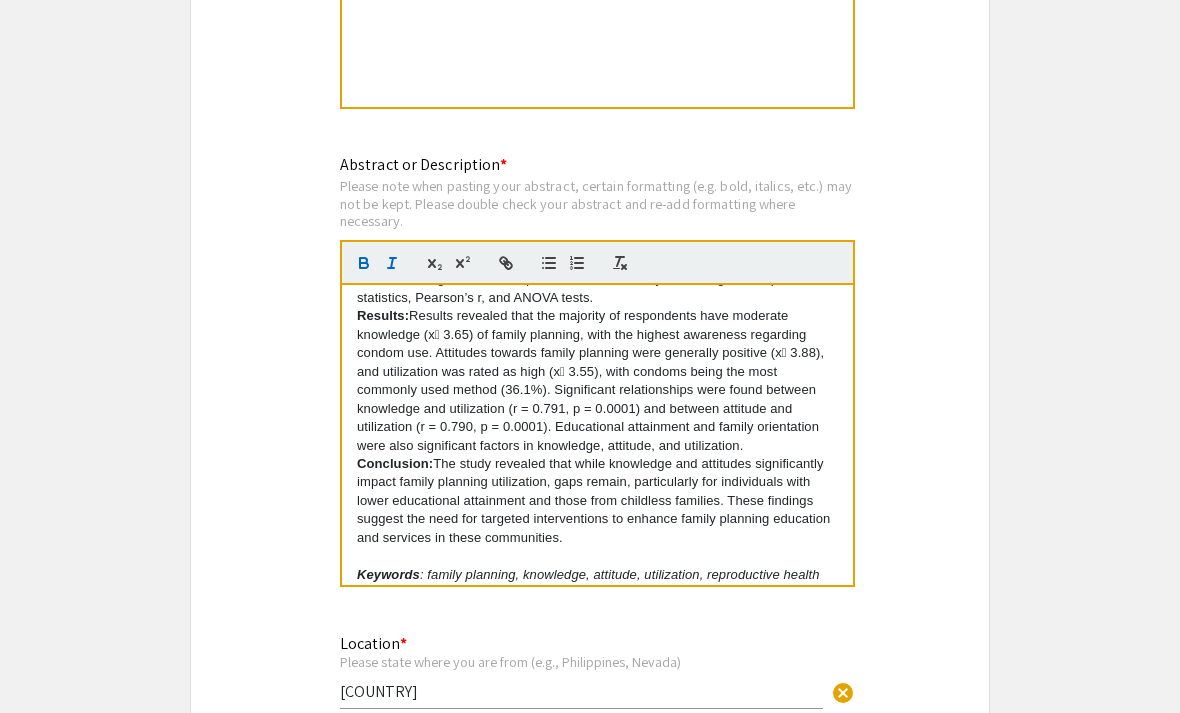 select on "auto" 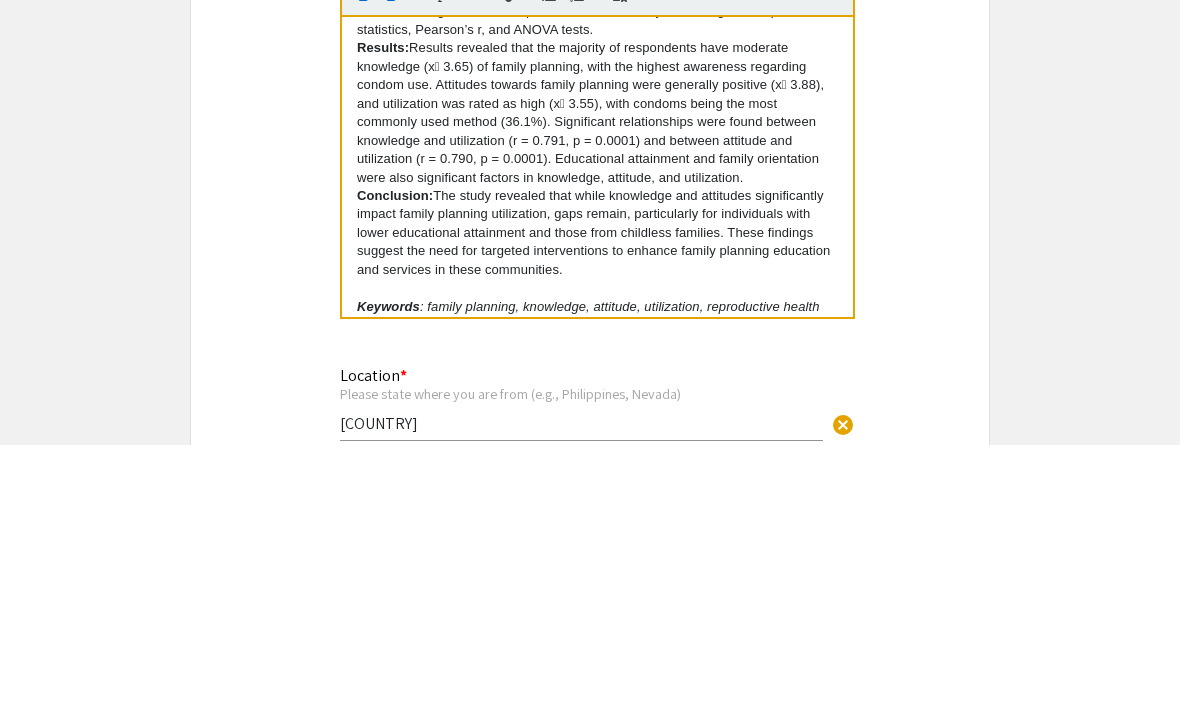 scroll, scrollTop: 138, scrollLeft: 0, axis: vertical 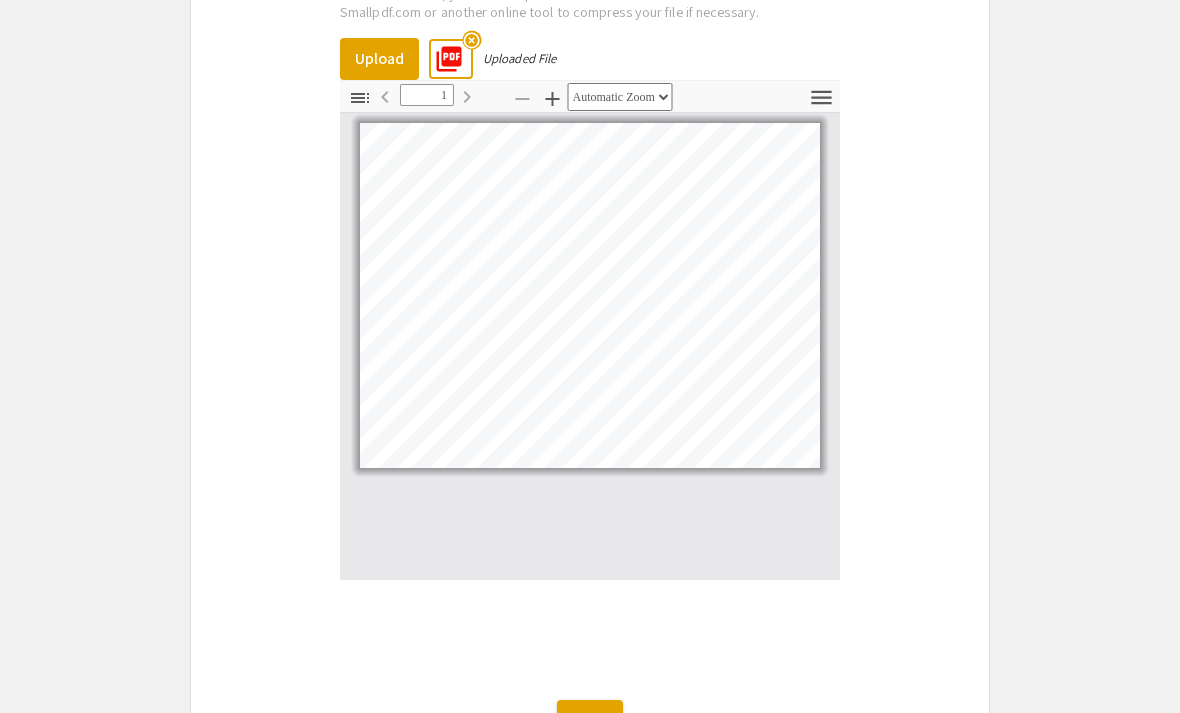 click on "Save" 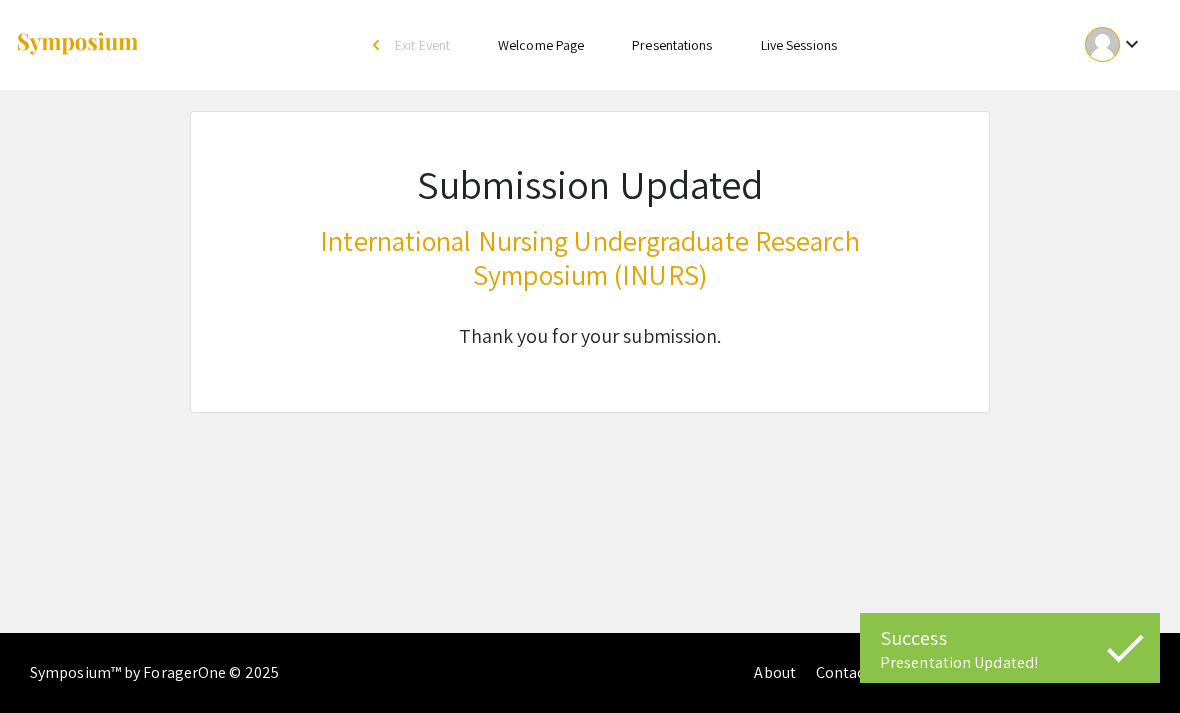 scroll, scrollTop: 0, scrollLeft: 0, axis: both 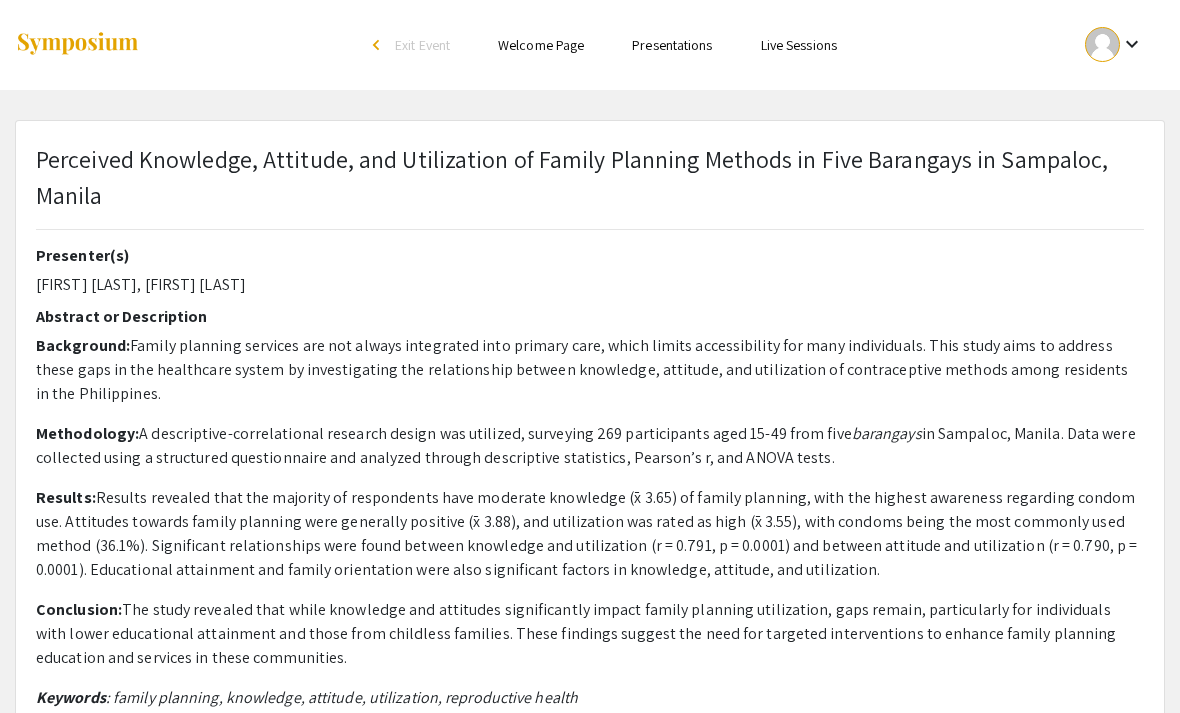 select on "custom" 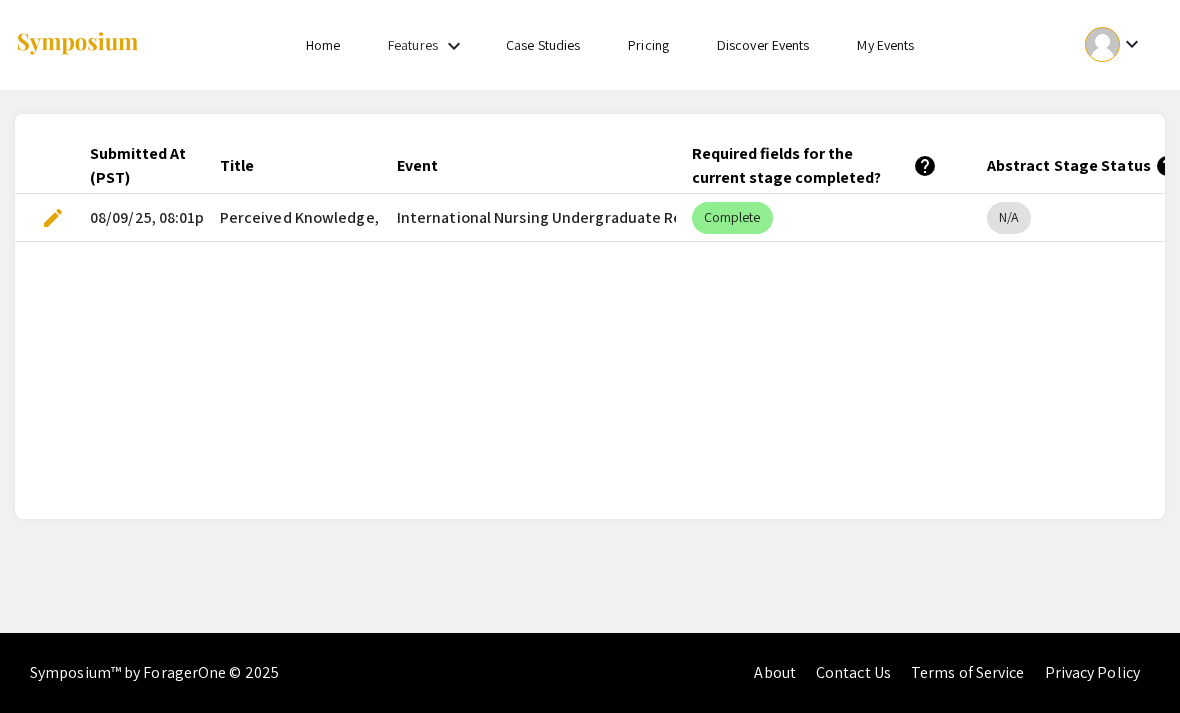 scroll, scrollTop: 0, scrollLeft: 0, axis: both 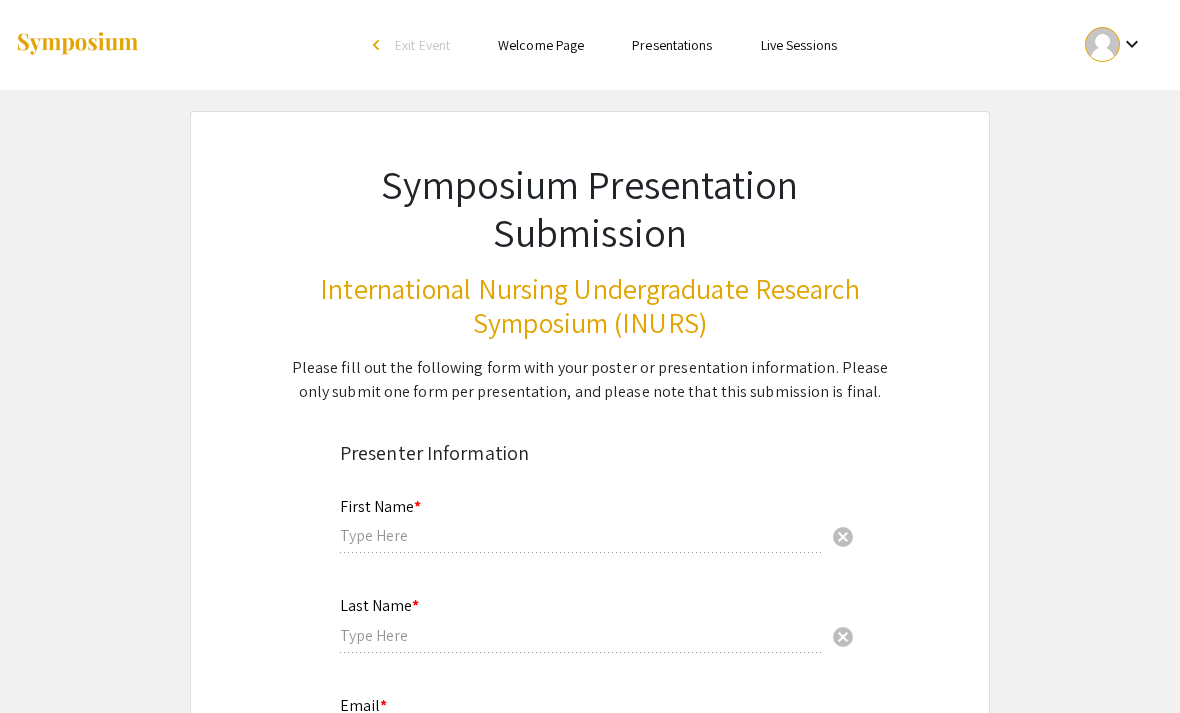 type on "[FIRST] [LAST]" 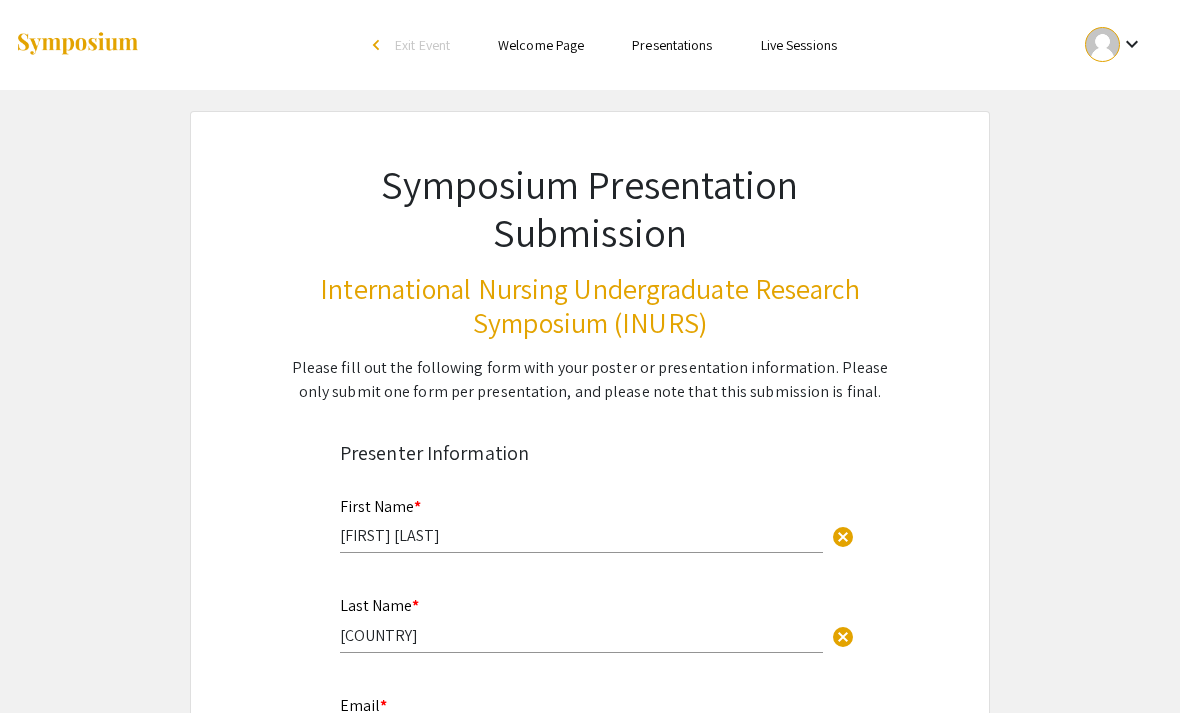 select on "custom" 